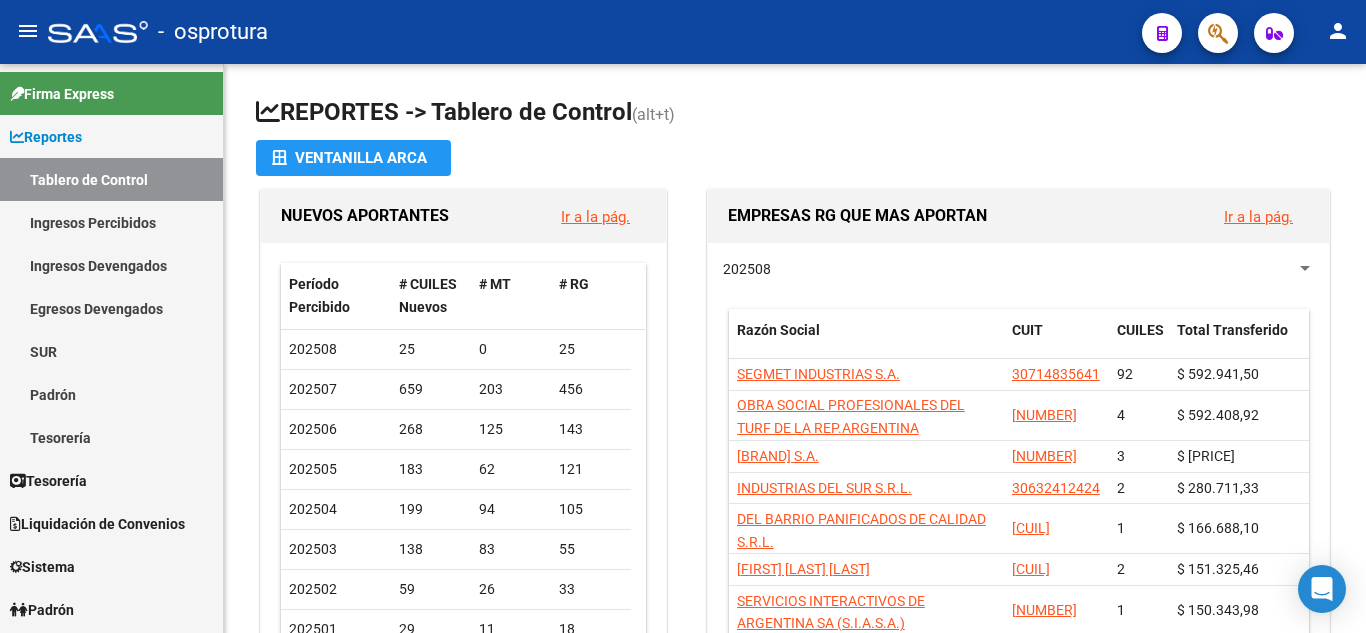 scroll, scrollTop: 0, scrollLeft: 0, axis: both 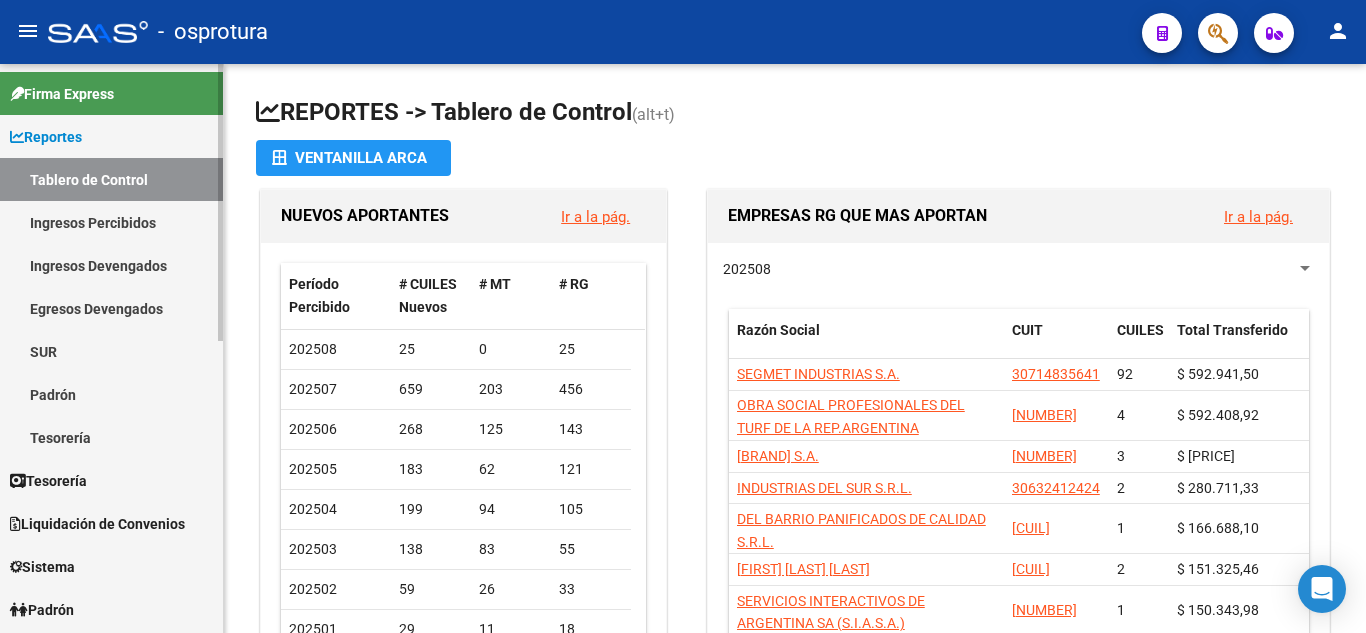 click on "Liquidación de Convenios" at bounding box center (97, 524) 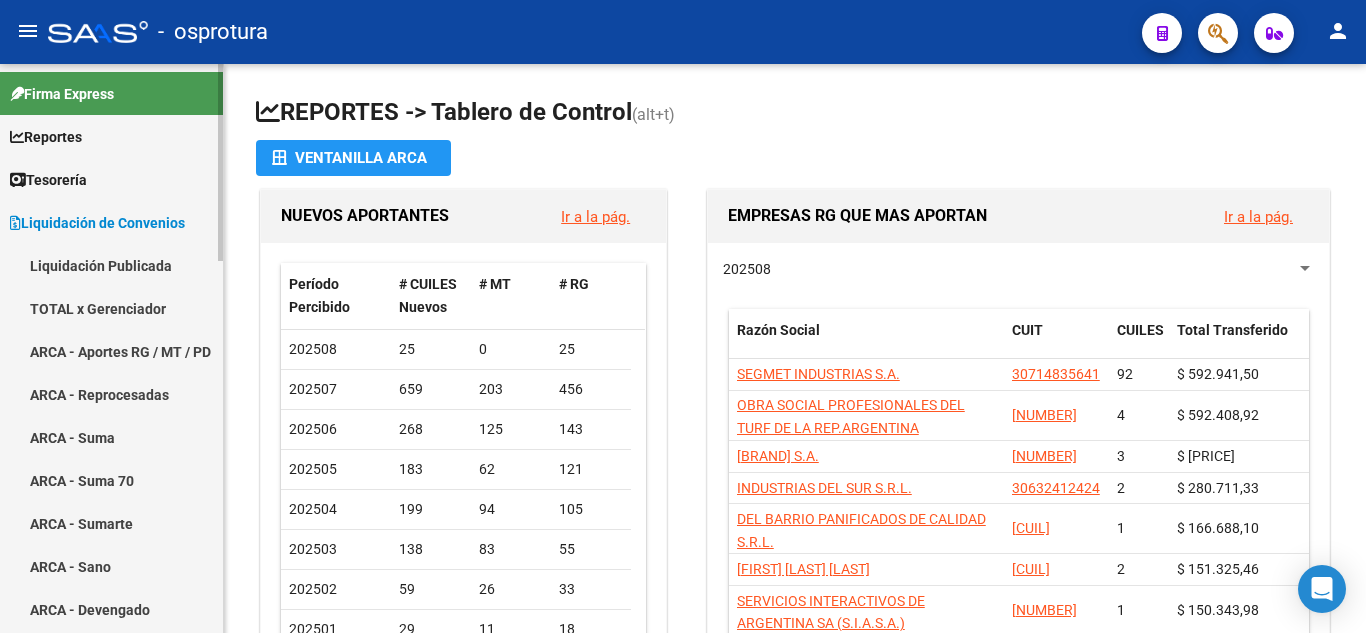 scroll, scrollTop: 100, scrollLeft: 0, axis: vertical 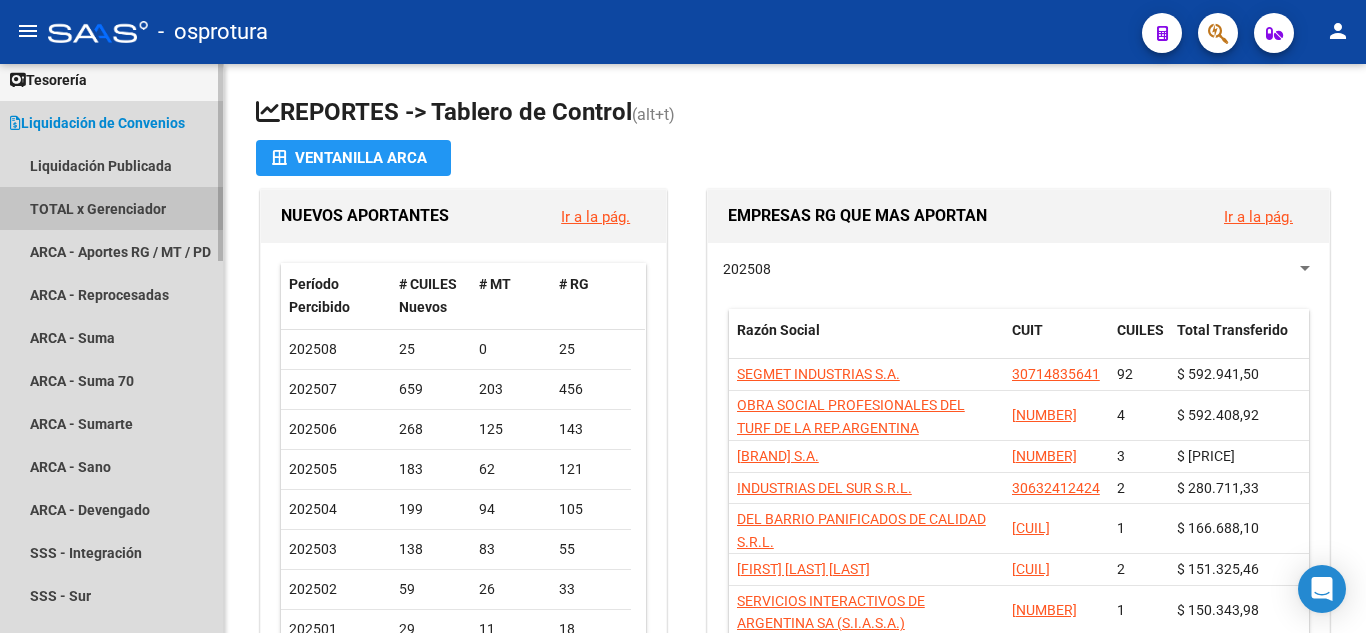 click on "TOTAL x Gerenciador" at bounding box center (111, 208) 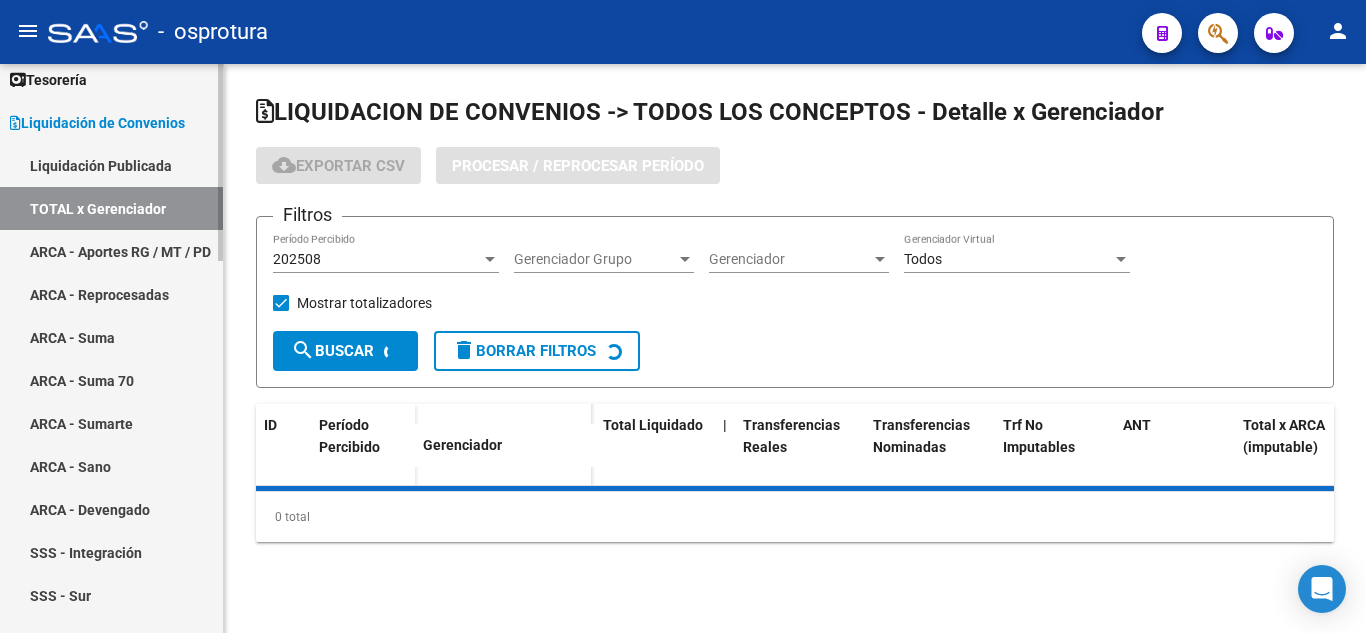 checkbox on "true" 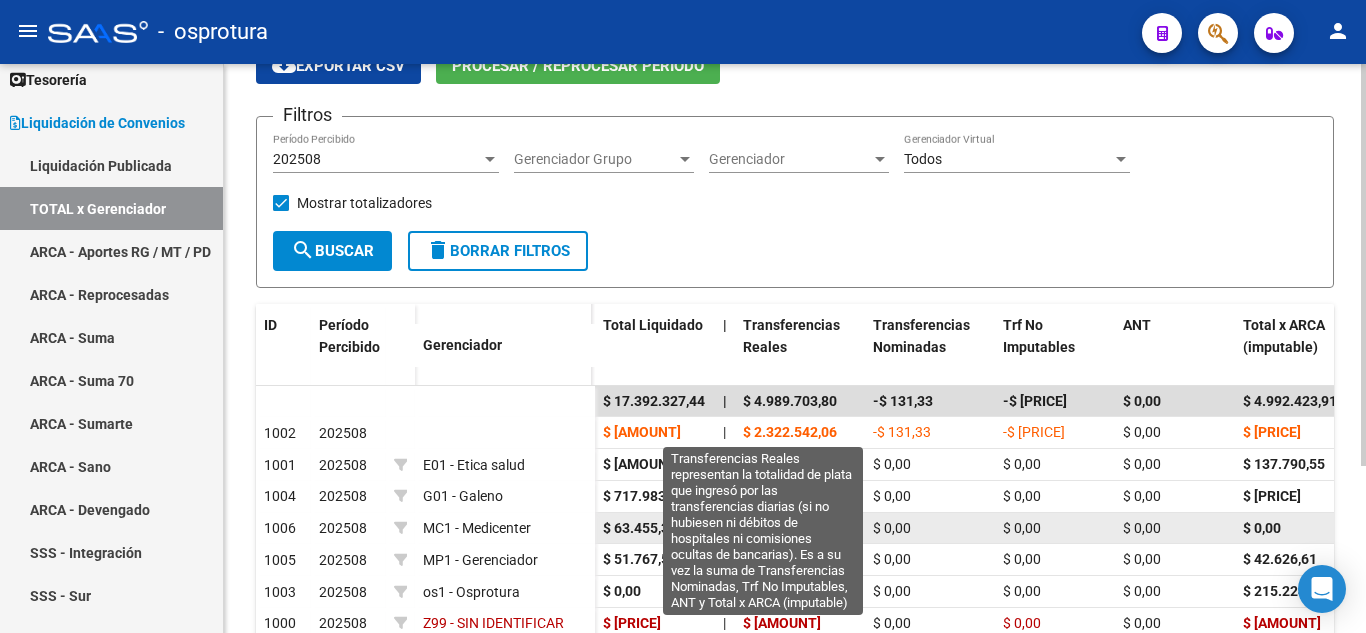 scroll, scrollTop: 200, scrollLeft: 0, axis: vertical 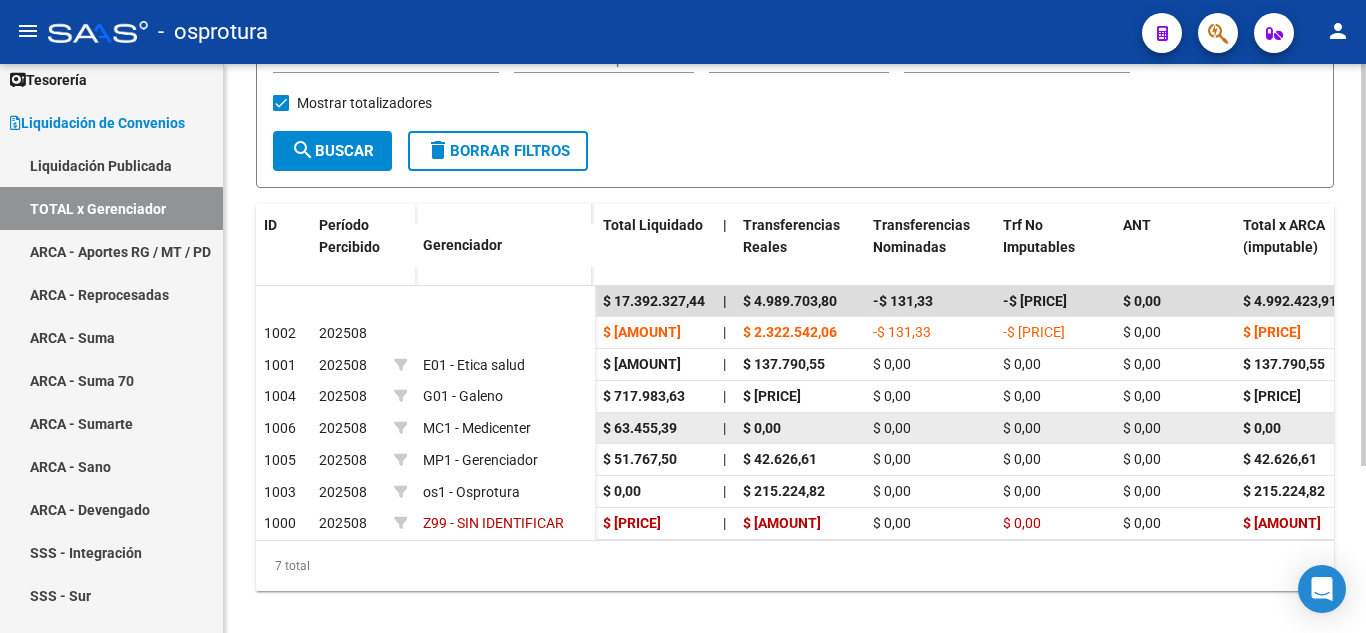 click on "$ 63.455,39" 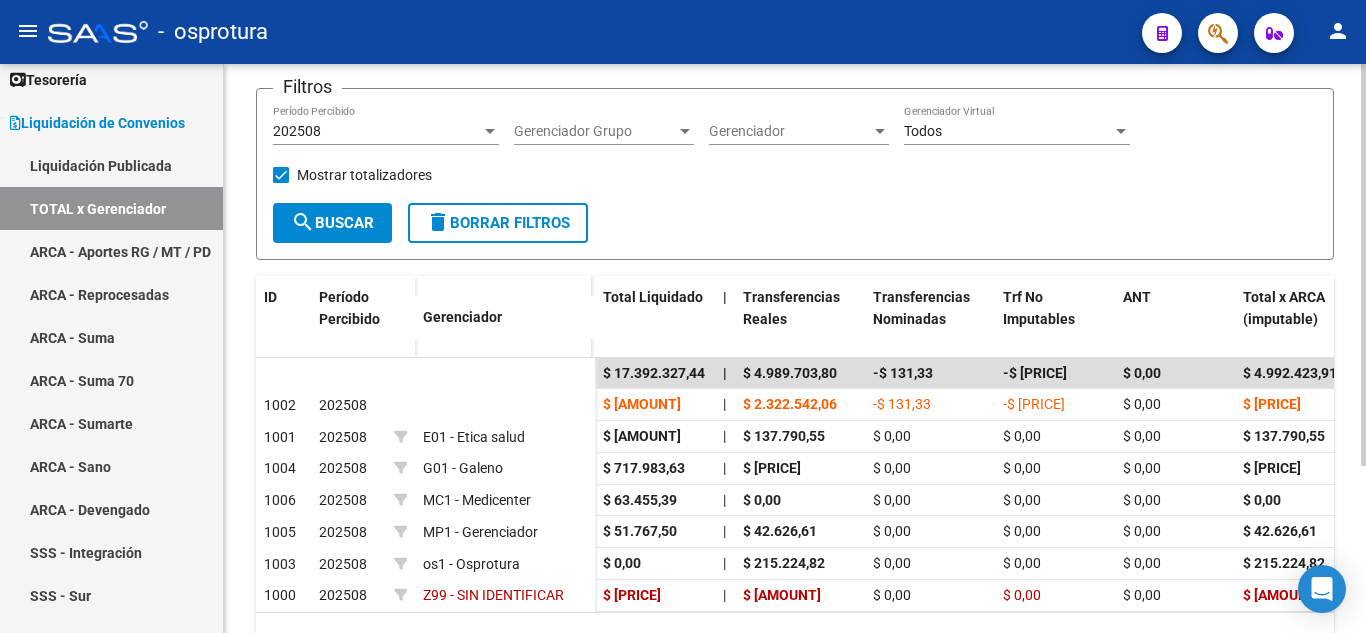 scroll, scrollTop: 100, scrollLeft: 0, axis: vertical 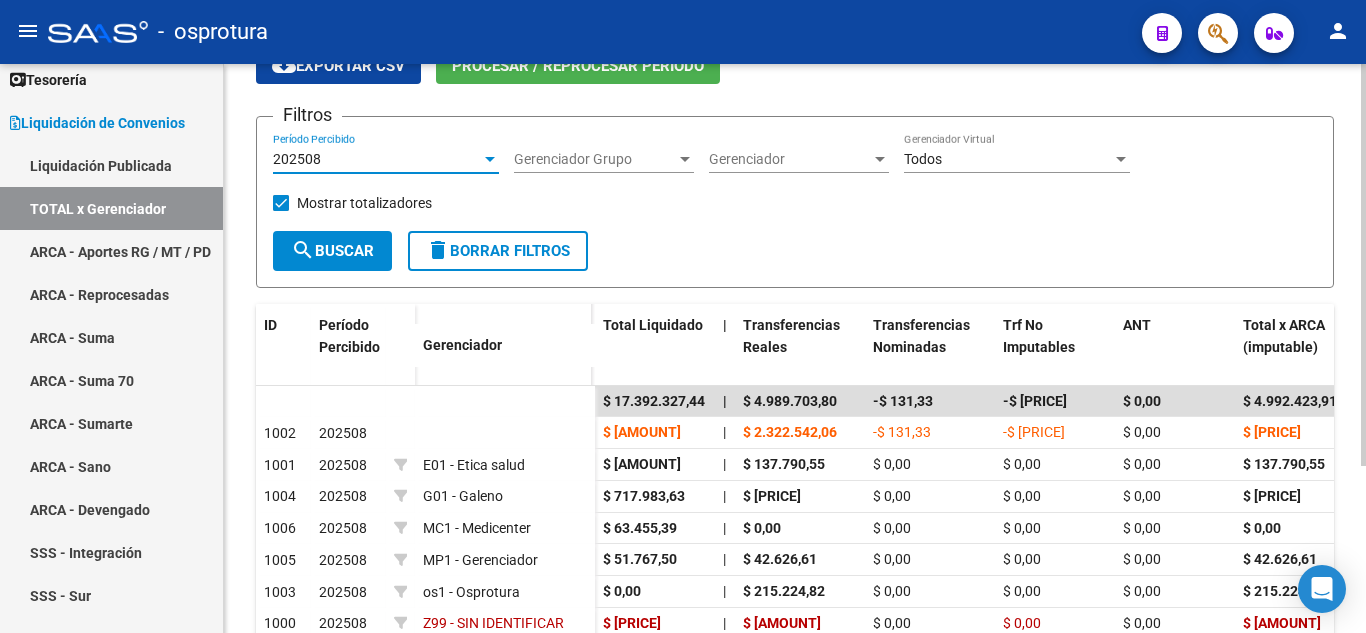 click on "202508" at bounding box center [377, 159] 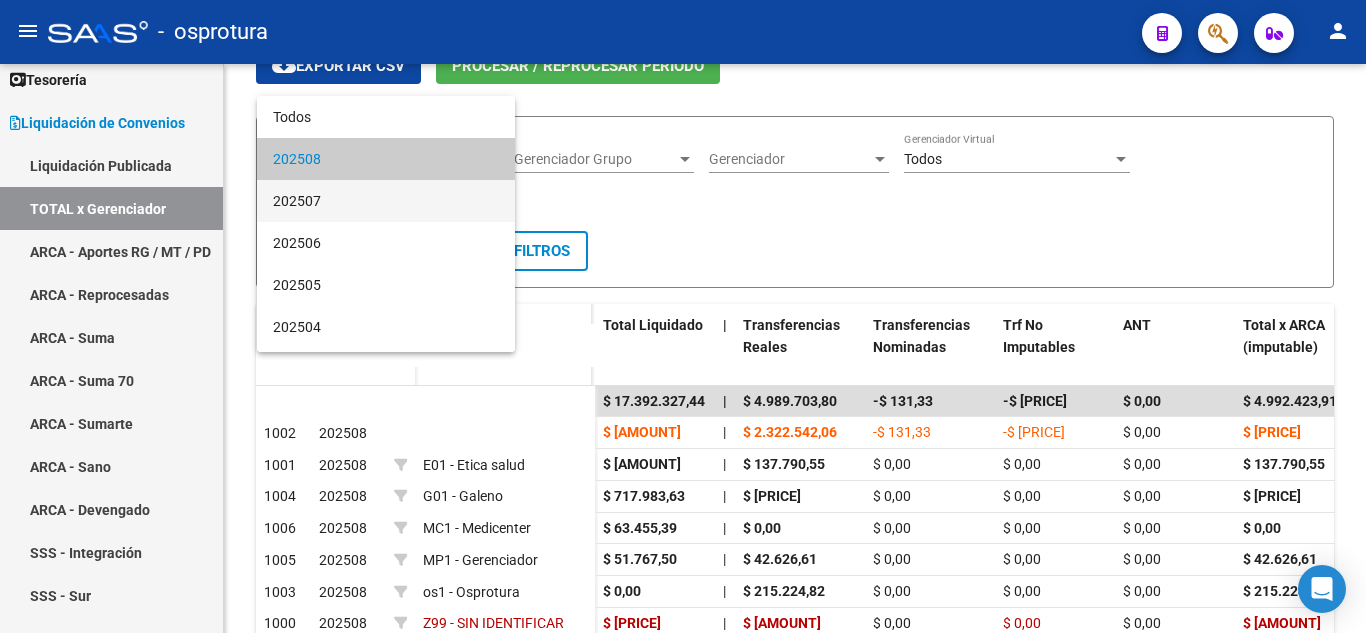 click on "202507" at bounding box center [386, 201] 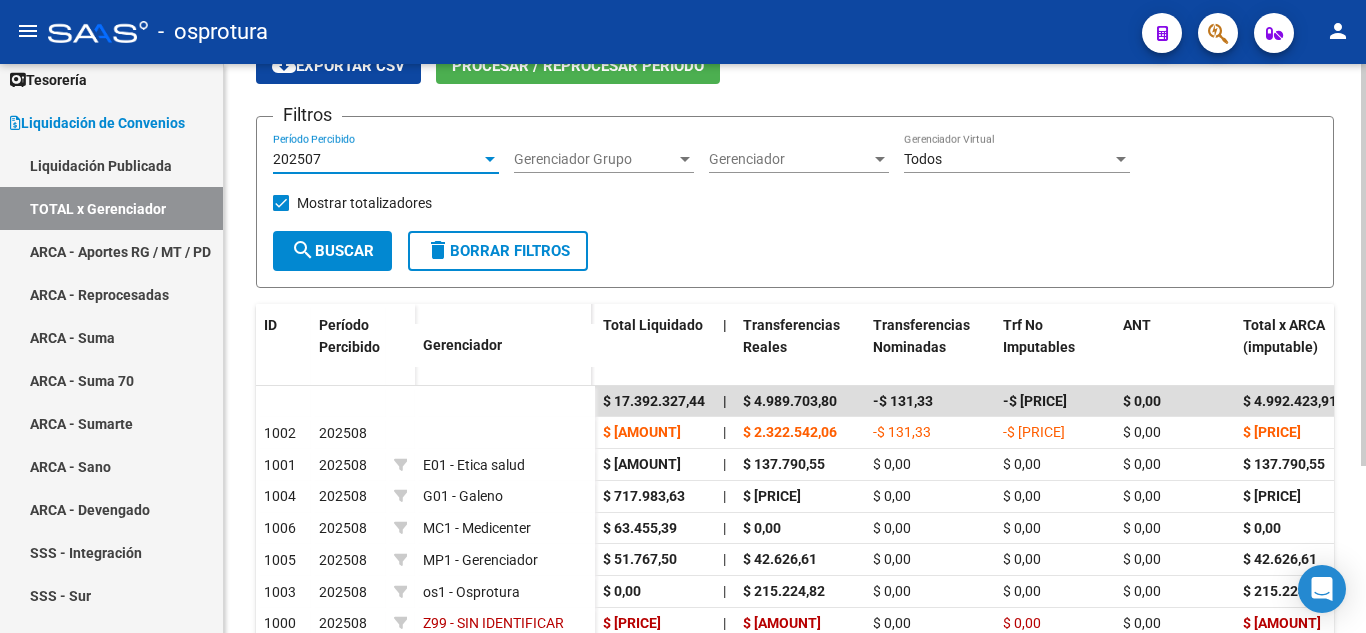 click on "search  Buscar" 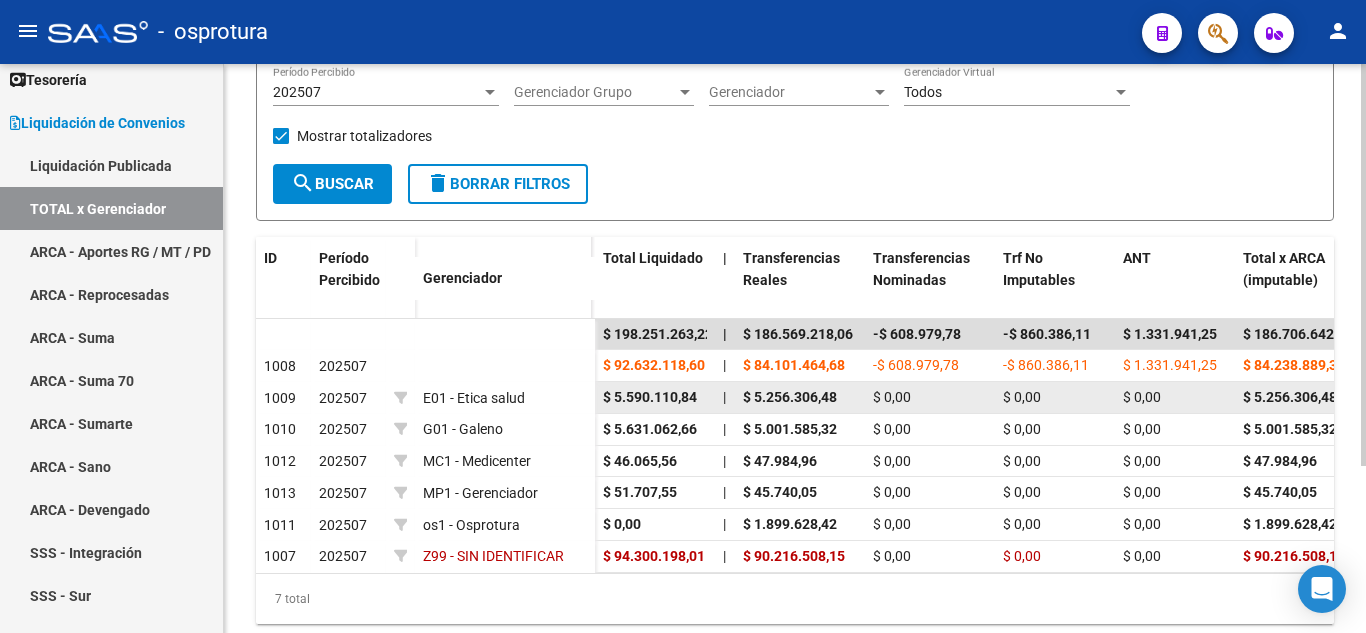scroll, scrollTop: 200, scrollLeft: 0, axis: vertical 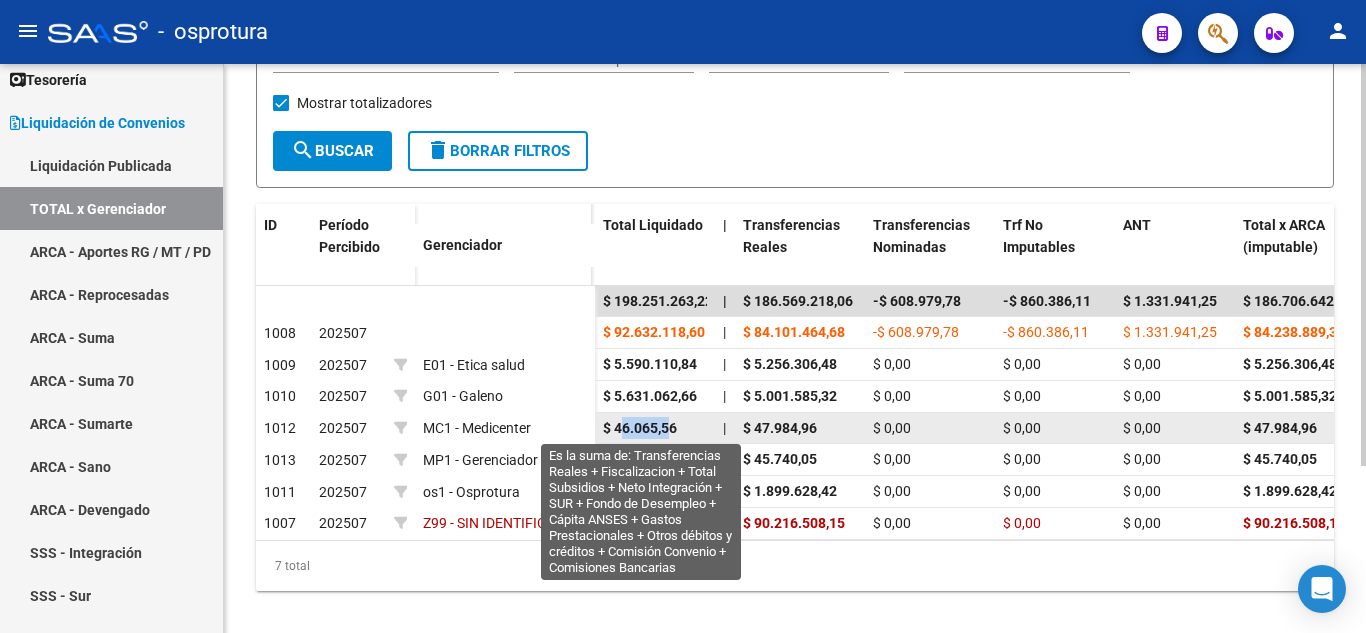 drag, startPoint x: 671, startPoint y: 423, endPoint x: 626, endPoint y: 427, distance: 45.17743 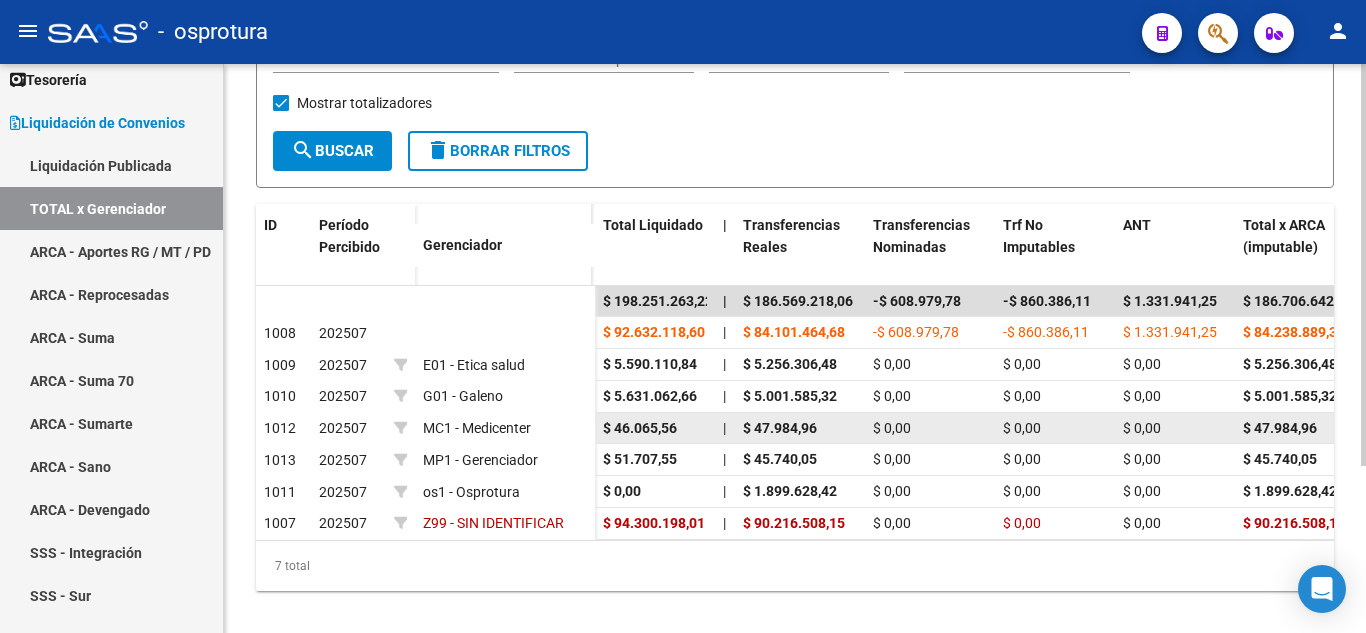 click on "$ 46.065,56" 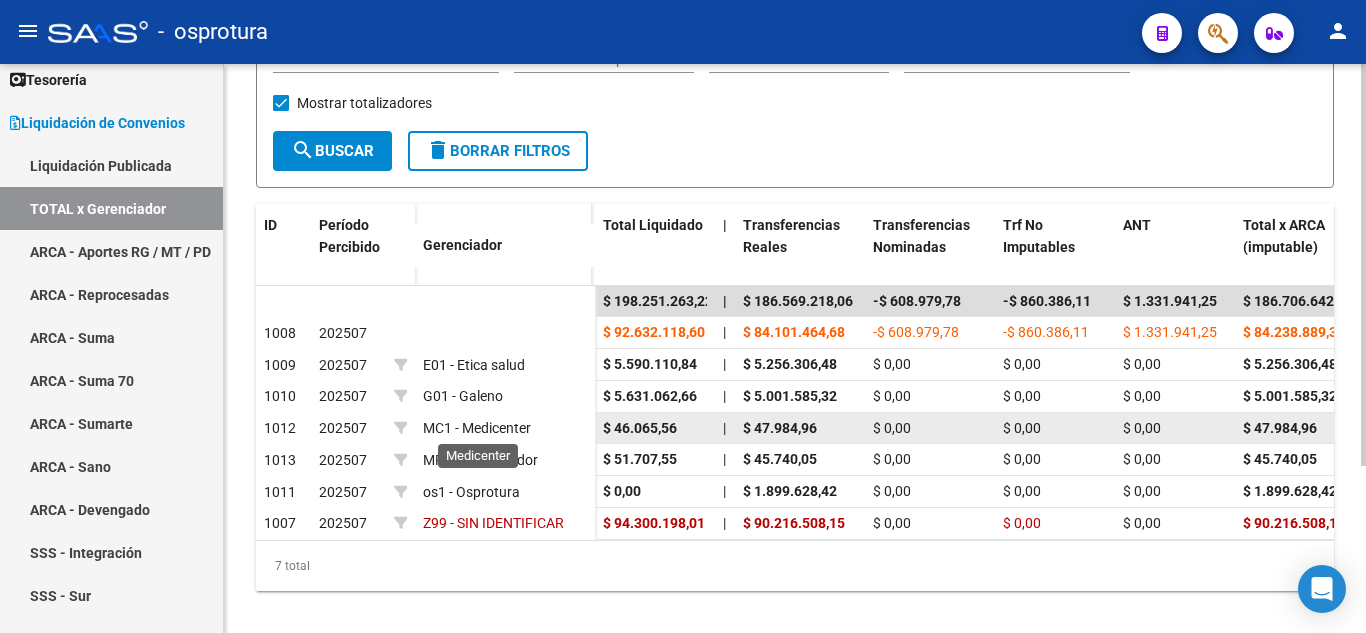 click on "MC1 - Medicenter" 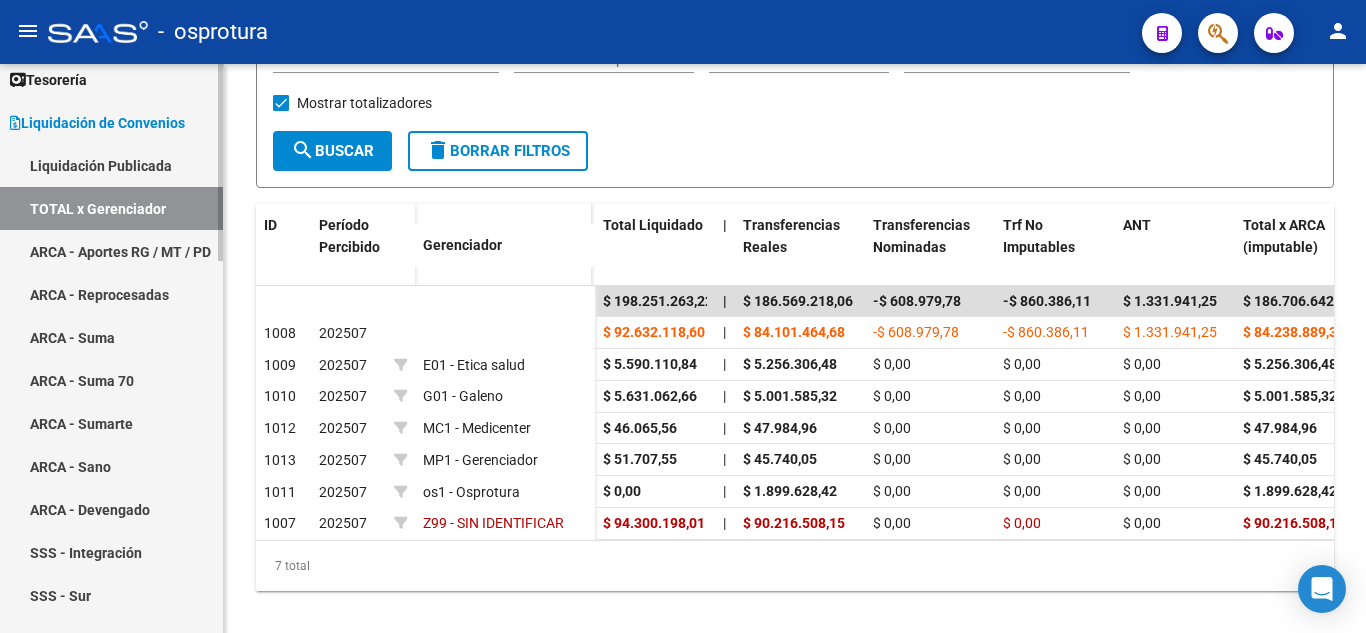 scroll, scrollTop: 200, scrollLeft: 0, axis: vertical 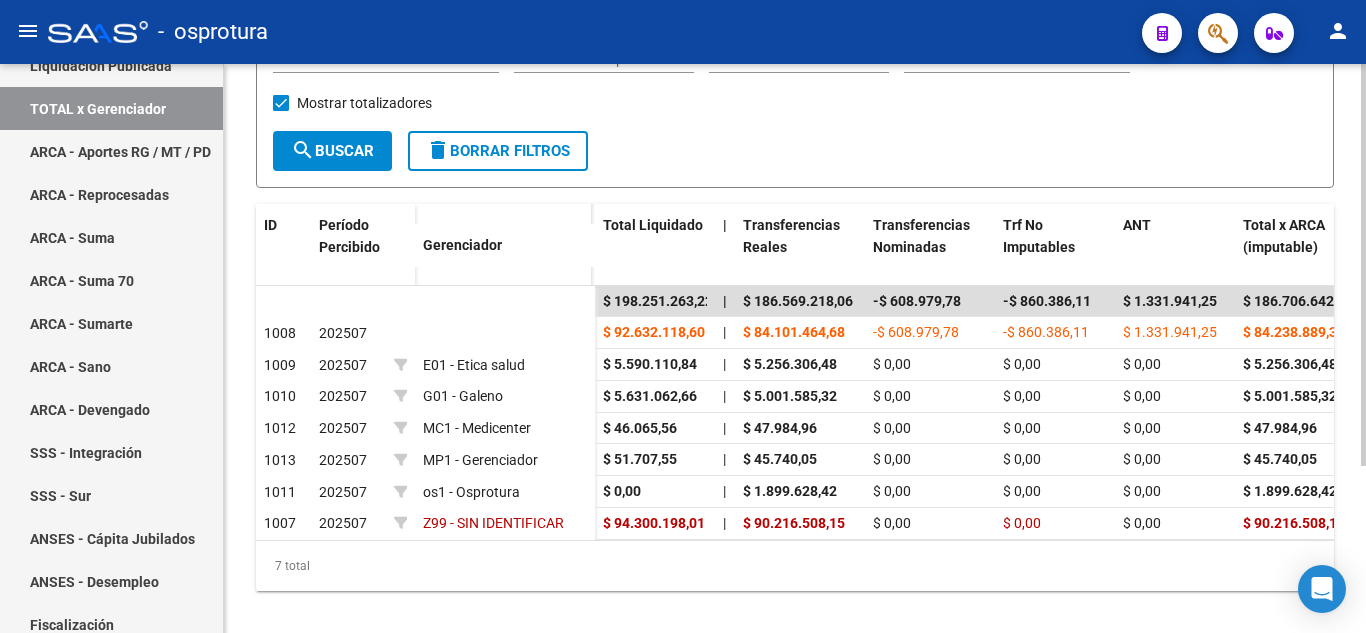 click on "7 total" 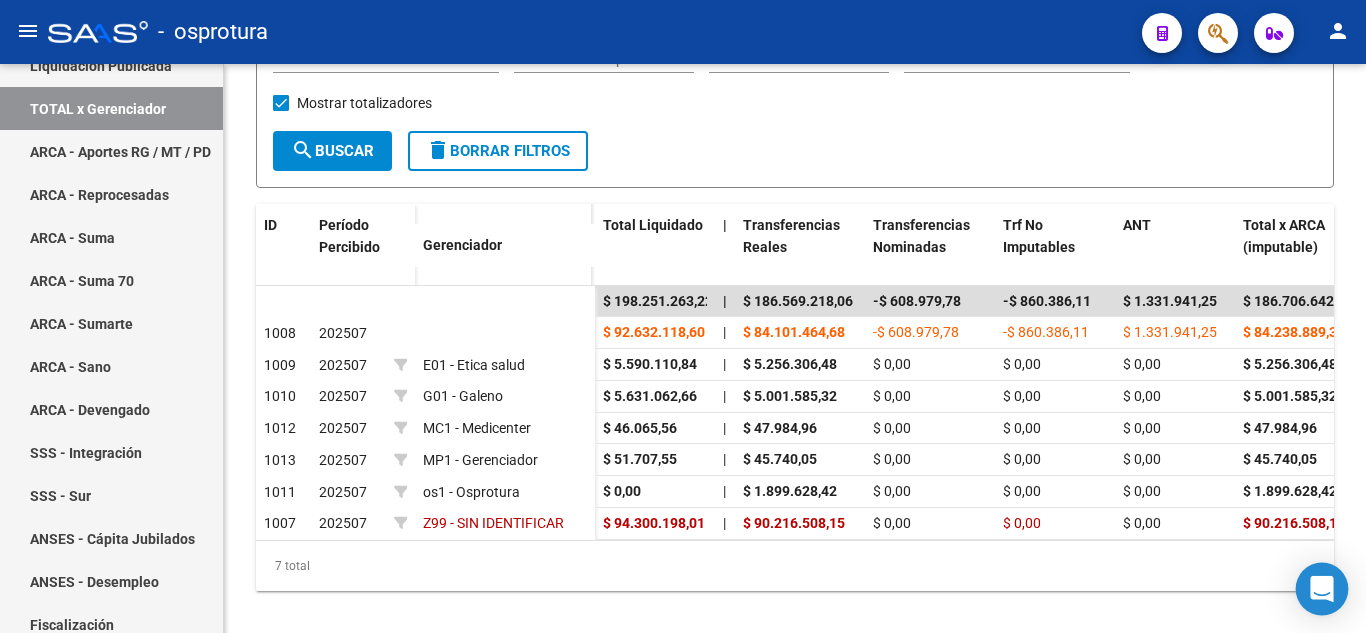 click 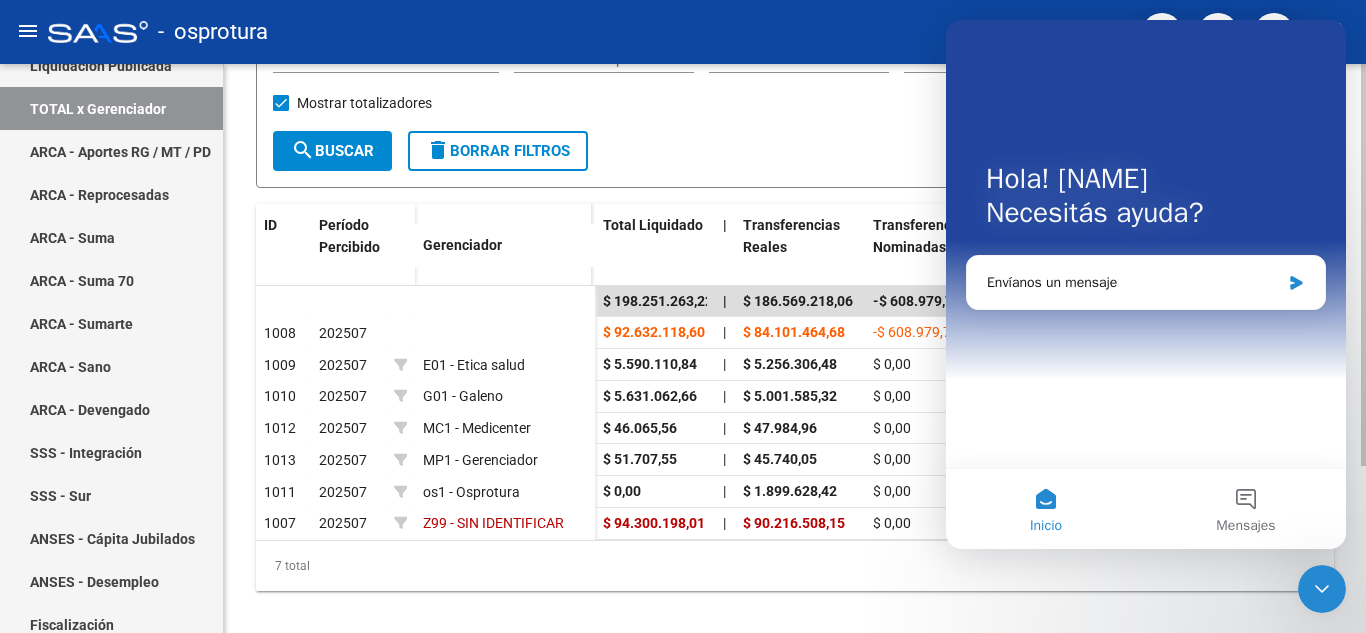 scroll, scrollTop: 0, scrollLeft: 0, axis: both 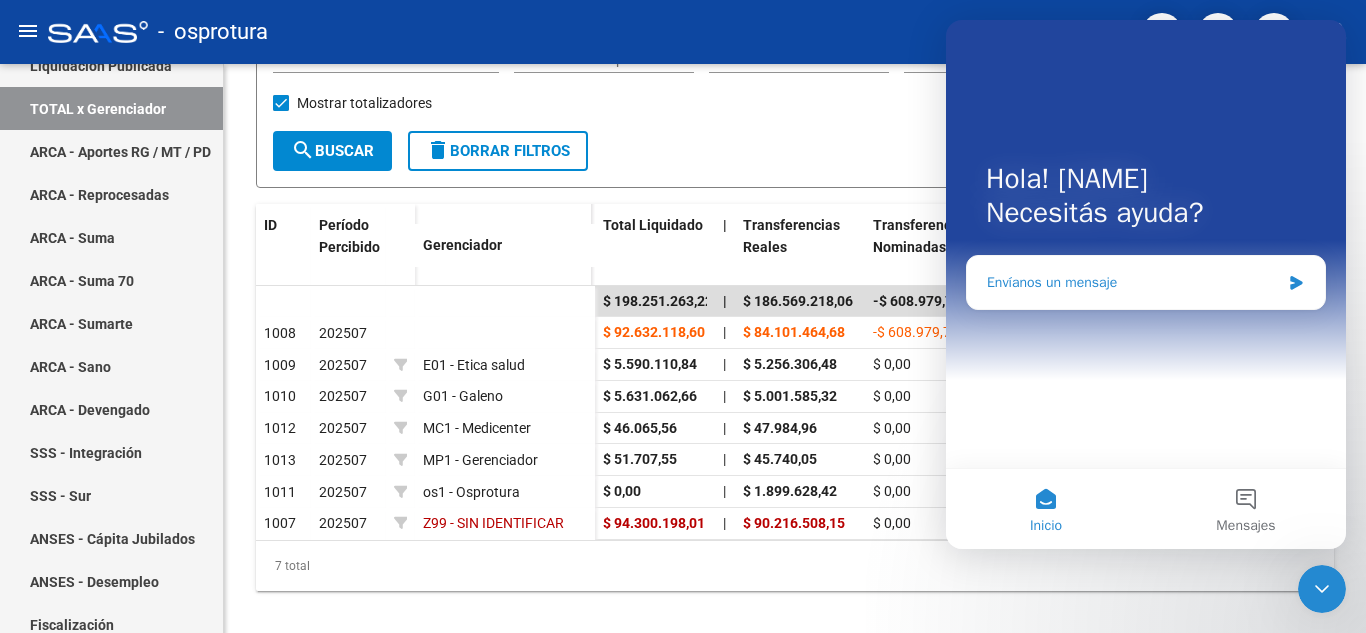 click on "Envíanos un mensaje" at bounding box center [1133, 282] 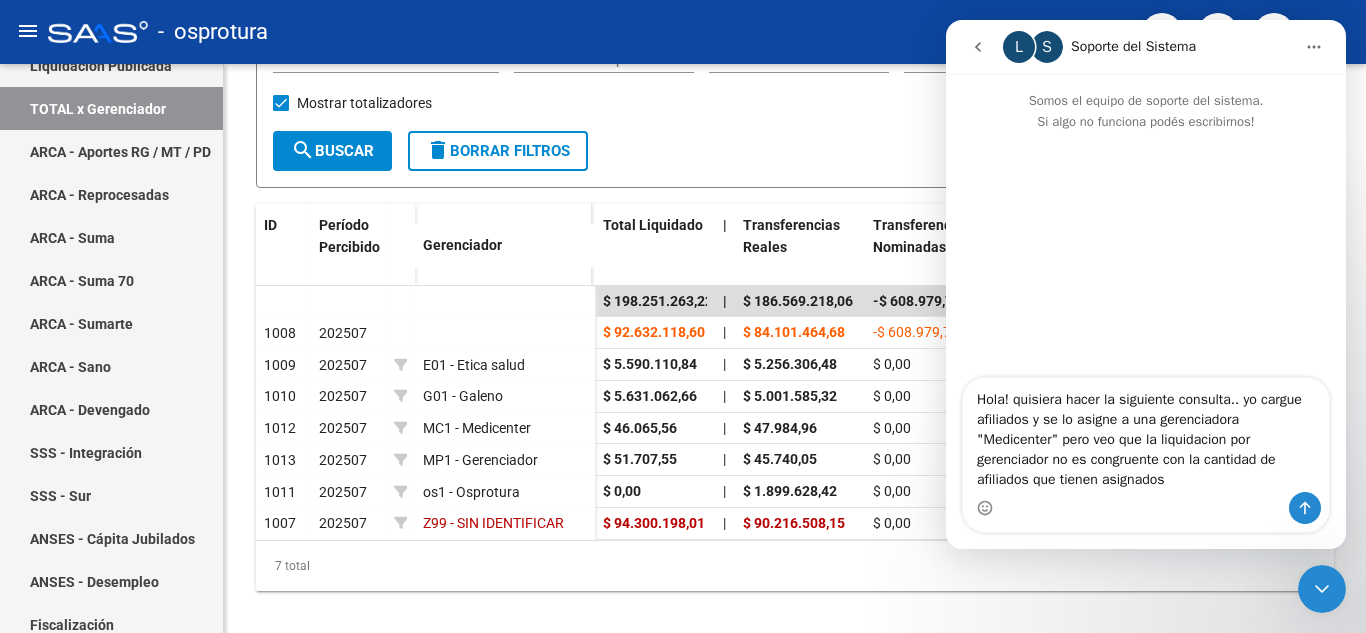 type on "Hola! quisiera hacer la siguiente consulta.. yo cargue afiliados y se lo asigne a una gerenciadora "Medicenter" pero veo que la liquidacion por gerenciador no es congruente con la cantidad de afiliados que tienen asignados." 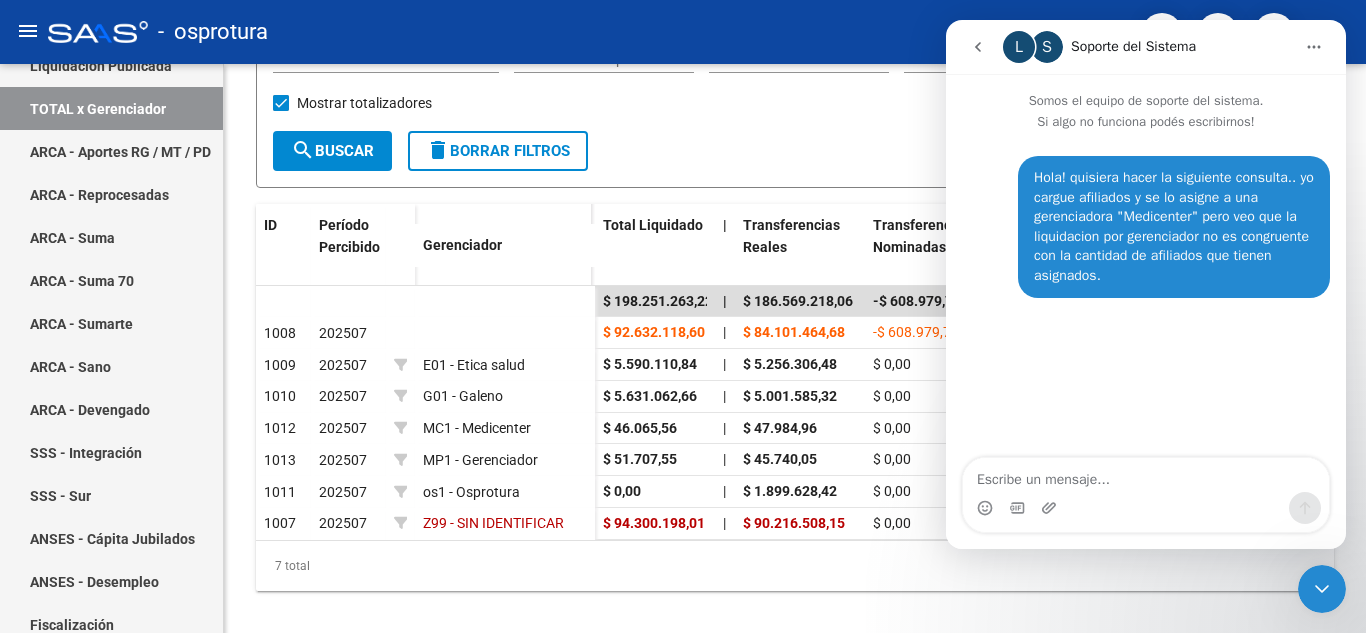 type on "H" 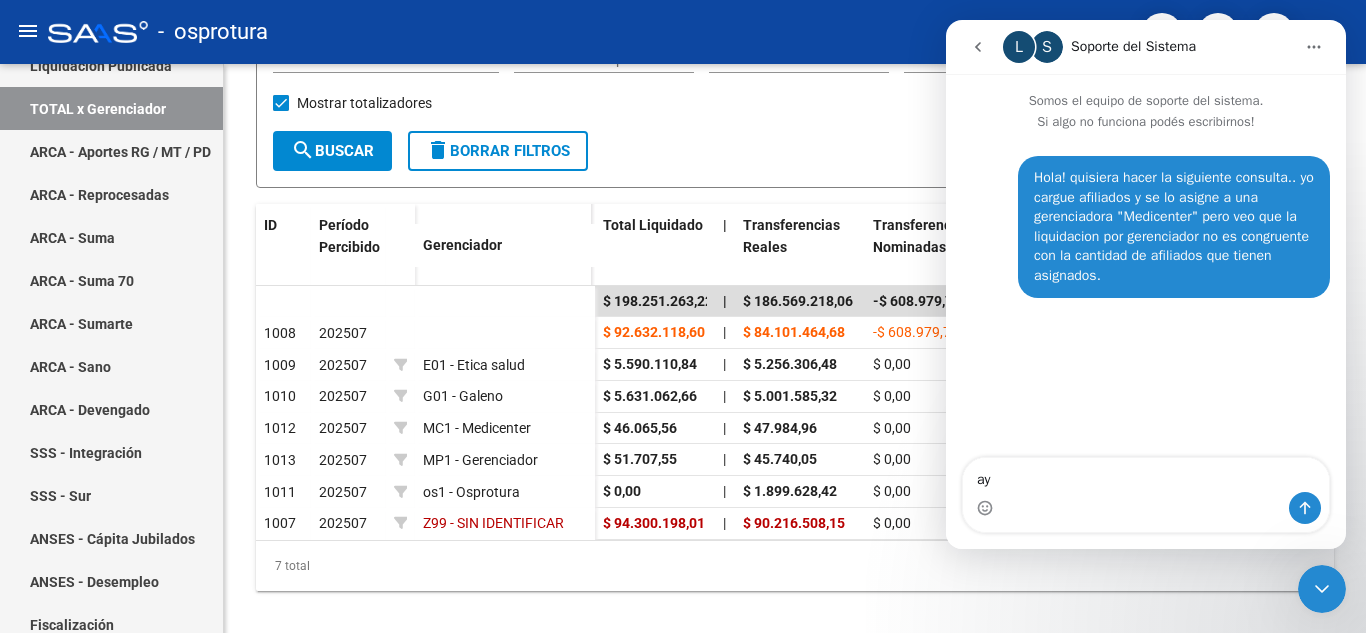 type on "a" 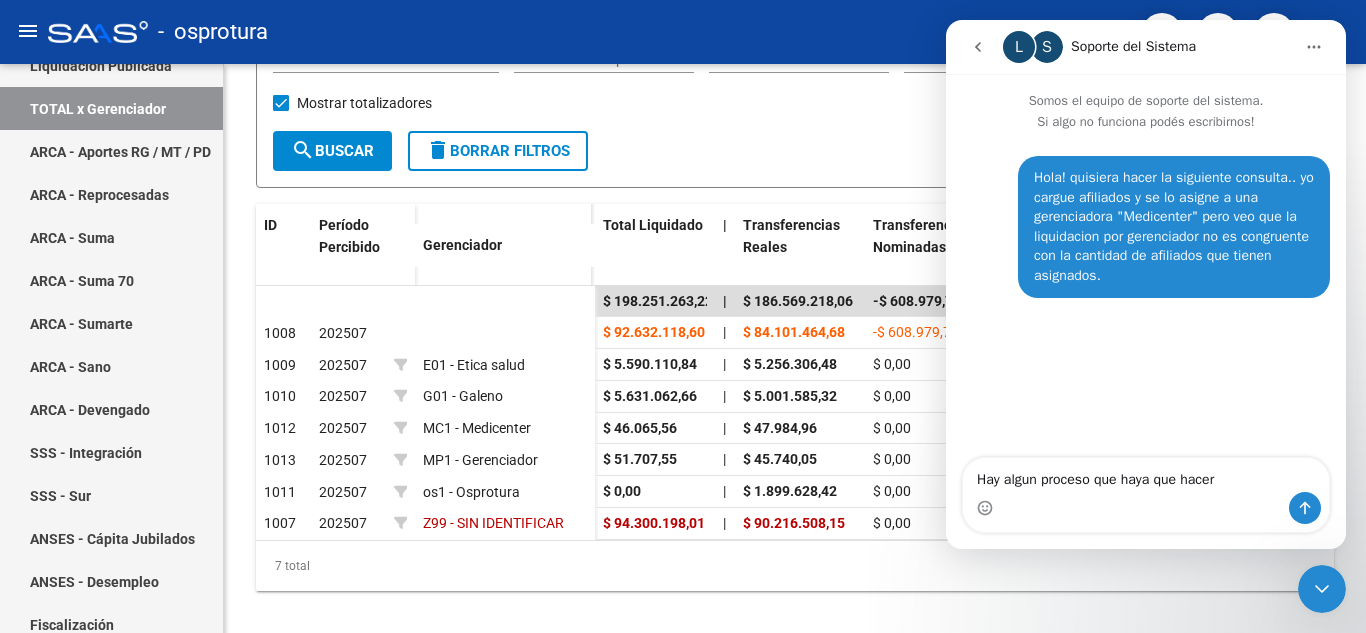 type on "Hay algun proceso que haya que hacer?" 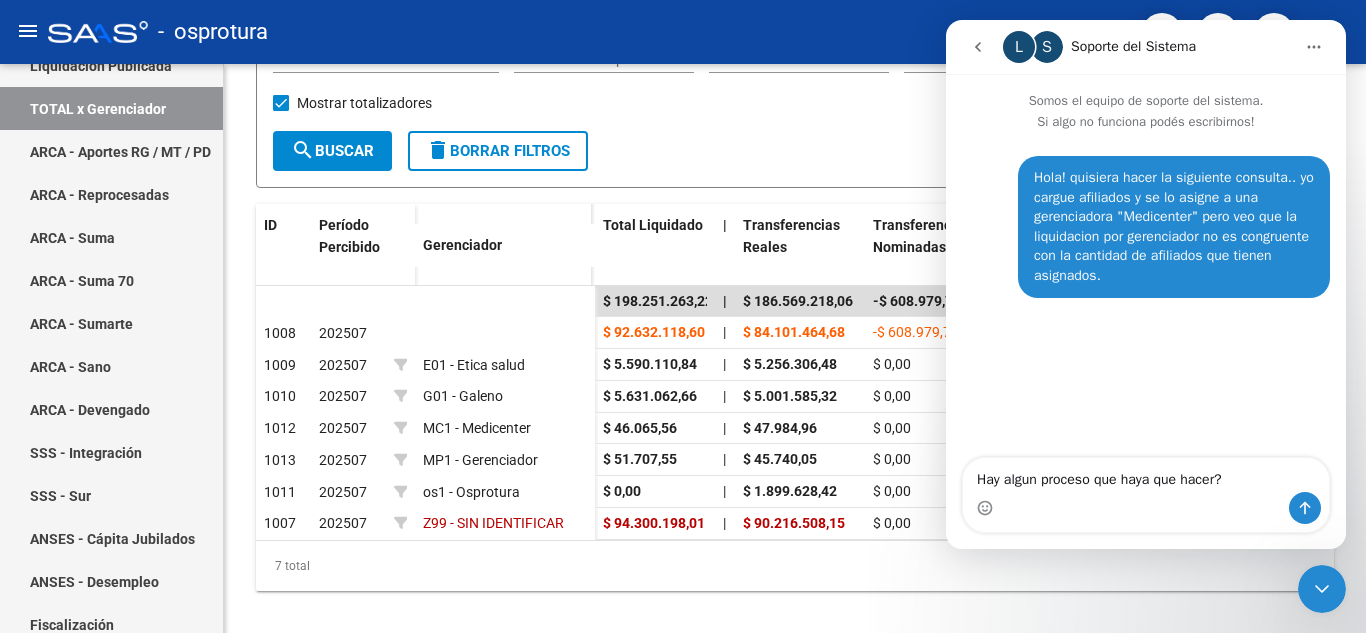 type 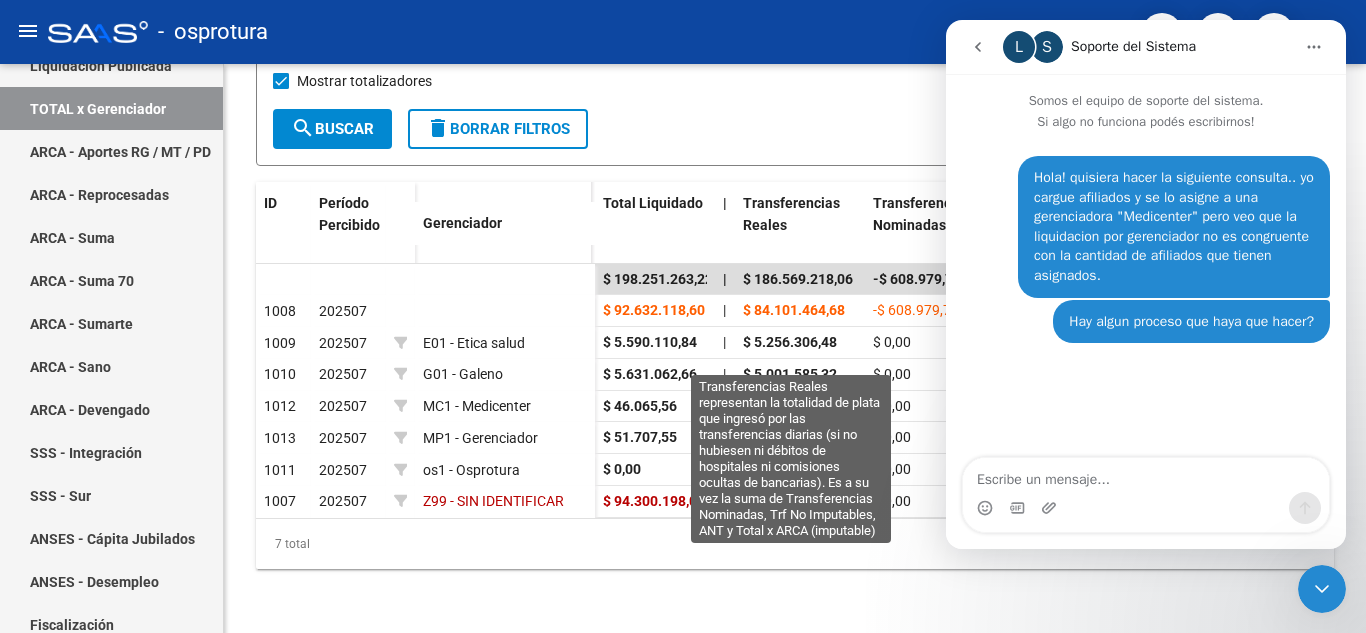 scroll, scrollTop: 237, scrollLeft: 0, axis: vertical 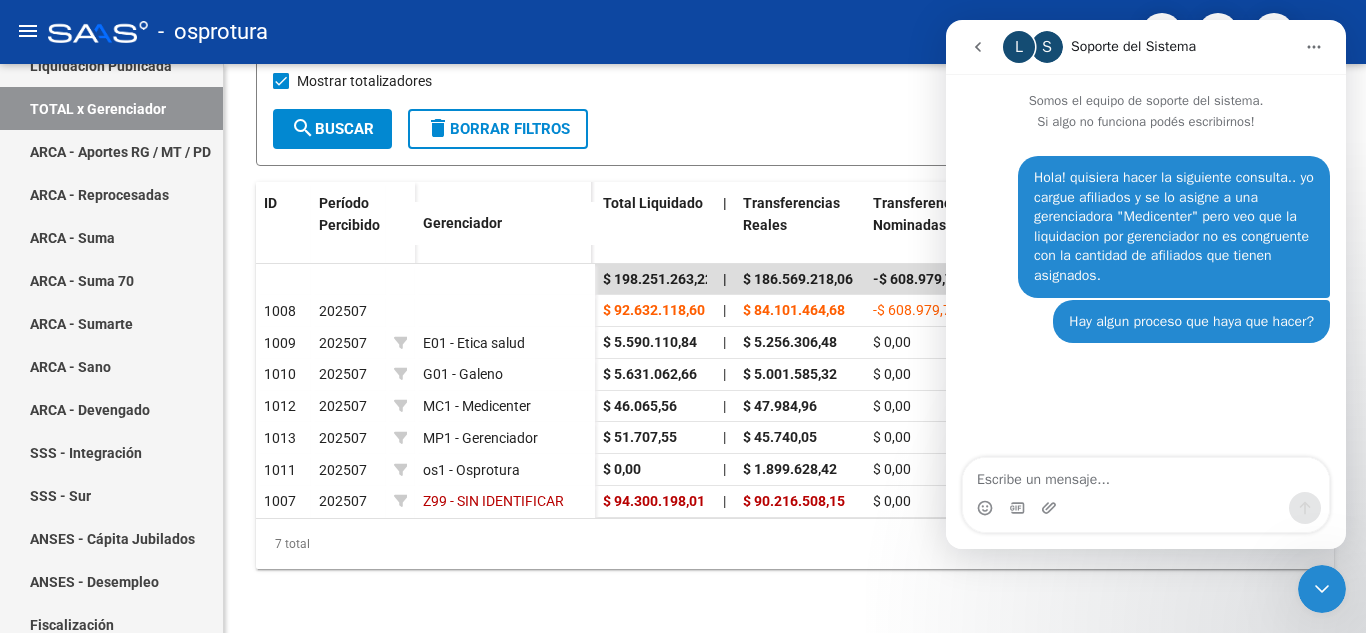 click 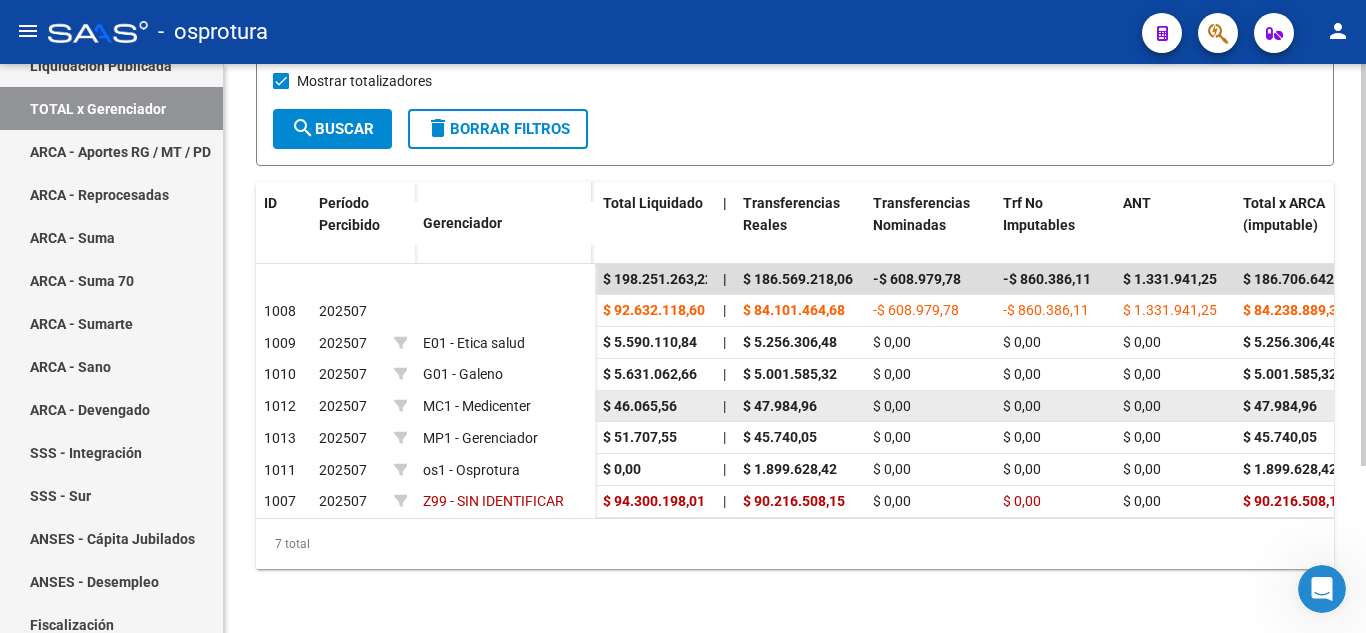 scroll, scrollTop: 0, scrollLeft: 0, axis: both 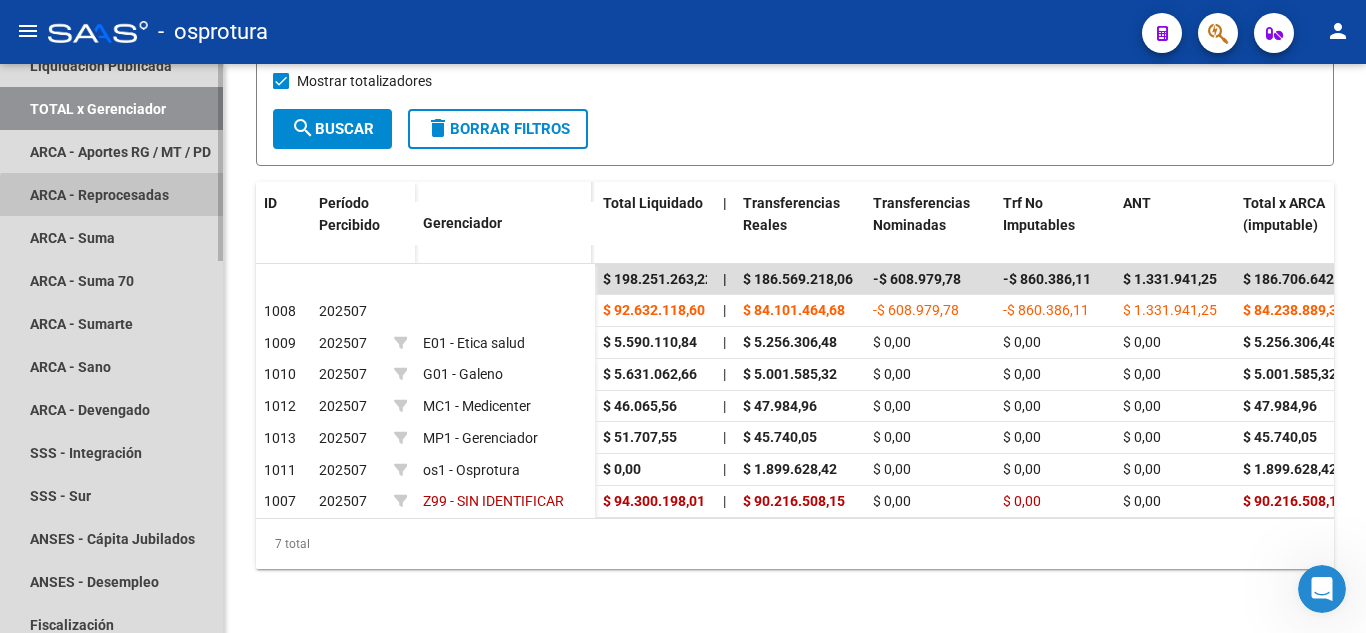 click on "ARCA - Reprocesadas" at bounding box center [111, 194] 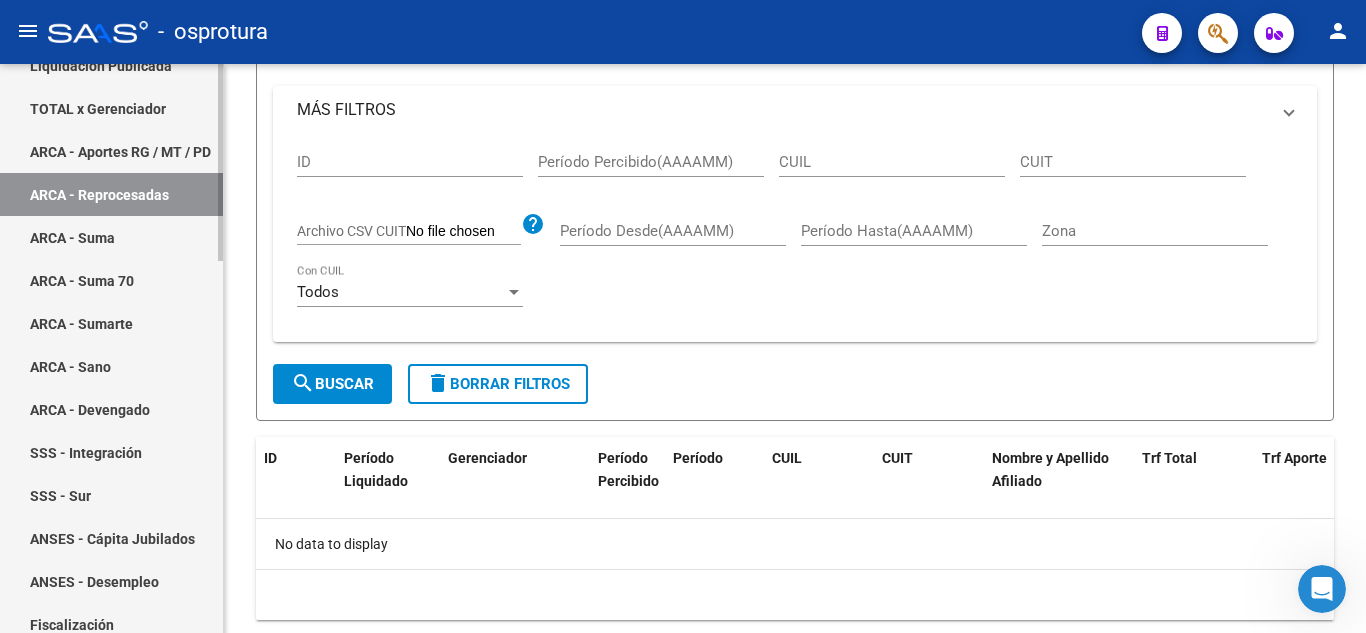 scroll, scrollTop: 0, scrollLeft: 0, axis: both 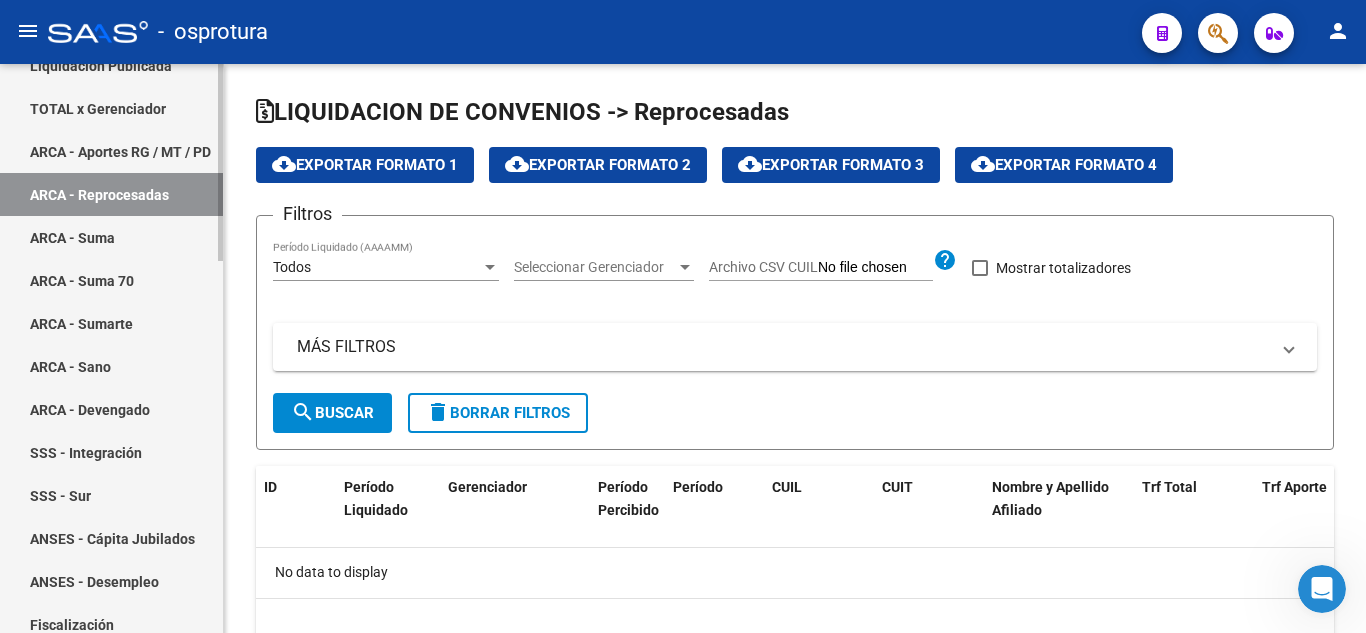checkbox on "true" 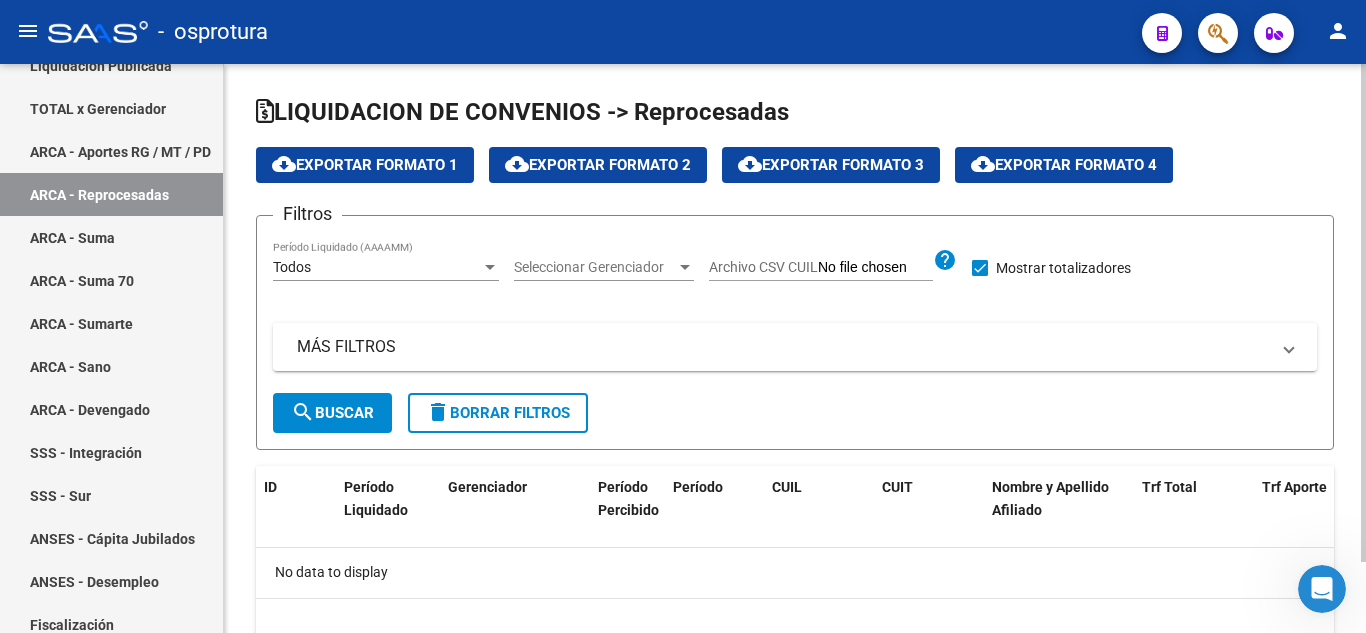 scroll, scrollTop: 81, scrollLeft: 0, axis: vertical 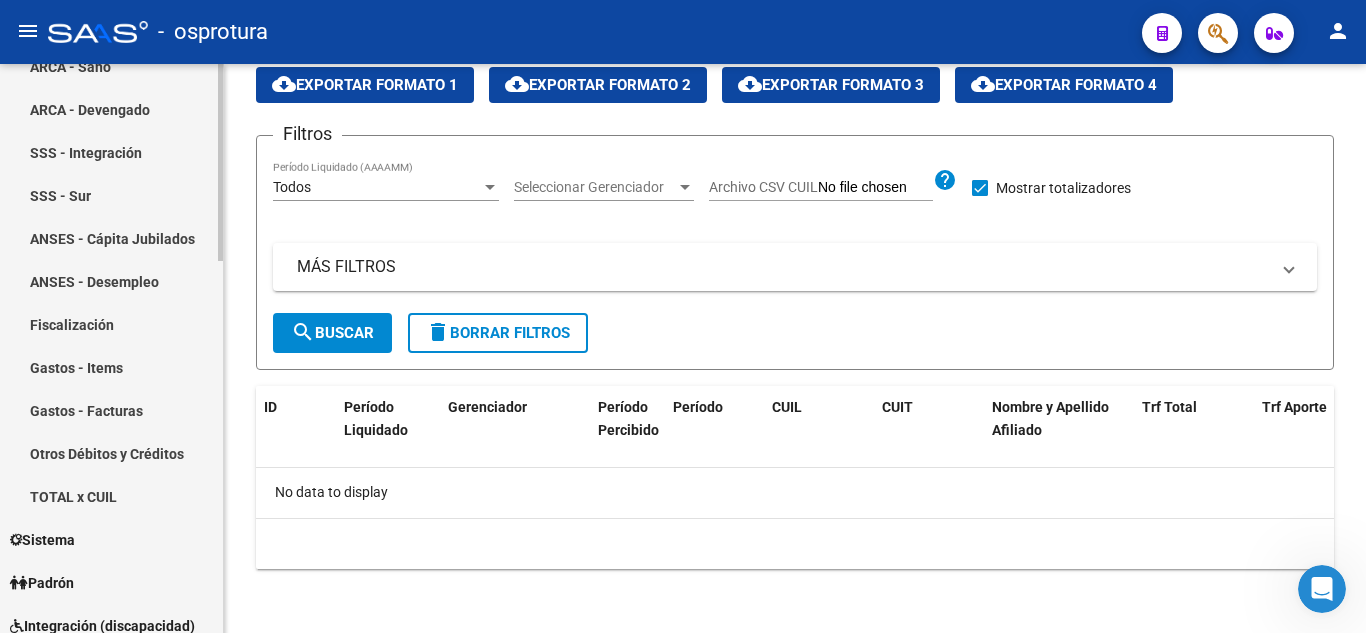 click on "Fiscalización" at bounding box center [111, 324] 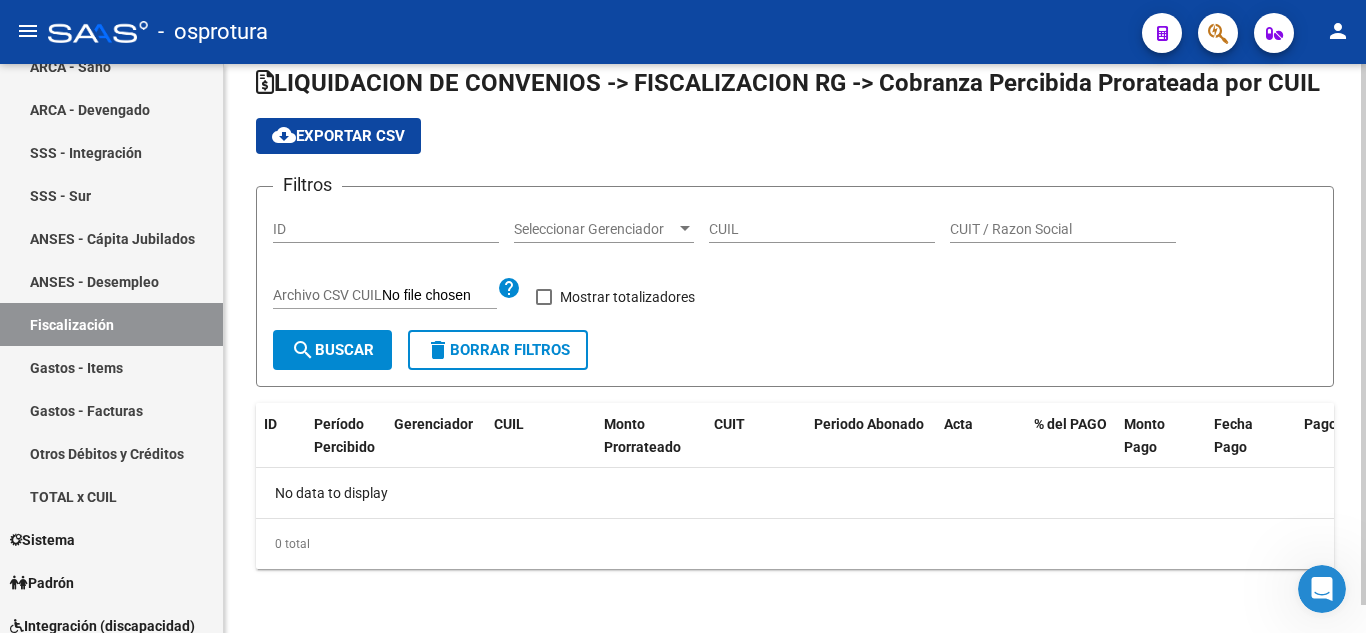 scroll, scrollTop: 0, scrollLeft: 0, axis: both 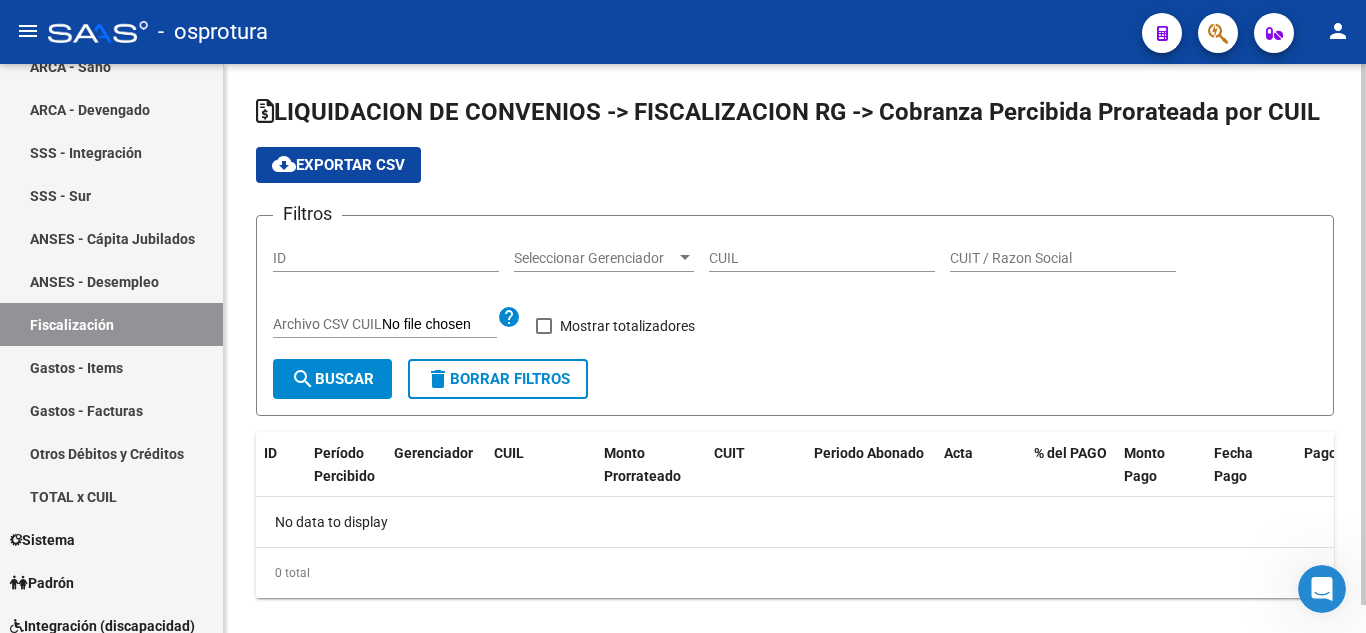 checkbox on "true" 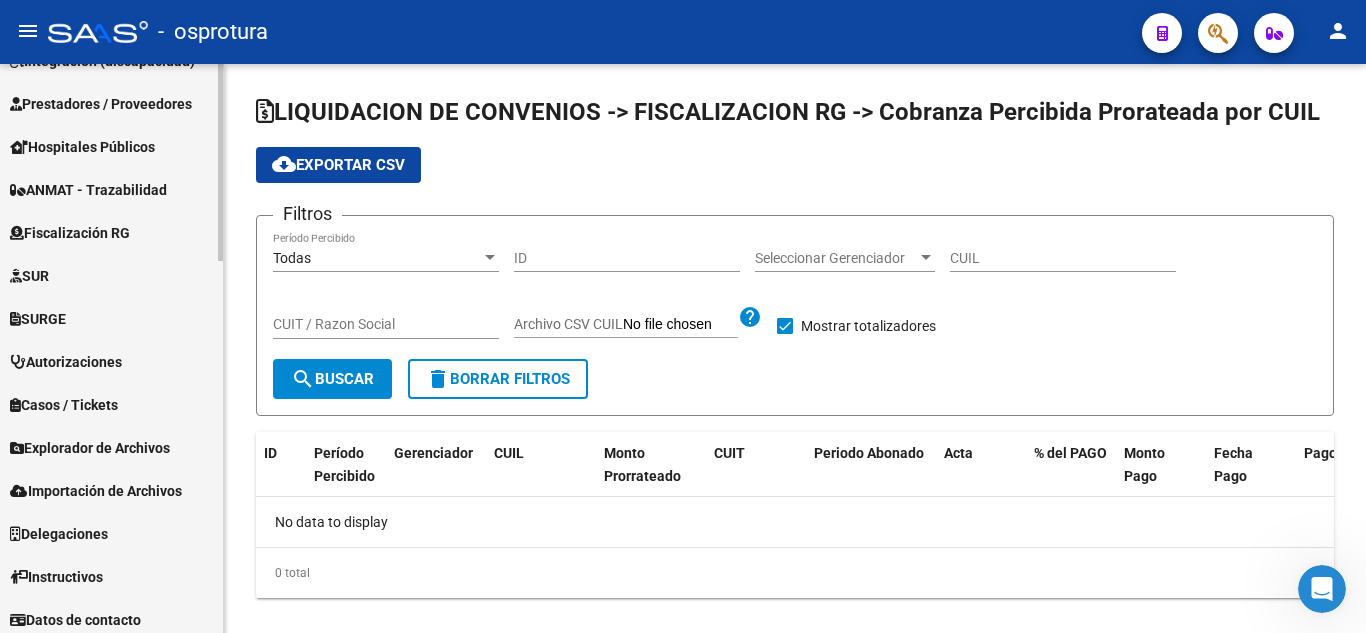scroll, scrollTop: 1073, scrollLeft: 0, axis: vertical 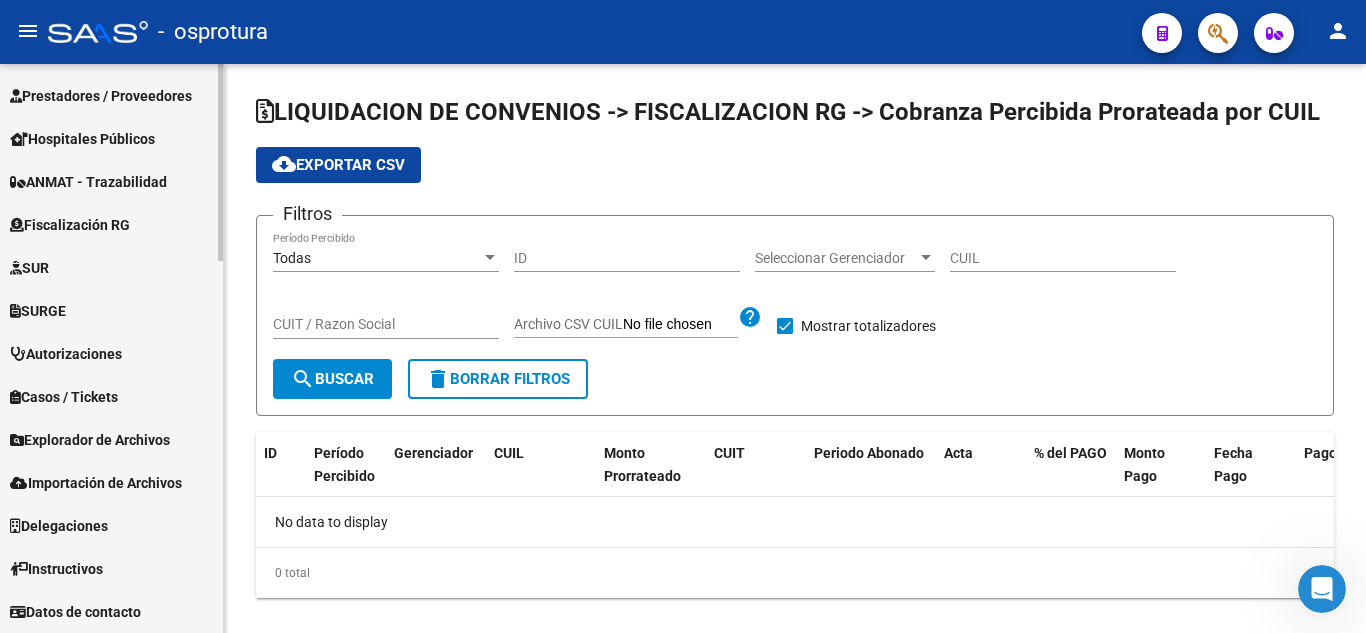 click on "Explorador de Archivos" at bounding box center [90, 440] 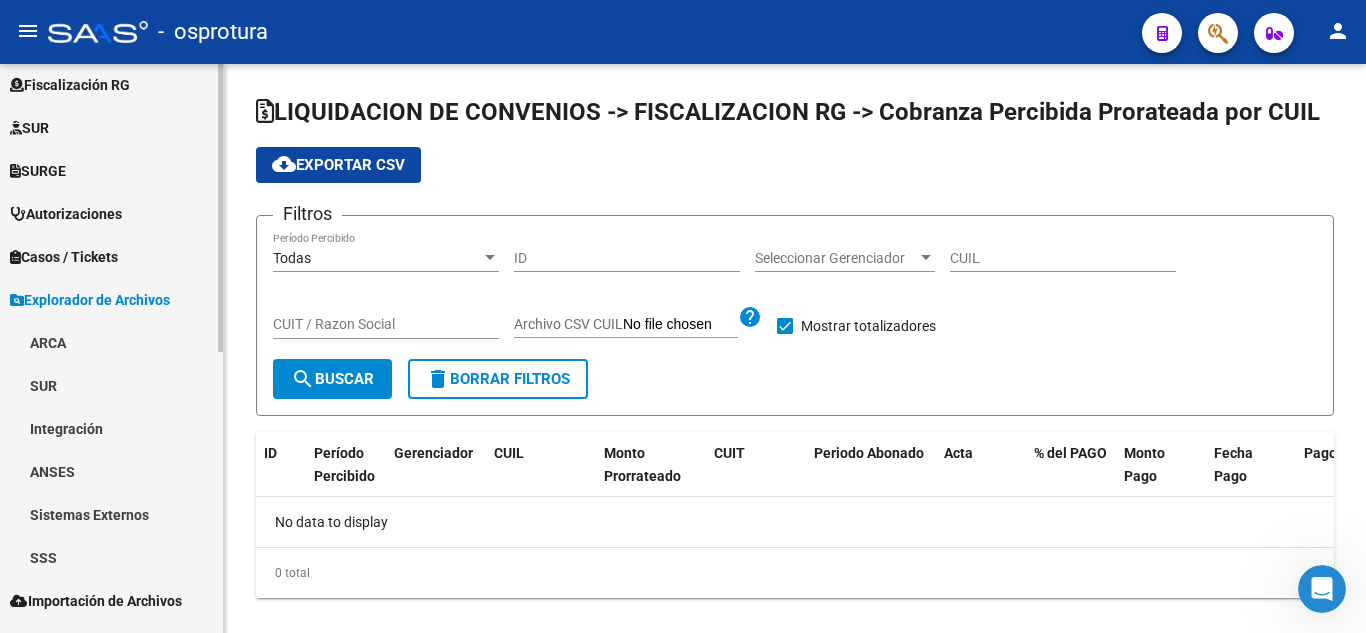 scroll, scrollTop: 513, scrollLeft: 0, axis: vertical 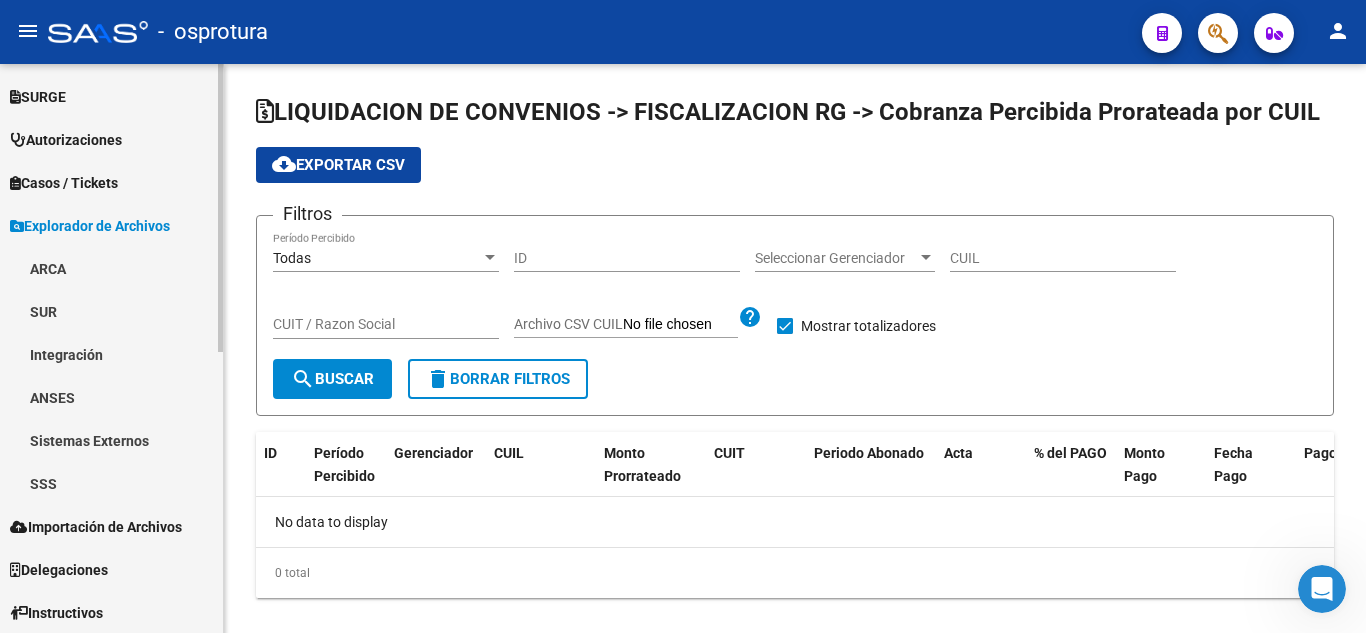 click on "ARCA" at bounding box center [111, 268] 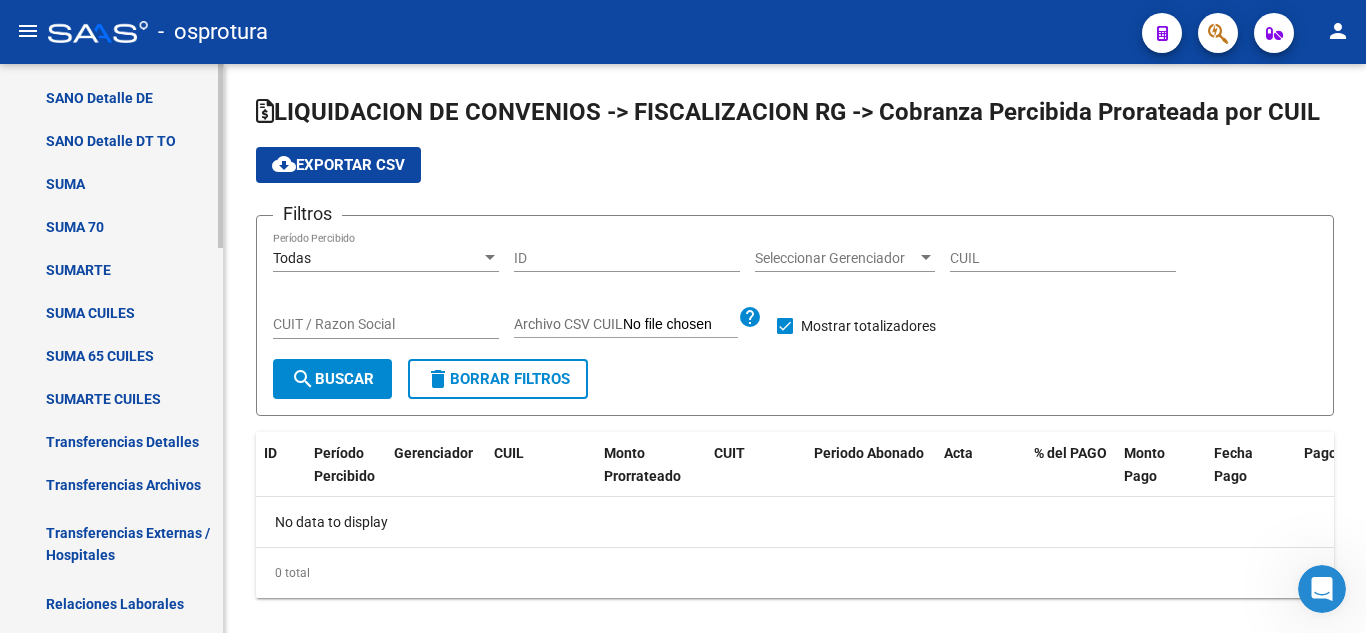 scroll, scrollTop: 913, scrollLeft: 0, axis: vertical 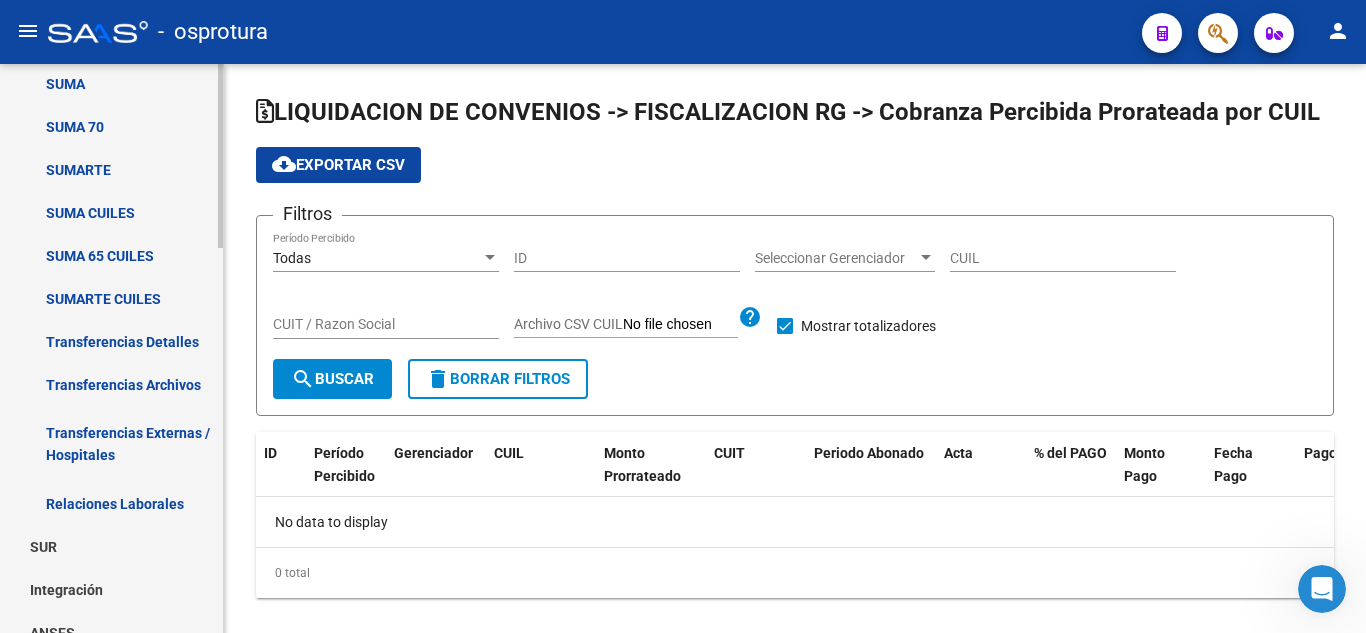 click on "Transferencias Archivos" at bounding box center (111, 384) 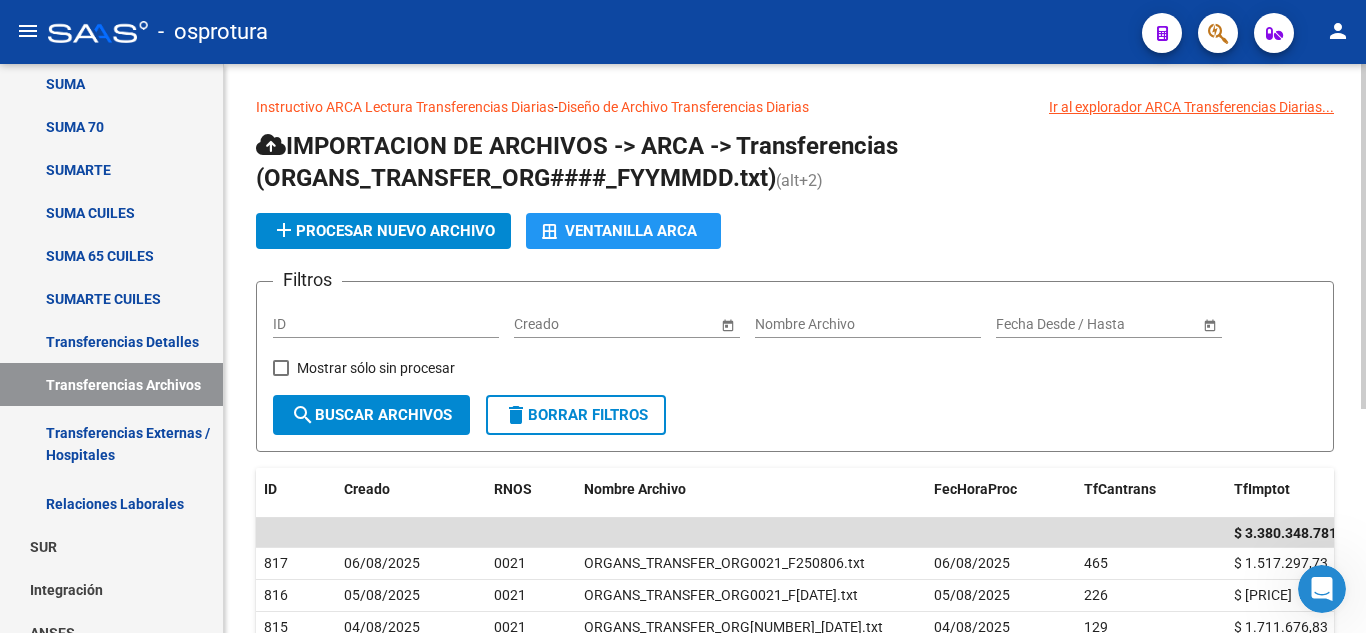 scroll, scrollTop: 100, scrollLeft: 0, axis: vertical 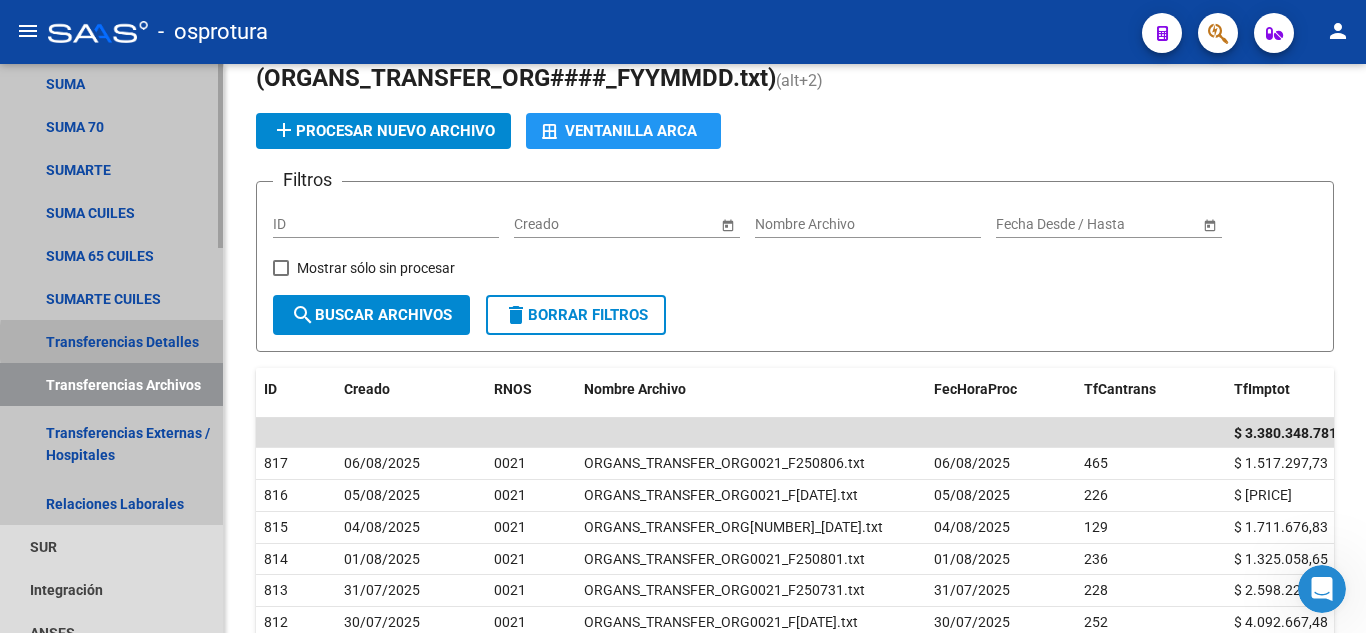 click on "Transferencias Detalles" at bounding box center [111, 341] 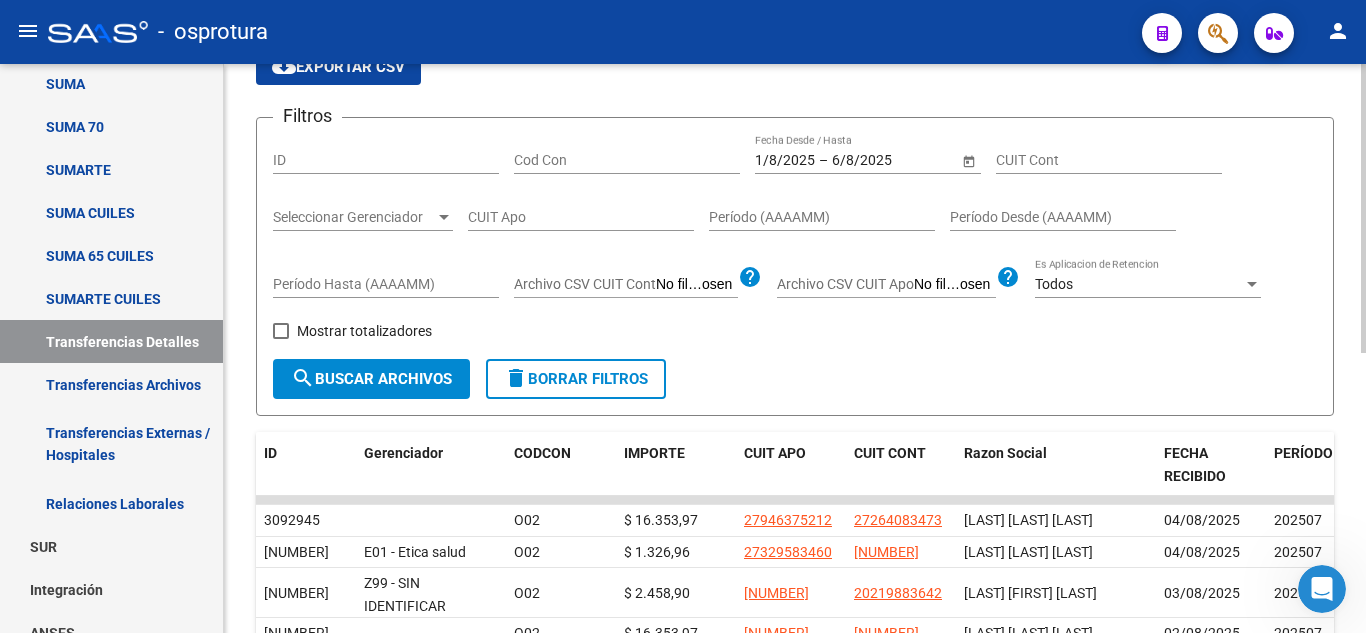 scroll, scrollTop: 100, scrollLeft: 0, axis: vertical 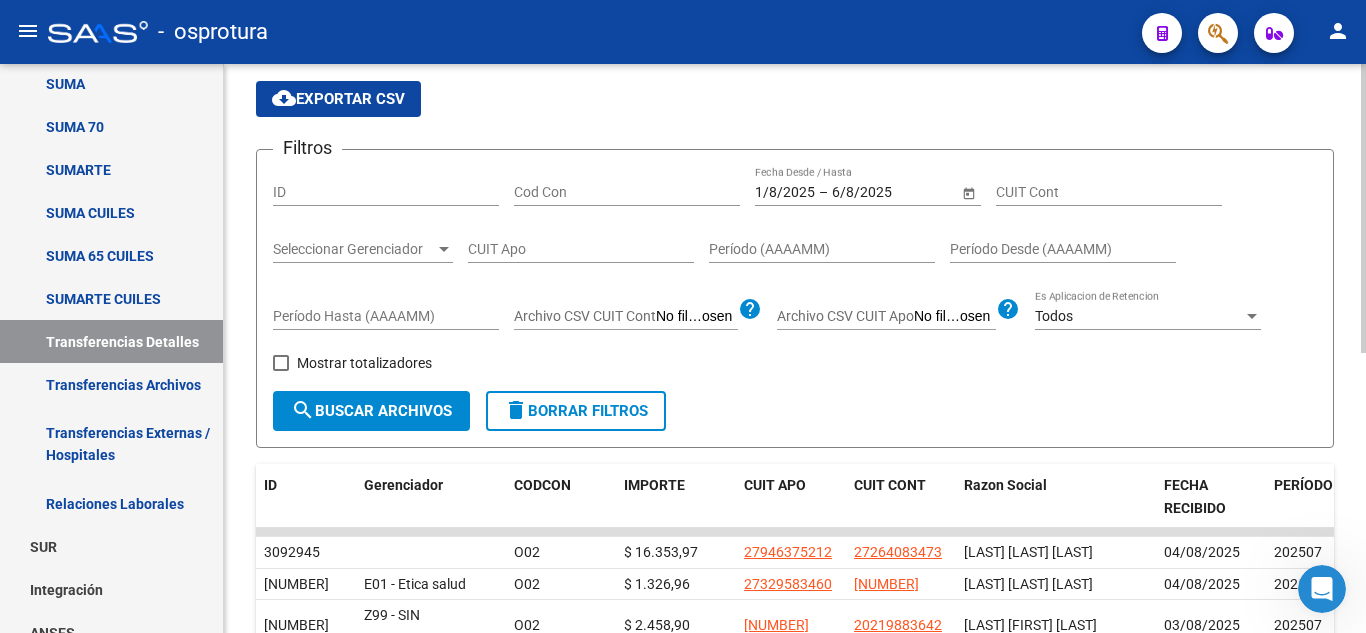 click on "Seleccionar Gerenciador" at bounding box center [354, 249] 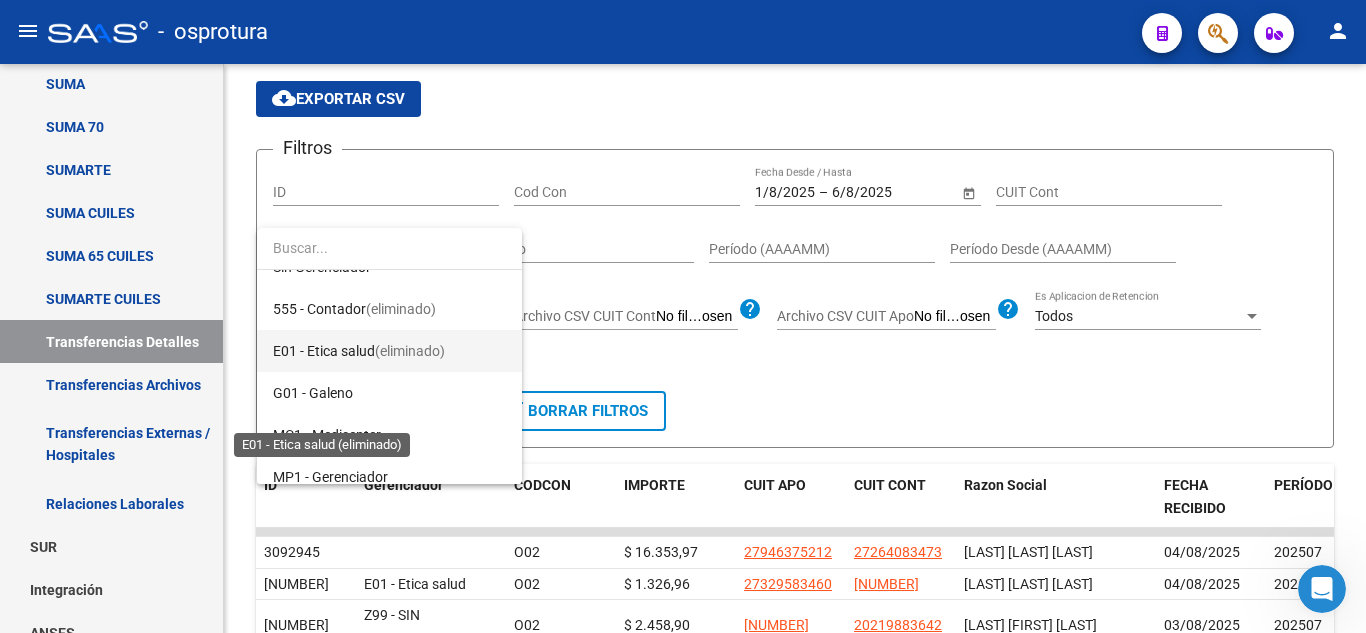 scroll, scrollTop: 100, scrollLeft: 0, axis: vertical 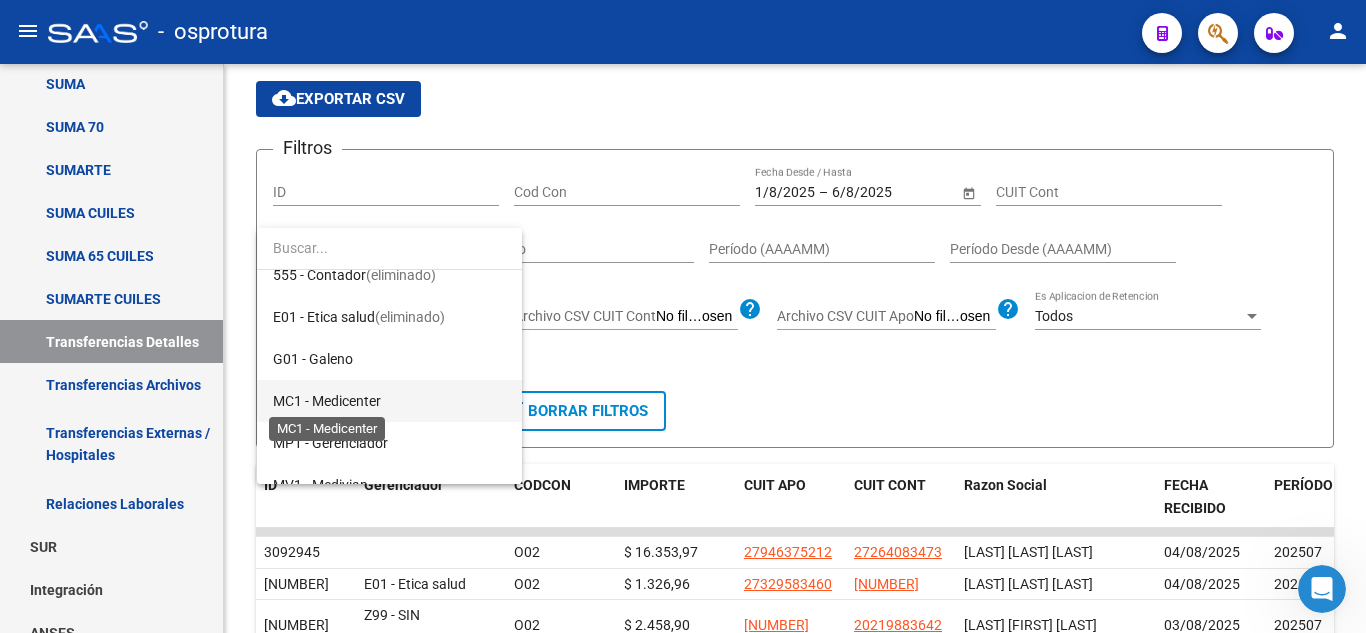 click on "MC1 - Medicenter" at bounding box center [327, 401] 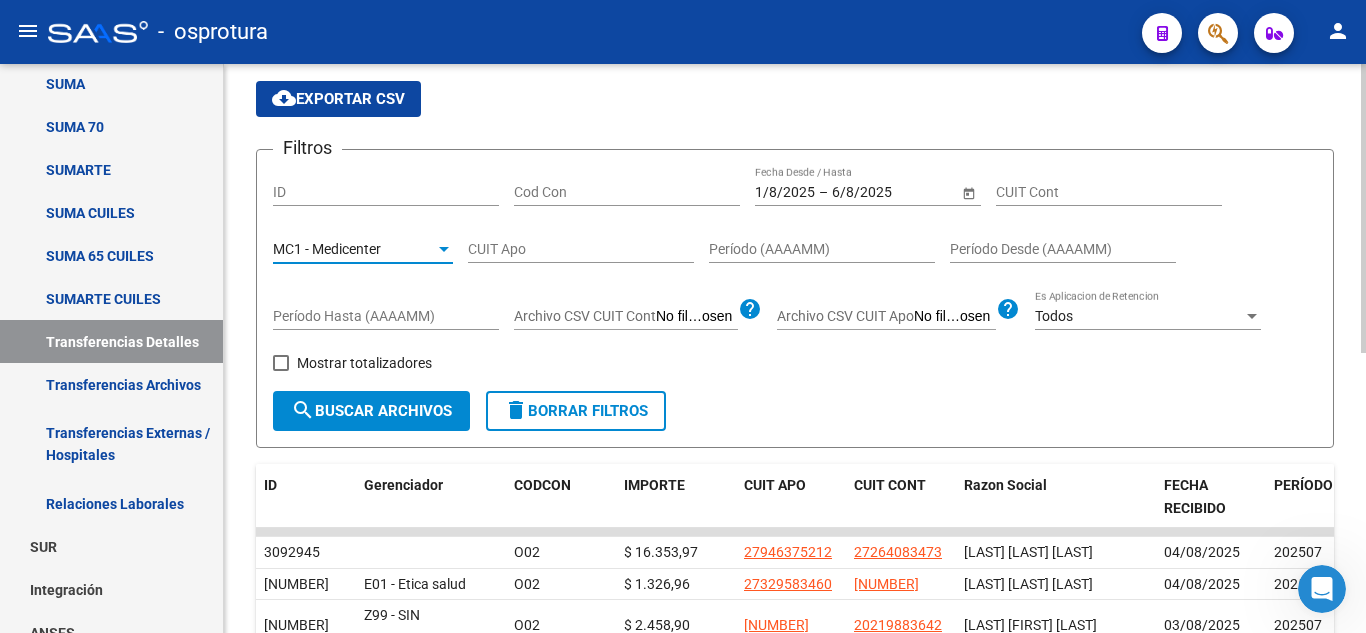 click on "search  Buscar Archivos" 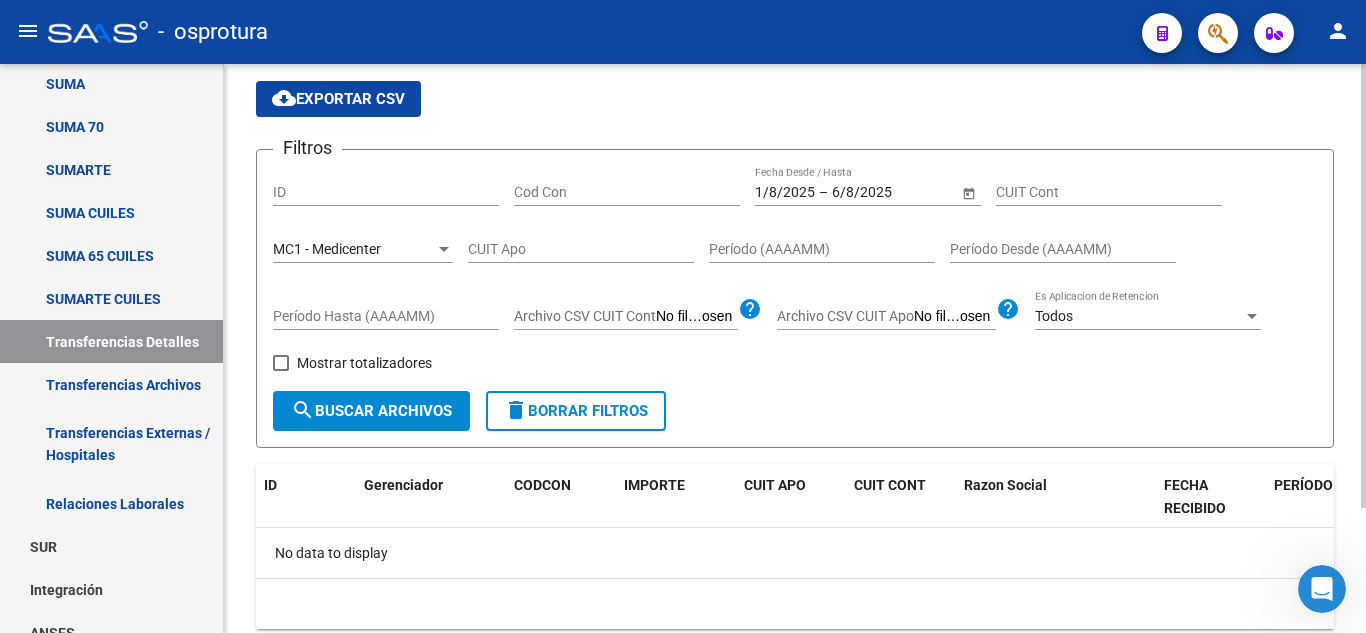 scroll, scrollTop: 161, scrollLeft: 0, axis: vertical 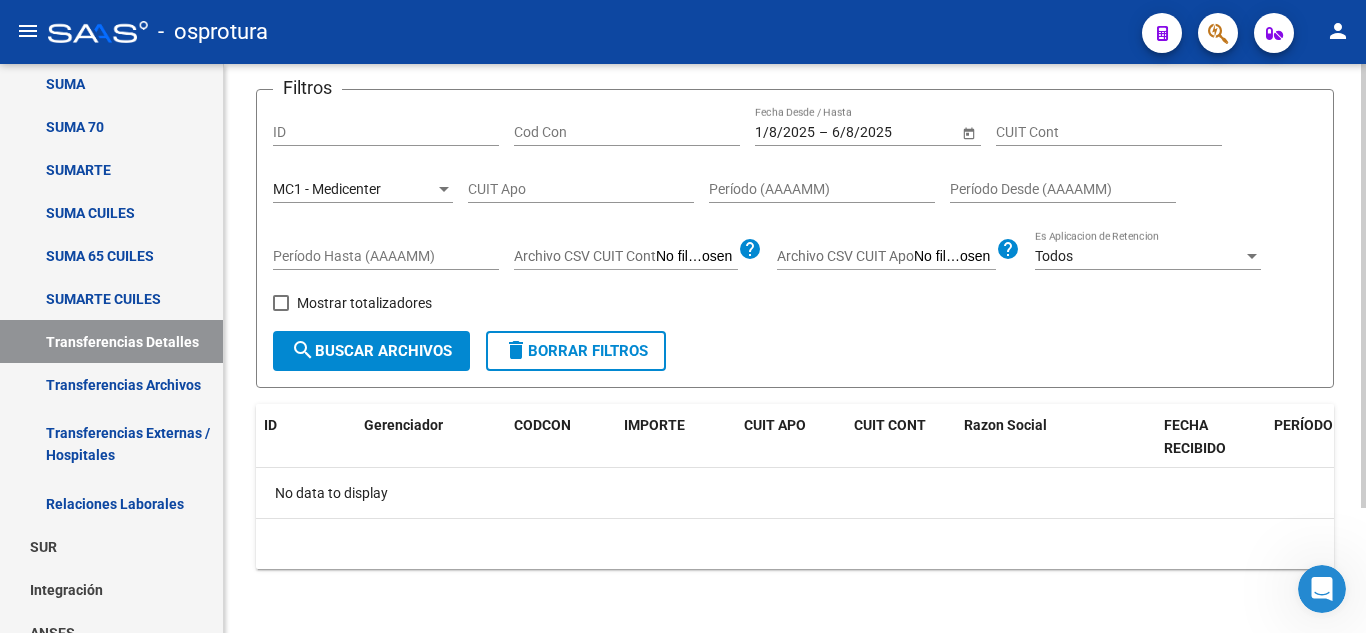 click 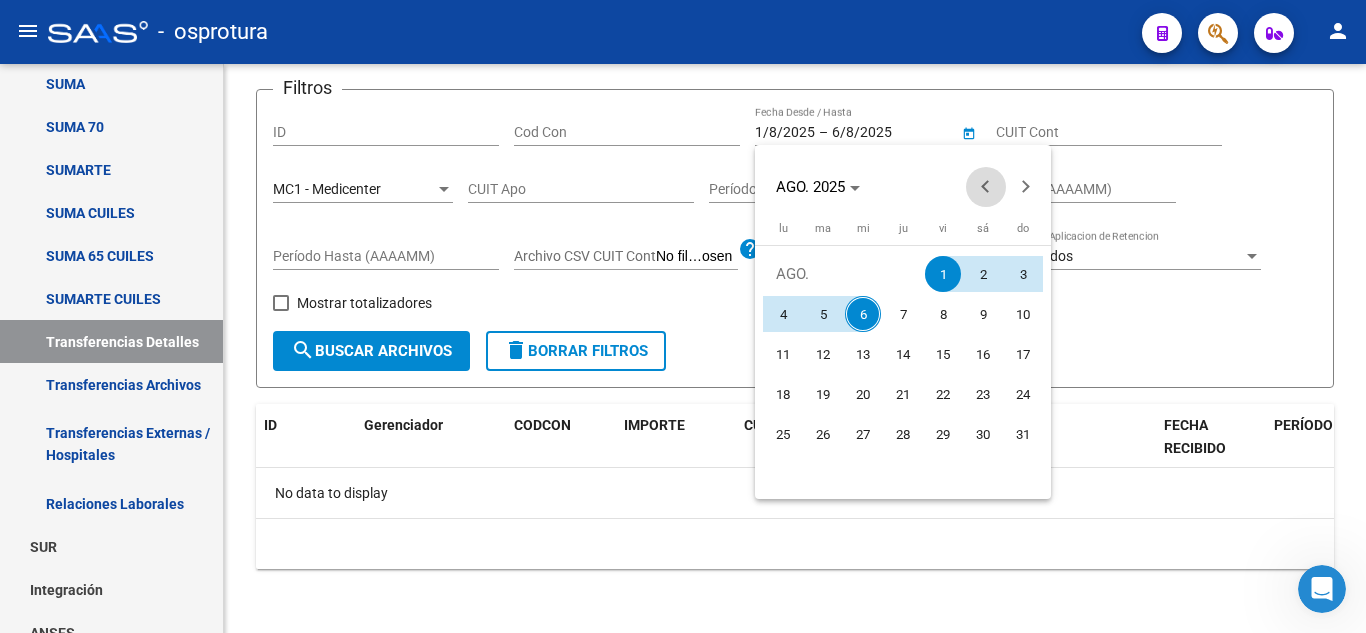 click at bounding box center [986, 187] 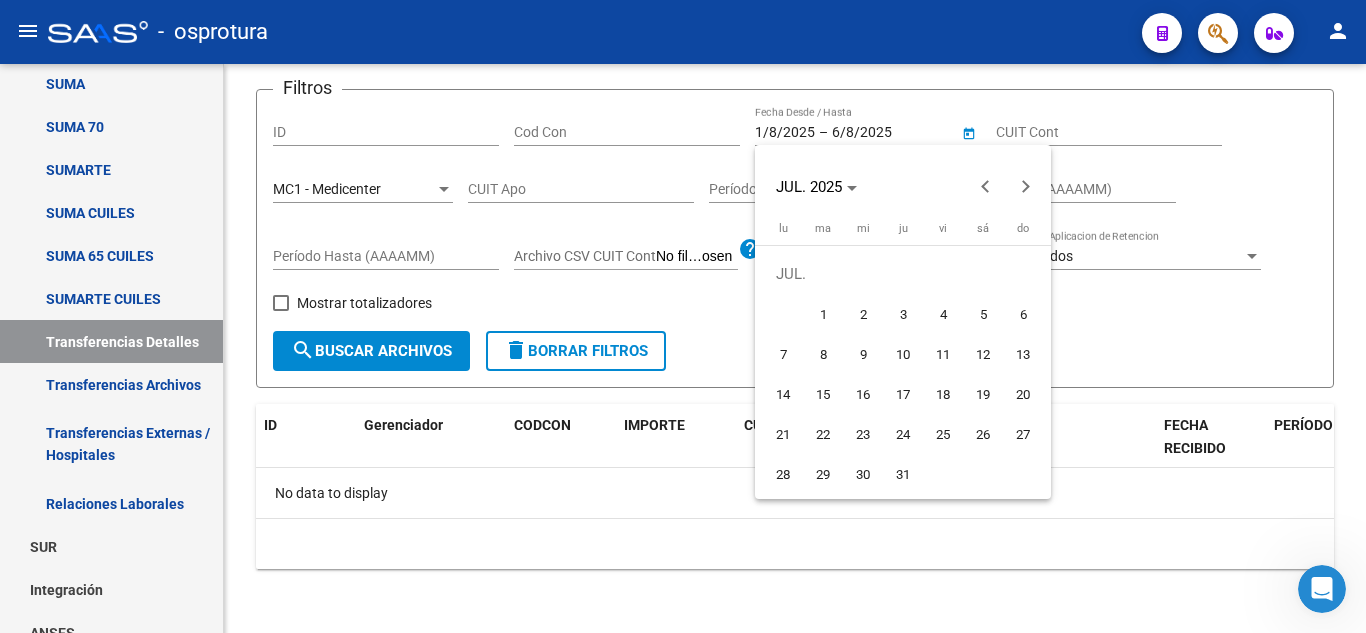 click on "1" at bounding box center (823, 314) 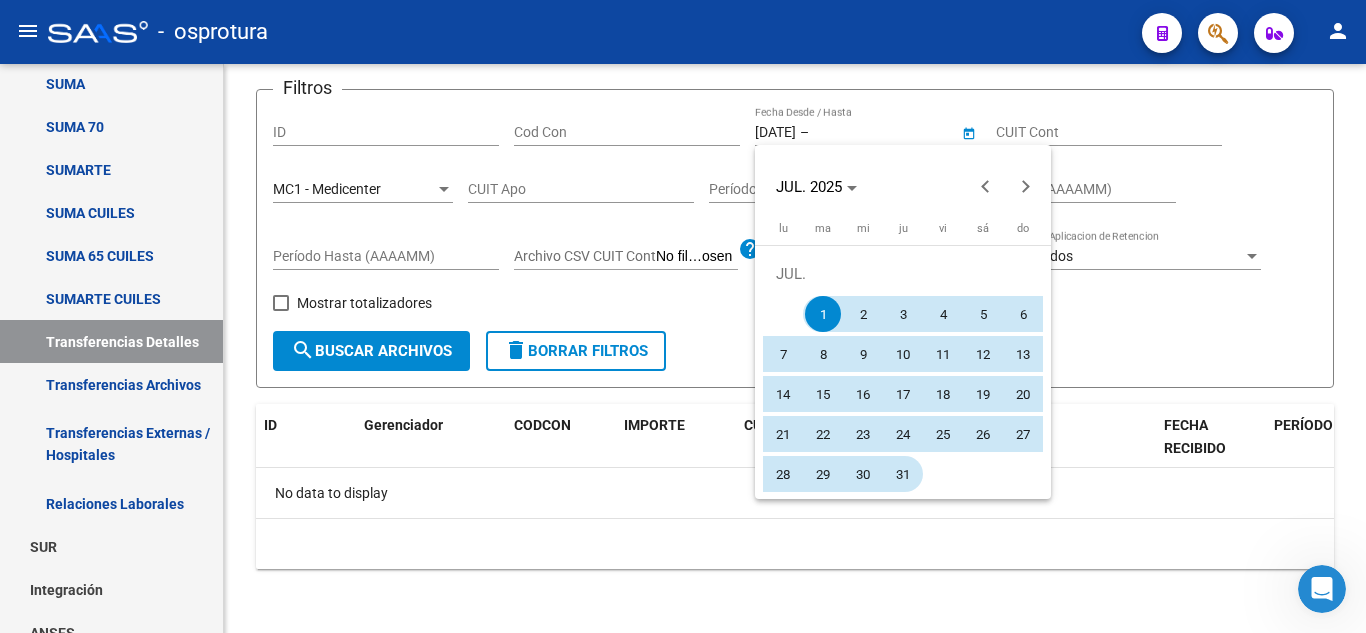 click on "31" at bounding box center (903, 474) 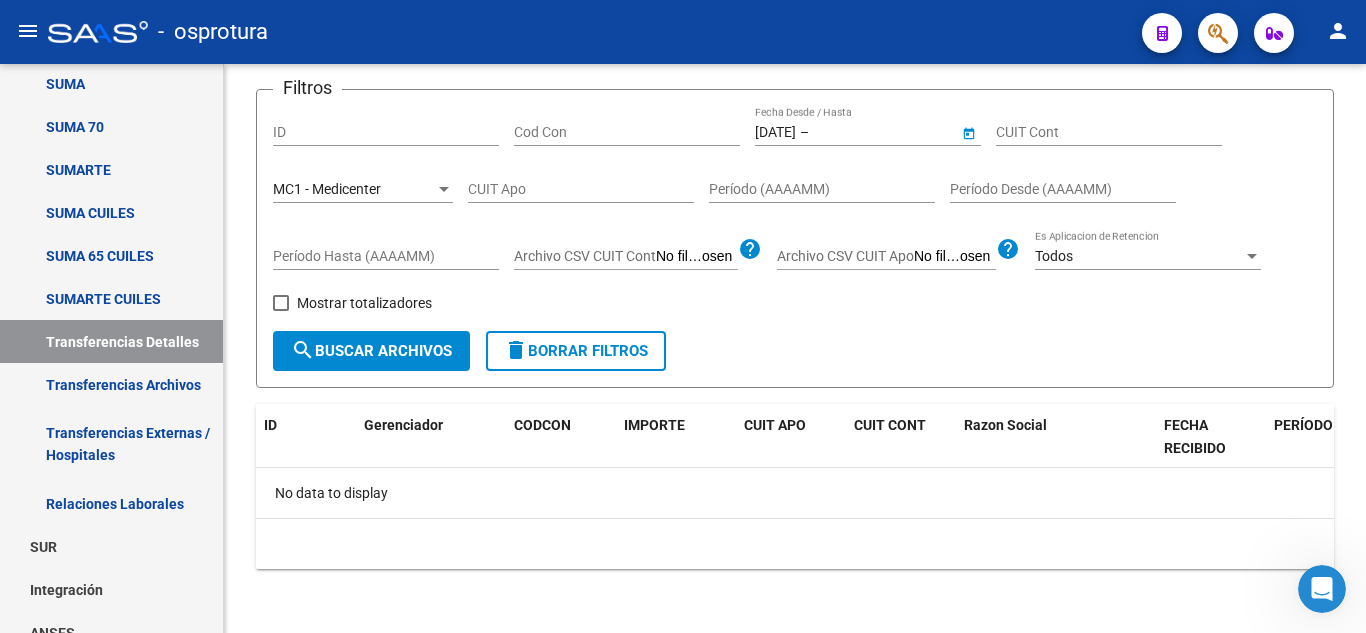 type on "31/7/2025" 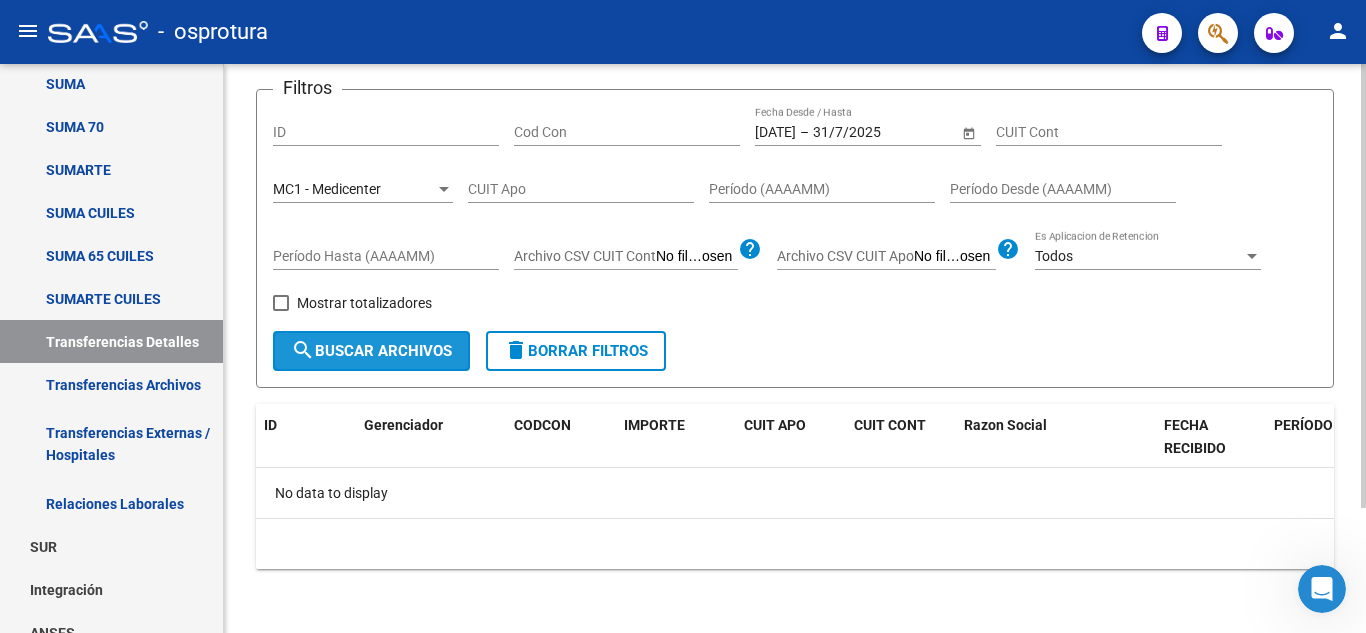 click on "search  Buscar Archivos" 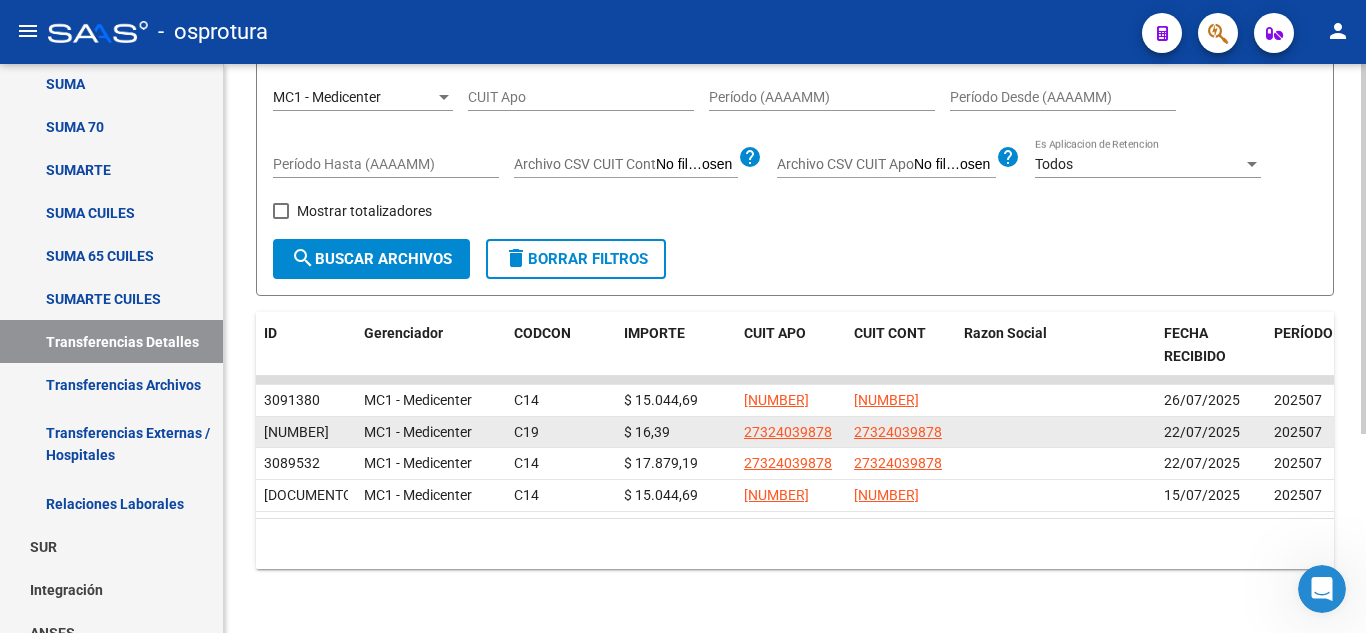 scroll, scrollTop: 305, scrollLeft: 0, axis: vertical 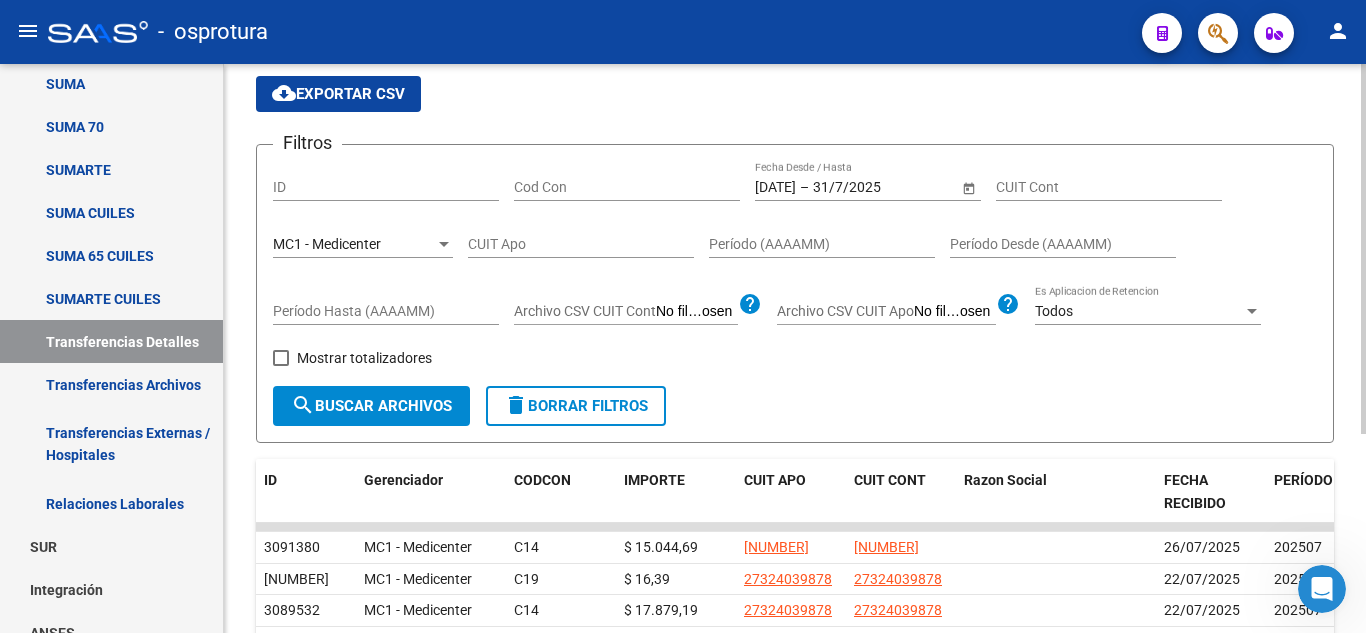 click 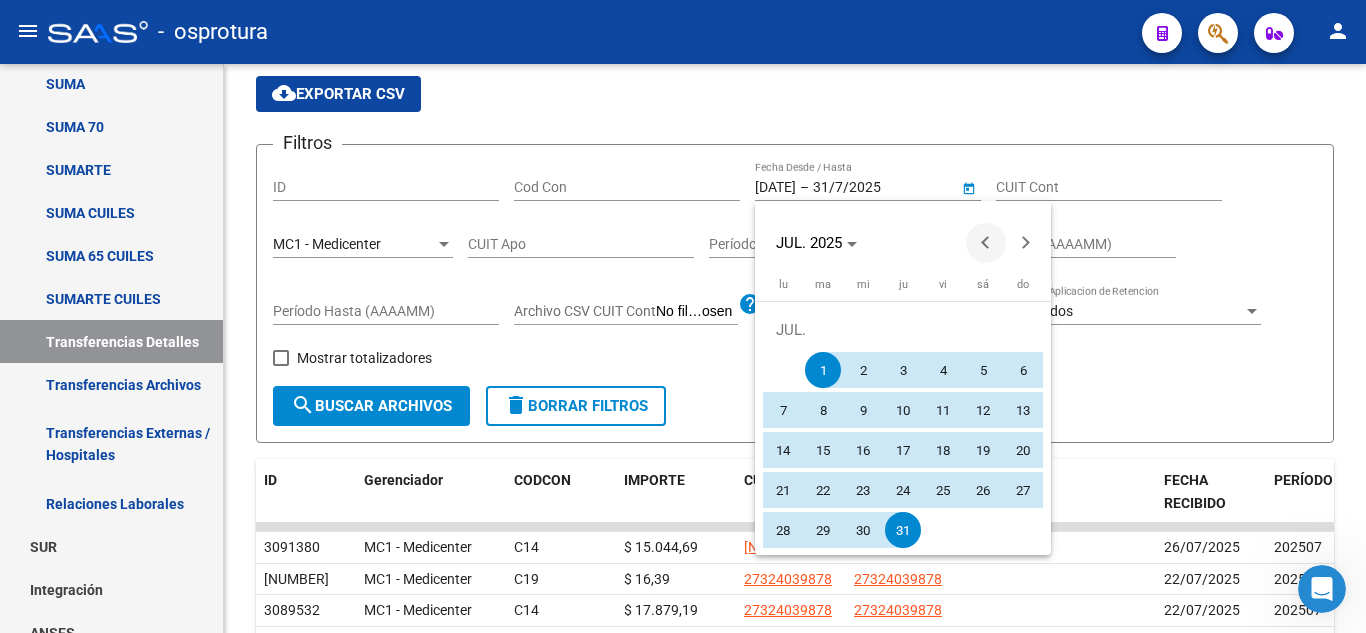 click at bounding box center (986, 243) 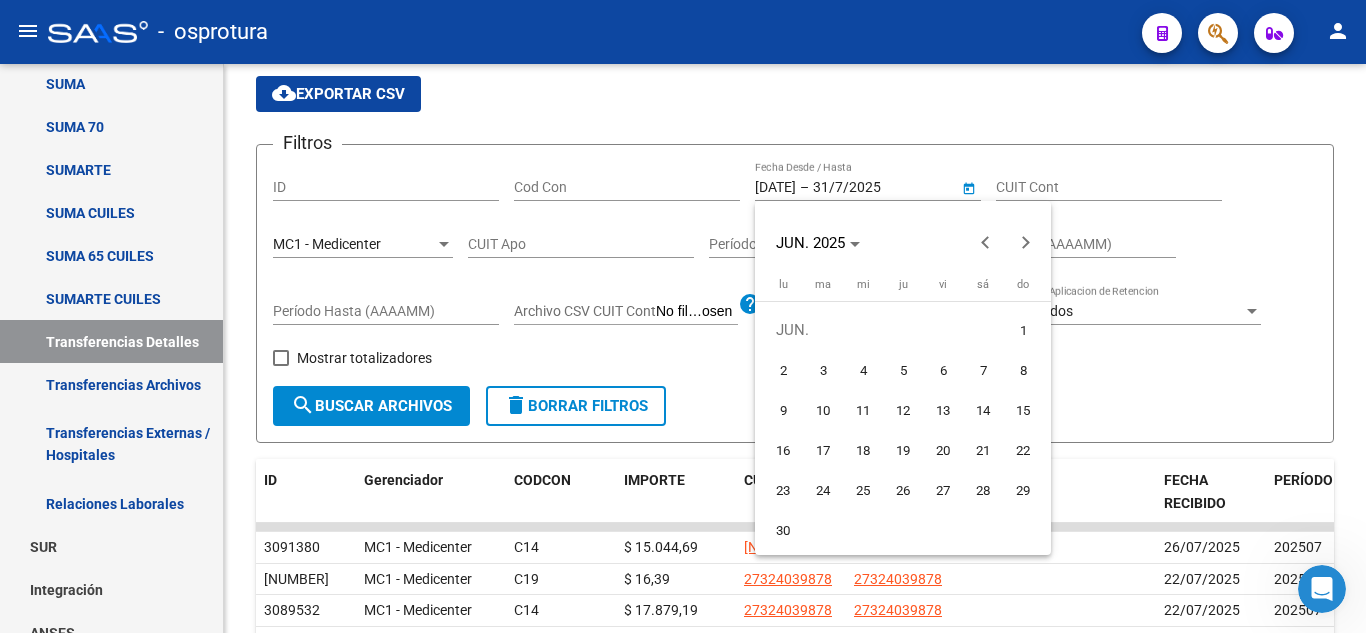 click on "1" at bounding box center (1023, 330) 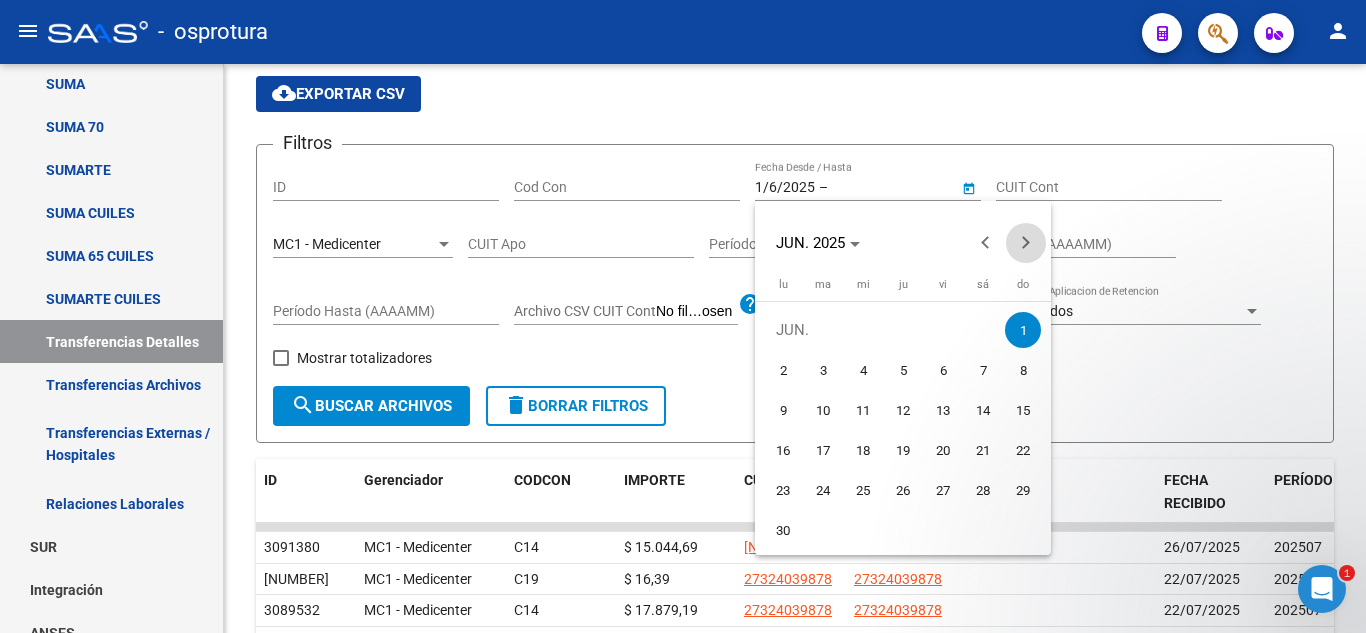 click at bounding box center (1026, 243) 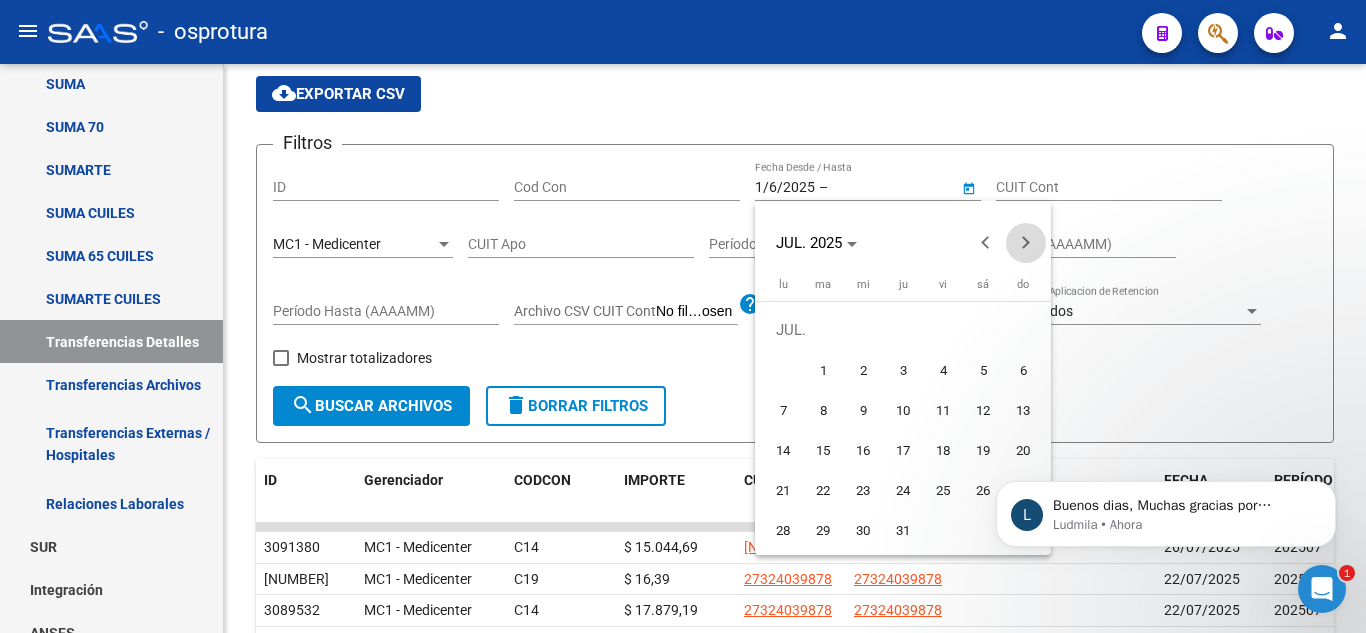 scroll, scrollTop: 0, scrollLeft: 0, axis: both 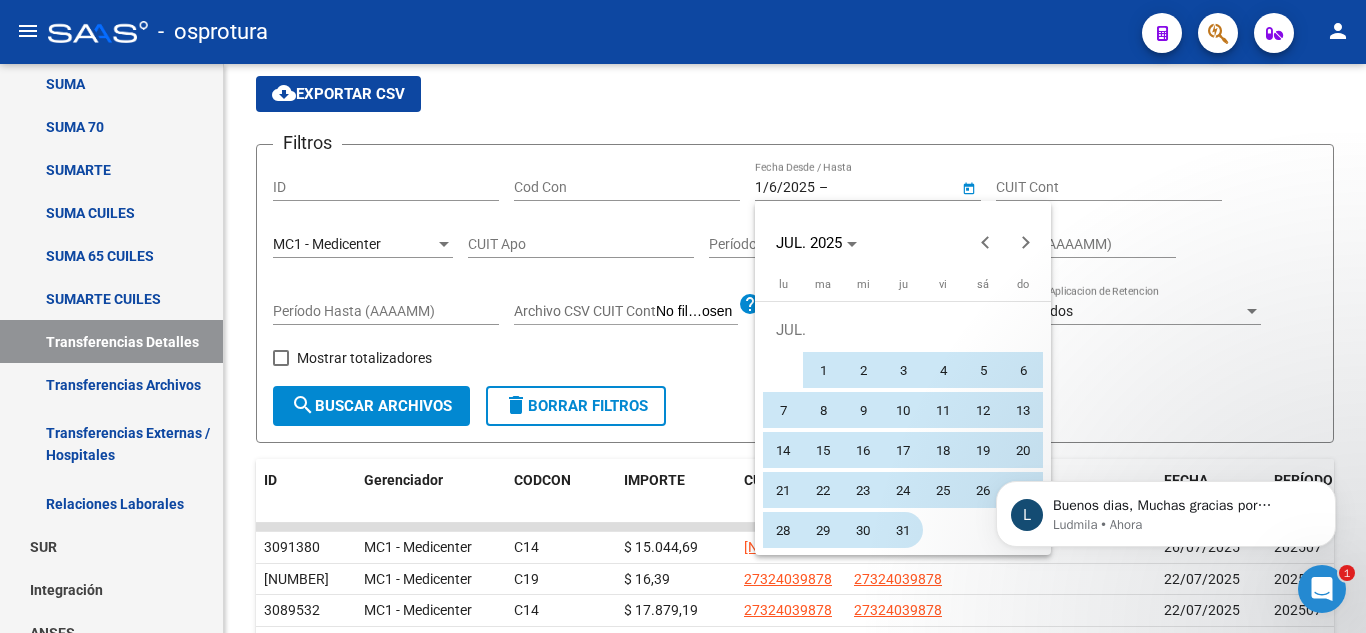 click on "31" at bounding box center (903, 530) 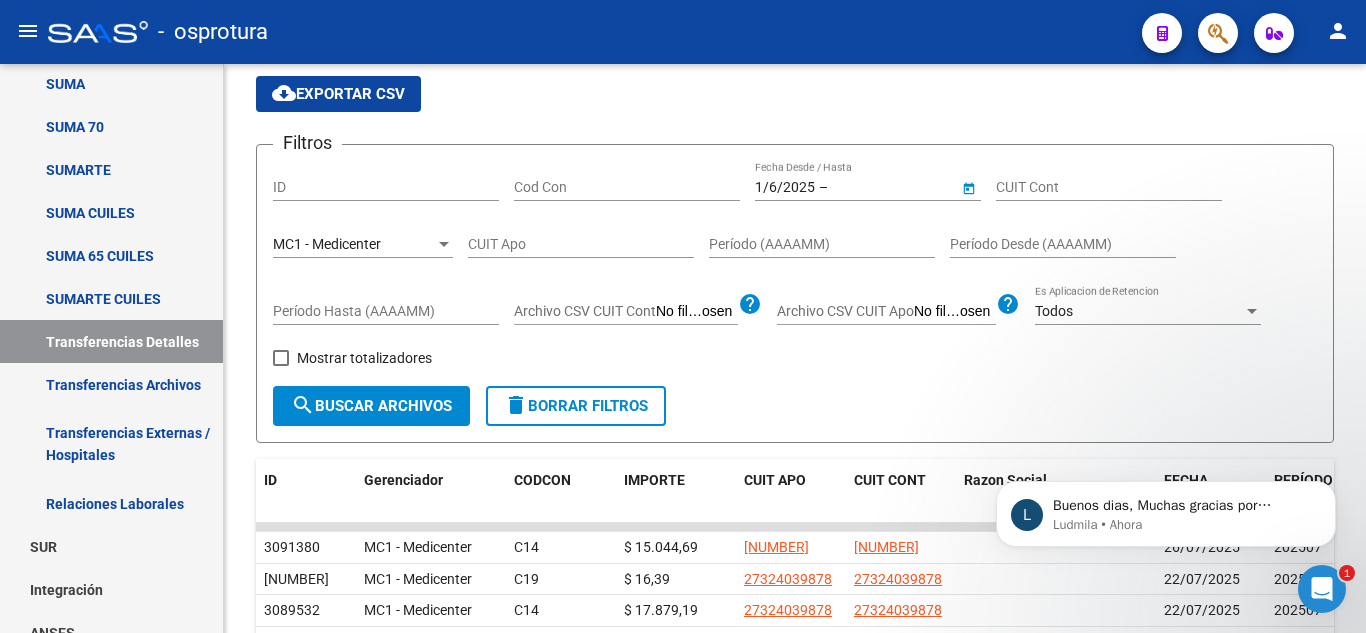 type on "31/7/2025" 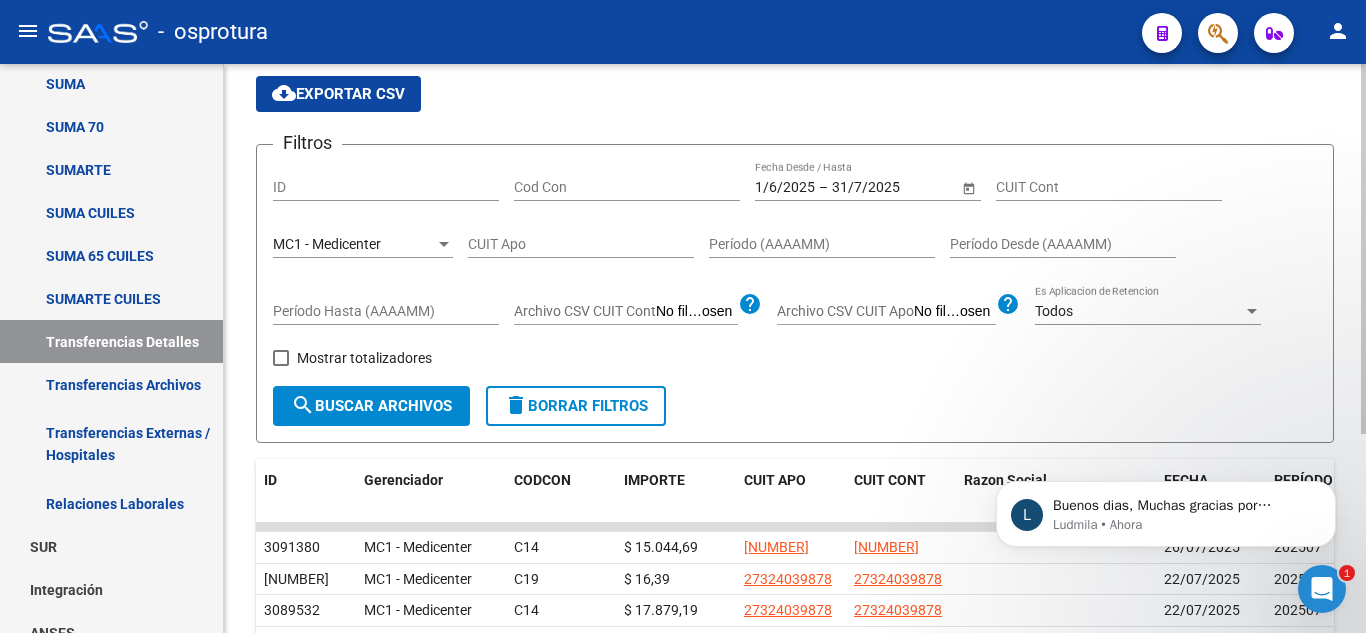 click on "search  Buscar Archivos" 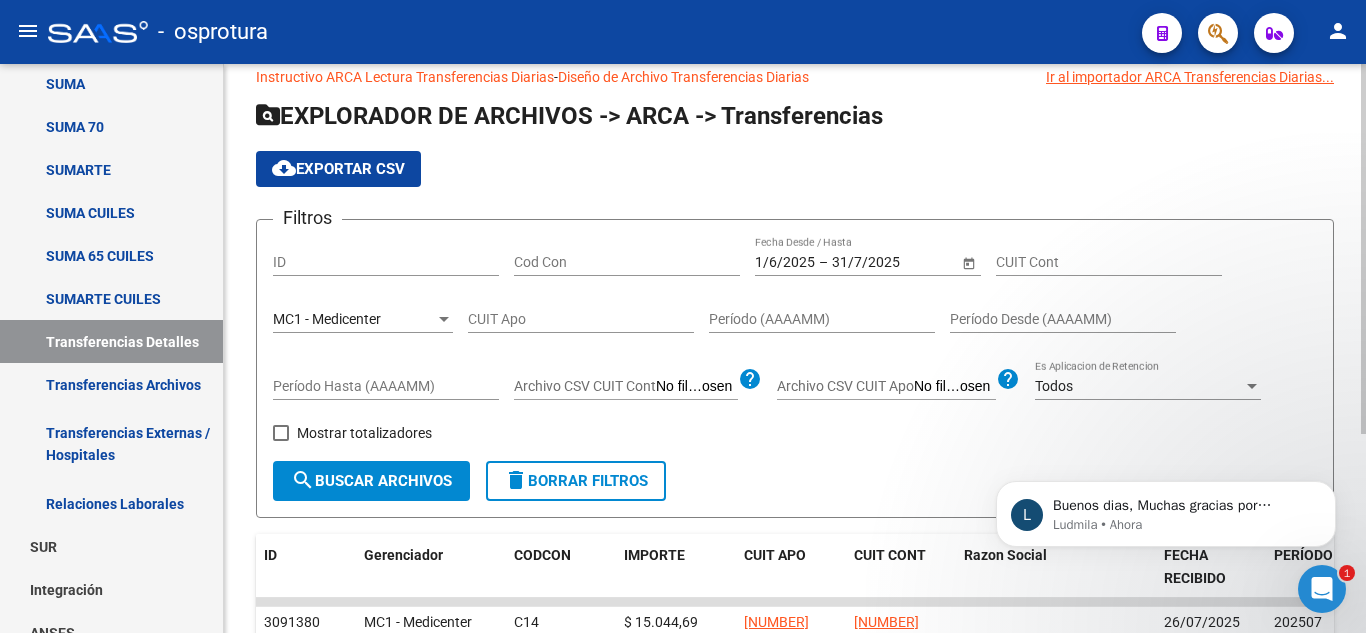scroll, scrollTop: 5, scrollLeft: 0, axis: vertical 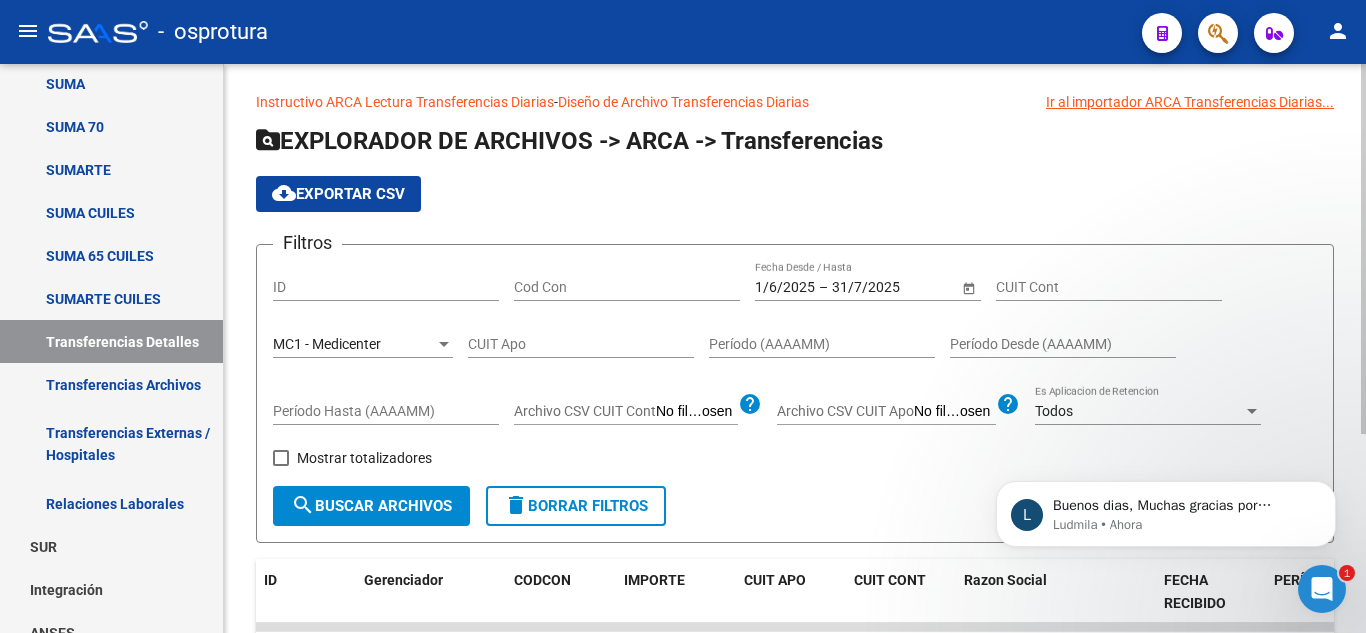 click 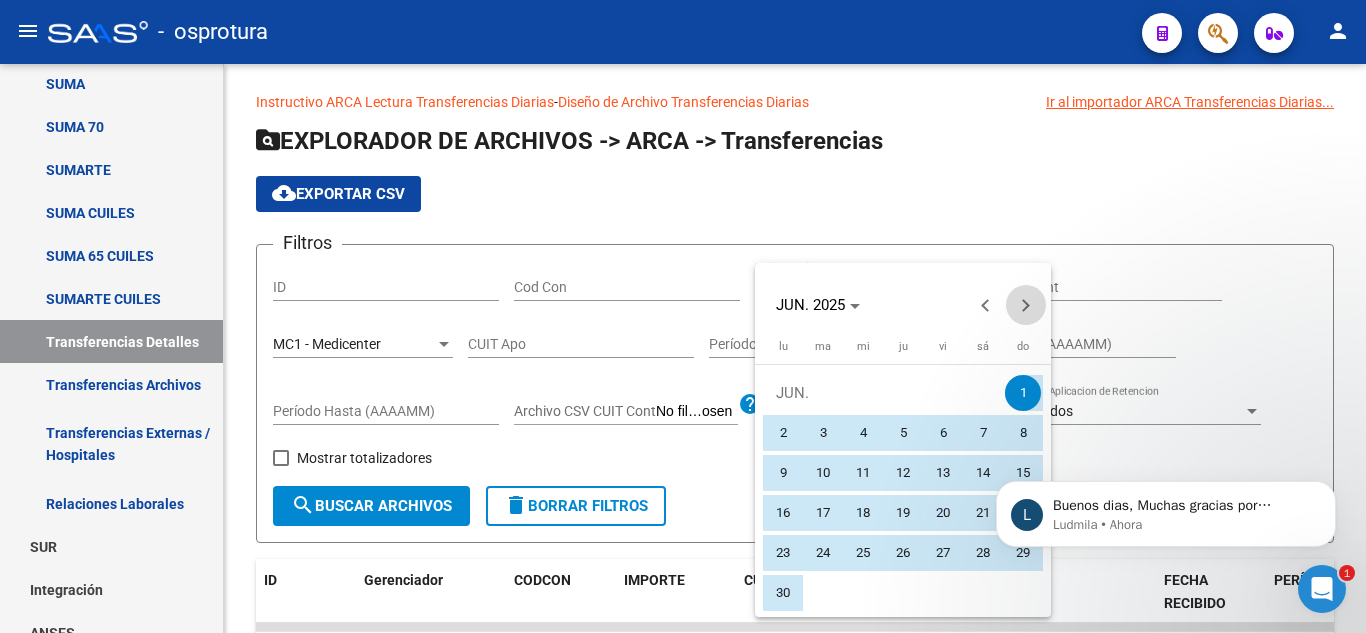 click at bounding box center [1026, 305] 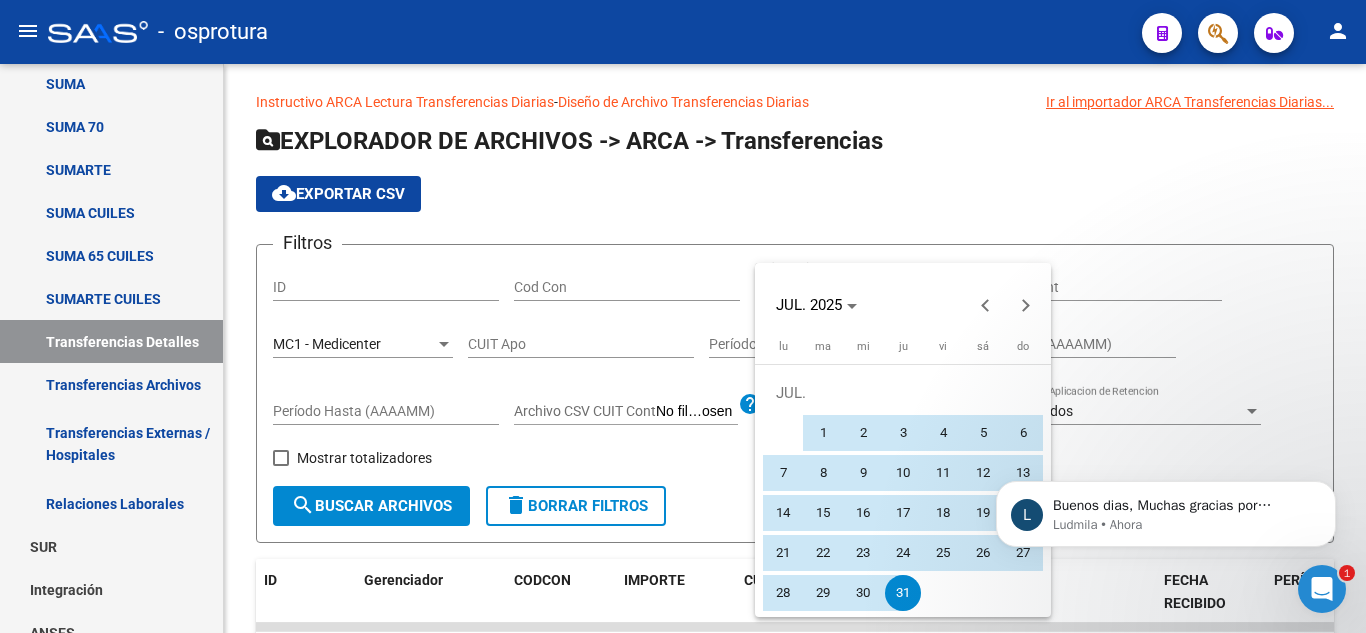 click at bounding box center [683, 316] 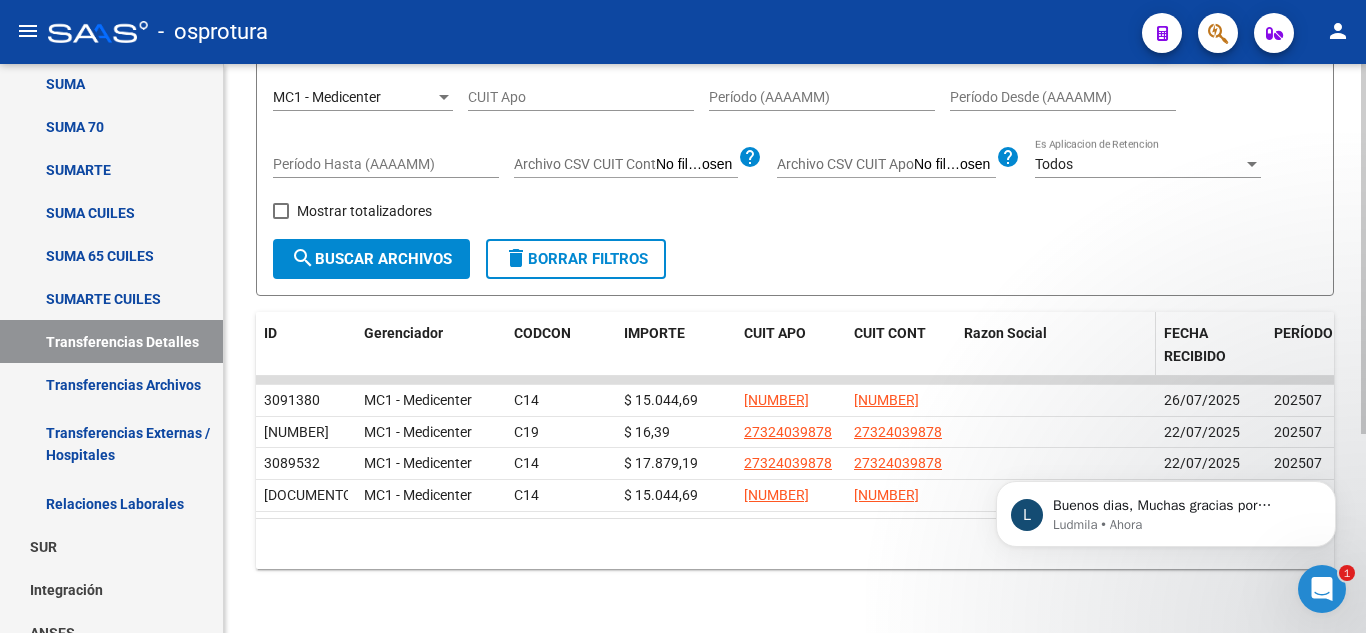 scroll, scrollTop: 305, scrollLeft: 0, axis: vertical 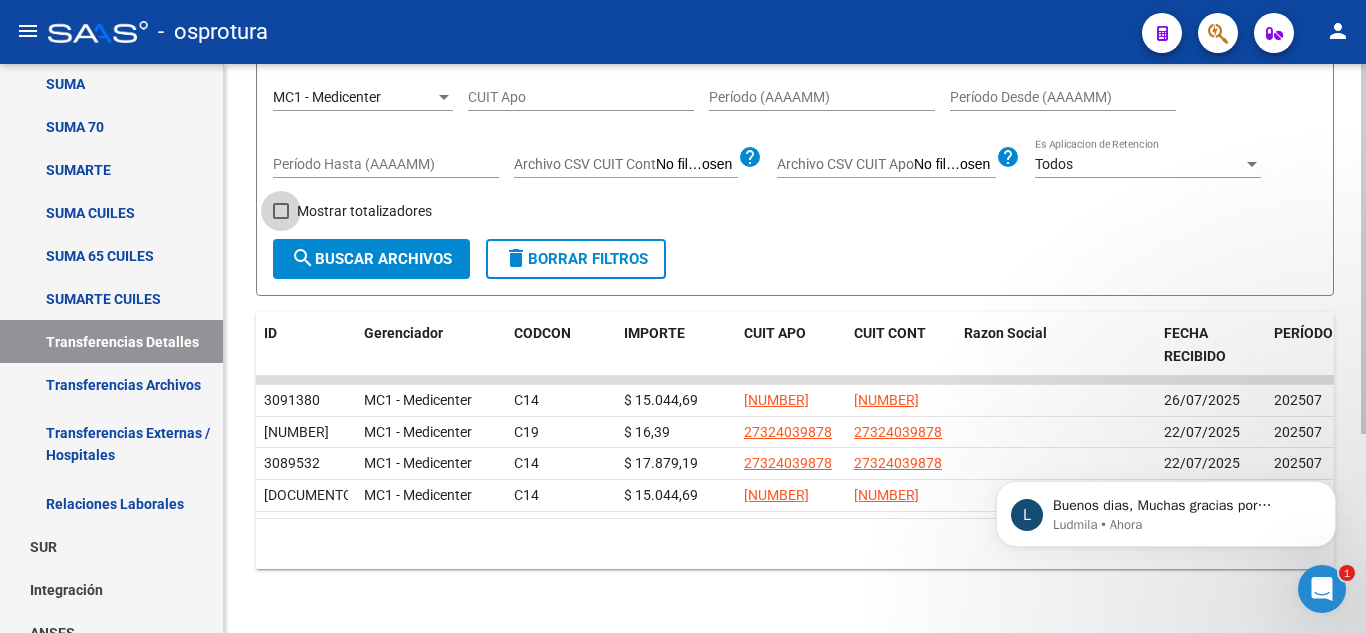 click on "Mostrar totalizadores" at bounding box center [352, 211] 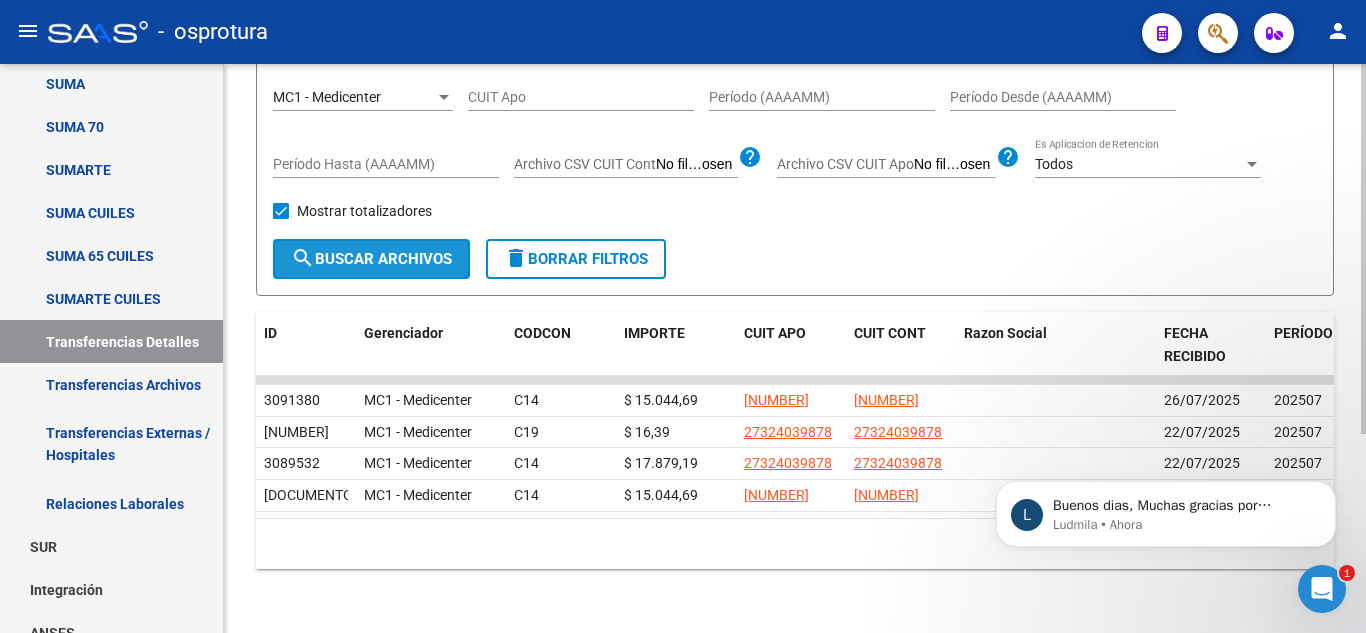 click on "search  Buscar Archivos" 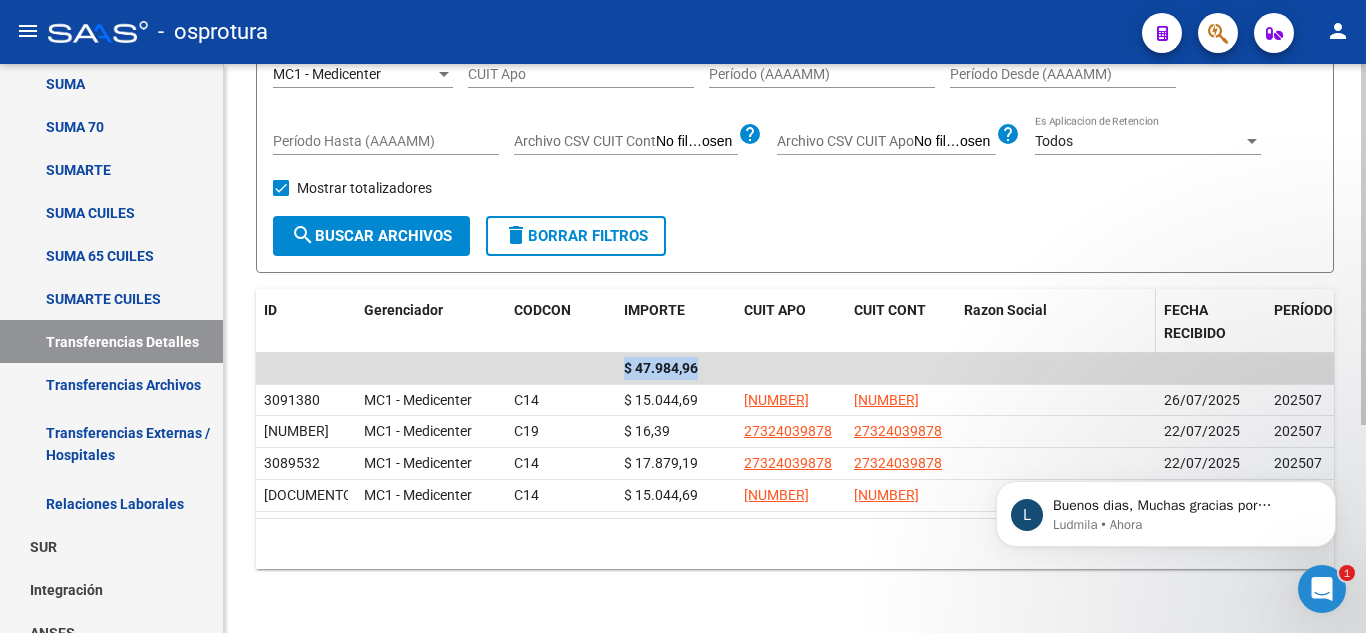 drag, startPoint x: 627, startPoint y: 344, endPoint x: 1064, endPoint y: 294, distance: 439.8511 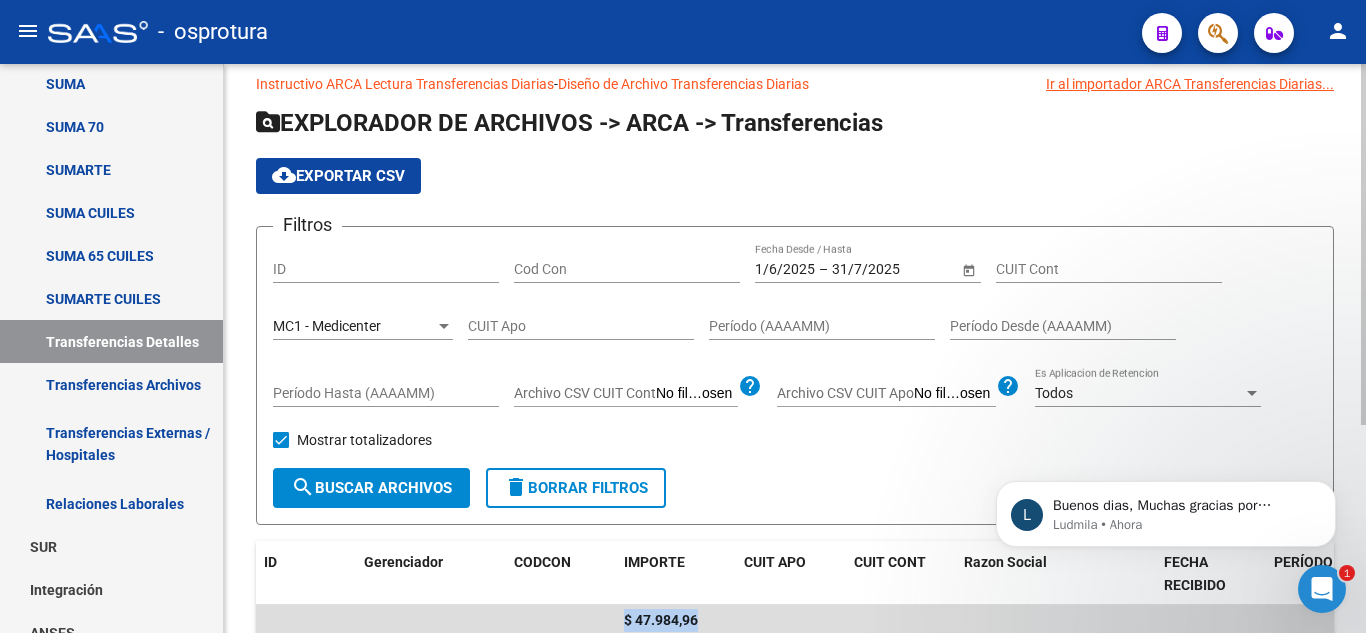 scroll, scrollTop: 5, scrollLeft: 0, axis: vertical 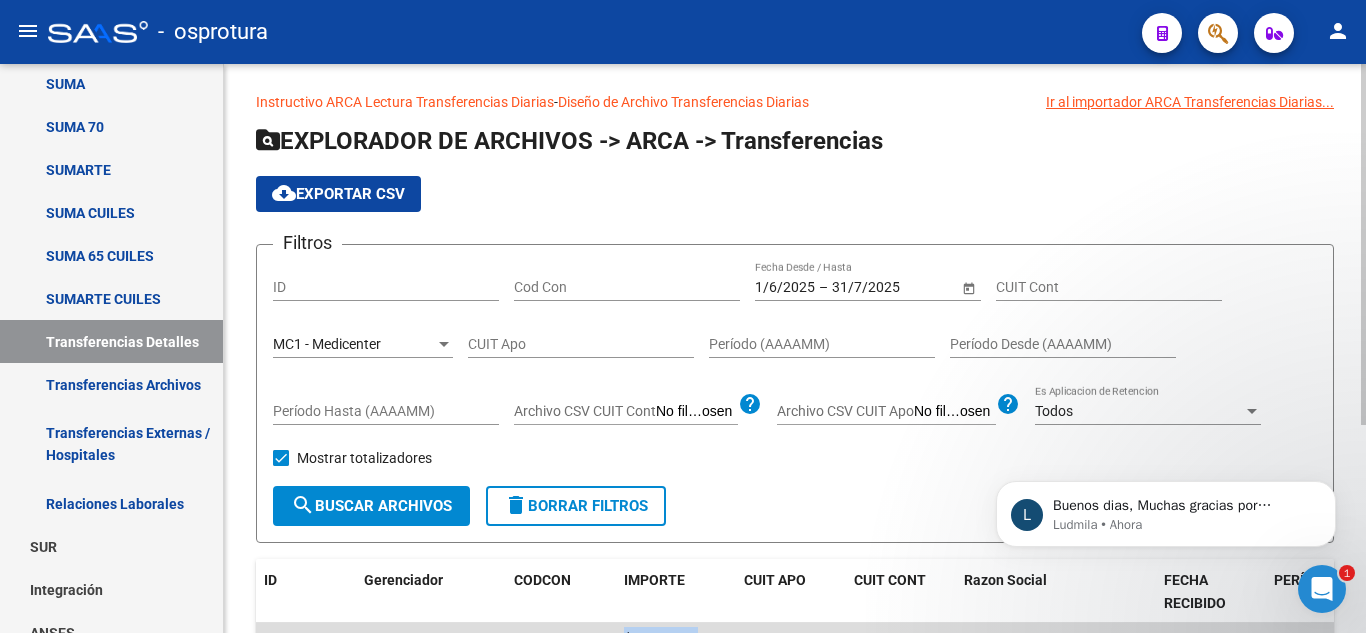 click 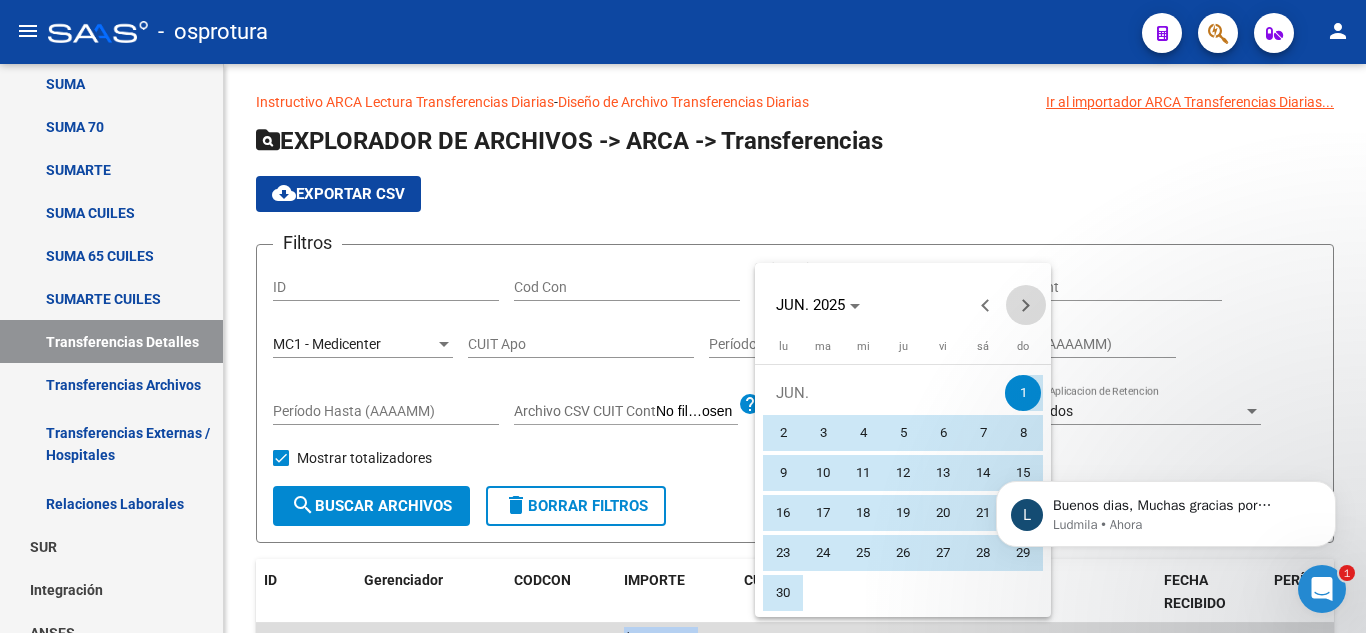 click at bounding box center [1026, 305] 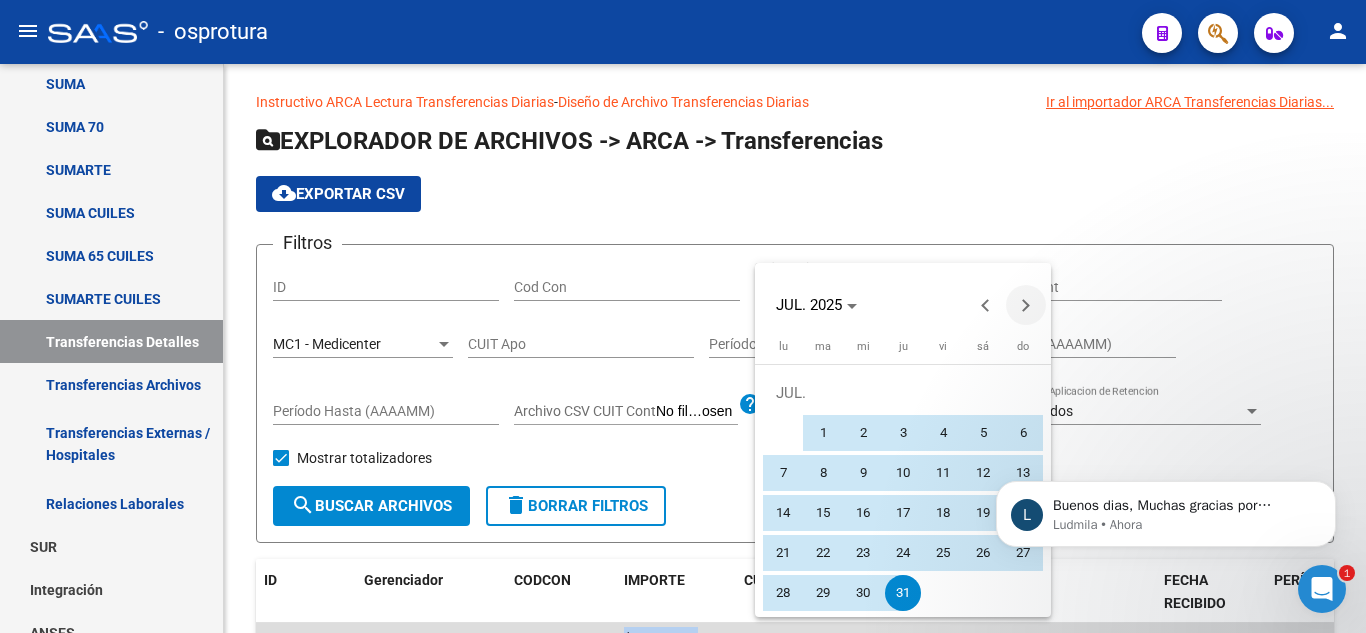 click at bounding box center (1026, 305) 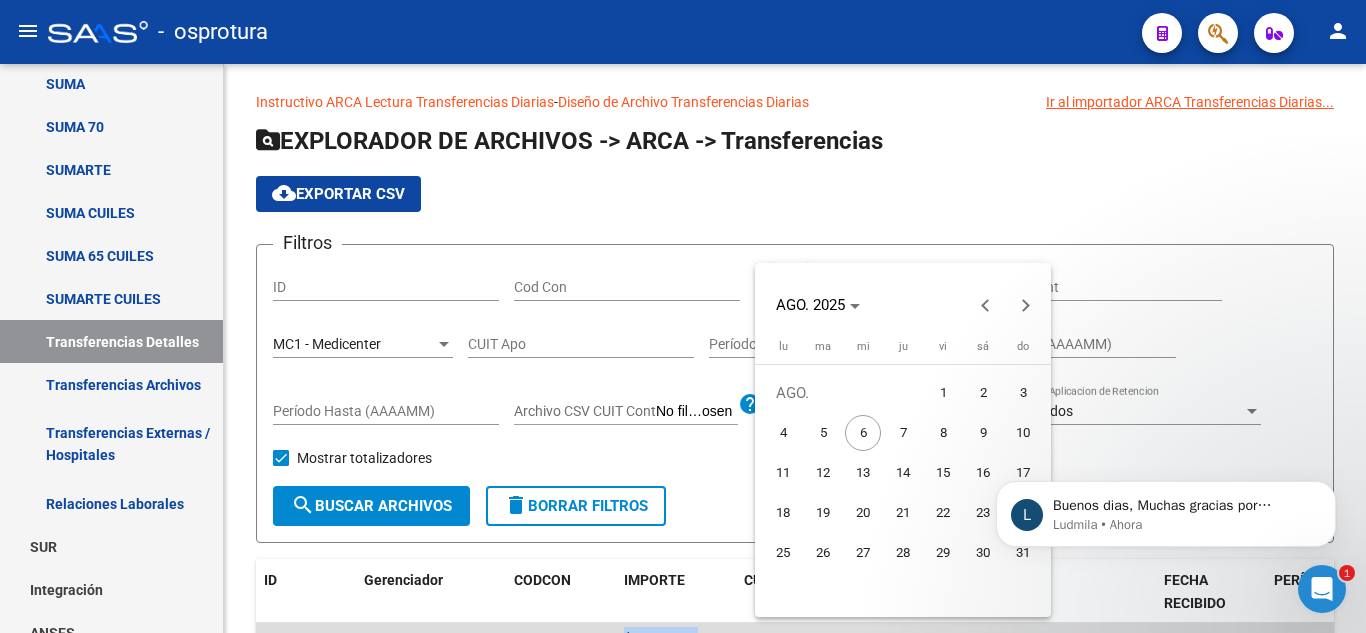 scroll, scrollTop: 103, scrollLeft: 0, axis: vertical 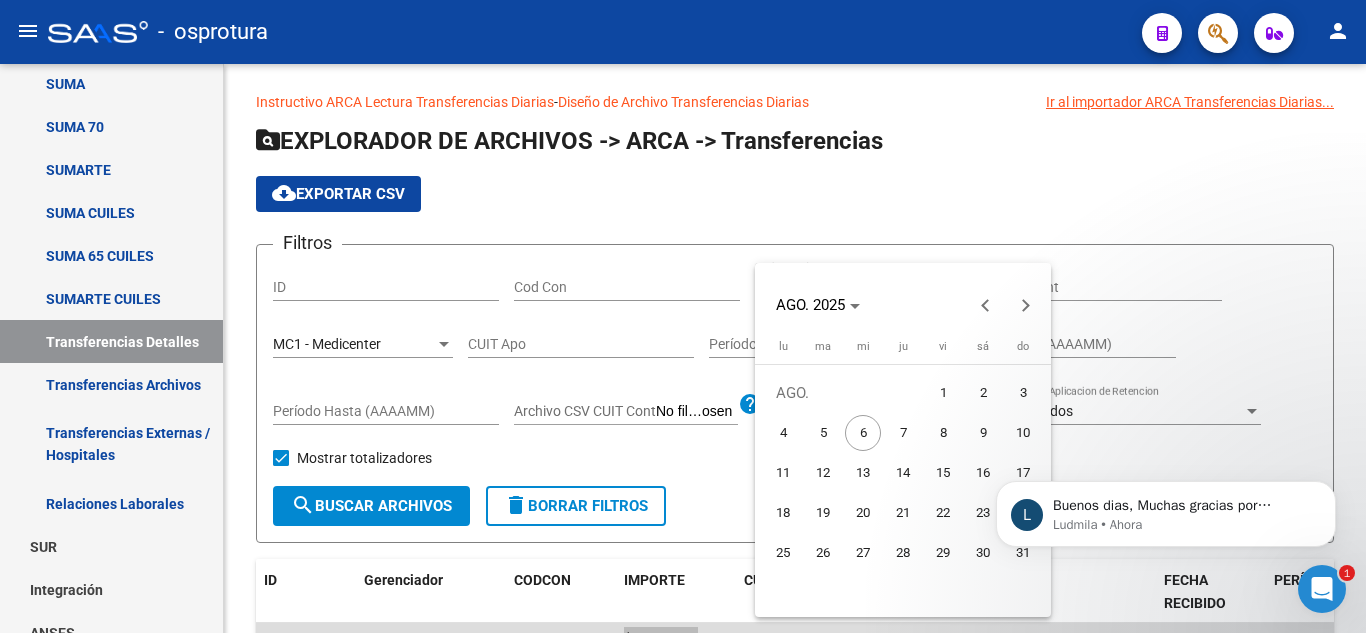 click at bounding box center [1322, 589] 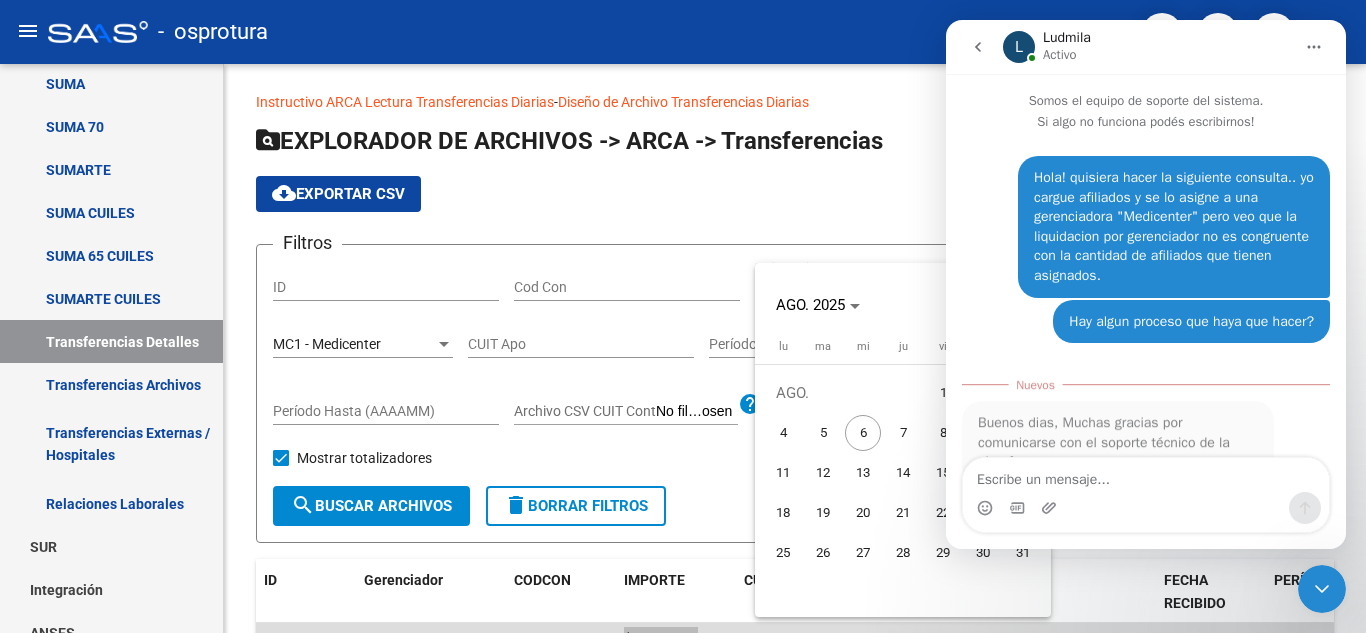 scroll, scrollTop: 108, scrollLeft: 0, axis: vertical 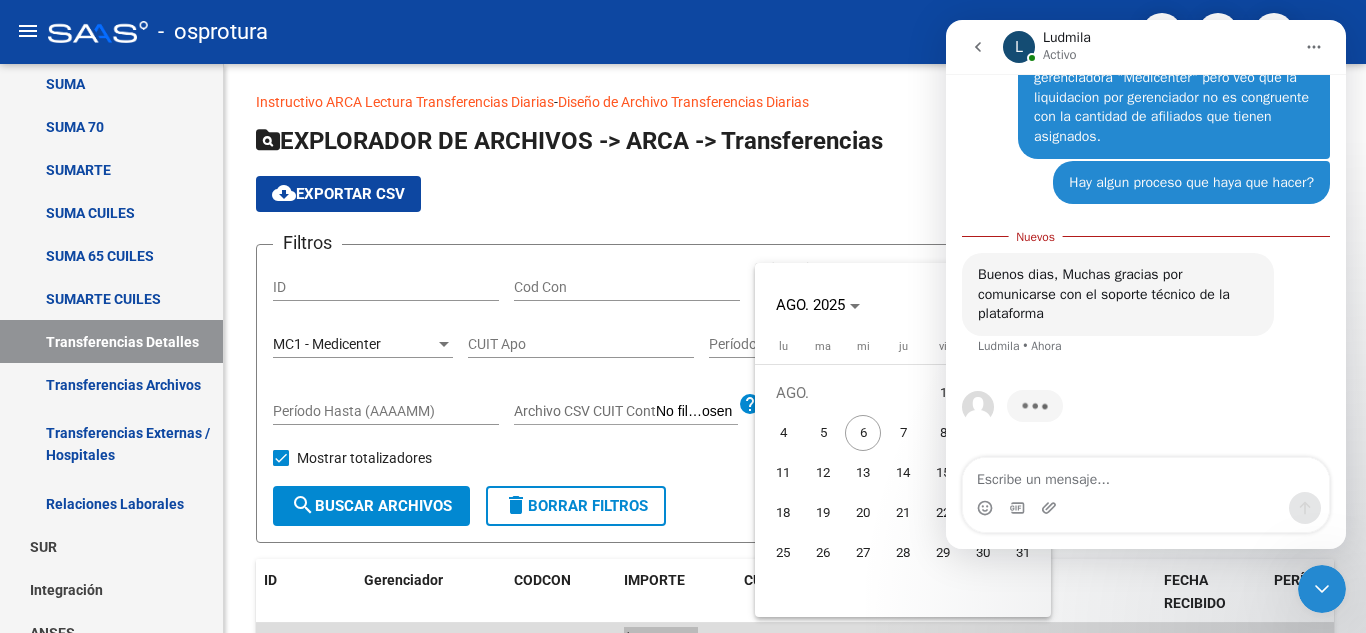 click 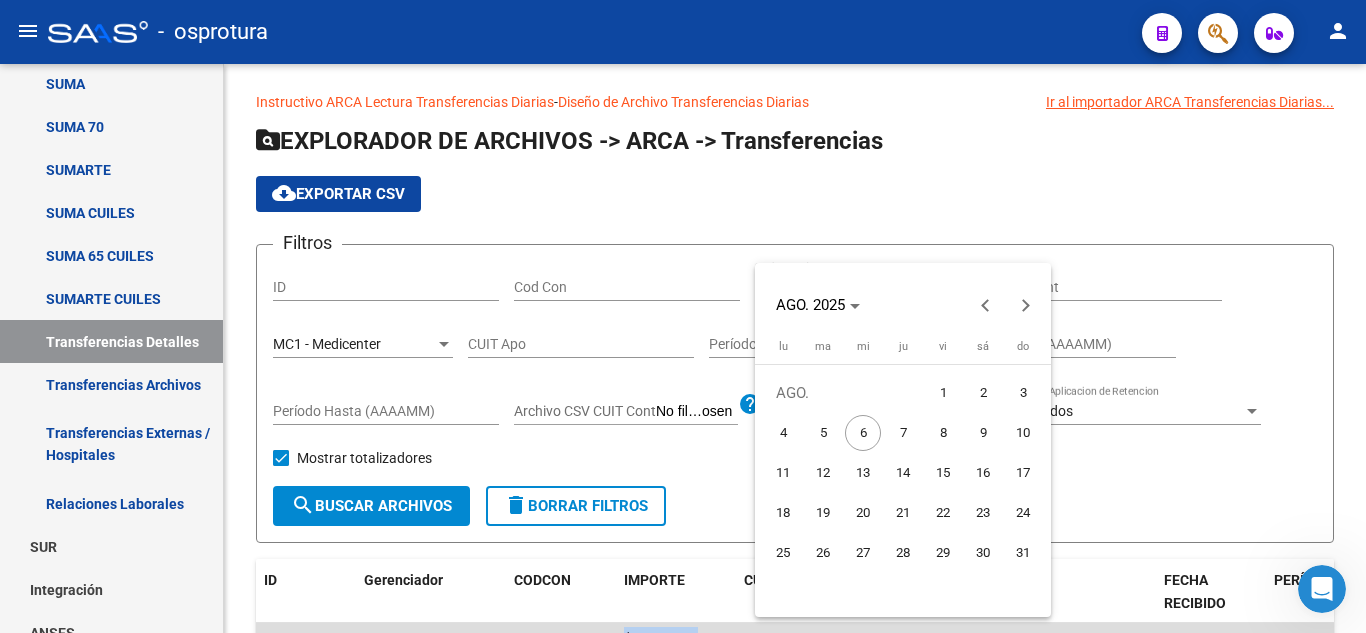 click on "1" at bounding box center [943, 393] 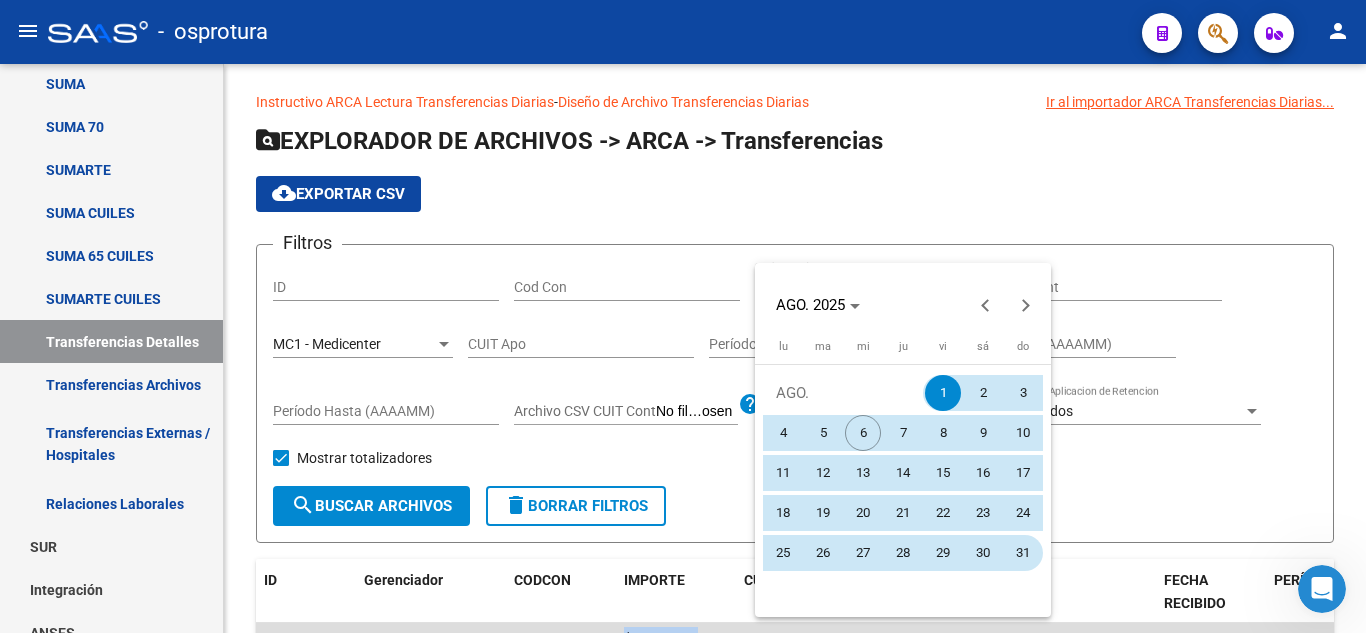 click on "31" at bounding box center [1023, 553] 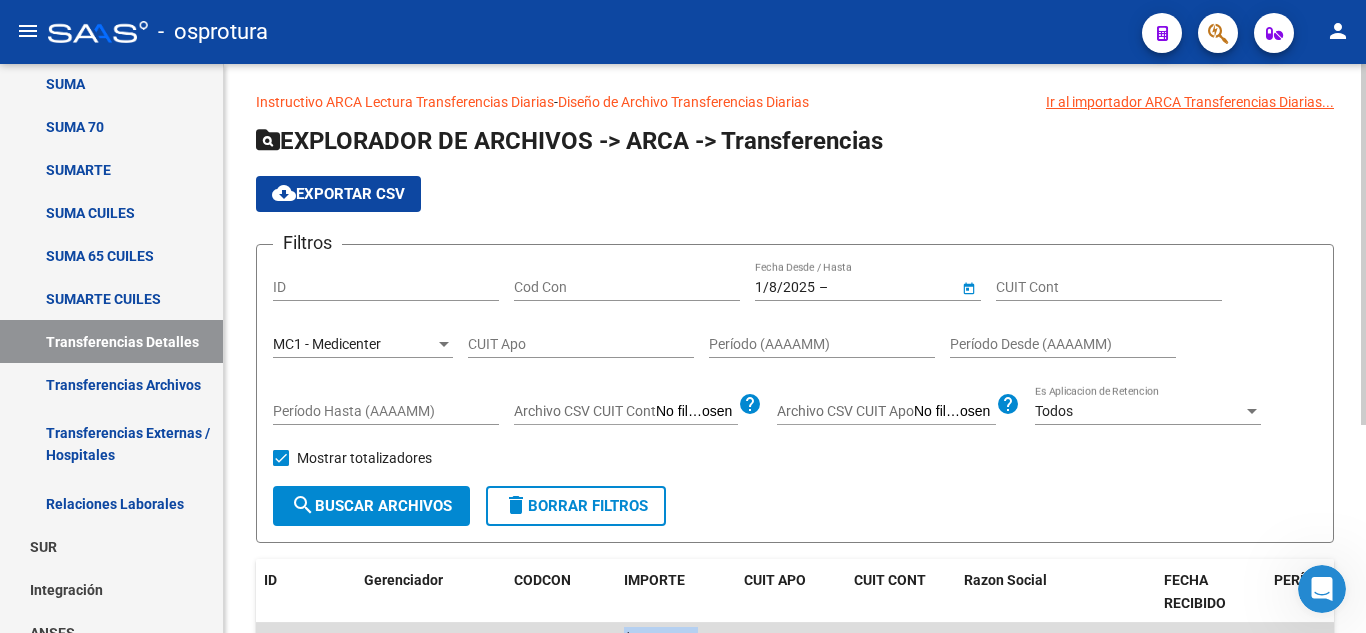 type on "31/8/2025" 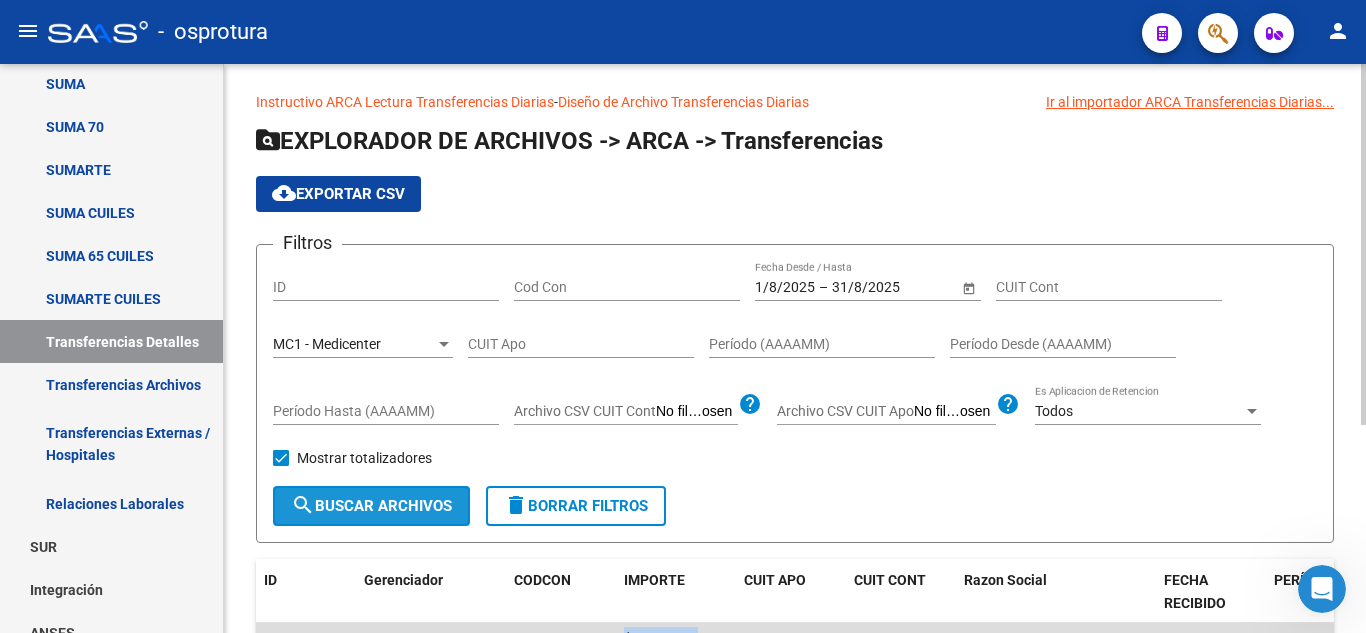 click on "search  Buscar Archivos" 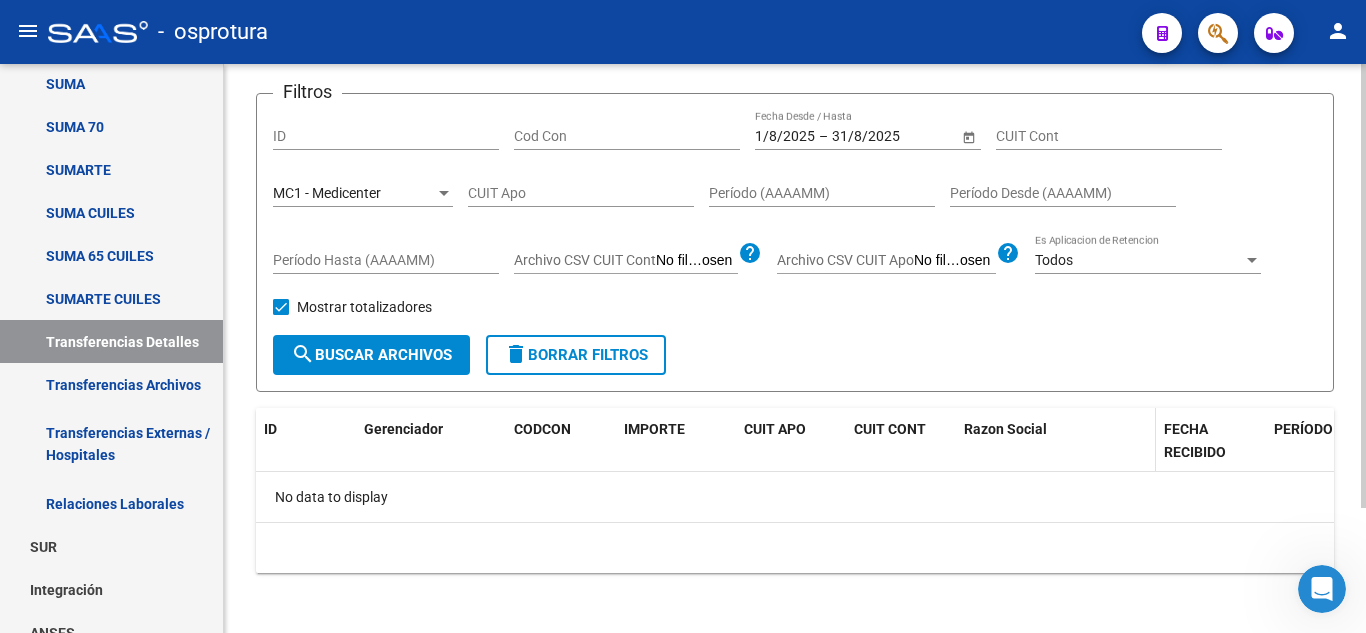 scroll, scrollTop: 161, scrollLeft: 0, axis: vertical 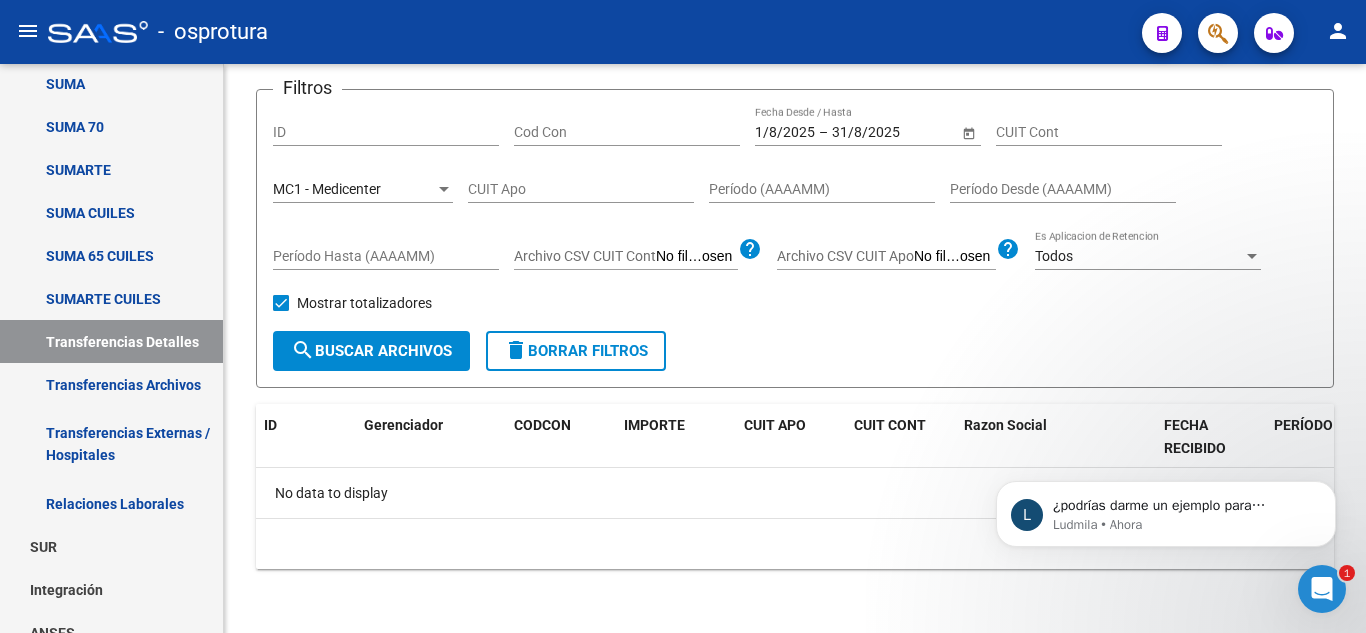 click 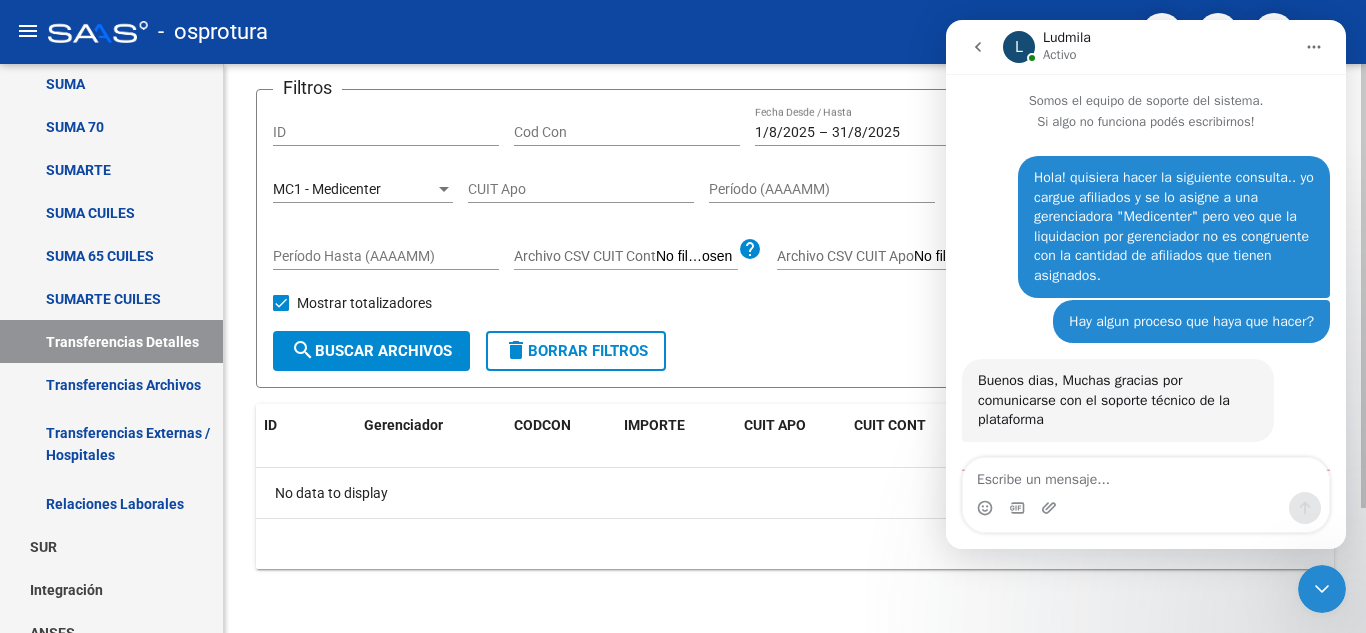 scroll, scrollTop: 36, scrollLeft: 0, axis: vertical 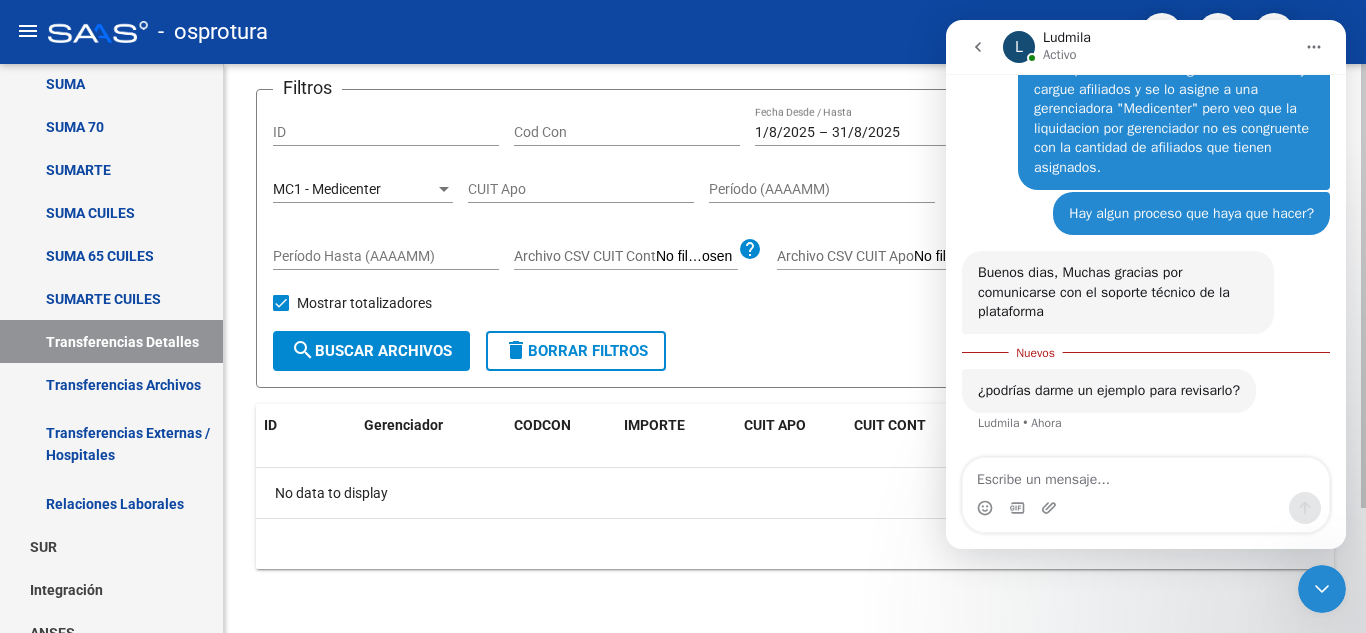 click on "Filtros ID Cod Con 1/8/2025 1/8/2025 – 31/8/2025 End date Fecha Desde / Hasta CUIT Cont MC1 - Medicenter Seleccionar Gerenciador CUIT Apo Período (AAAAMM) Período Desde (AAAAMM) Período Hasta (AAAAMM) Archivo CSV CUIT Cont help Archivo CSV CUIT Apo help Todos Es Aplicacion de Retencion Mostrar totalizadores search Buscar Archivos delete Borrar Filtros" 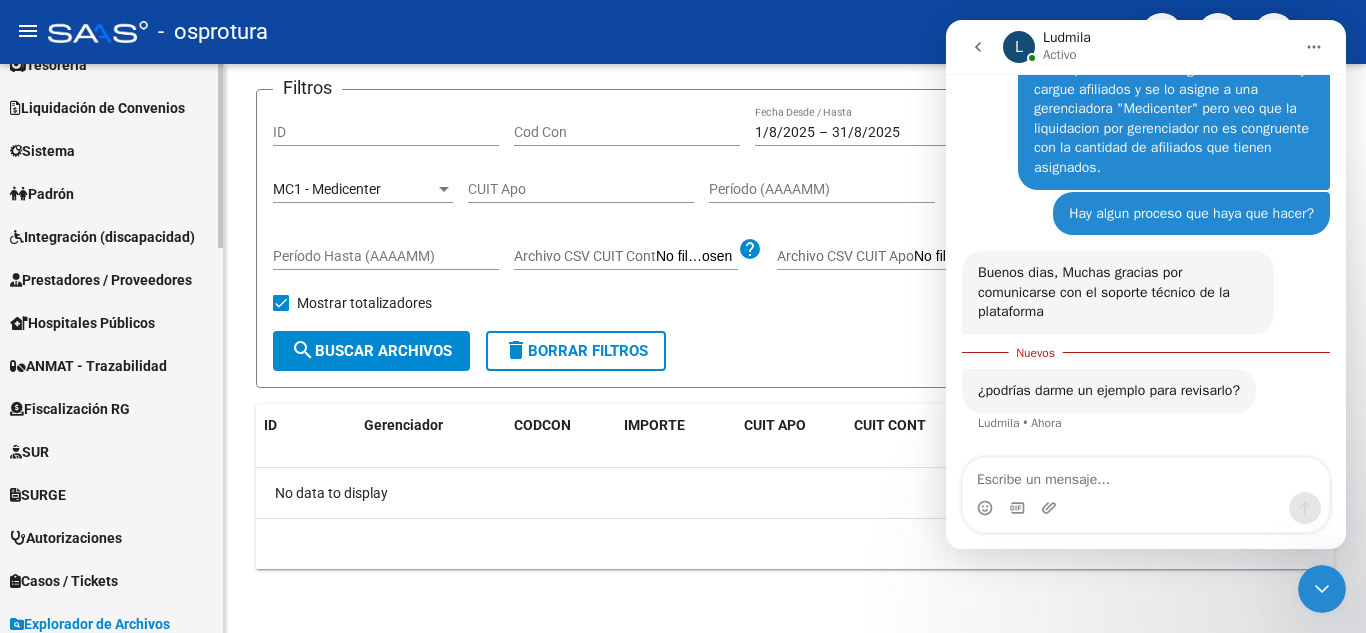 scroll, scrollTop: 113, scrollLeft: 0, axis: vertical 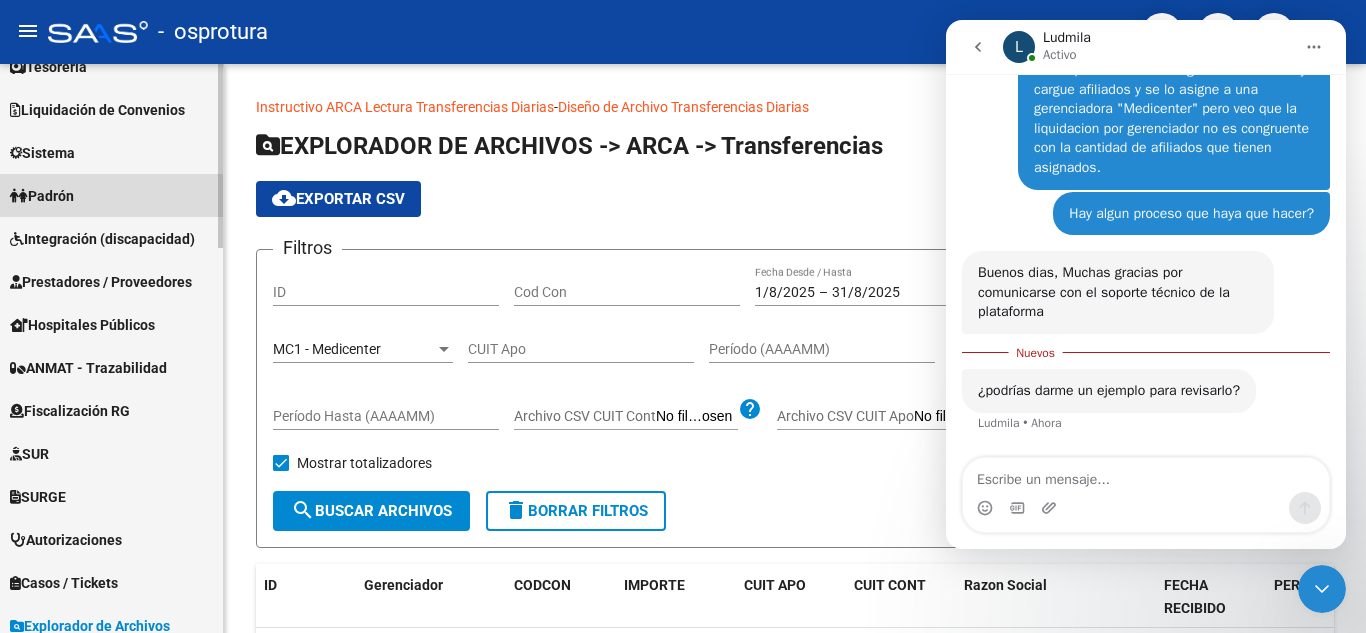 click on "Padrón" at bounding box center (42, 196) 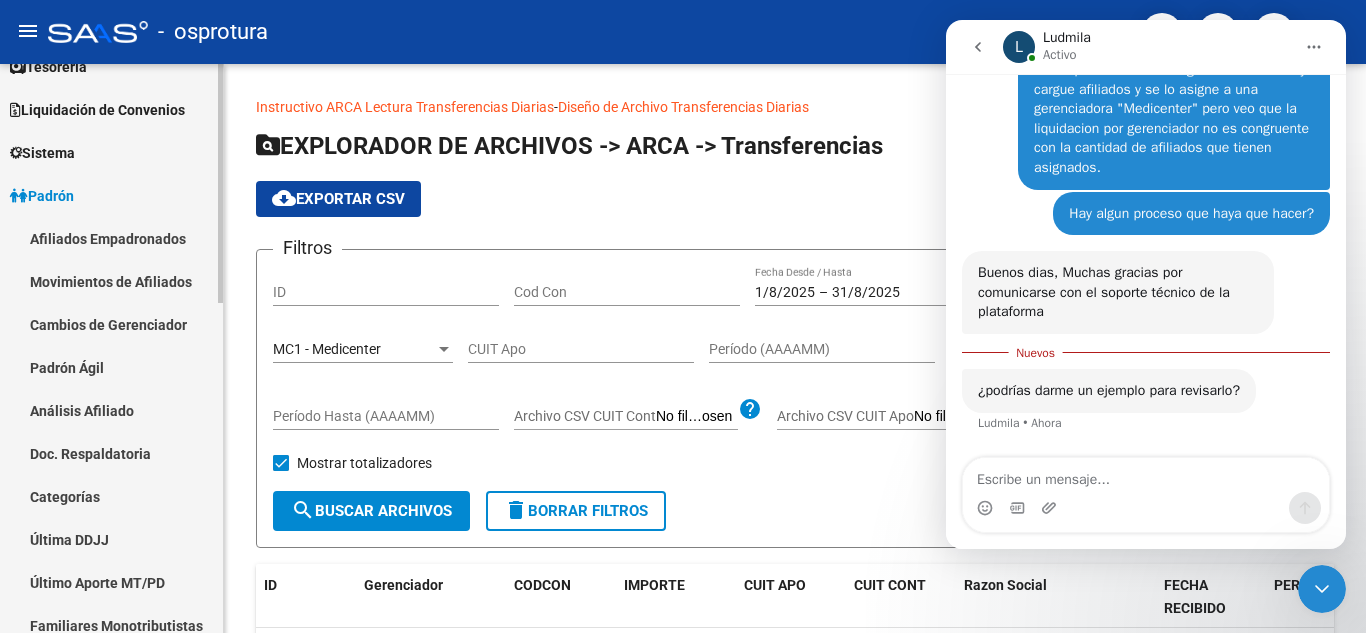 click on "Afiliados Empadronados" at bounding box center (111, 238) 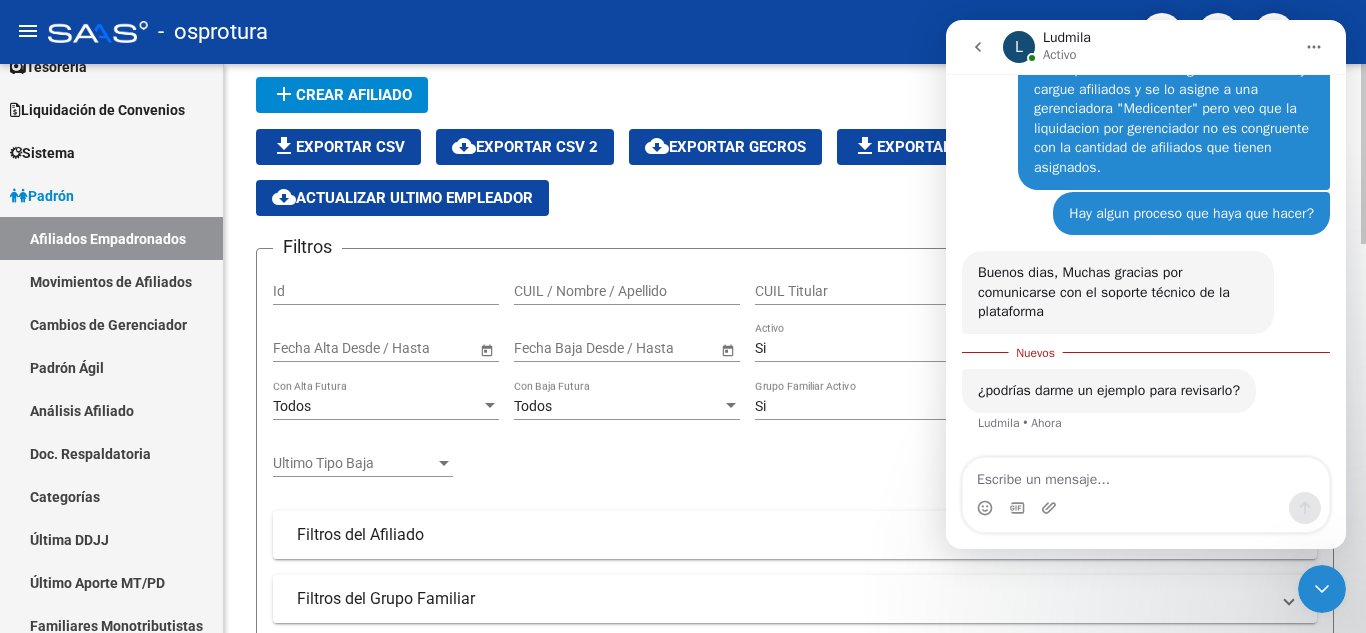 scroll, scrollTop: 100, scrollLeft: 0, axis: vertical 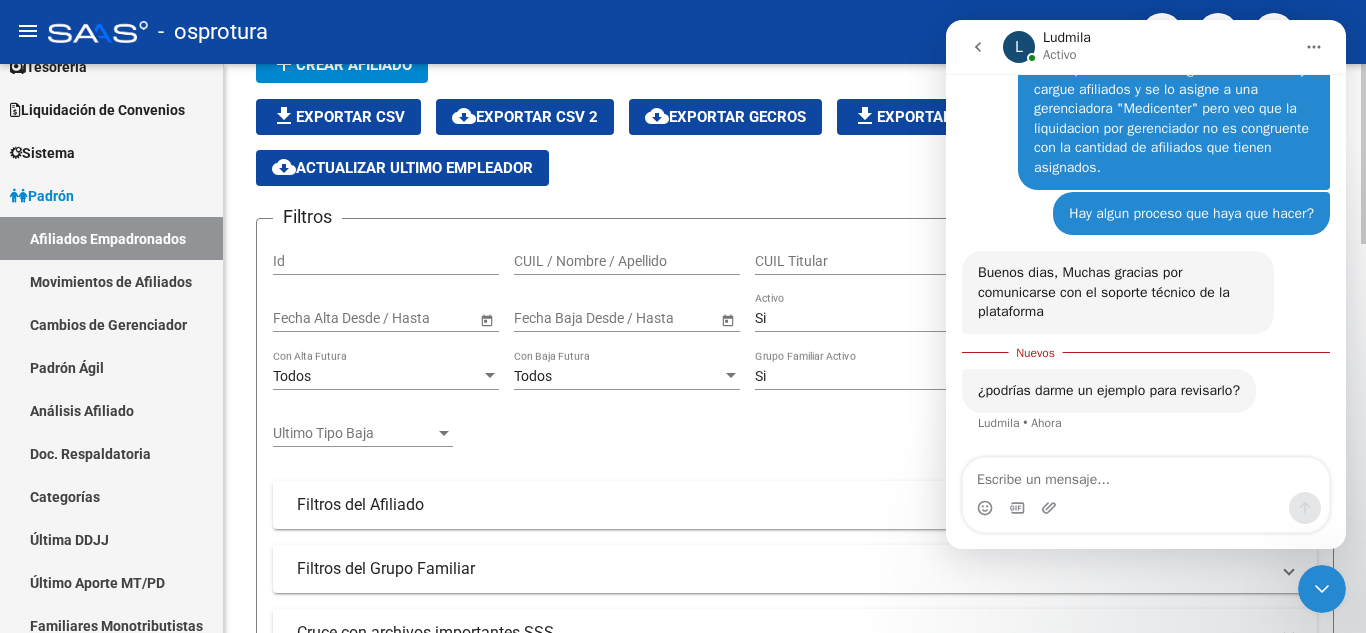 click on "Filtros Id CUIL / Nombre / Apellido CUIL Titular Seleccionar Gerenciador Seleccionar Gerenciador Start date – End date Fecha Alta Desde / Hasta Start date – End date Fecha Baja Desde / Hasta Si Activo Todos Titular Todos Con Alta Futura Todos Con Baja Futura Si Grupo Familiar Activo Ultimo Tipo Alta Ultimo Tipo Alta Ultimo Tipo Baja Ultimo Tipo Baja  Filtros del Afiliado  Edades Edades Sexo Sexo Discapacitado Discapacitado Nacionalidad Nacionalidad Provincia Provincia Estado Civil Estado Civil Start date – End date Fecha Nacimiento Desde / Hasta Todos Tiene PMI Todos Certificado Estudio Codigo Postal Localidad  Filtros del Grupo Familiar  Tipo Beneficiario Titular Tipo Beneficiario Titular Situacion Revista Titular Situacion Revista Titular CUIT Empleador Seleccionar Cobertura Seleccionar Cobertura  Cruce con archivos importantes SSS     Informado en Novedad SSS     Informado en Padron Desempleo SSS     No existentes en el padrón que entrega la SSS     Informado en Novedades Rechazadas" 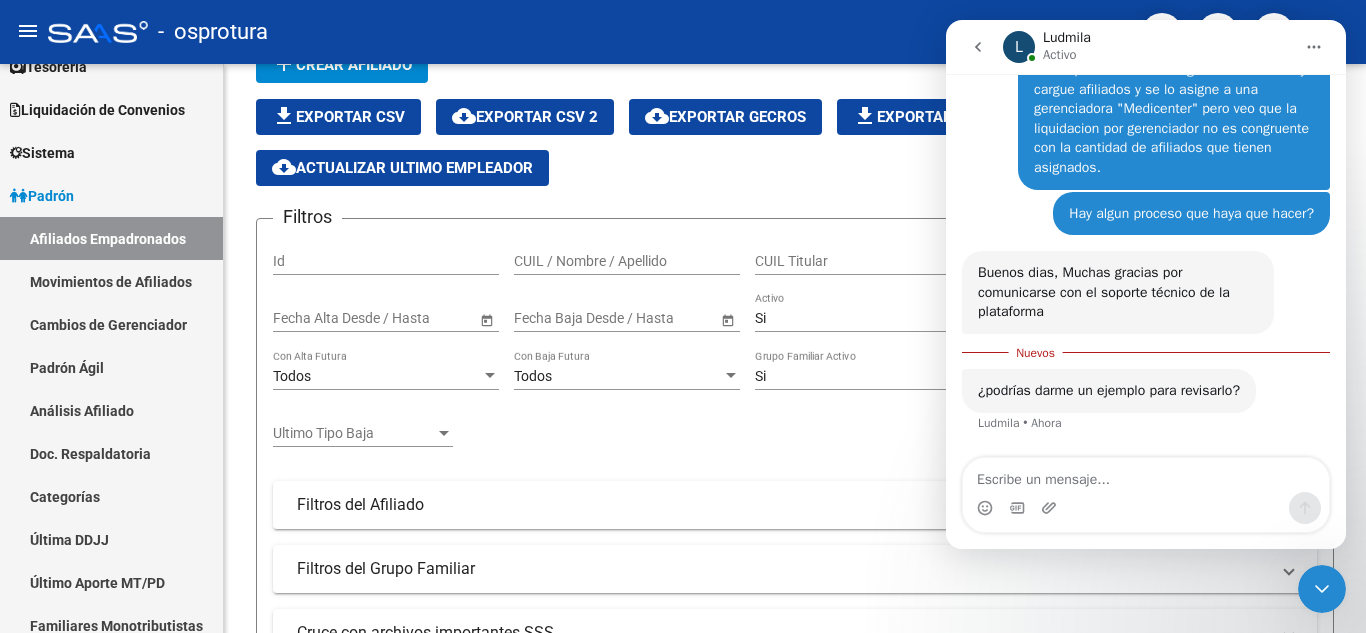 drag, startPoint x: 1308, startPoint y: 585, endPoint x: 2616, endPoint y: 1119, distance: 1412.8057 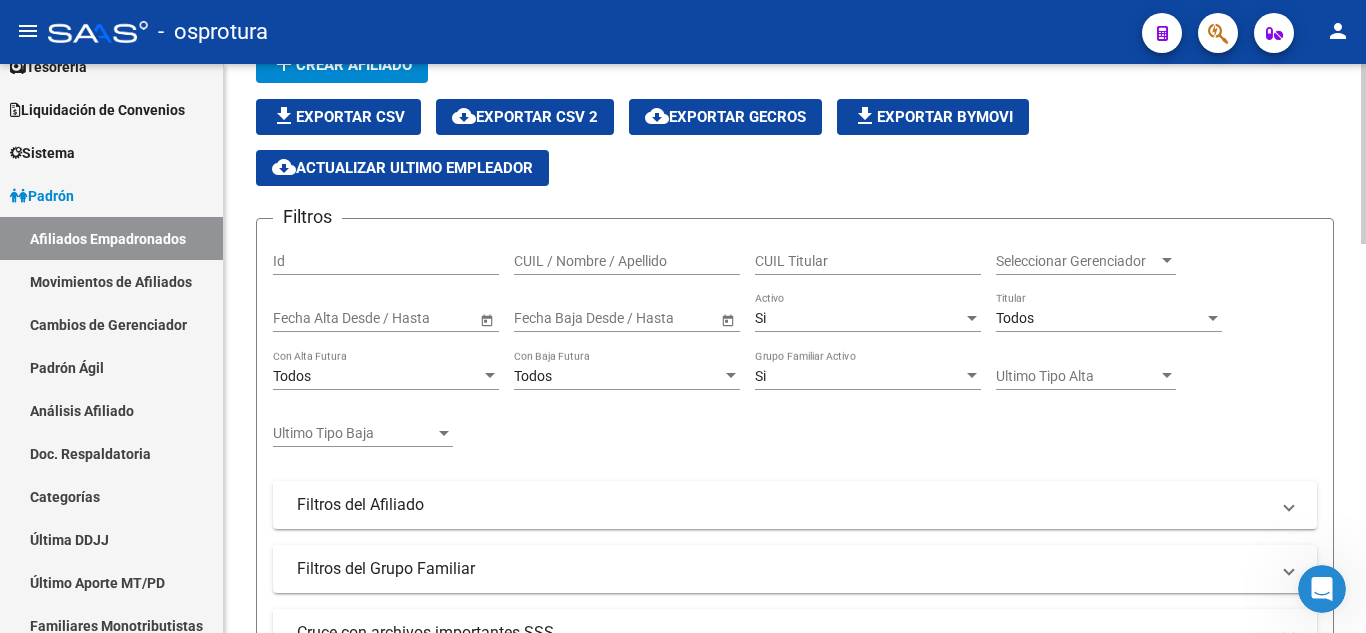 click on "Seleccionar Gerenciador" at bounding box center [1077, 261] 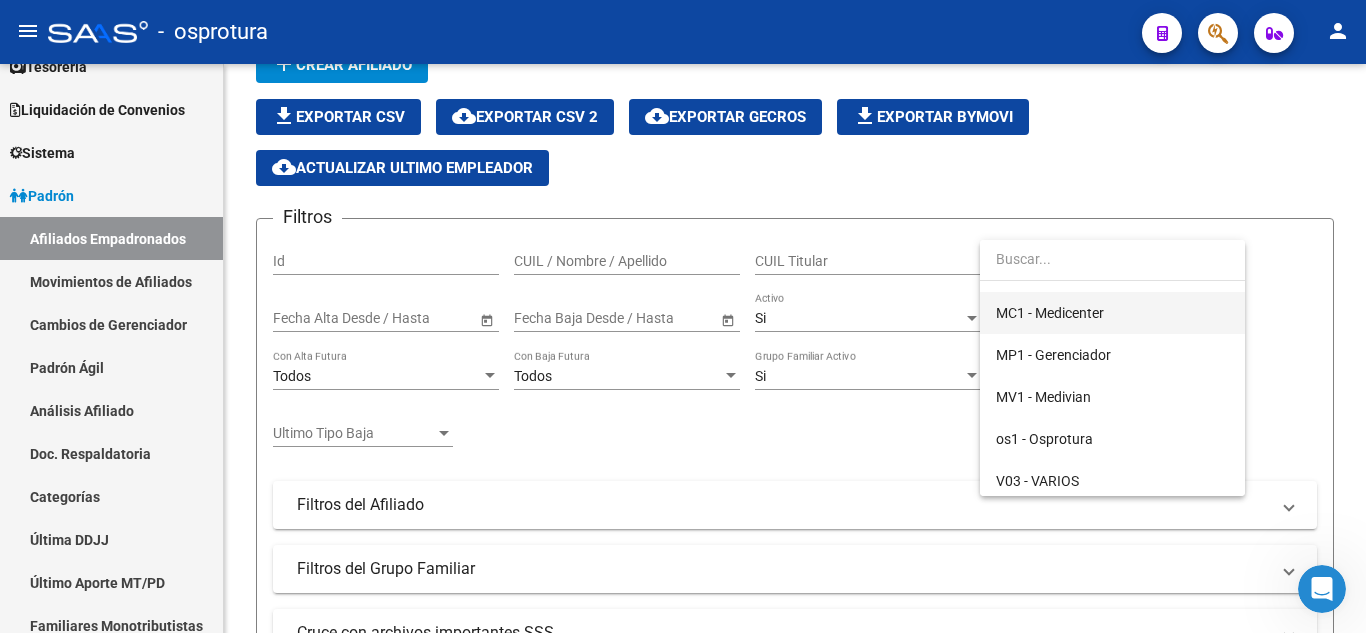 click on "MC1 - Medicenter" at bounding box center [1112, 313] 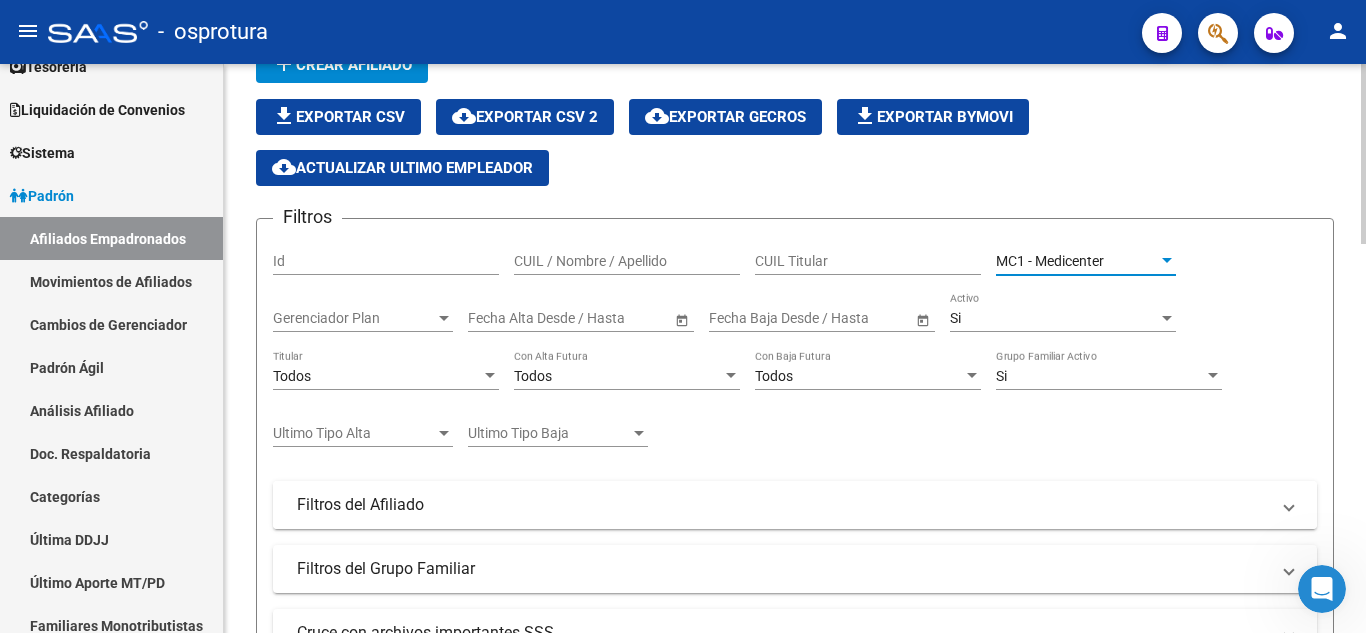 scroll, scrollTop: 210, scrollLeft: 0, axis: vertical 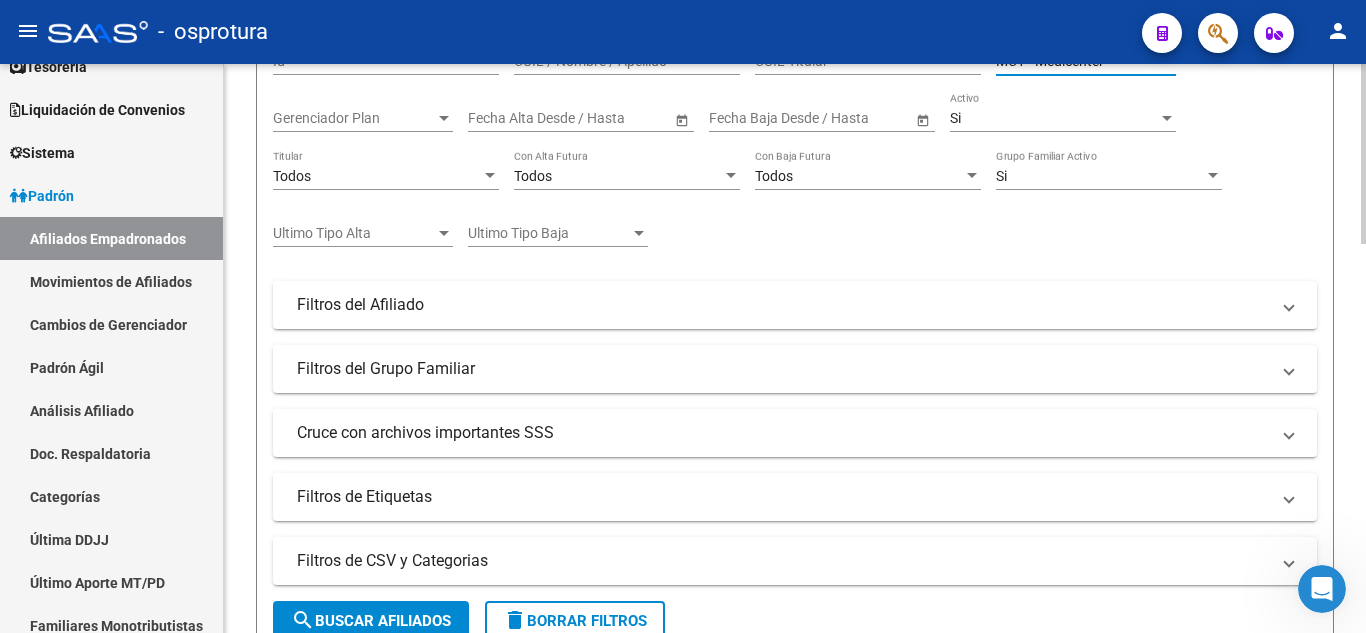 click on "search  Buscar Afiliados" 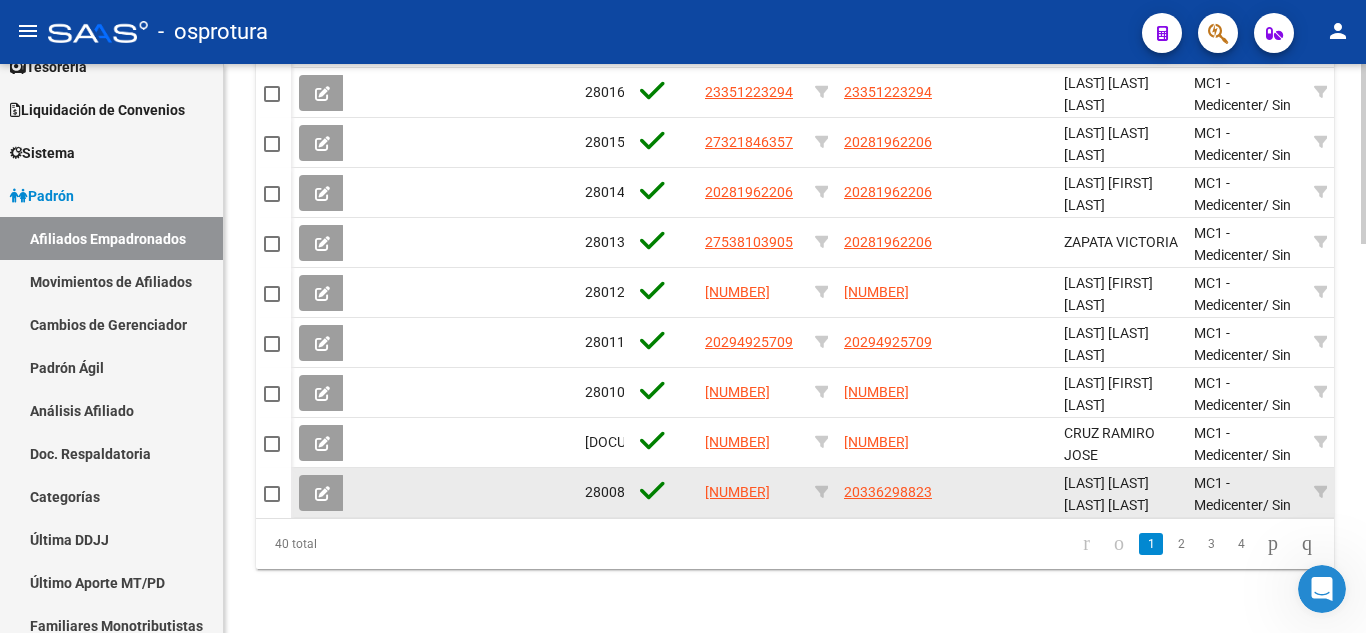 scroll, scrollTop: 1234, scrollLeft: 0, axis: vertical 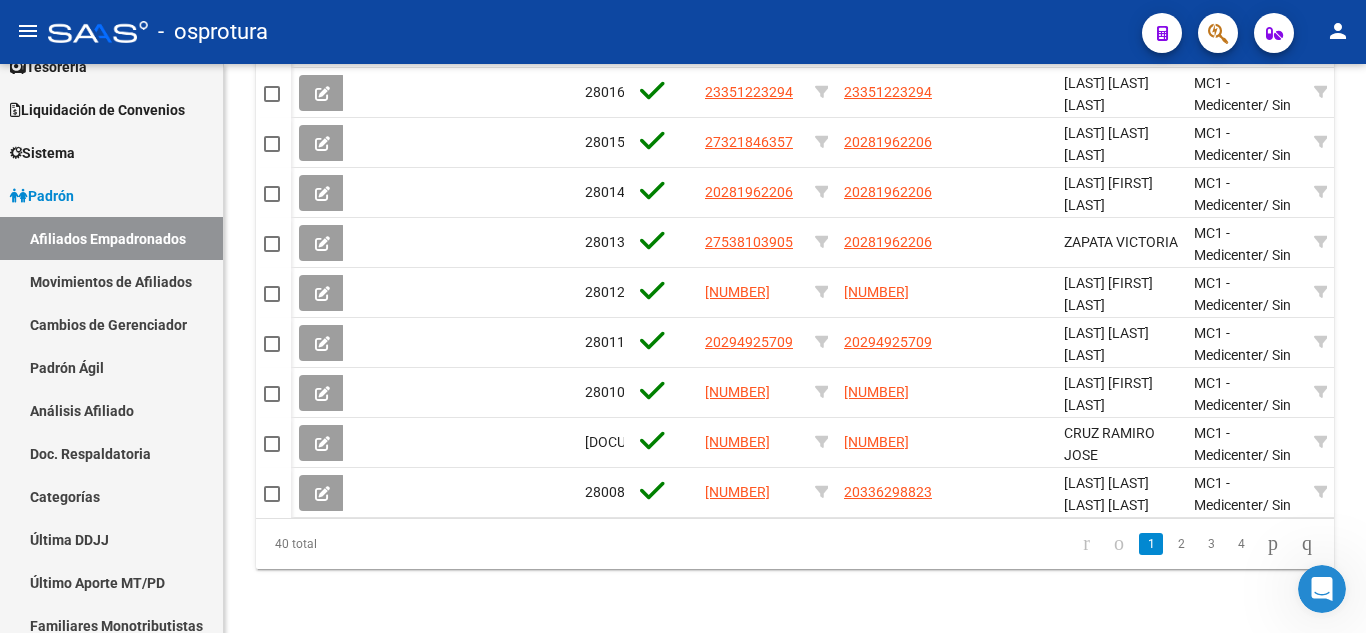 click 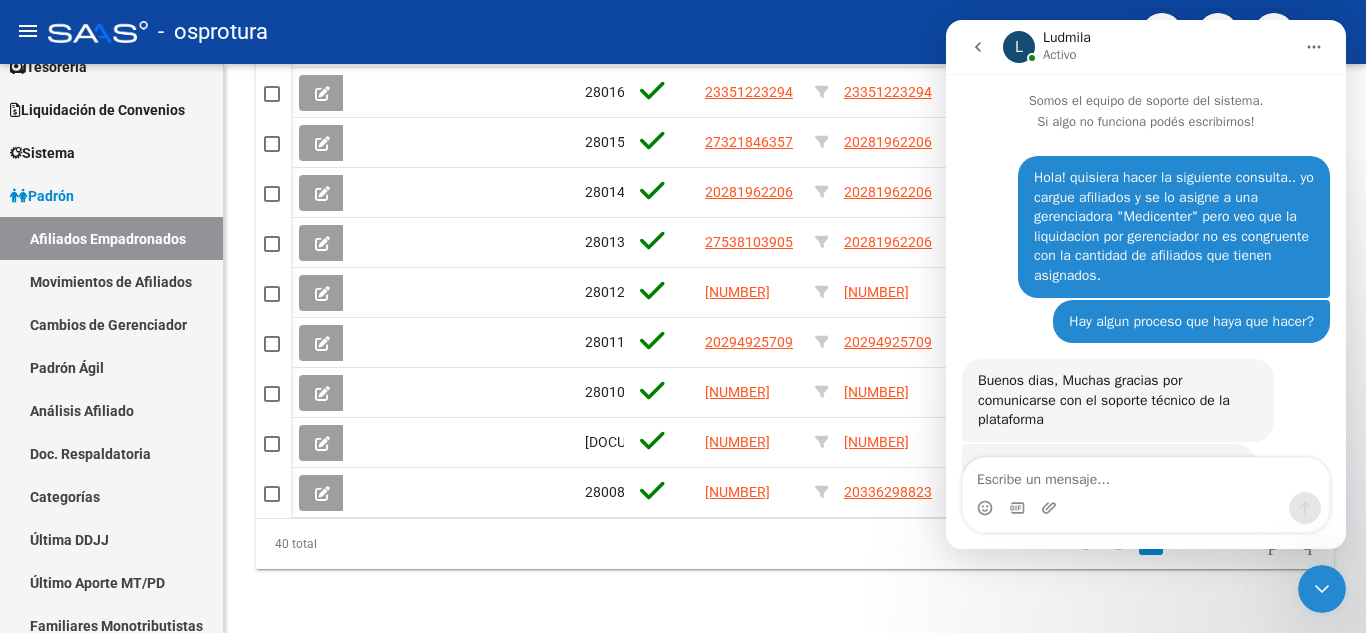 scroll, scrollTop: 72, scrollLeft: 0, axis: vertical 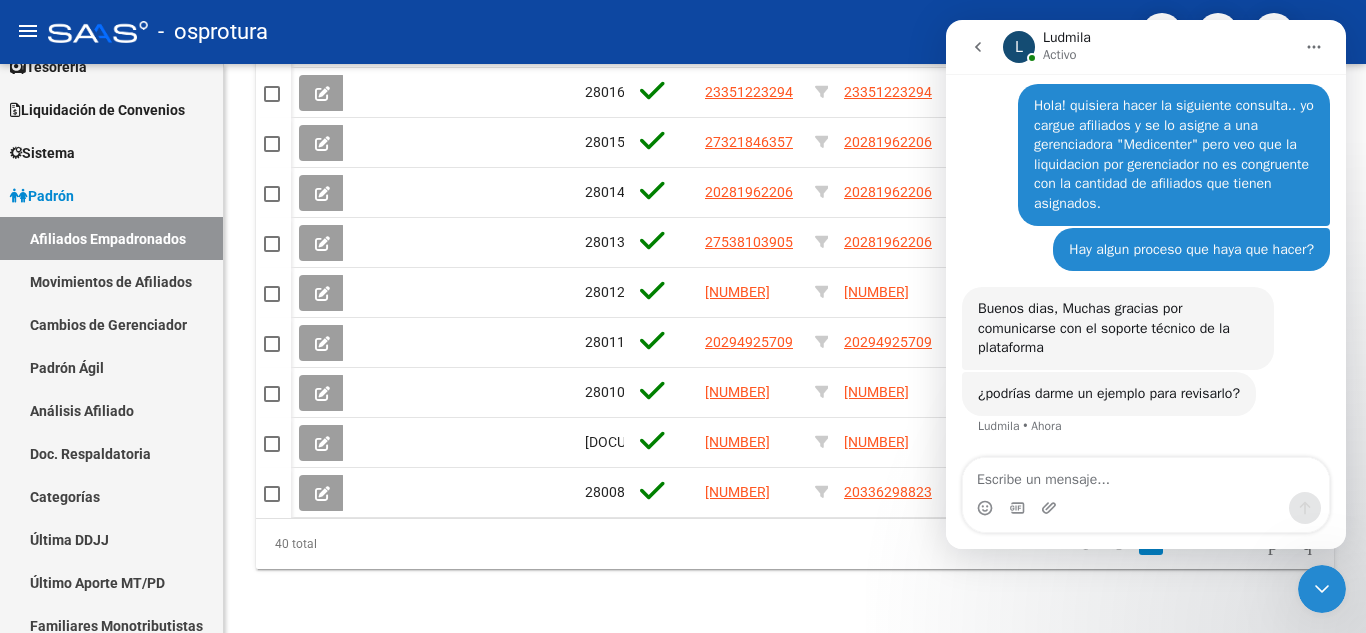 click at bounding box center [1146, 475] 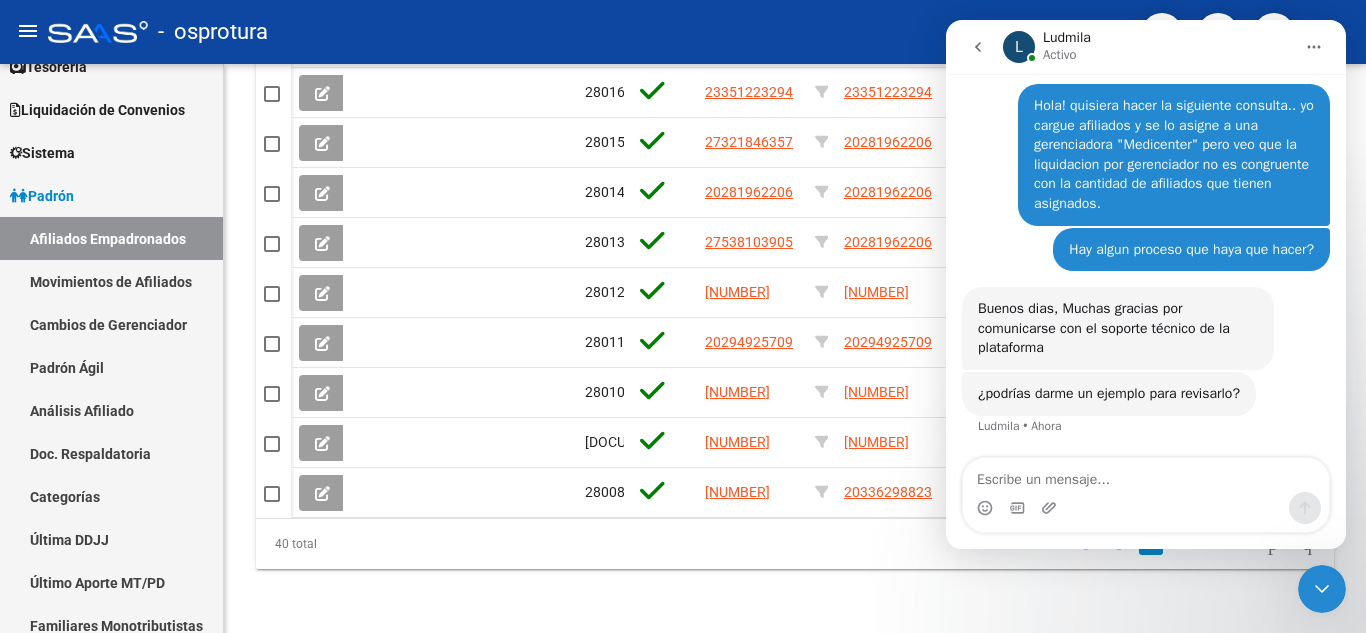 type on "i" 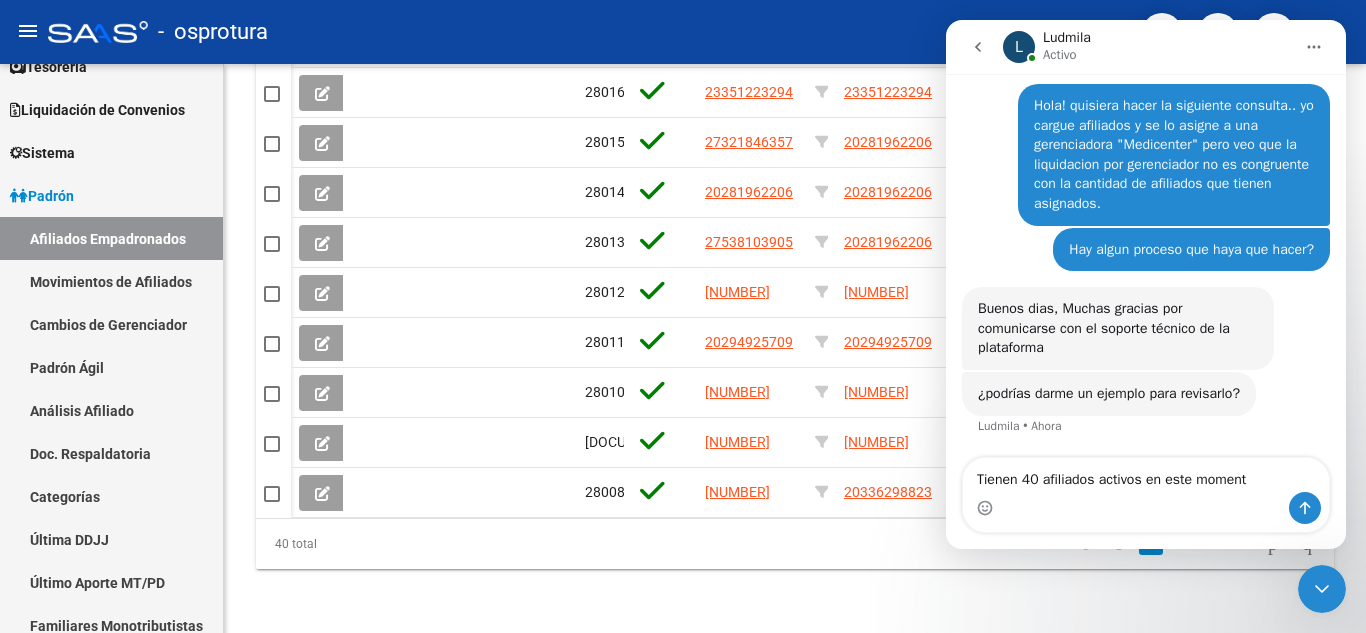 type on "Tienen 40 afiliados activos en este momento" 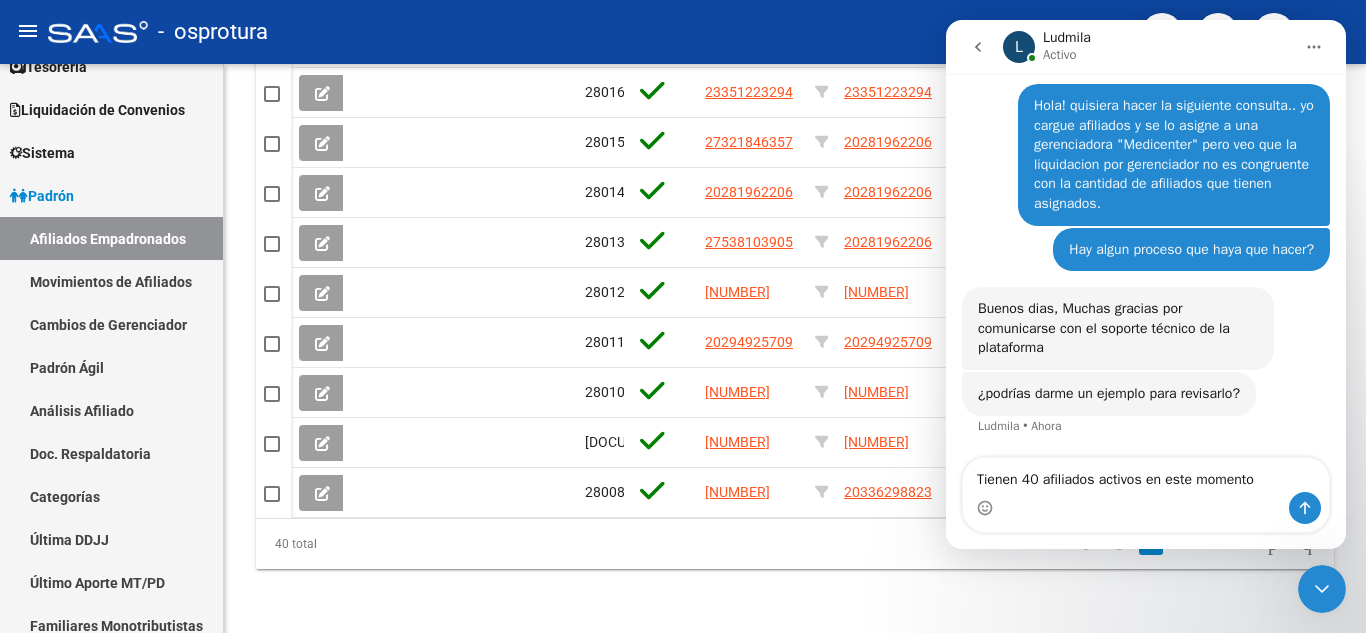 type 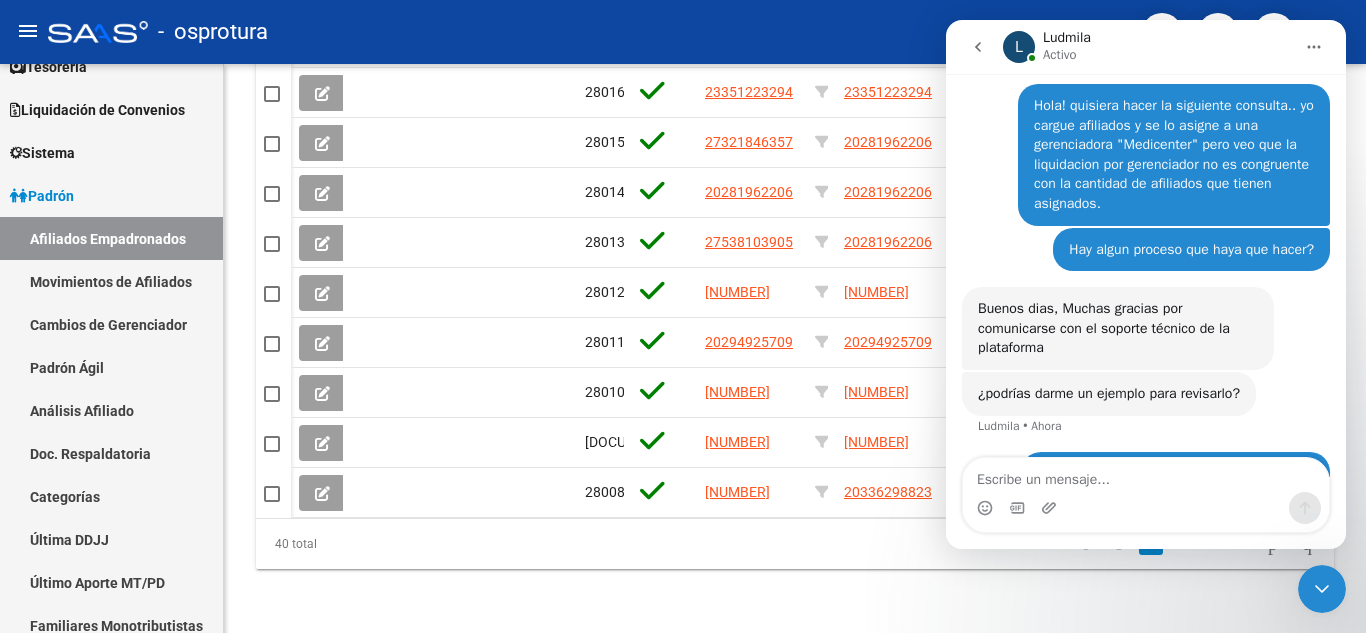 scroll, scrollTop: 131, scrollLeft: 0, axis: vertical 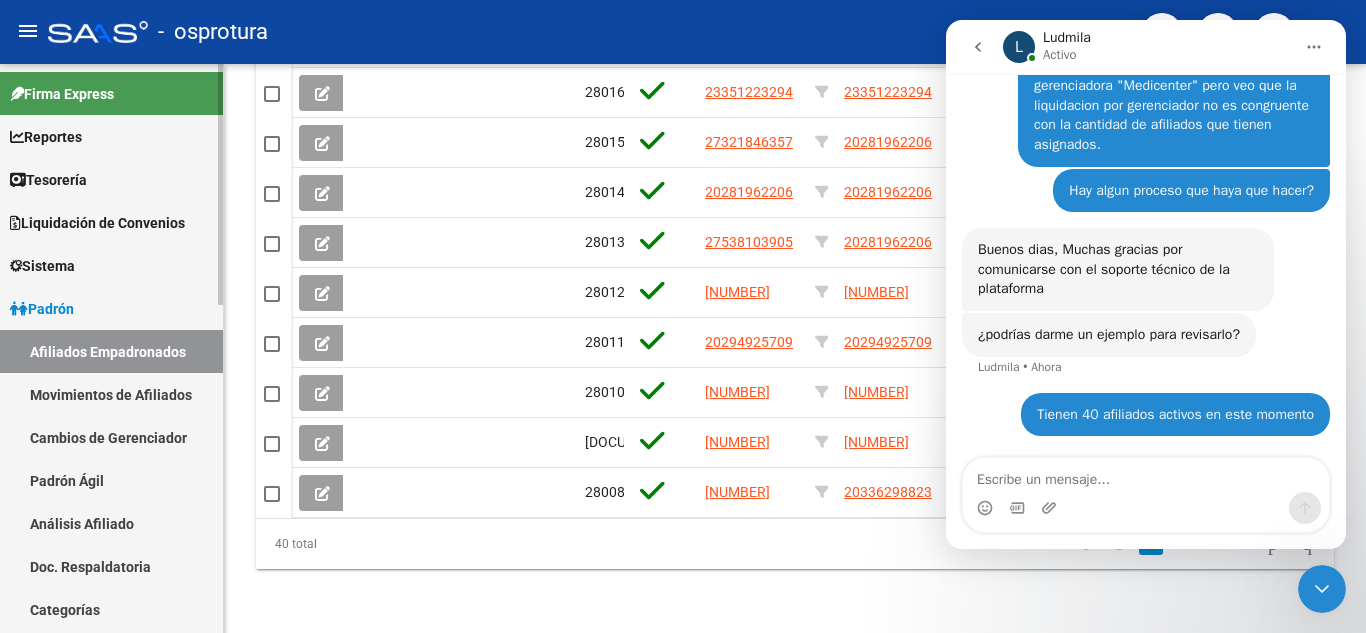 click on "Liquidación de Convenios" at bounding box center [97, 223] 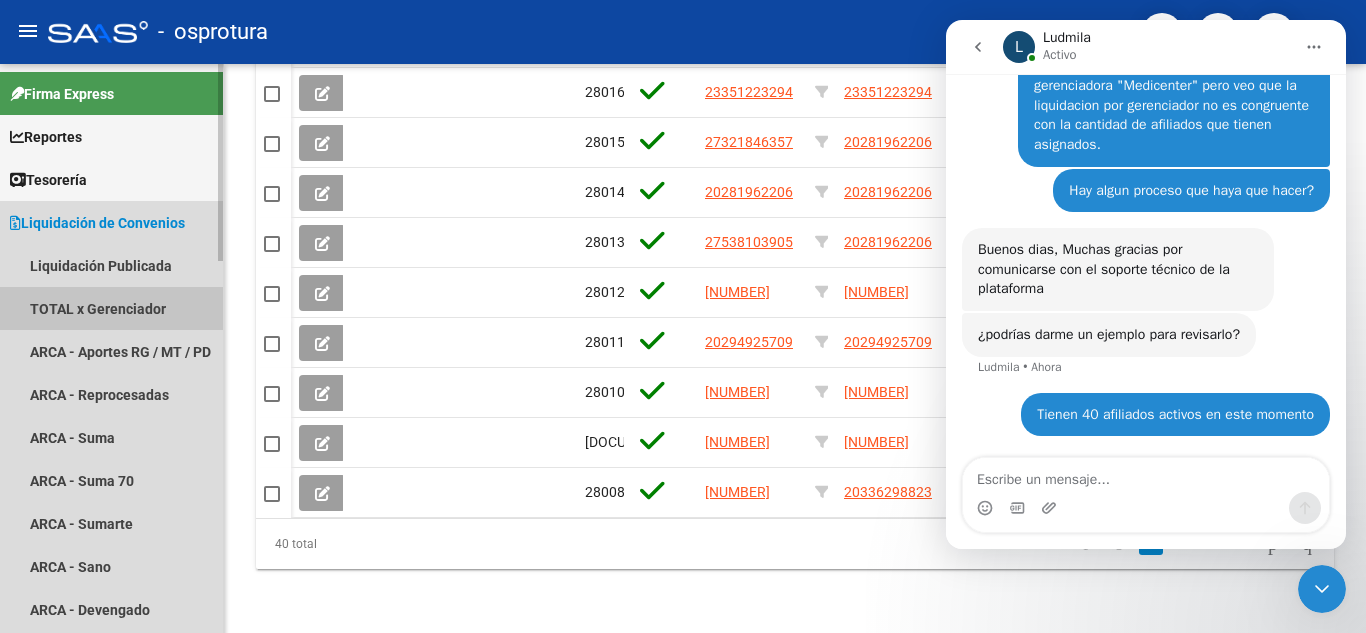 click on "TOTAL x Gerenciador" at bounding box center (111, 308) 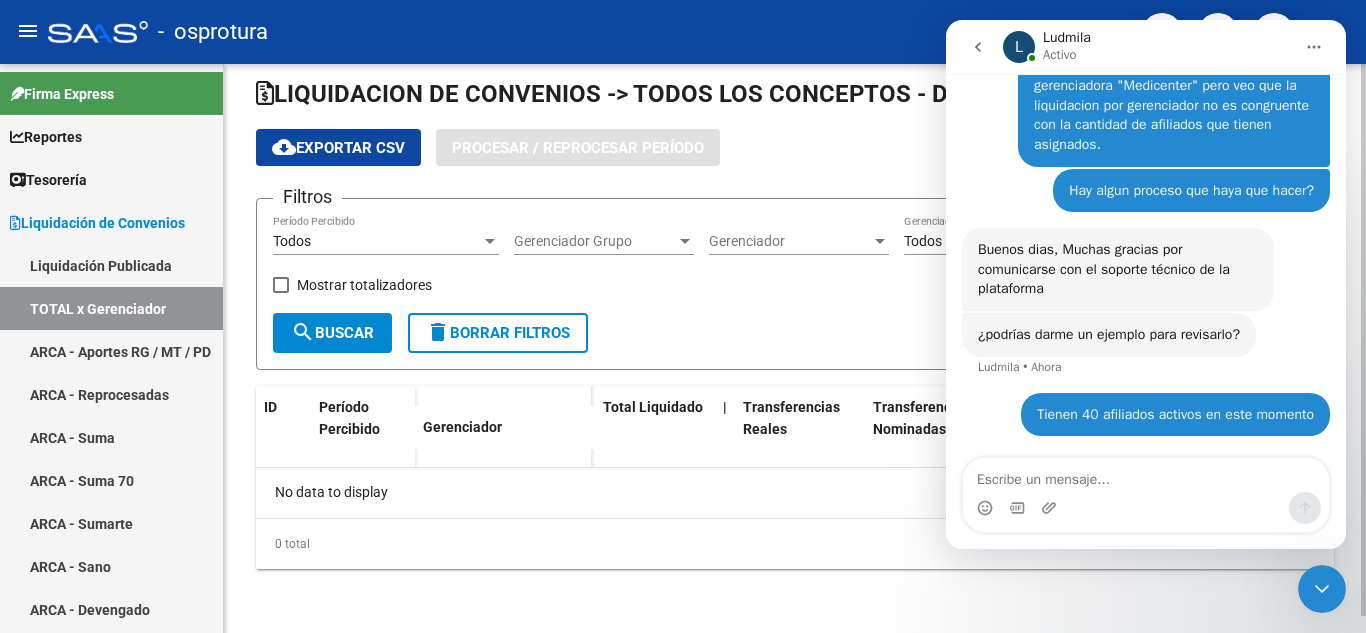 scroll, scrollTop: 0, scrollLeft: 0, axis: both 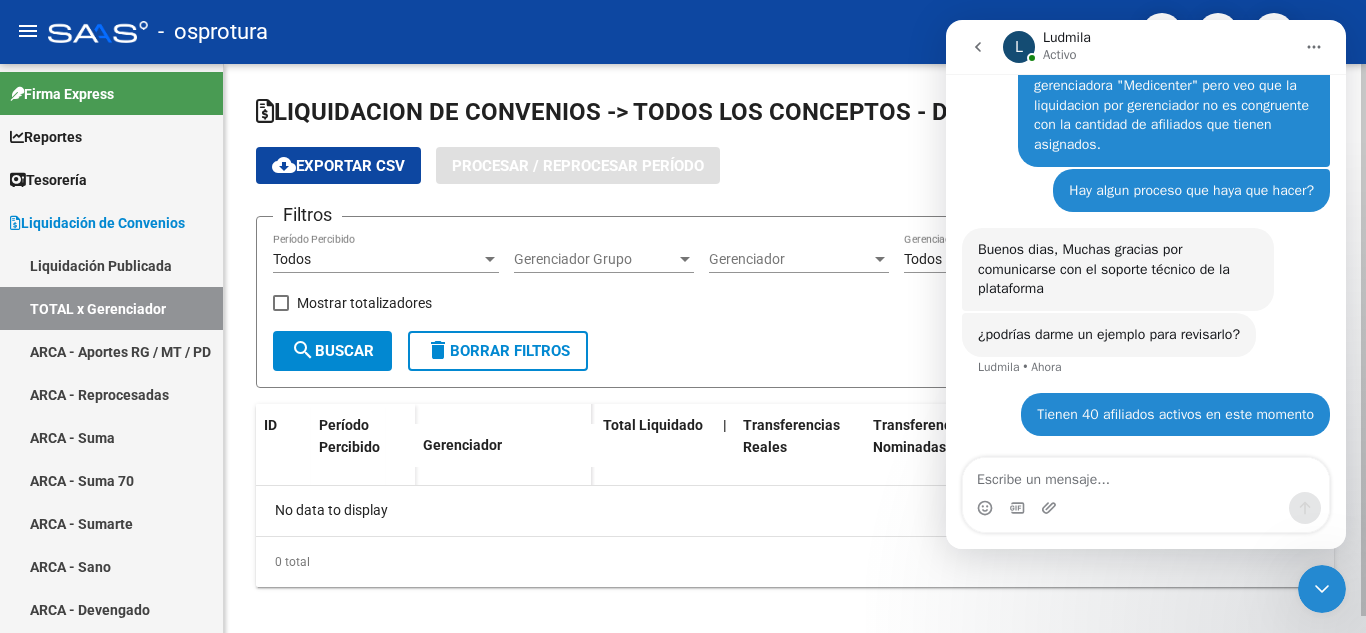 checkbox on "true" 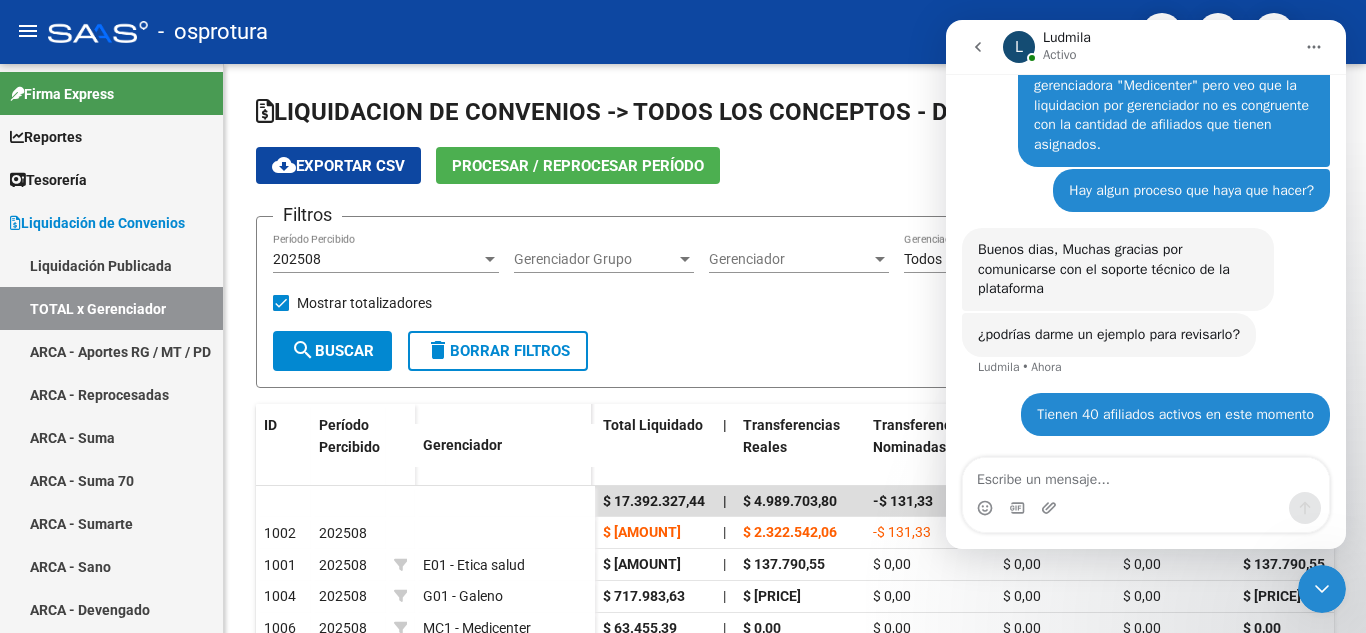click 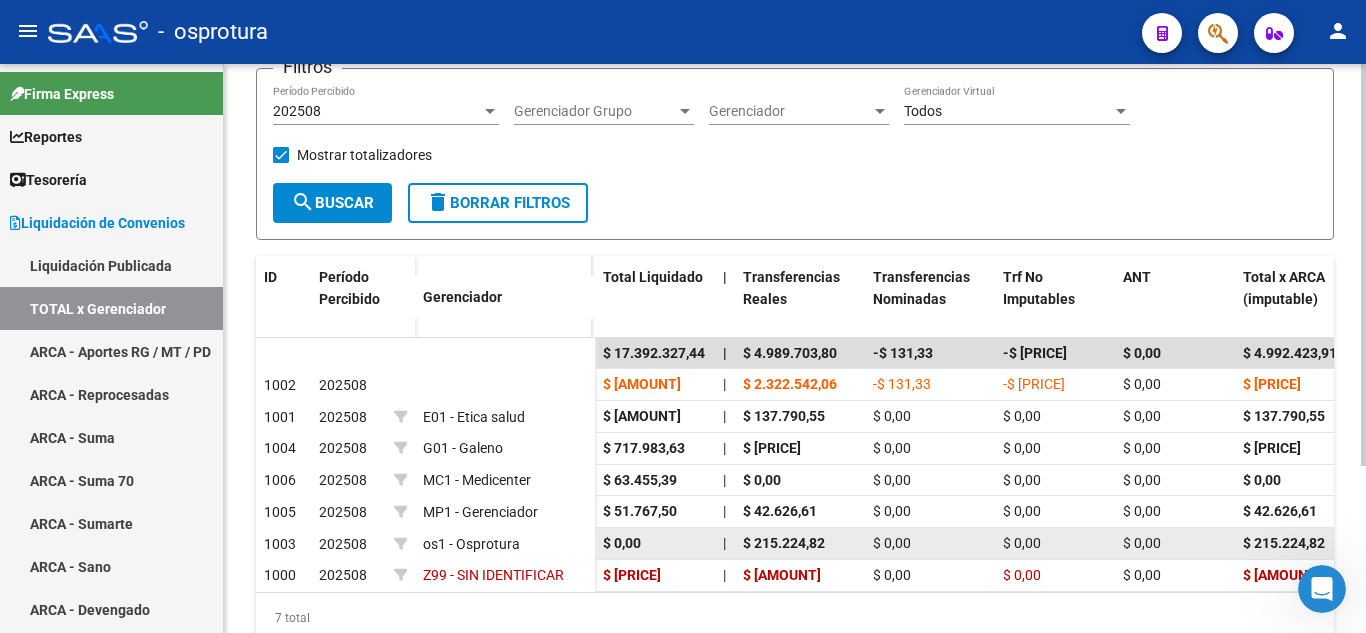 scroll, scrollTop: 200, scrollLeft: 0, axis: vertical 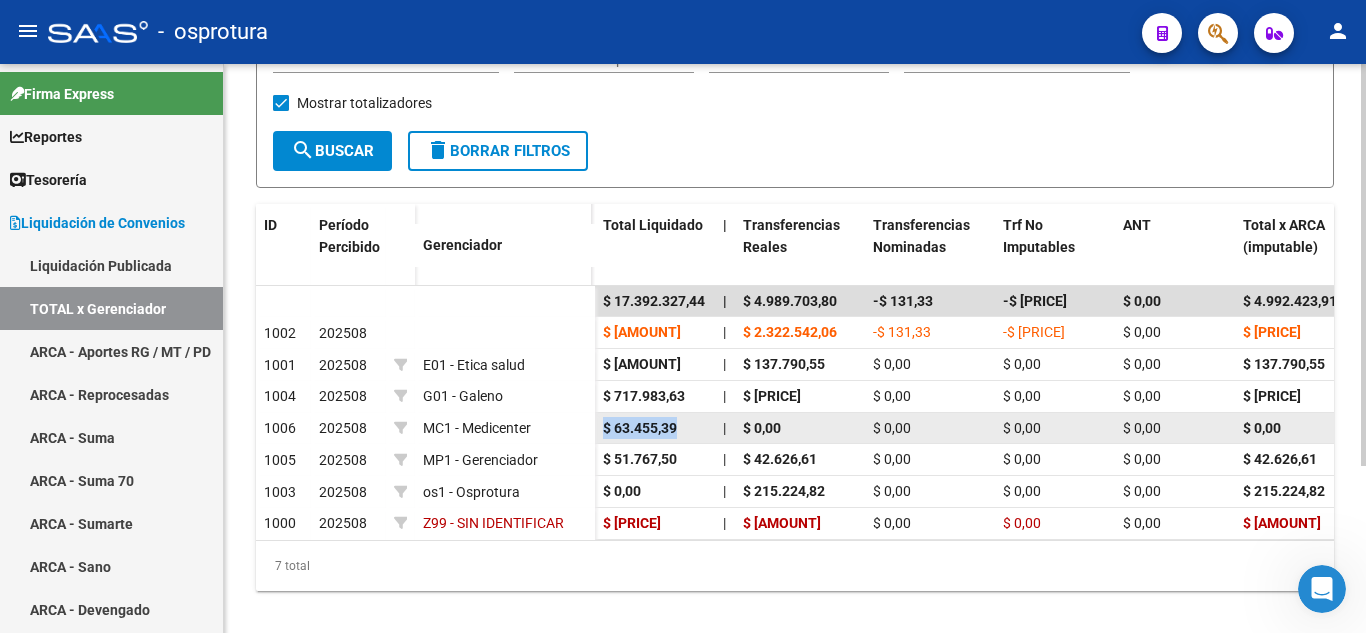 drag, startPoint x: 600, startPoint y: 428, endPoint x: 28, endPoint y: 27, distance: 698.5592 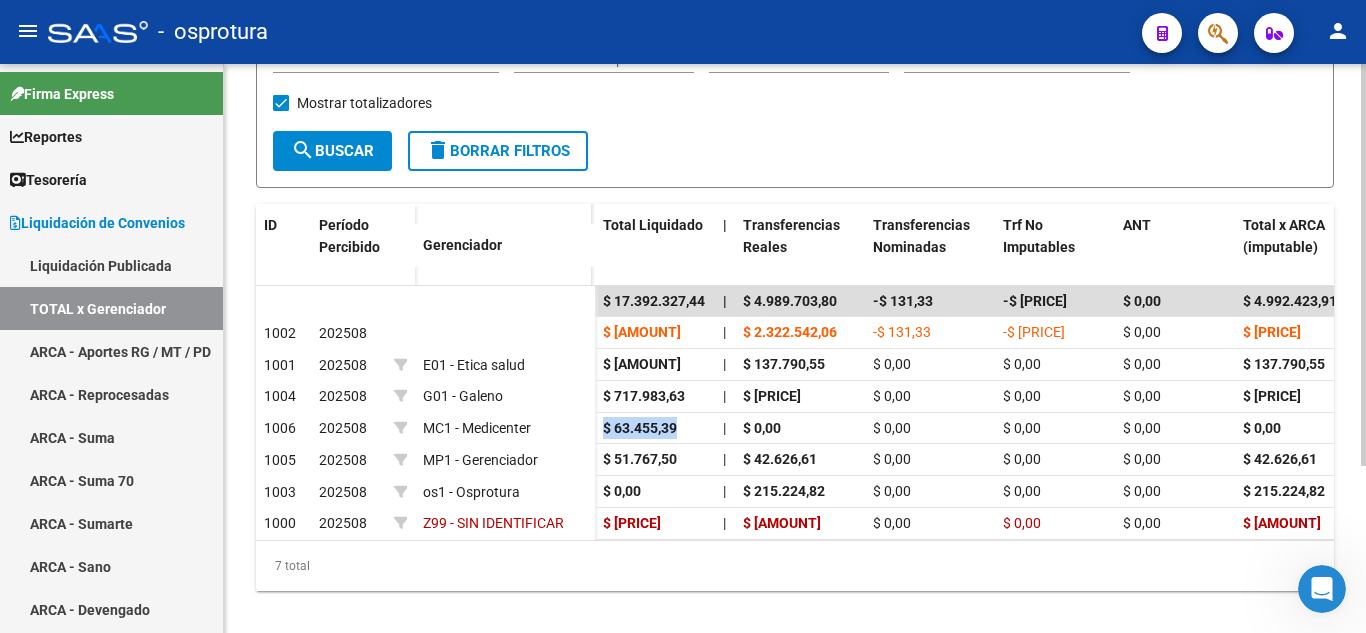 copy on "$ 63.455,39" 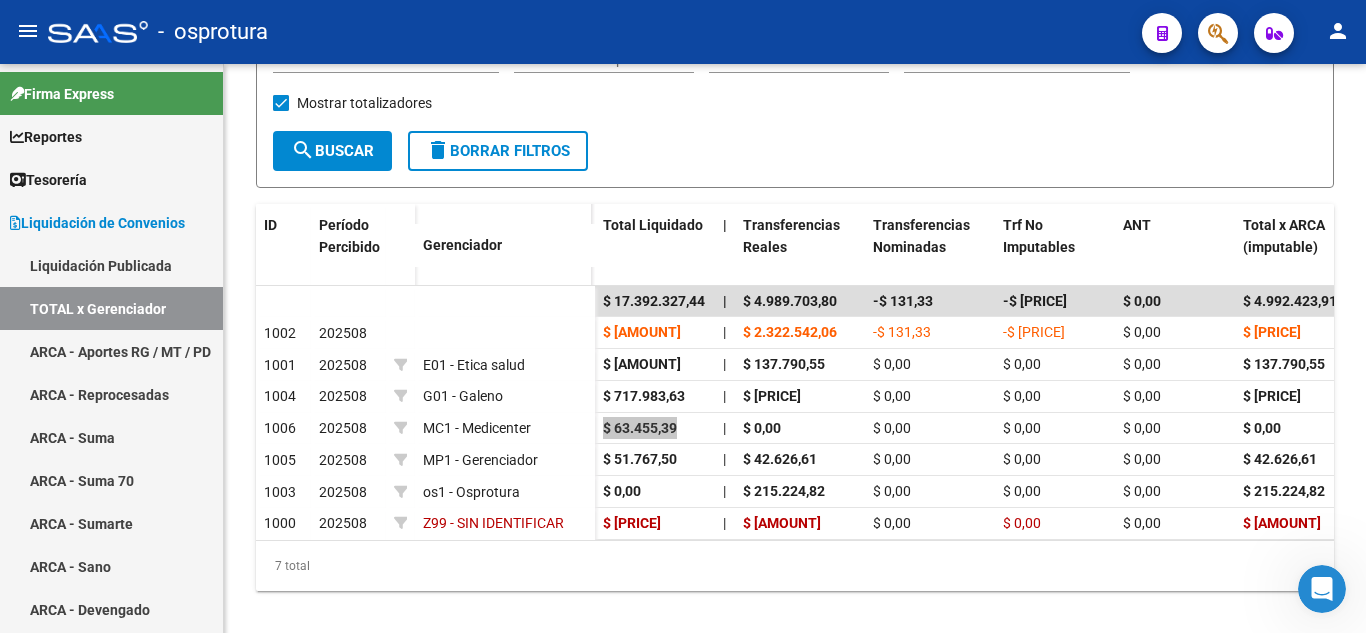 click 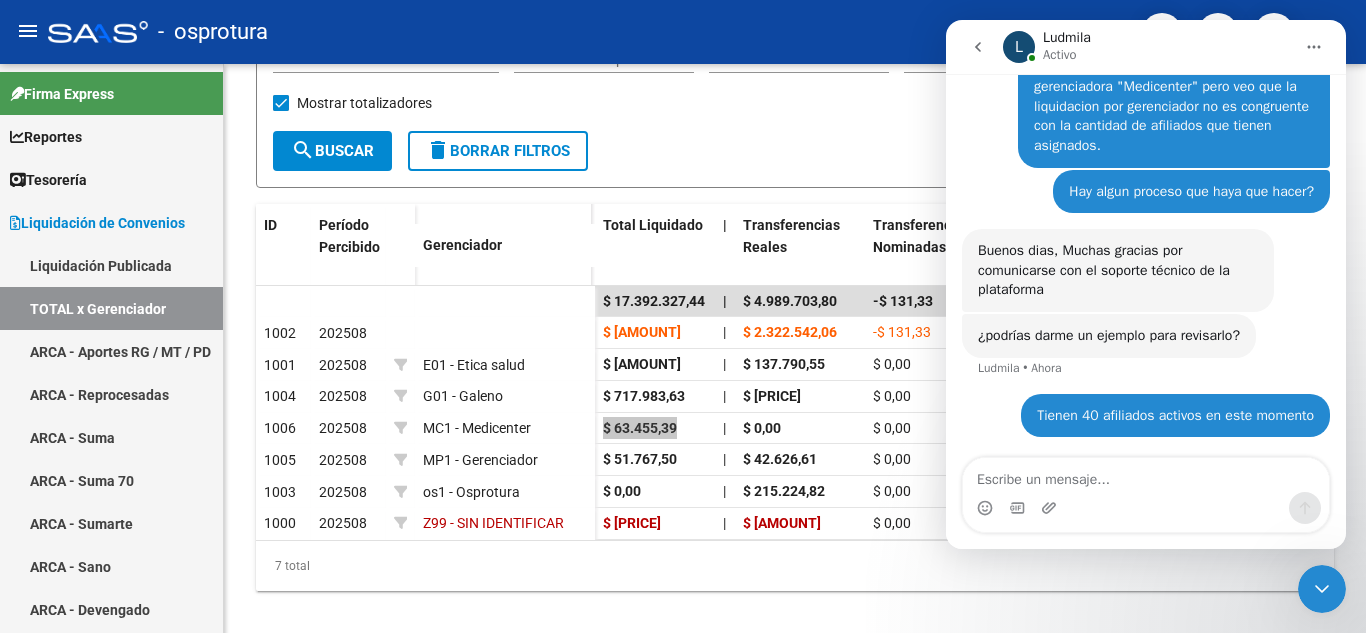 scroll, scrollTop: 131, scrollLeft: 0, axis: vertical 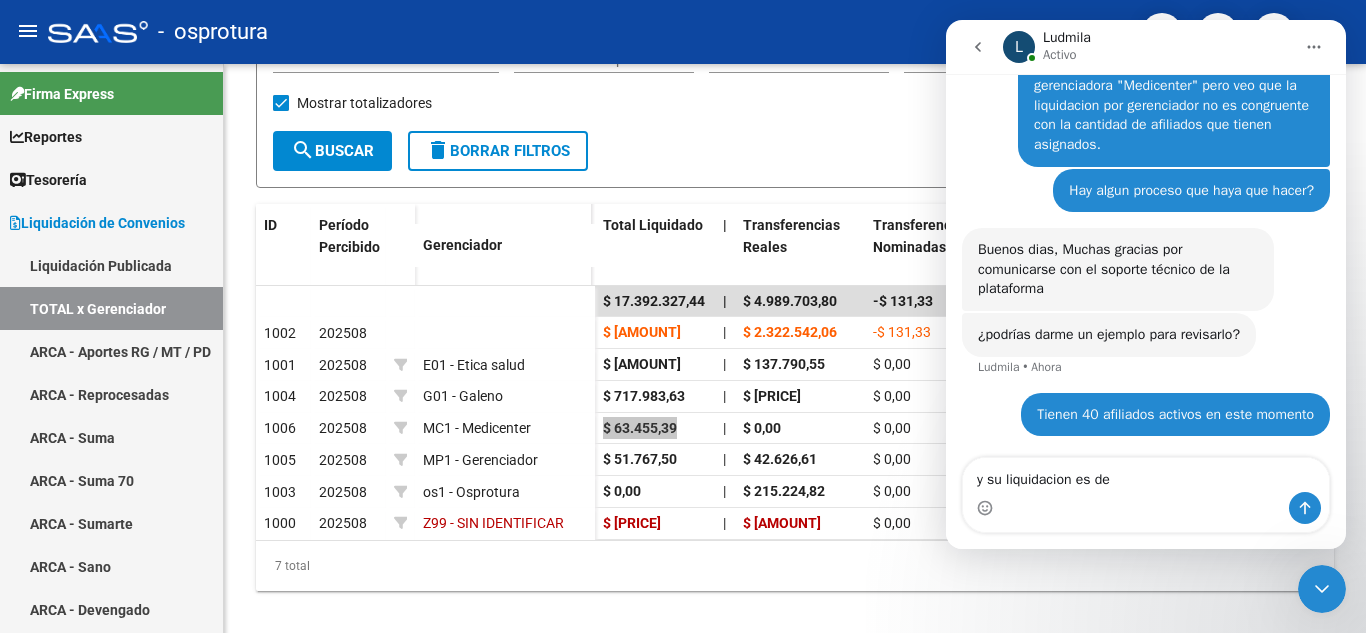 type on "y su liquidacion es de $ 63.455,39" 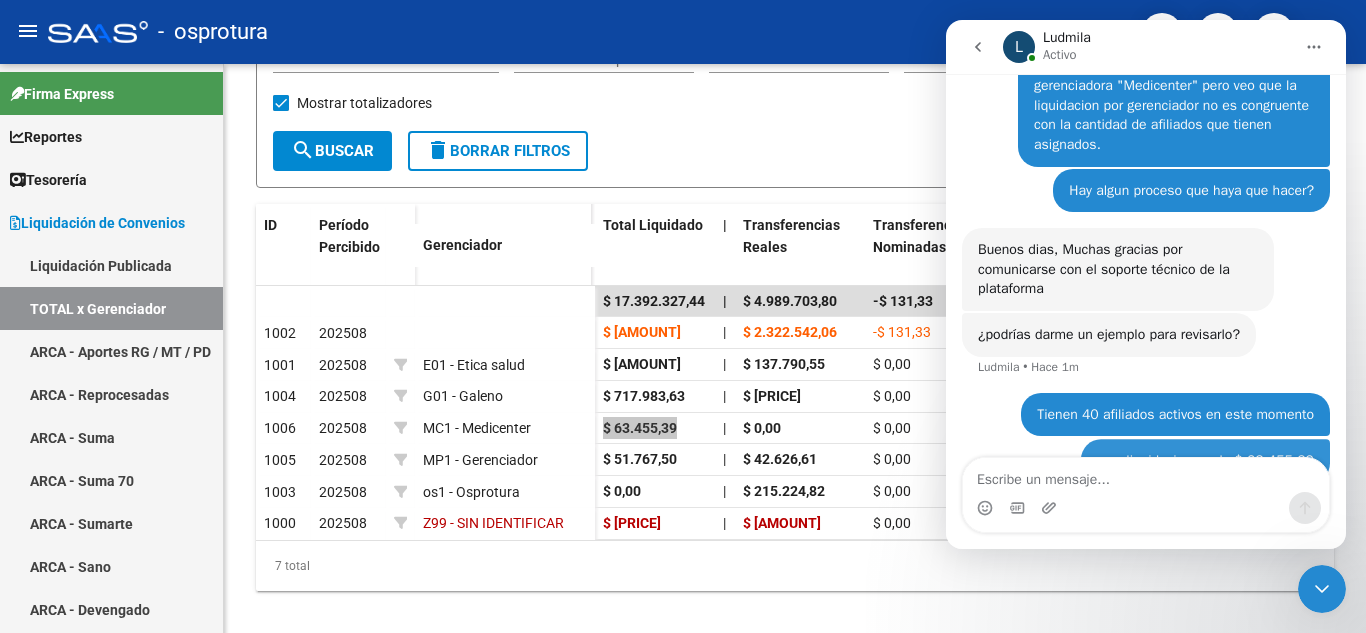 scroll, scrollTop: 177, scrollLeft: 0, axis: vertical 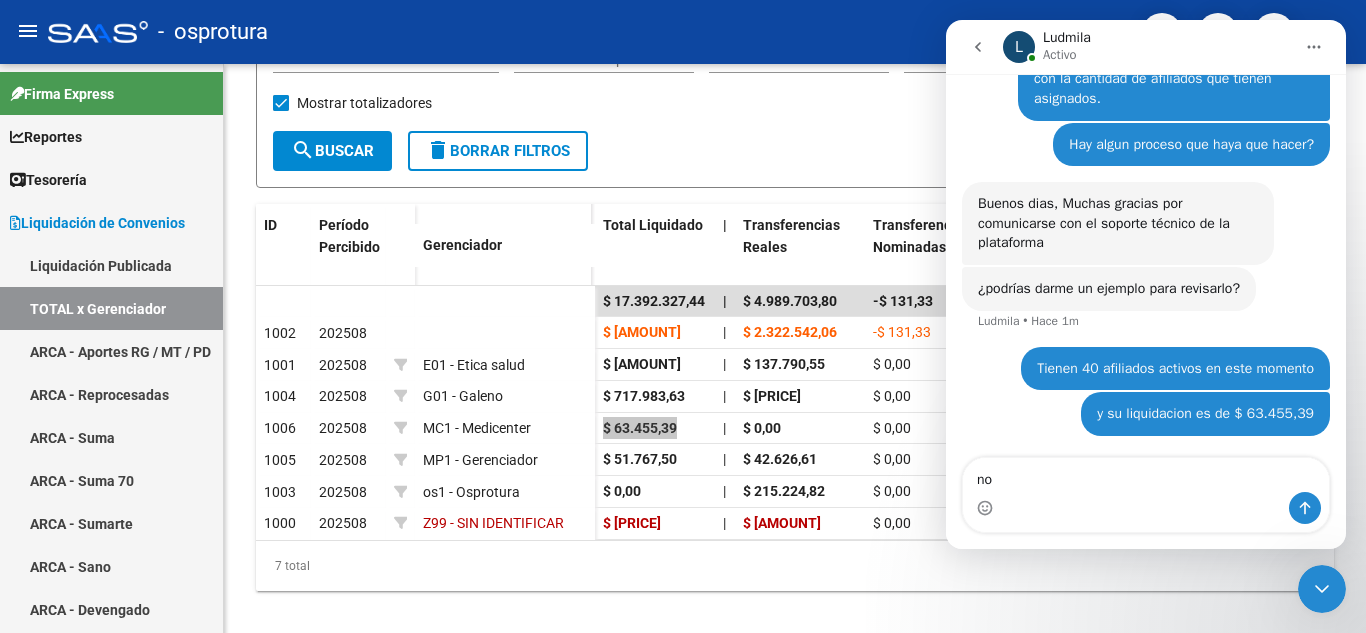 type on "n" 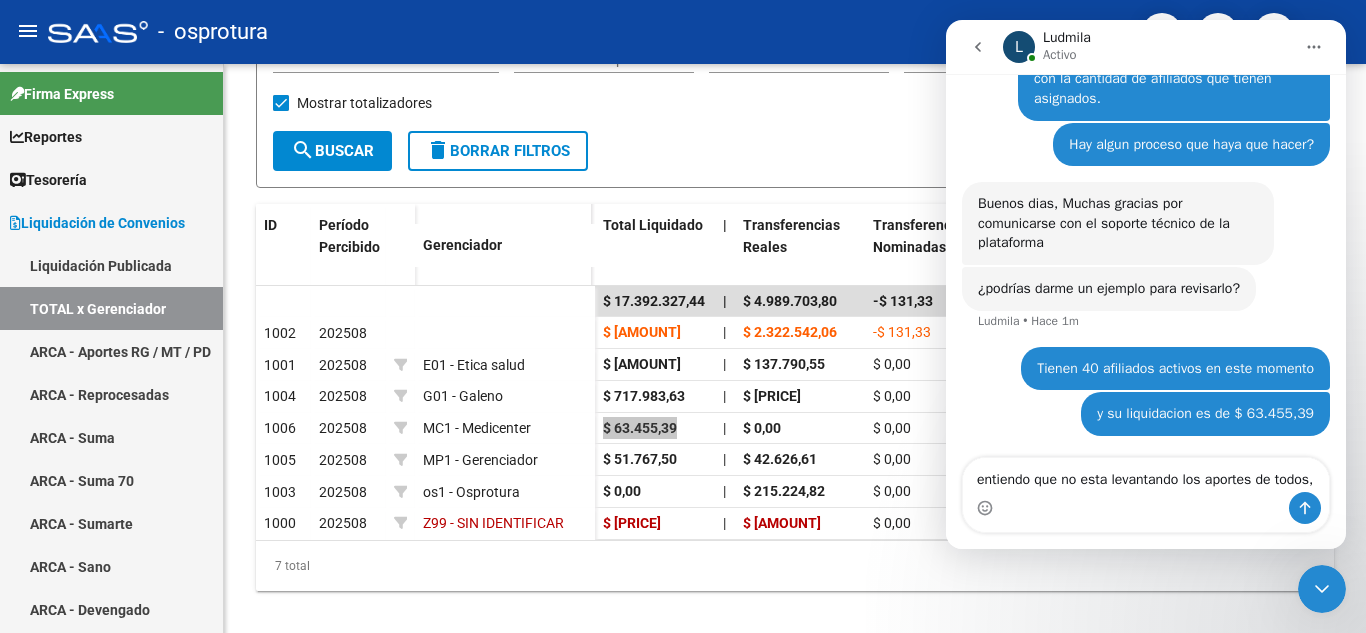 type on "entiendo que no esta levantando los aportes de todos," 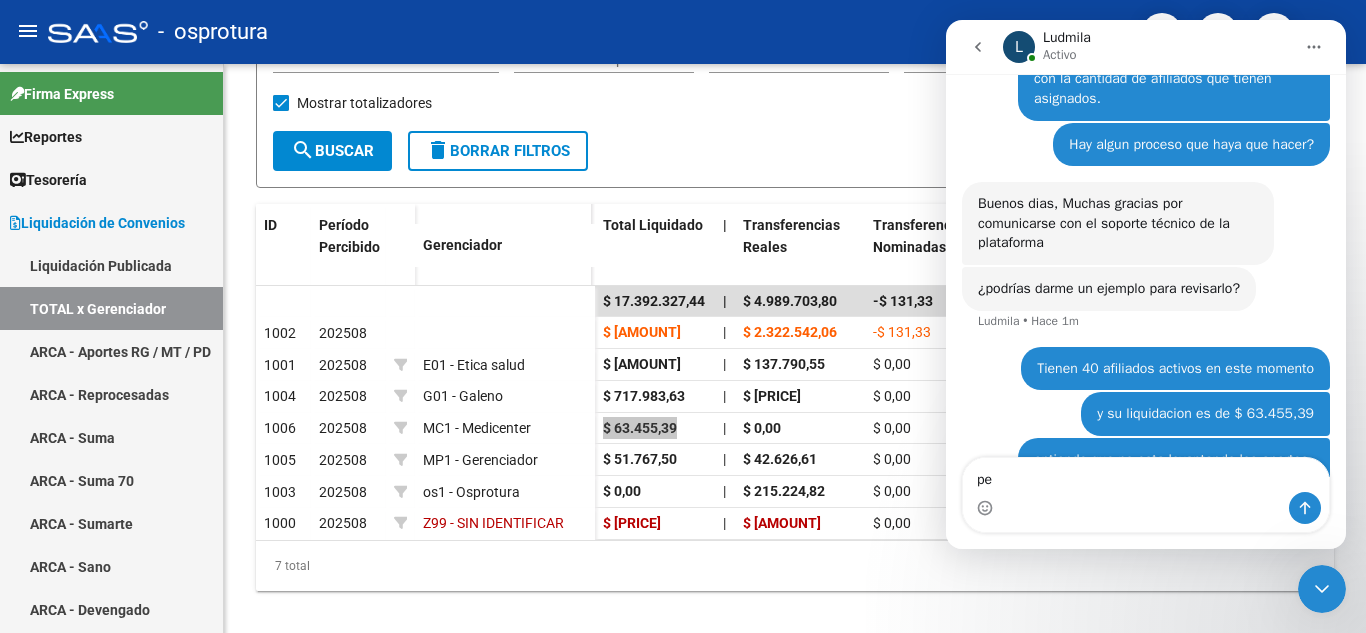 scroll, scrollTop: 242, scrollLeft: 0, axis: vertical 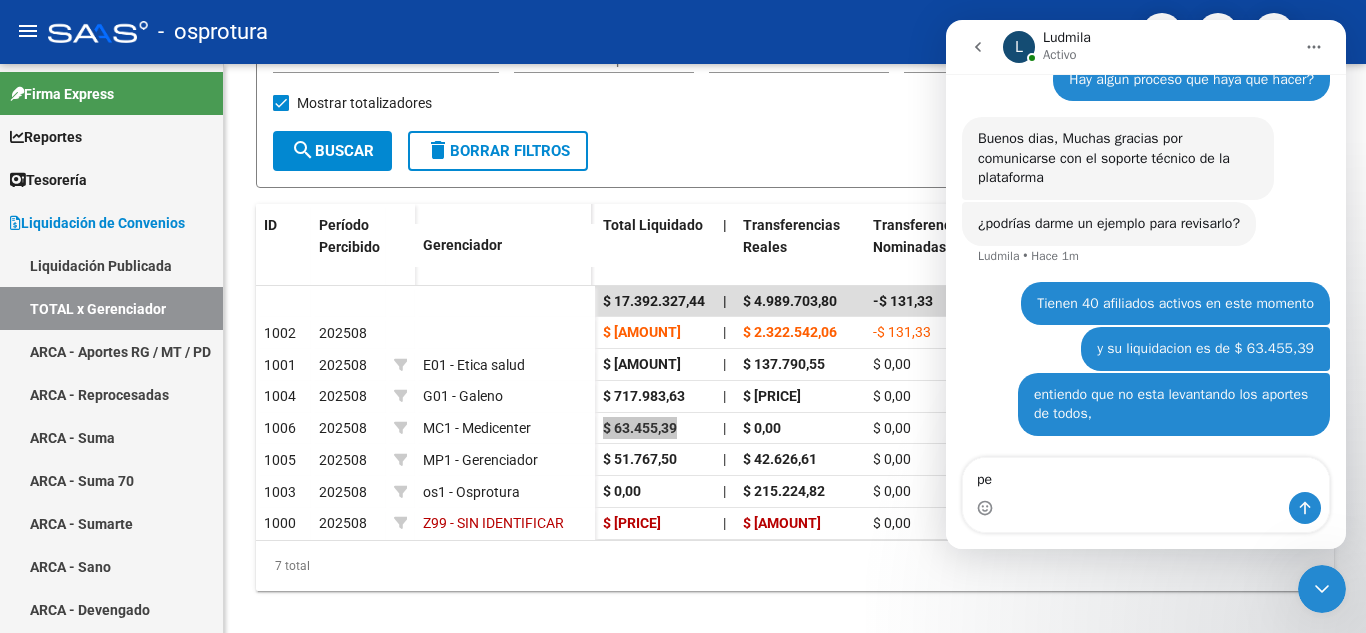 type on "p" 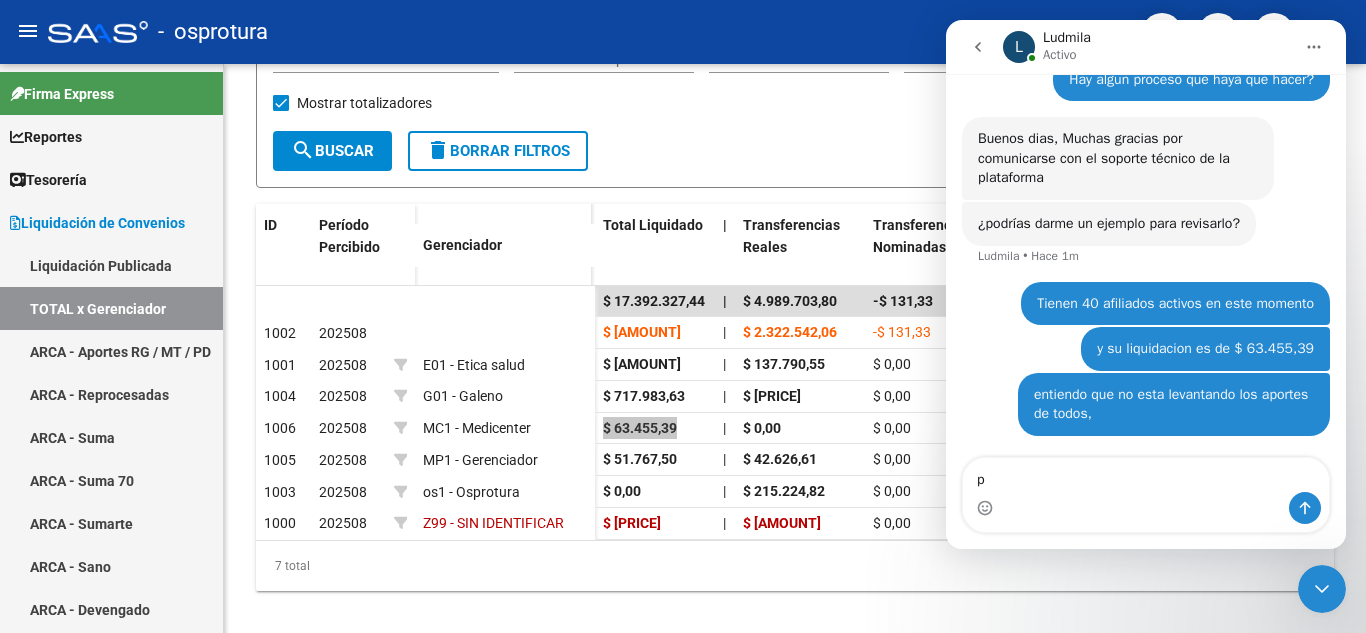 type 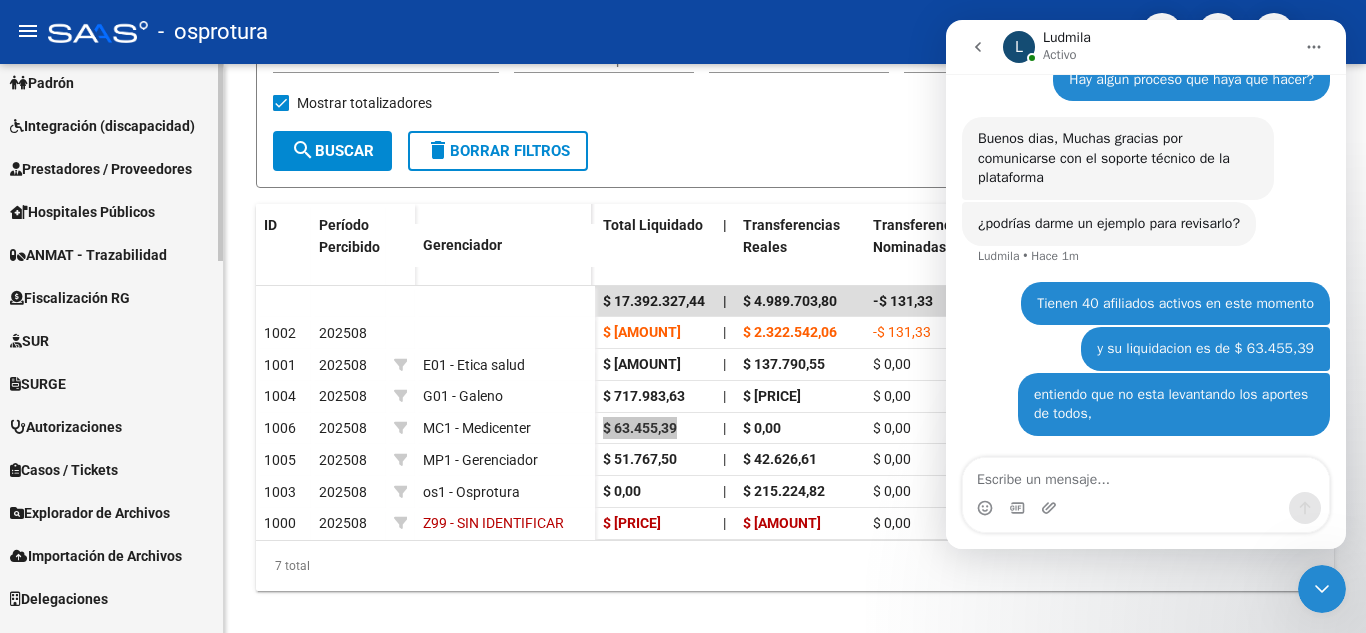 scroll, scrollTop: 900, scrollLeft: 0, axis: vertical 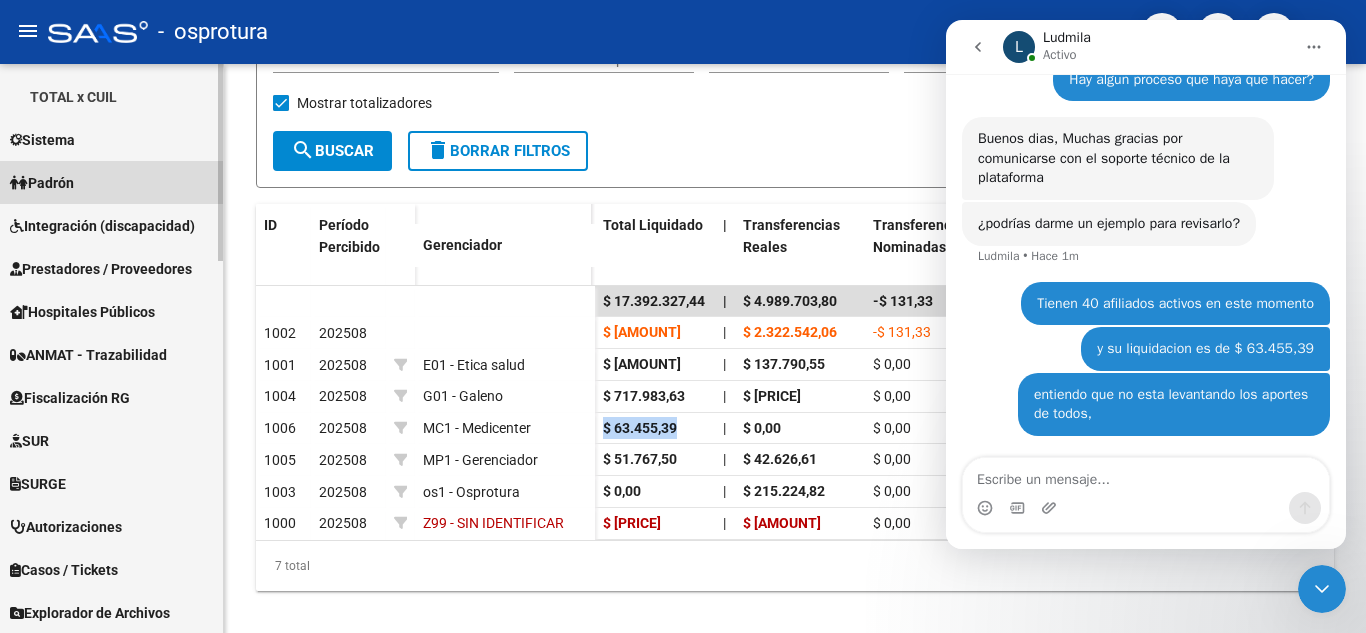 click on "Padrón" at bounding box center (111, 182) 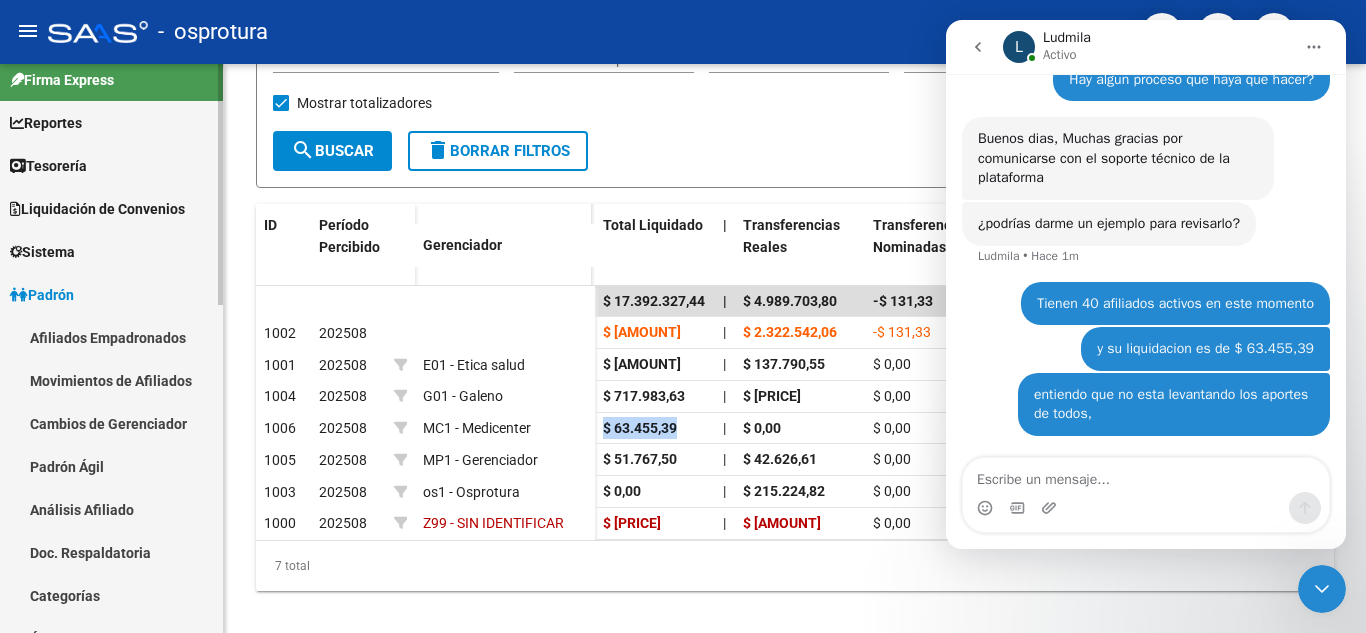 scroll, scrollTop: 0, scrollLeft: 0, axis: both 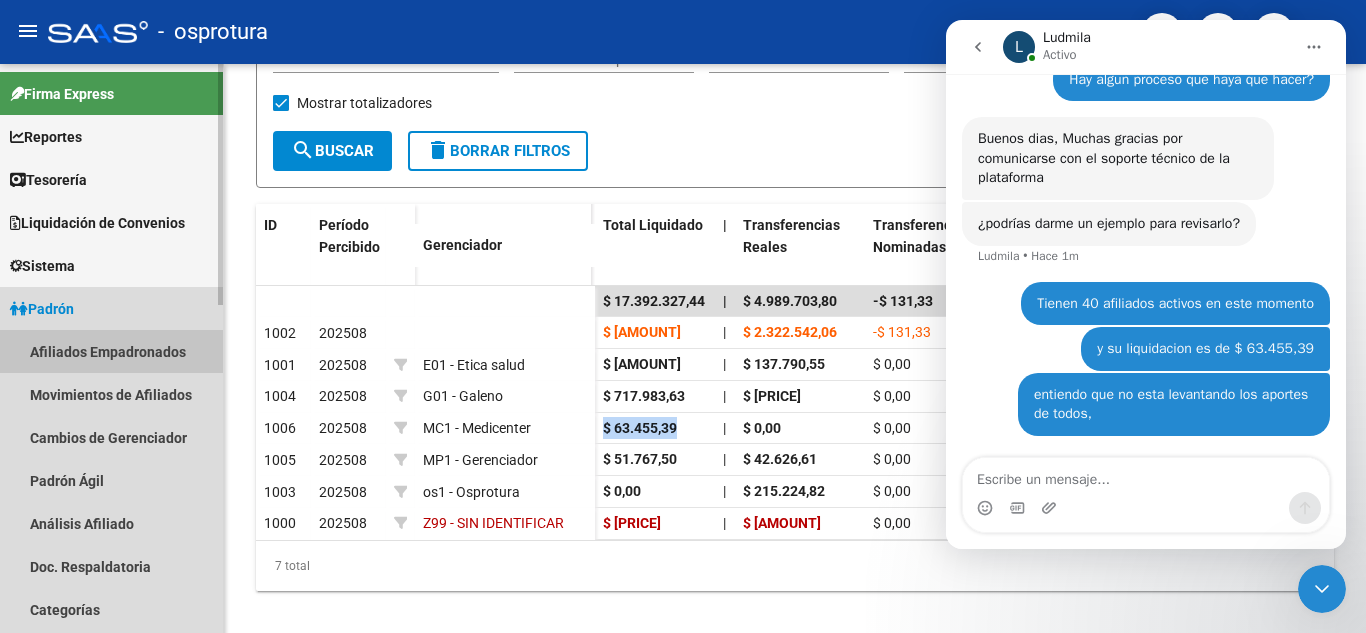click on "Afiliados Empadronados" at bounding box center (111, 351) 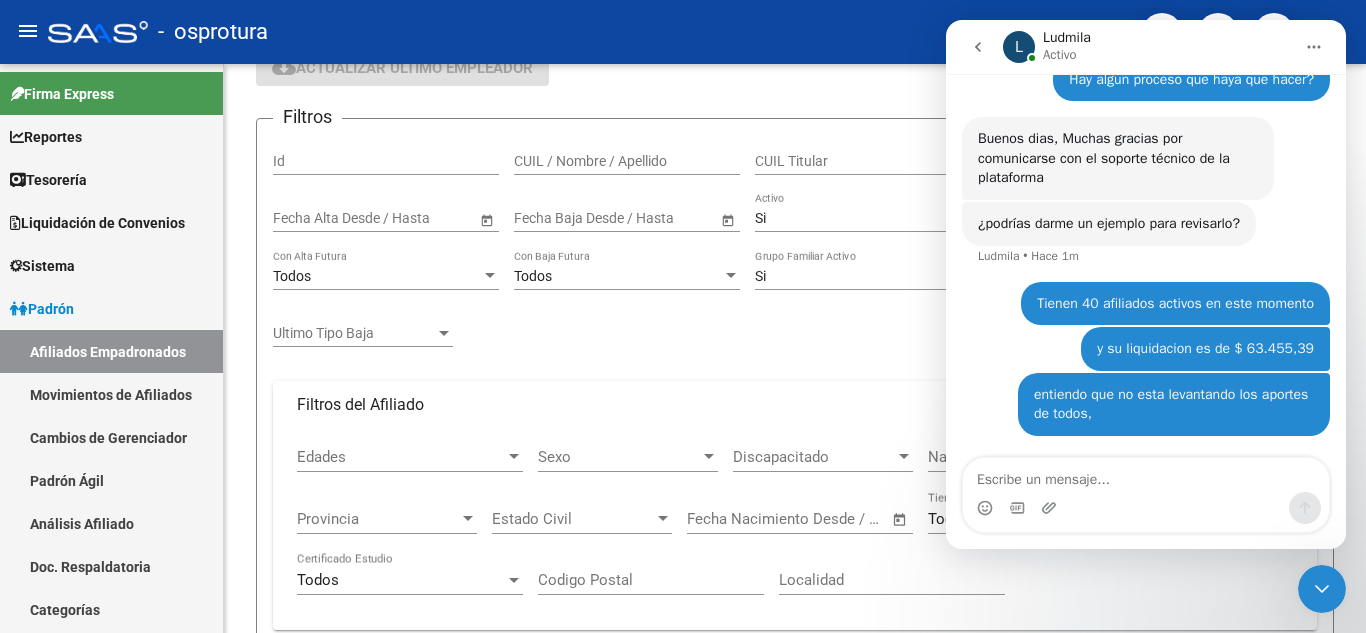 click 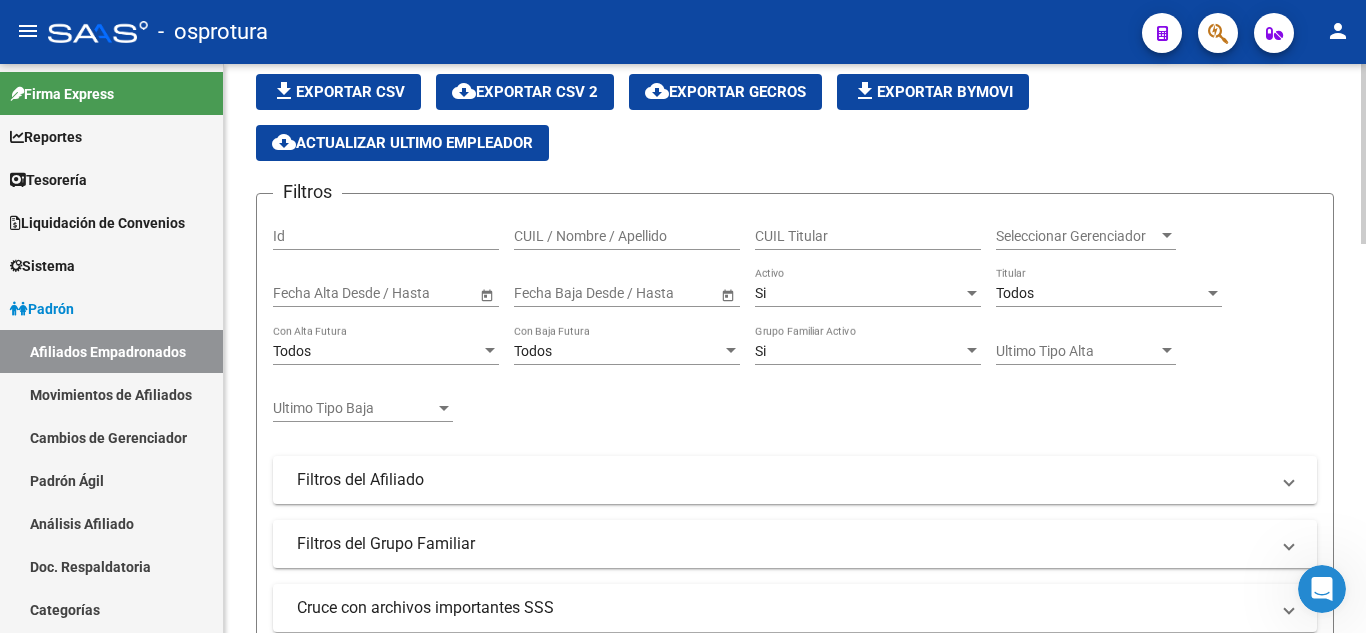 scroll, scrollTop: 200, scrollLeft: 0, axis: vertical 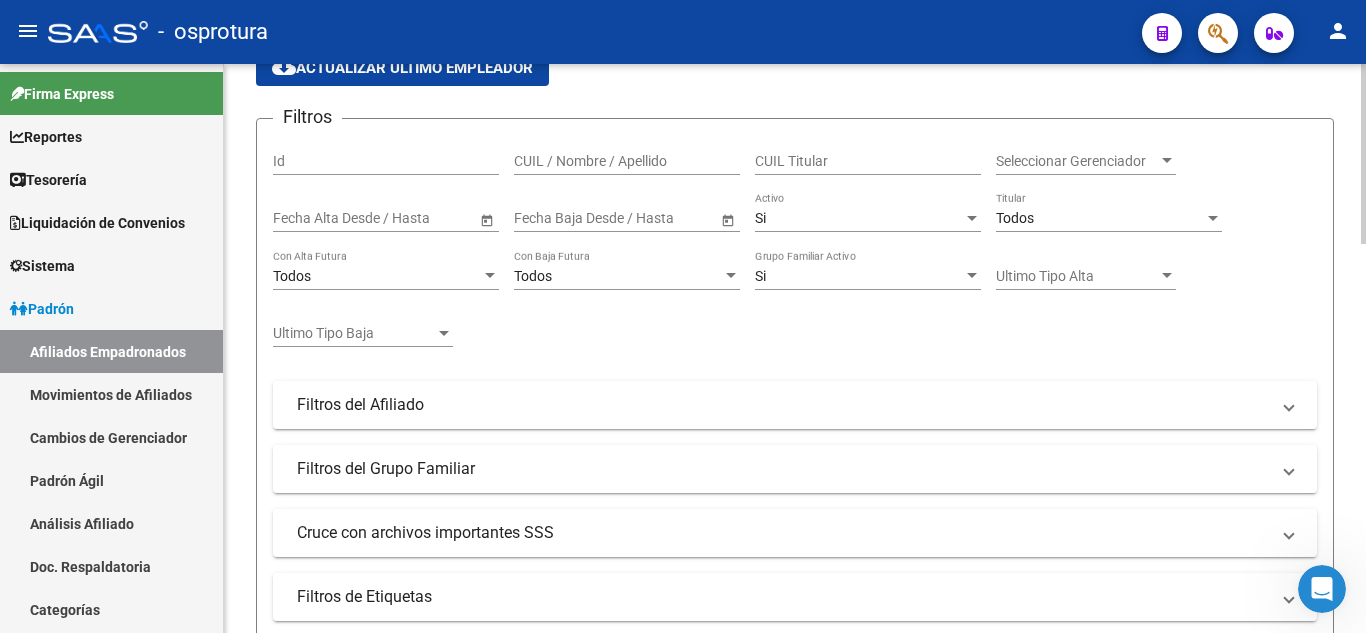 click on "Seleccionar Gerenciador Seleccionar Gerenciador" 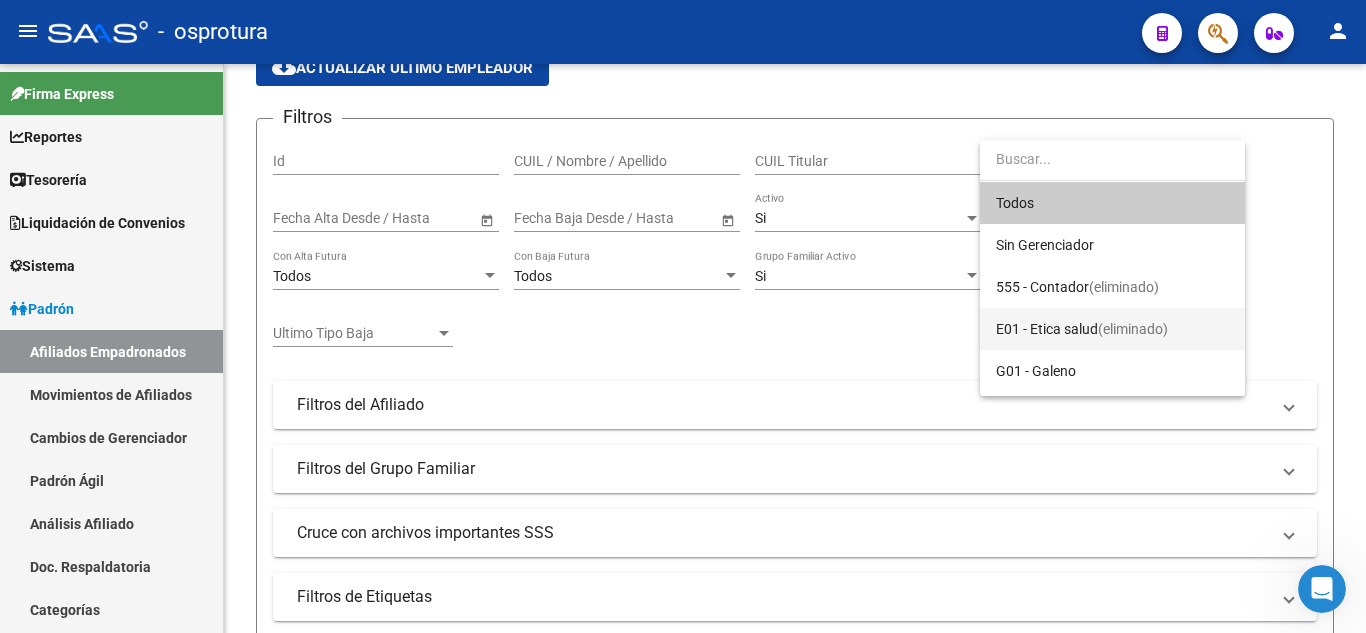 scroll, scrollTop: 100, scrollLeft: 0, axis: vertical 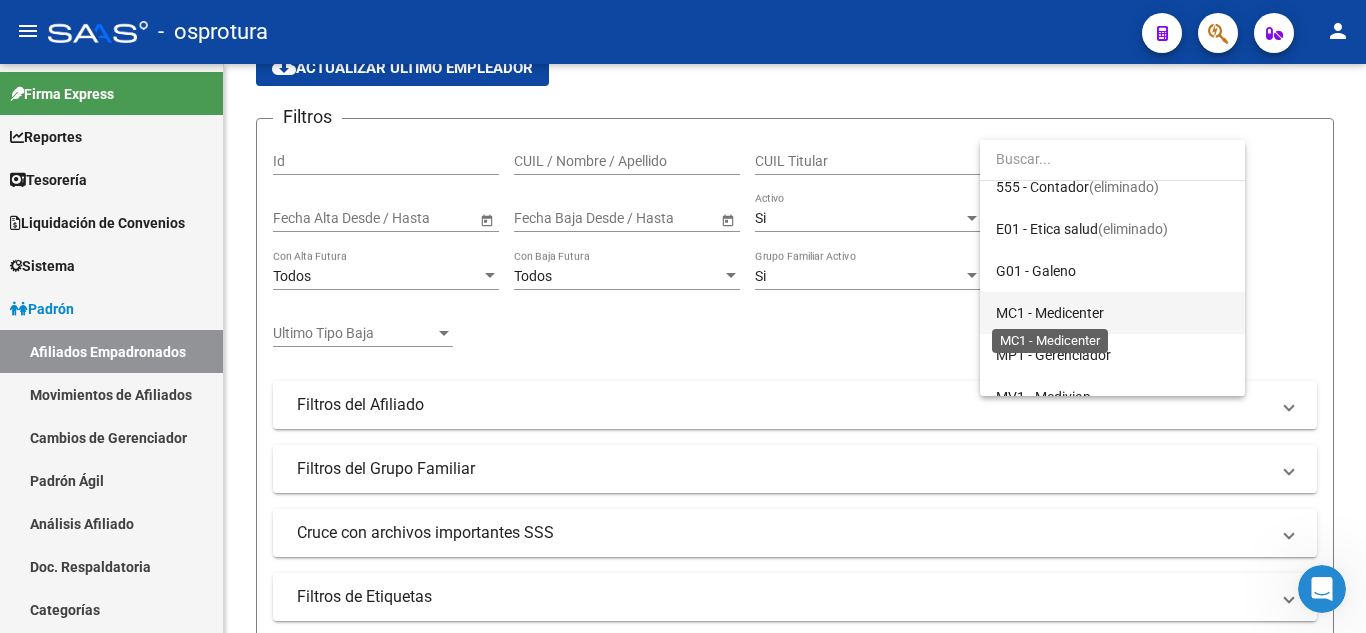 click on "MC1 - Medicenter" at bounding box center (1050, 313) 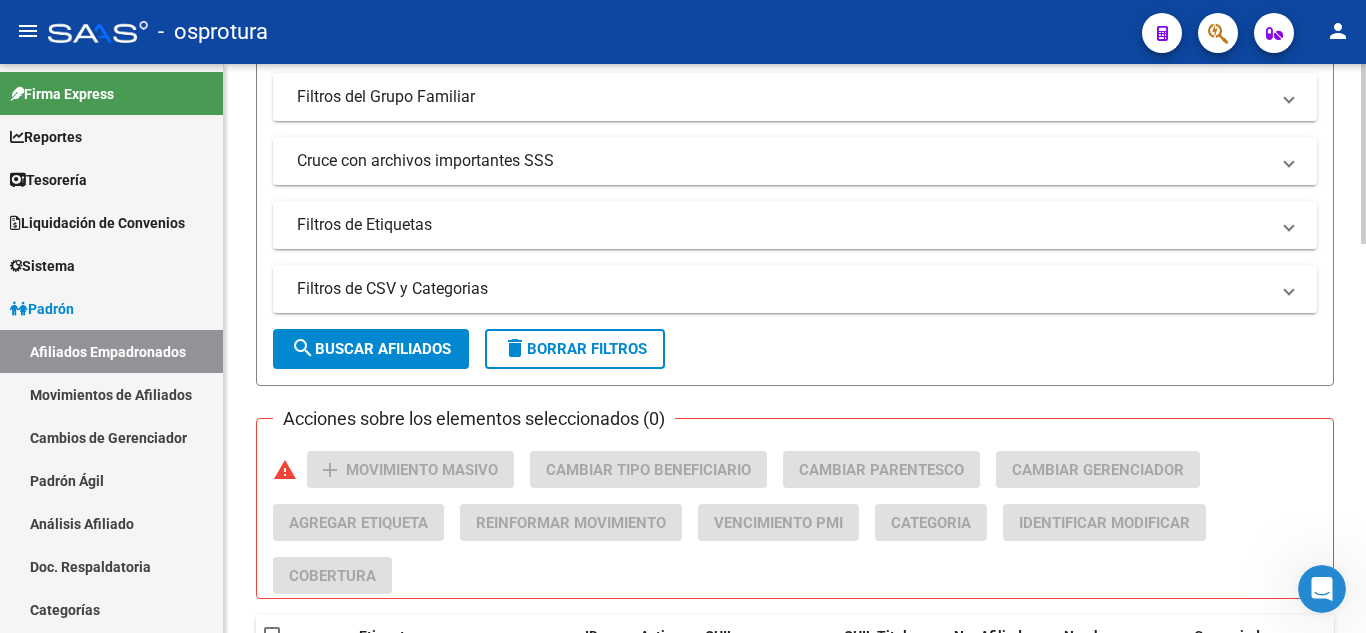 scroll, scrollTop: 600, scrollLeft: 0, axis: vertical 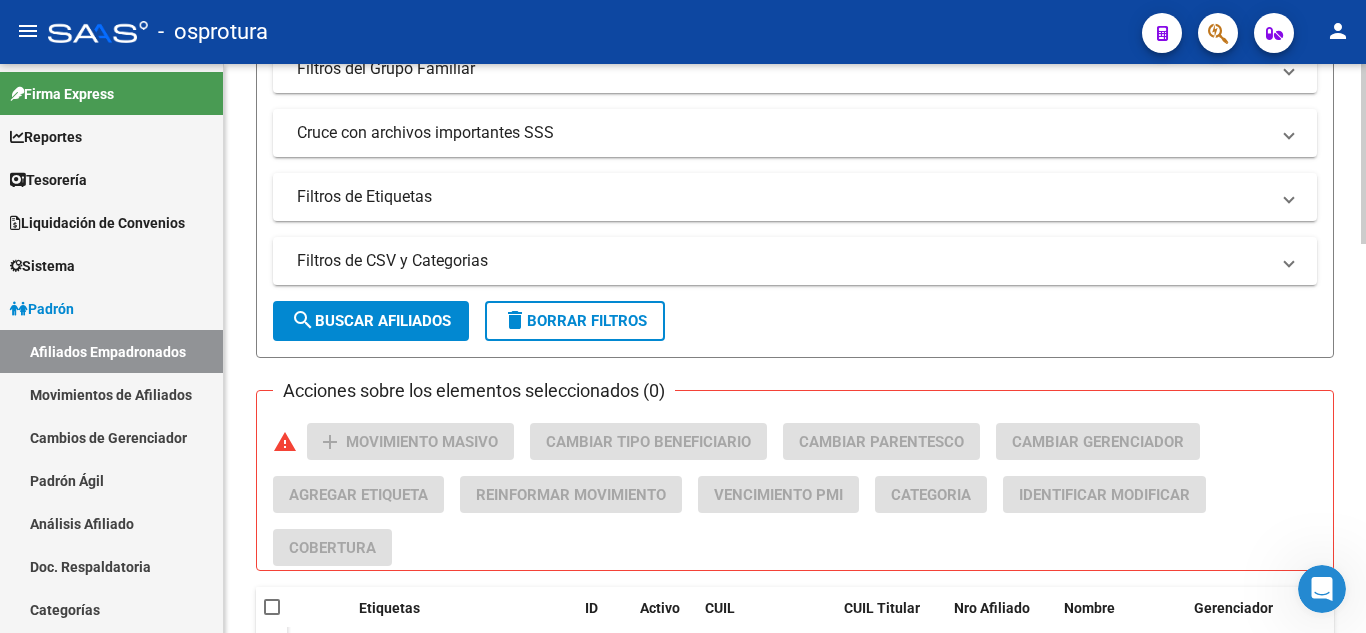 click on "search  Buscar Afiliados" 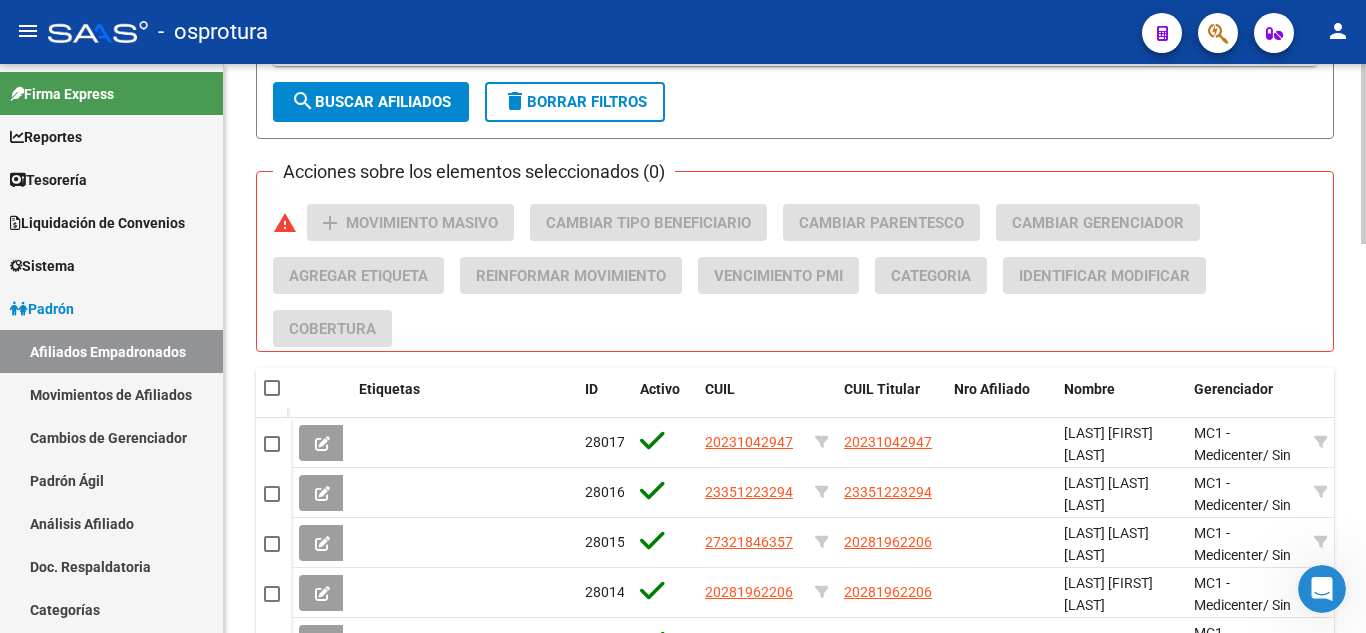scroll, scrollTop: 900, scrollLeft: 0, axis: vertical 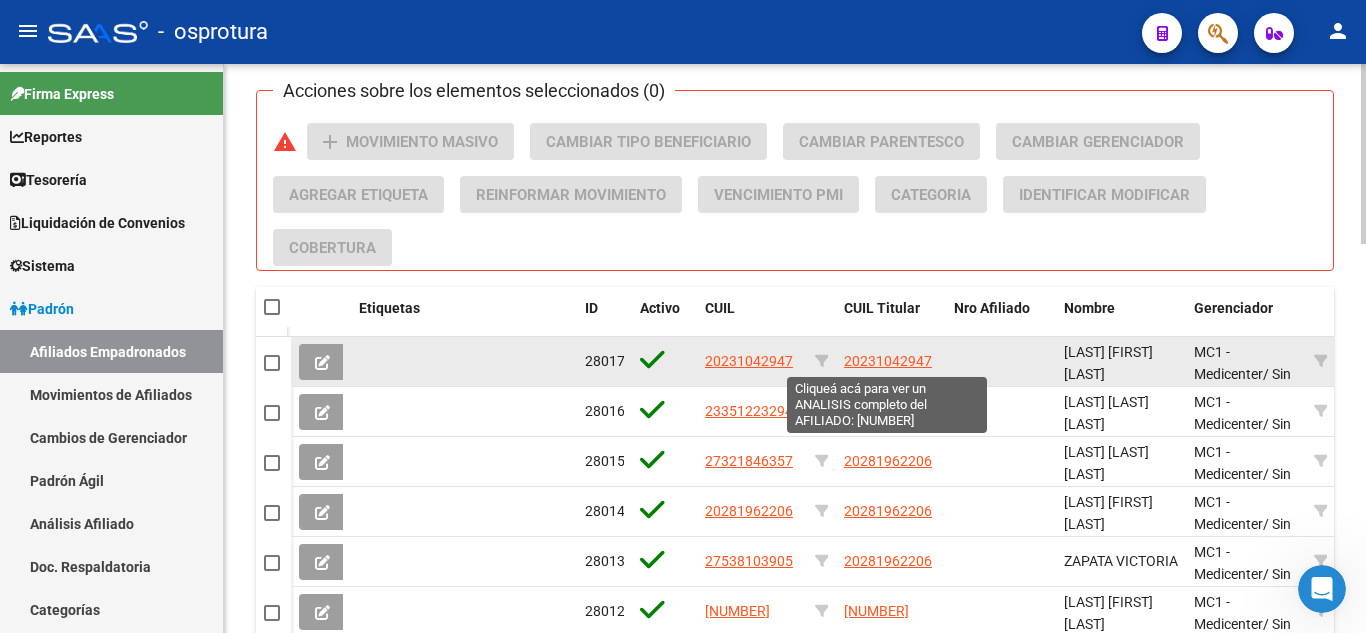 click on "20231042947" 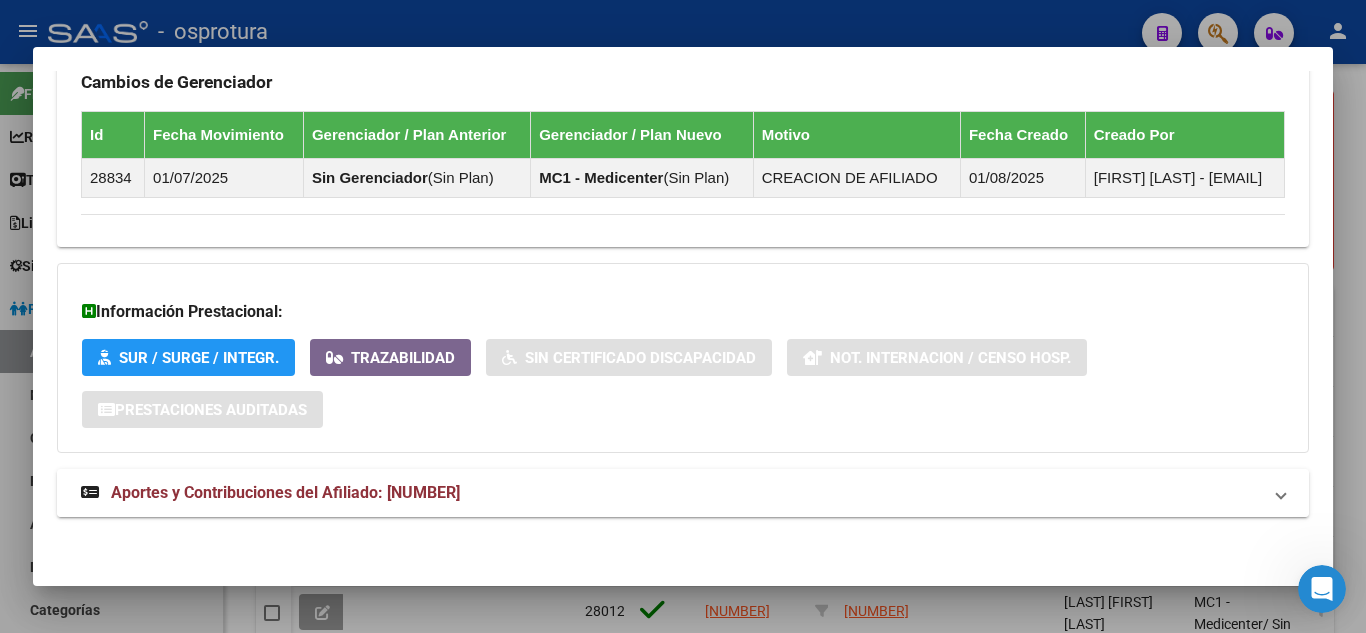 click on "Aportes y Contribuciones del Afiliado: [NUMBER]" at bounding box center [285, 492] 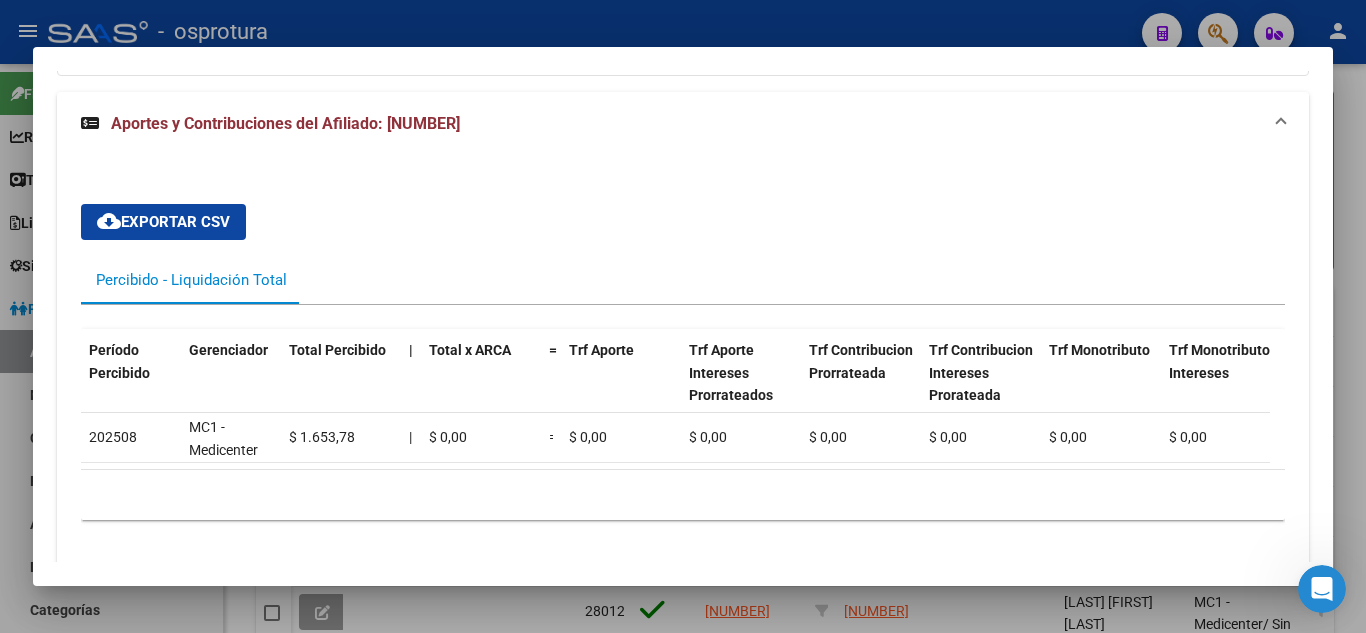 scroll, scrollTop: 1655, scrollLeft: 0, axis: vertical 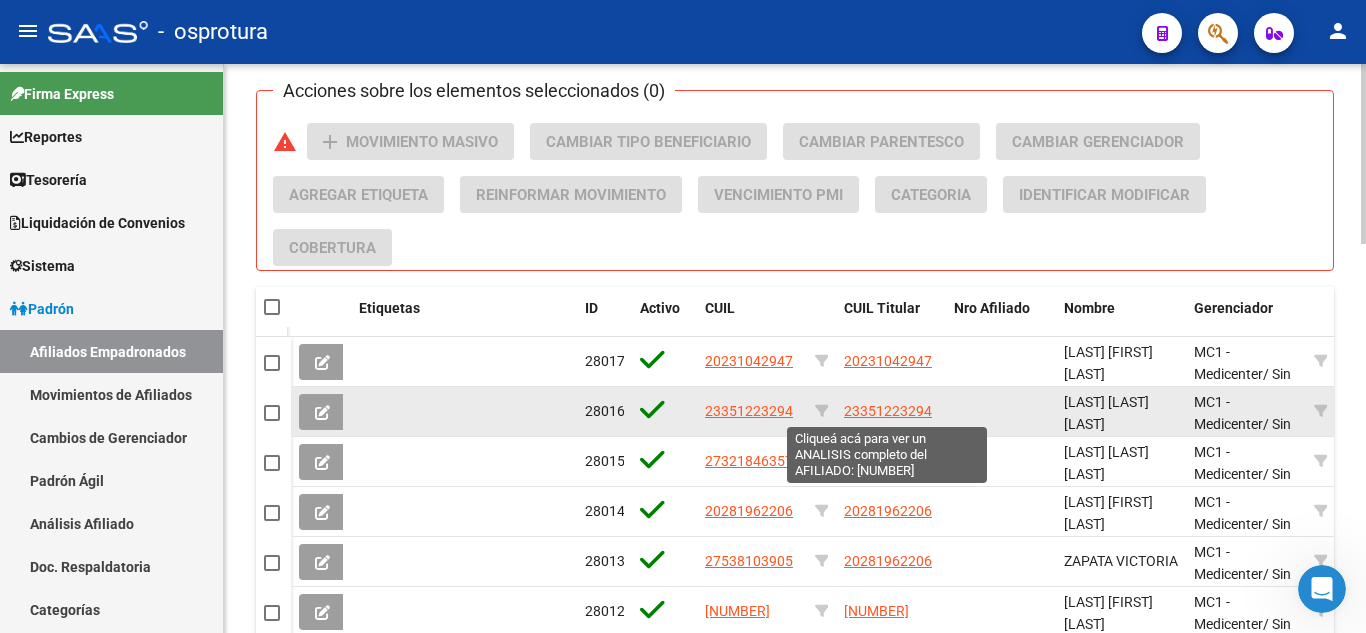 click on "23351223294" 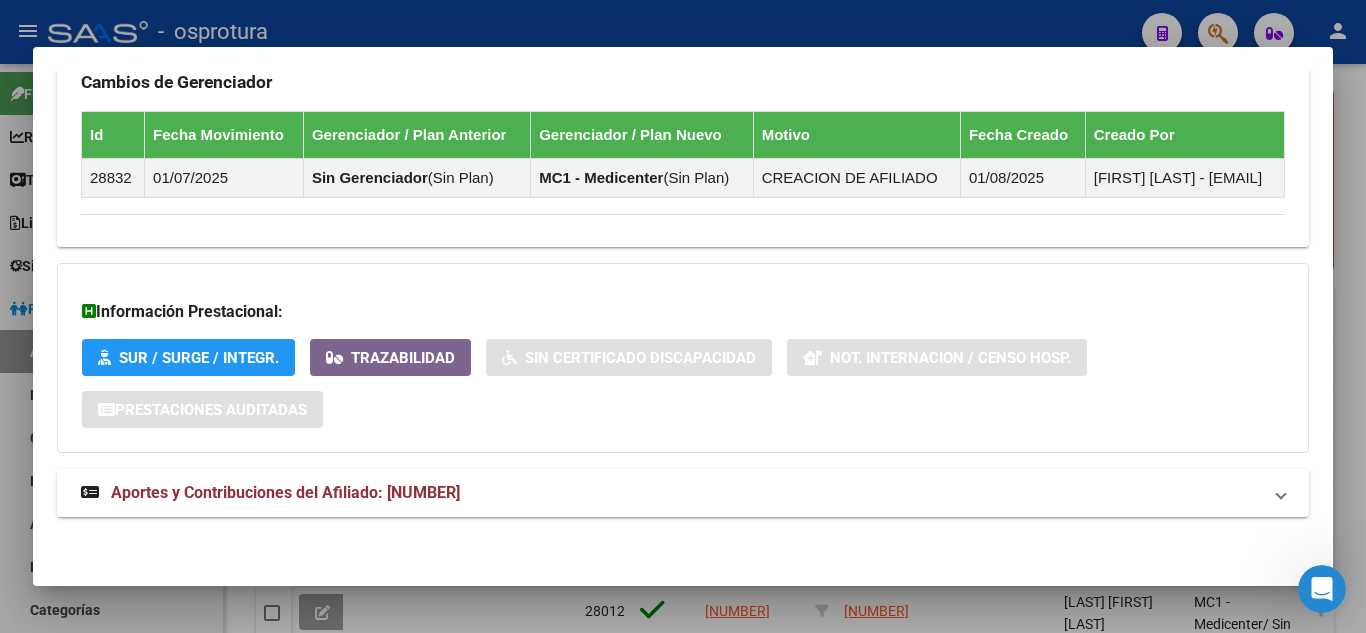 click on "Aportes y Contribuciones del Afiliado: [NUMBER]" at bounding box center [270, 493] 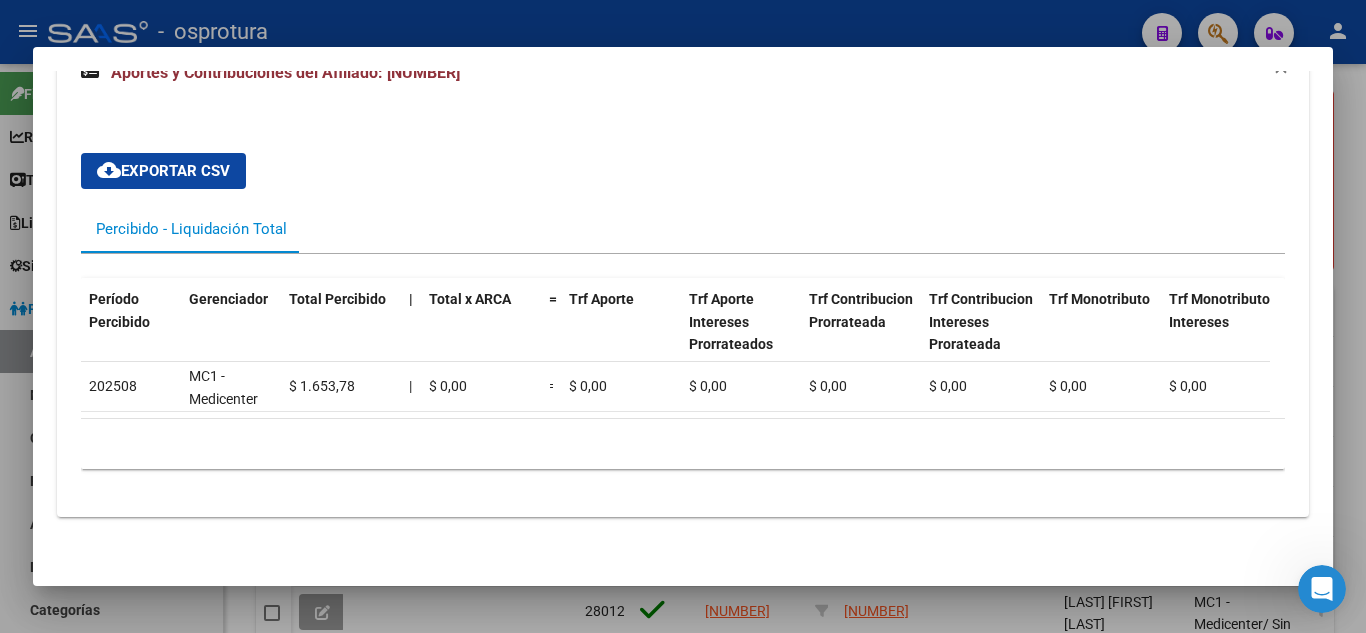 scroll, scrollTop: 1655, scrollLeft: 0, axis: vertical 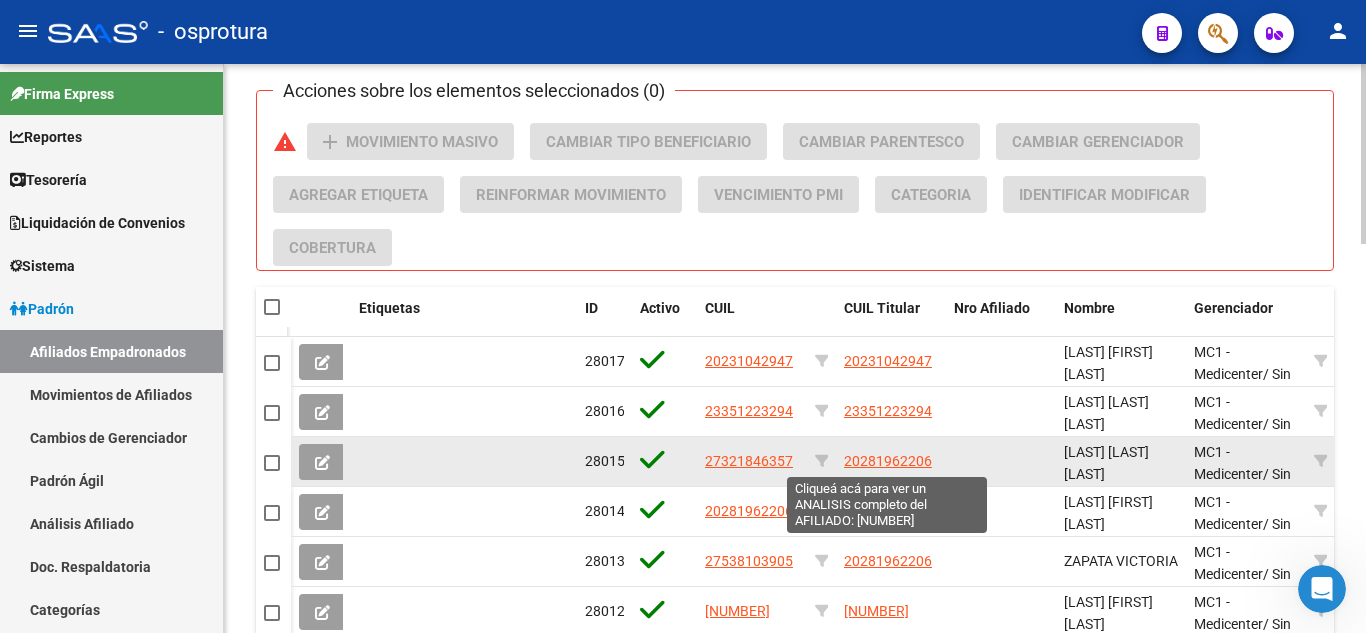click on "20281962206" 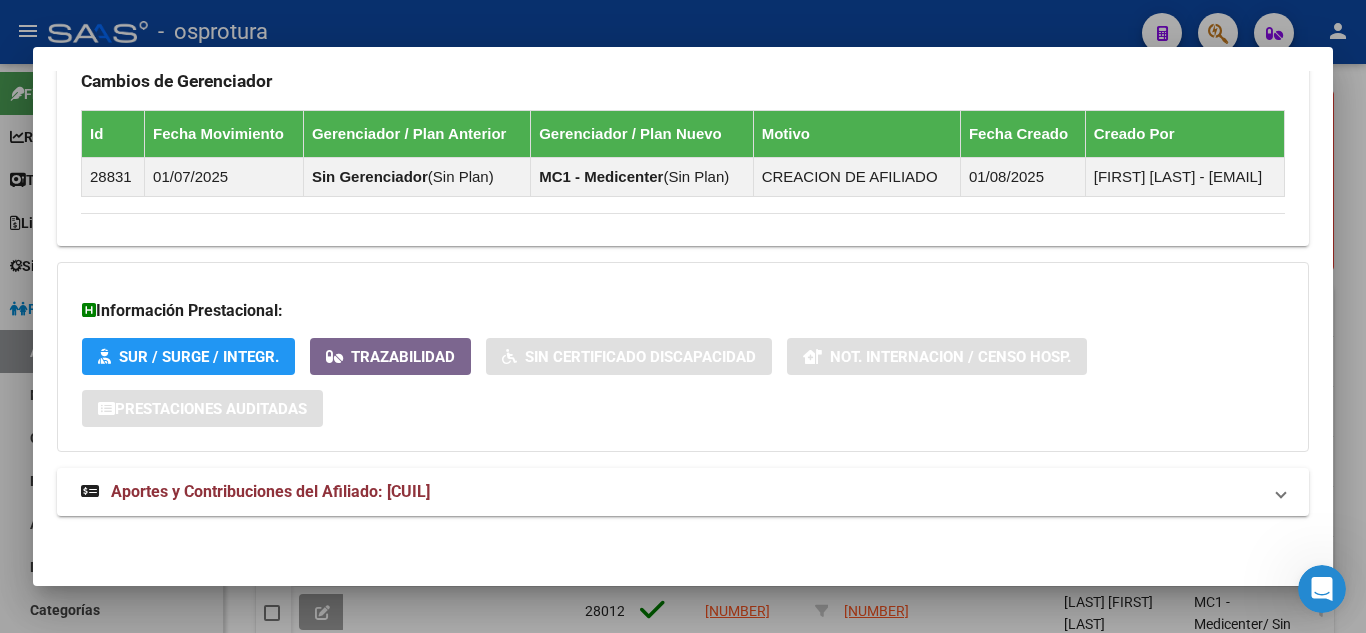 scroll, scrollTop: 1328, scrollLeft: 0, axis: vertical 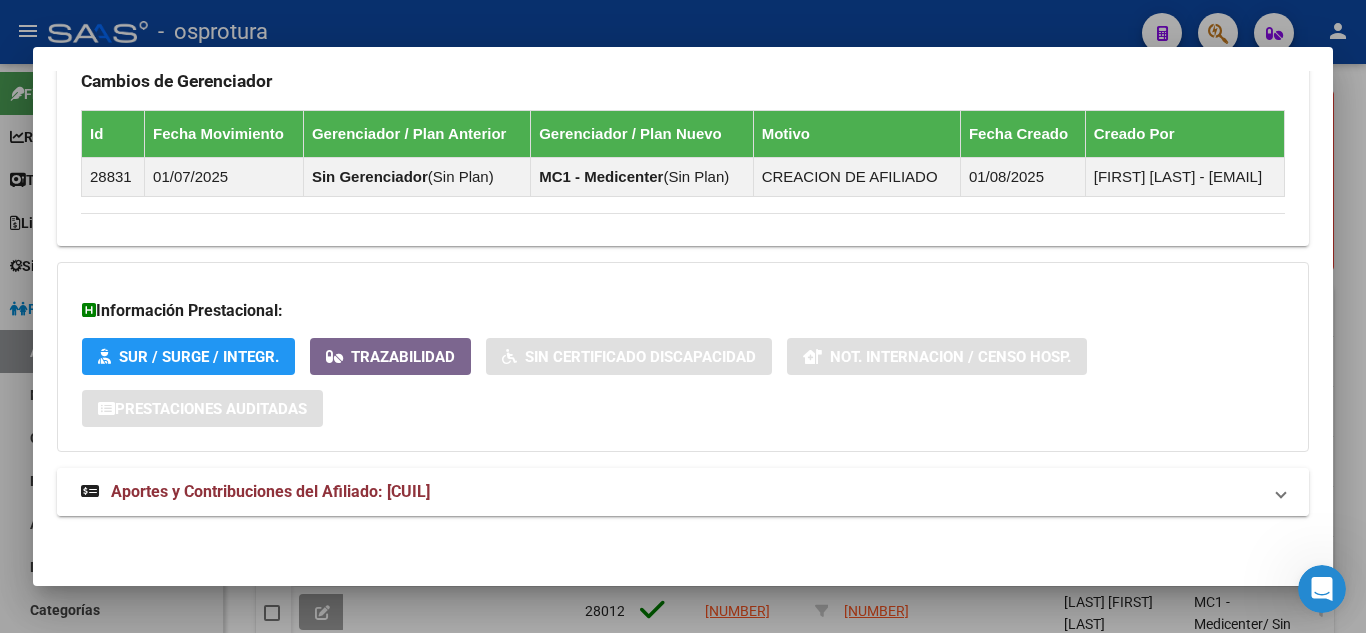 click on "Aportes y Contribuciones del Afiliado: [CUIL]" at bounding box center [270, 491] 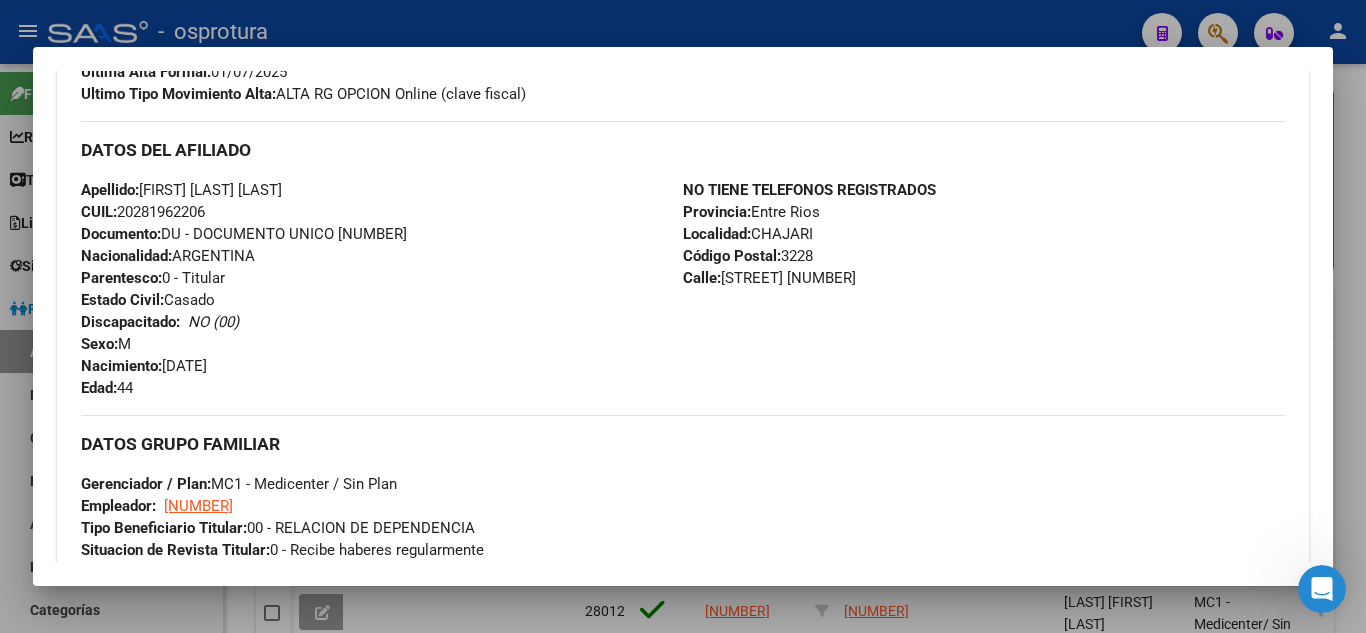 scroll, scrollTop: 571, scrollLeft: 0, axis: vertical 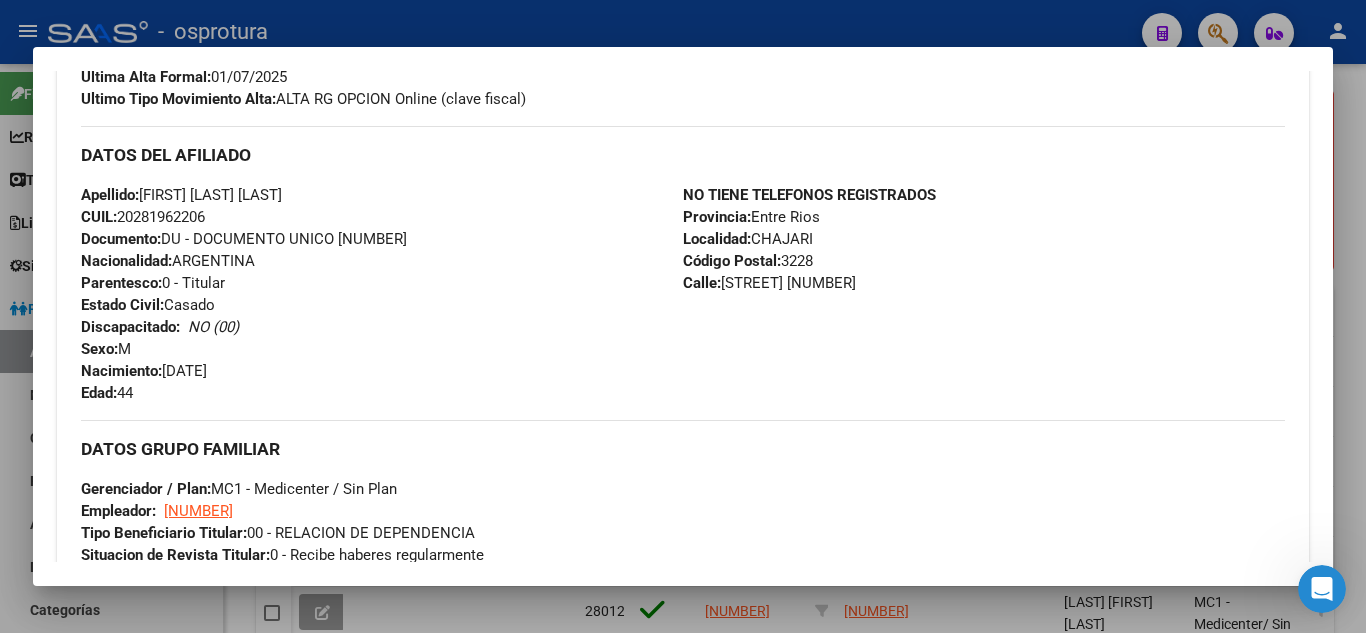 drag, startPoint x: 117, startPoint y: 224, endPoint x: 228, endPoint y: 212, distance: 111.64677 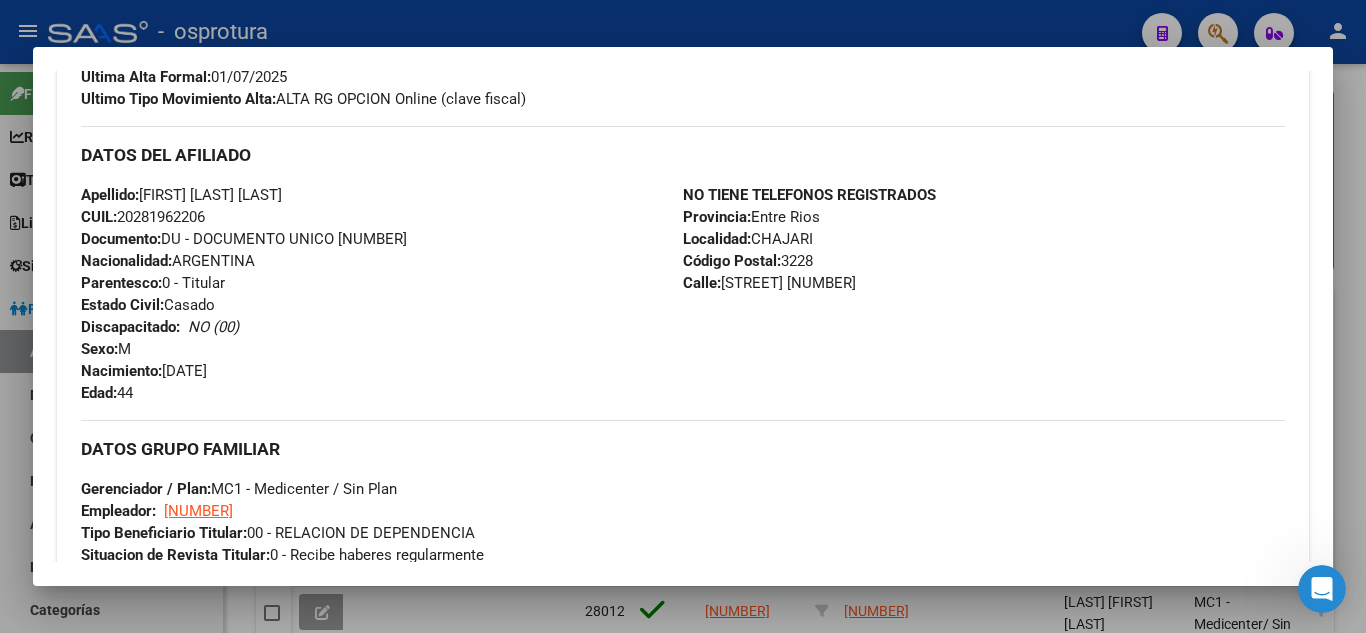drag, startPoint x: 123, startPoint y: 215, endPoint x: 228, endPoint y: 212, distance: 105.04285 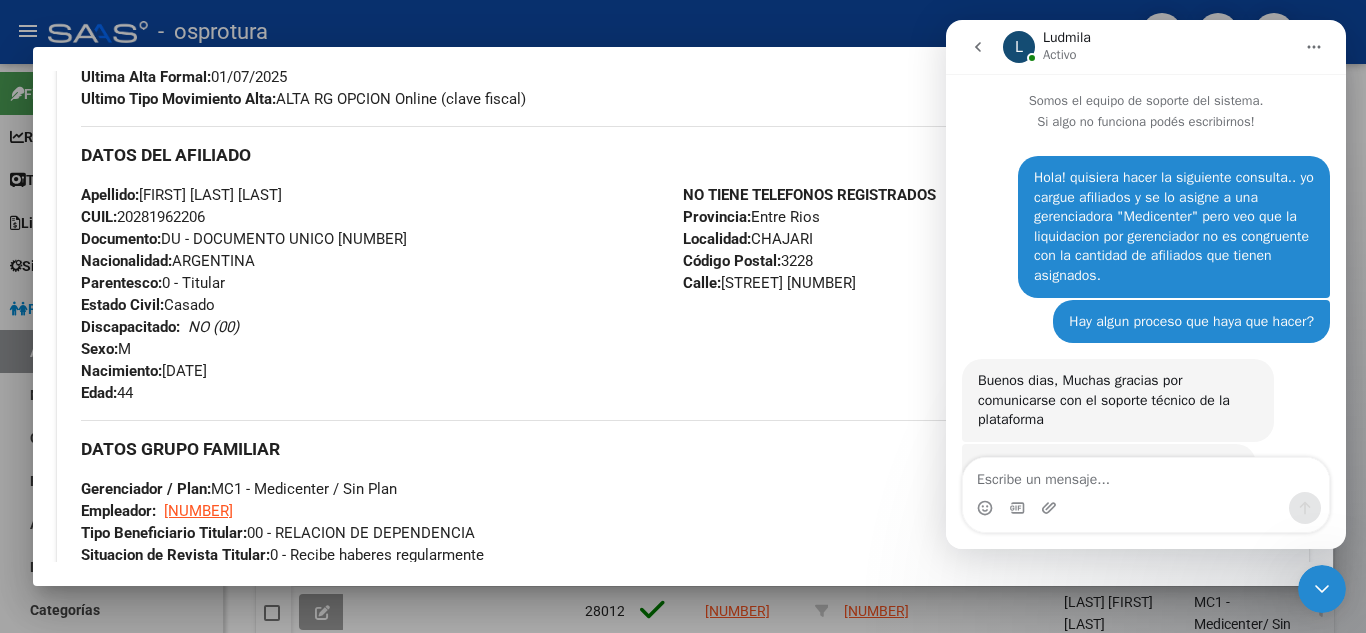 scroll, scrollTop: 242, scrollLeft: 0, axis: vertical 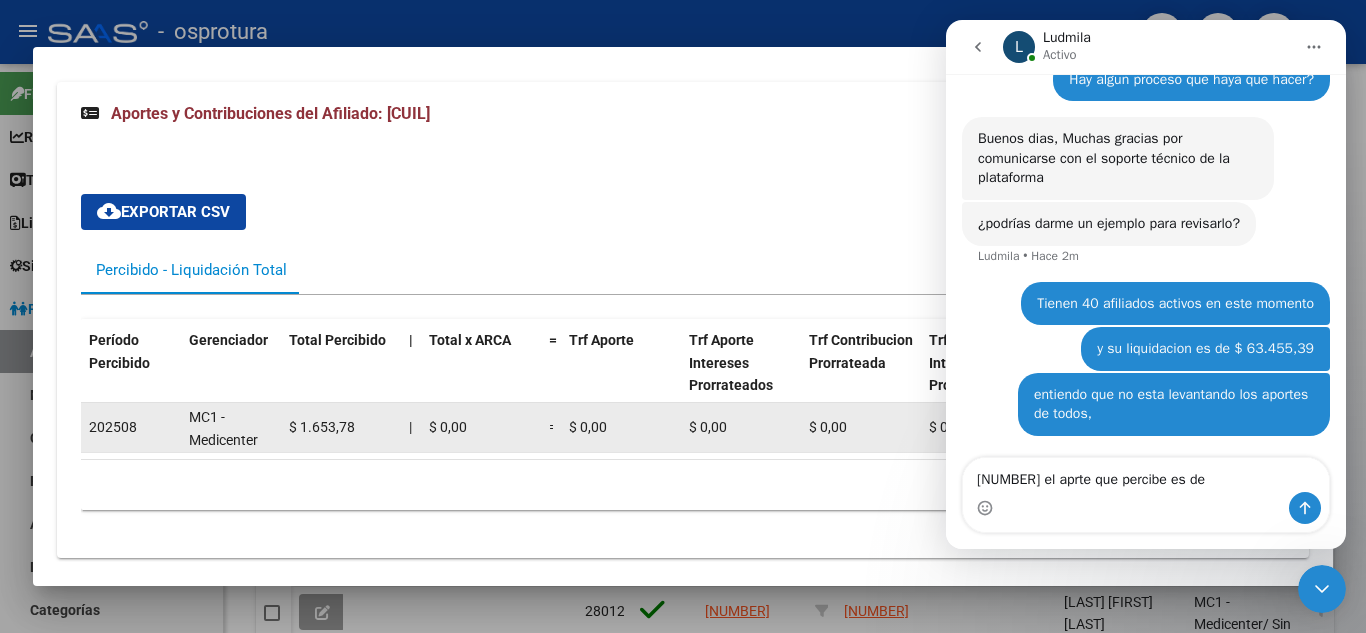 drag, startPoint x: 287, startPoint y: 471, endPoint x: 365, endPoint y: 479, distance: 78.40918 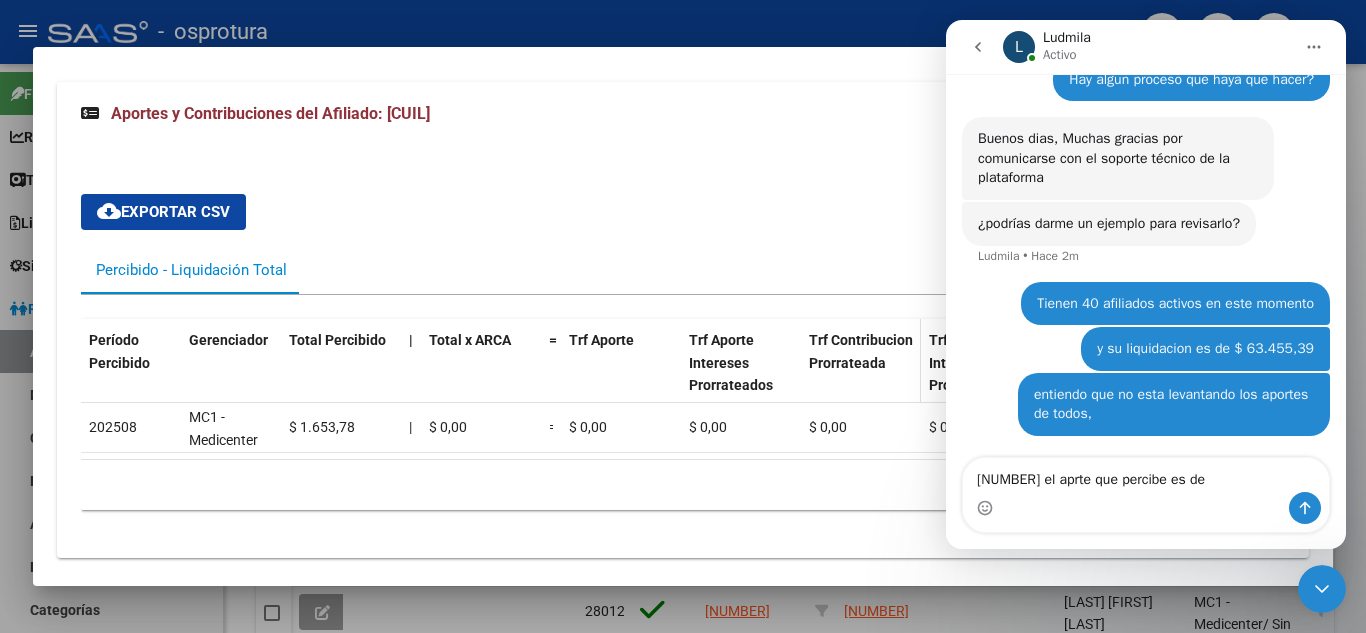 copy on "$ 1.653,78" 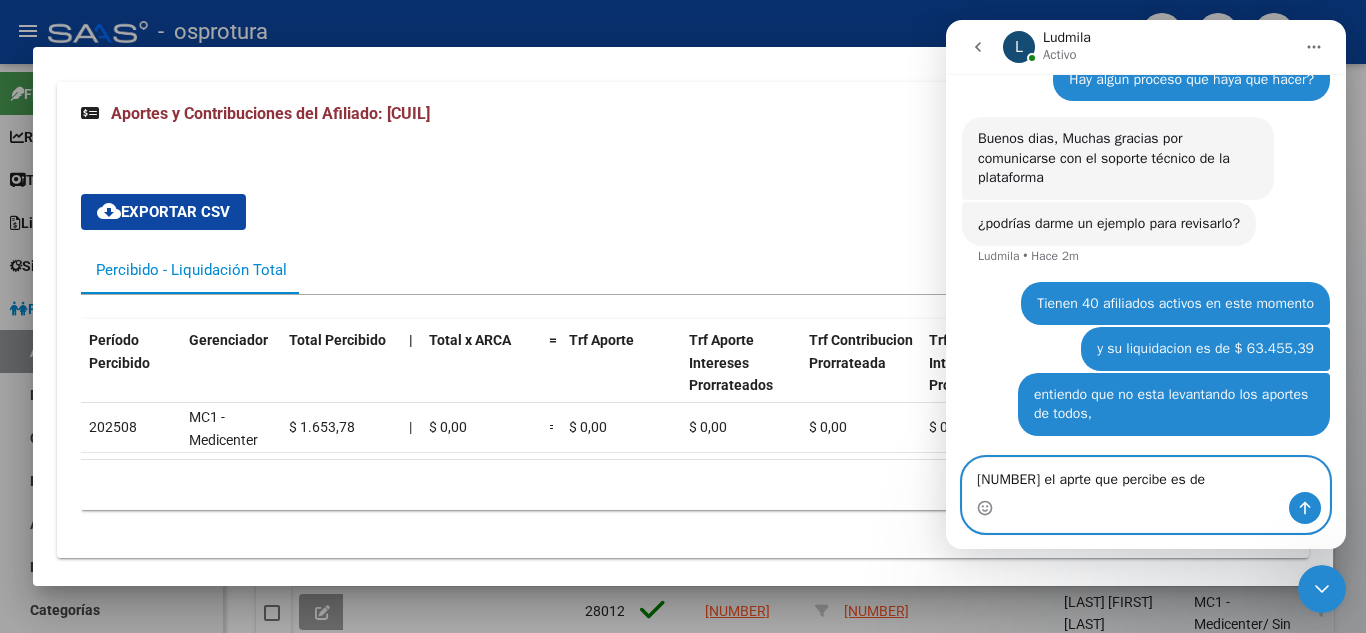 click on "[NUMBER] el aprte que percibe es de" at bounding box center [1146, 475] 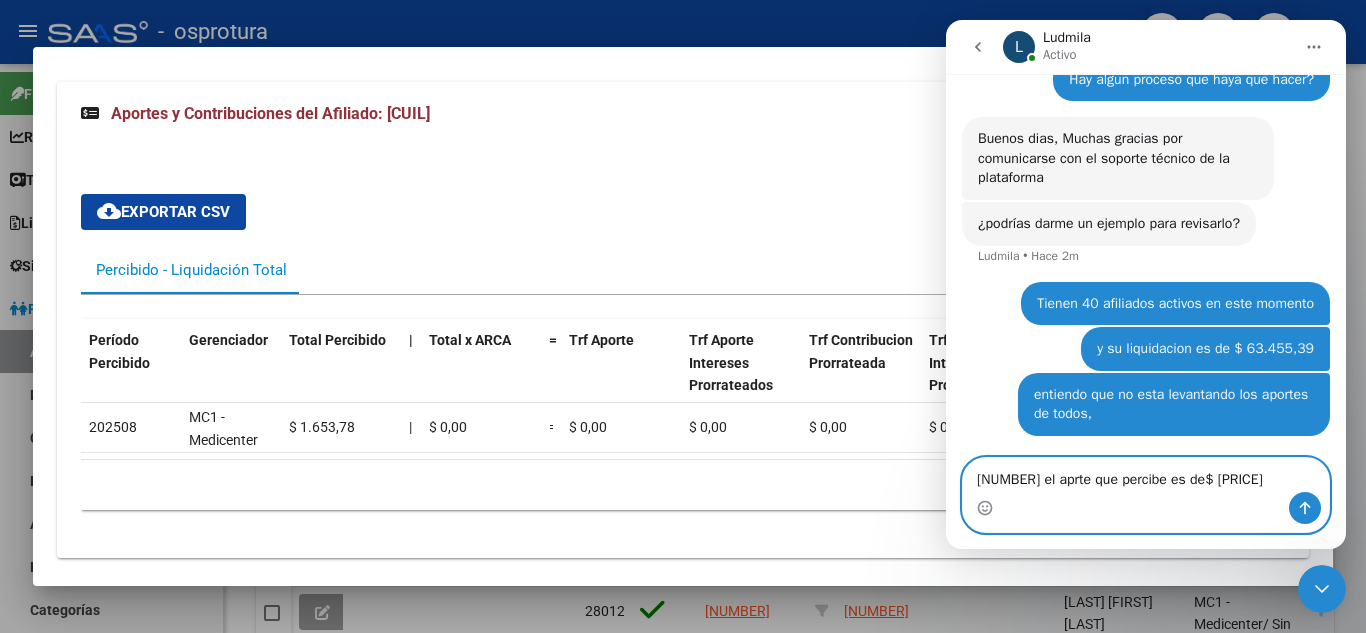 click on "[NUMBER] el aprte que percibe es de$ [PRICE]" at bounding box center [1146, 475] 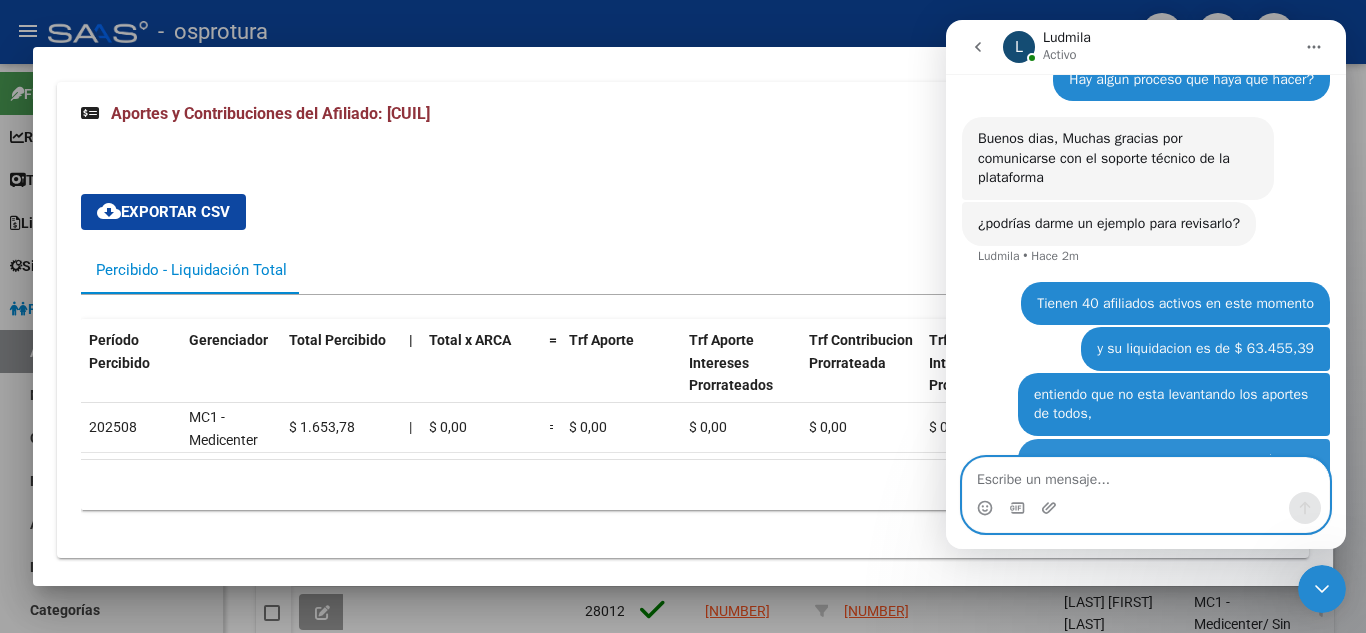 scroll, scrollTop: 307, scrollLeft: 0, axis: vertical 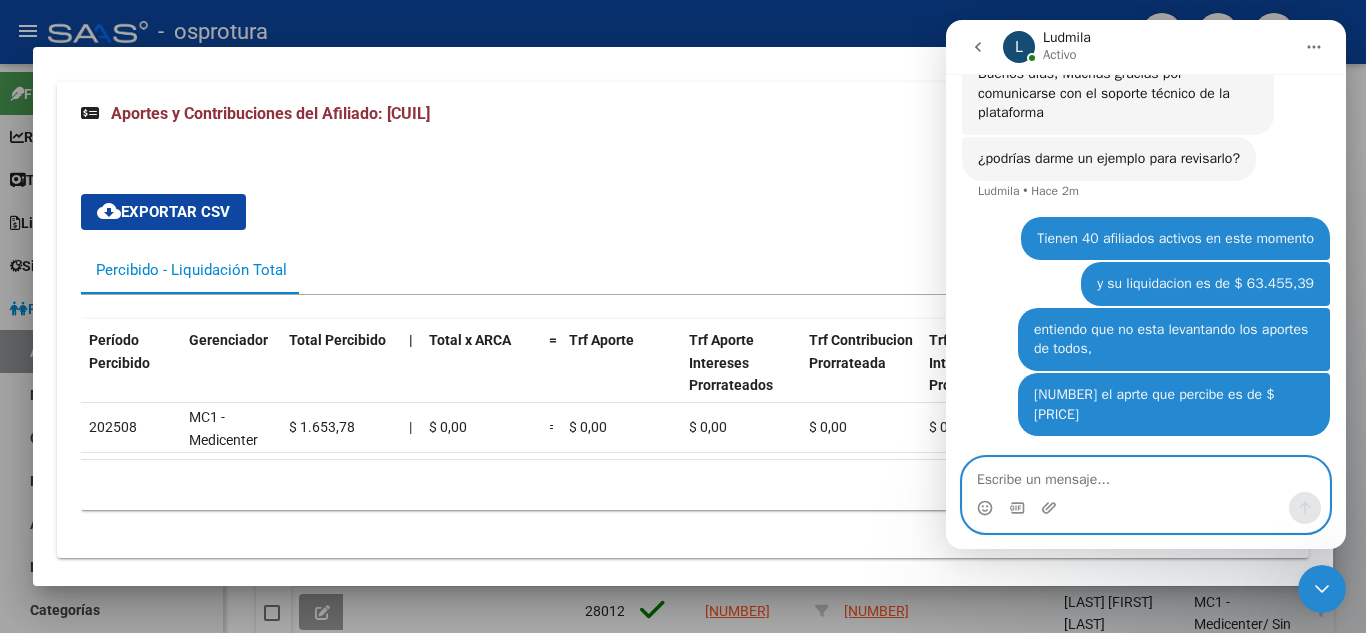 type 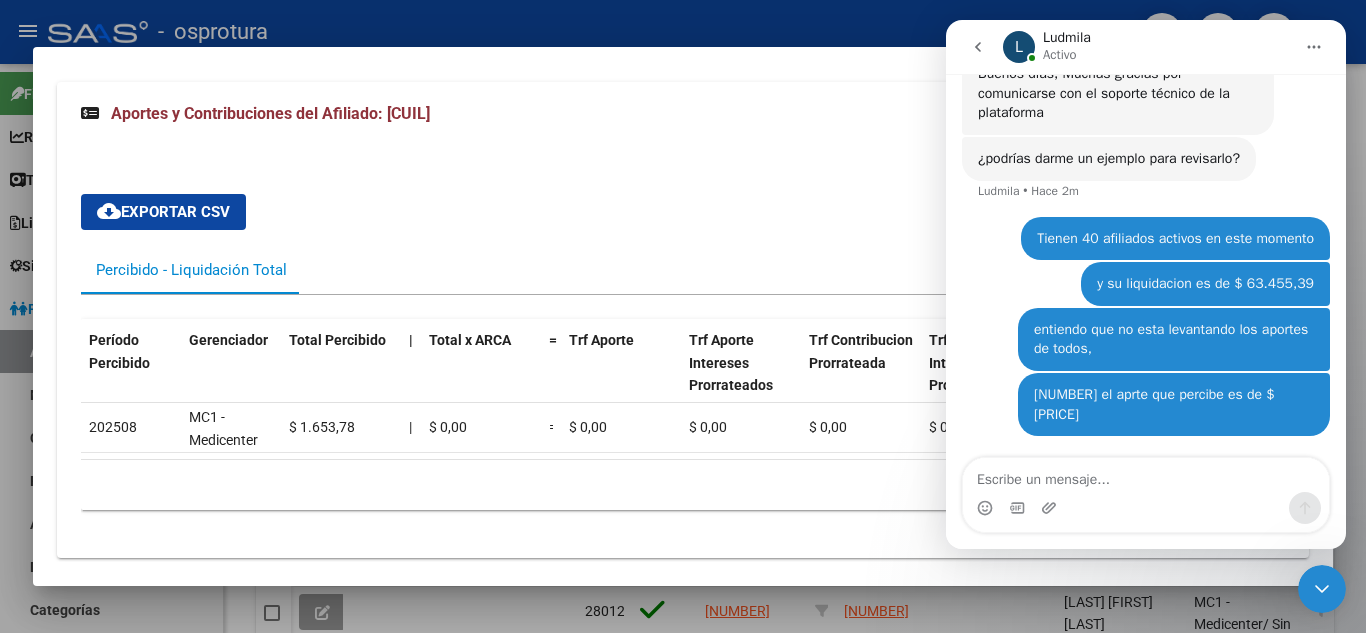 click on "[NUMBER] el aprte que percibe es de $ [NUMBER],[NUMBER] [FIRST] • Ahora" at bounding box center (1146, 416) 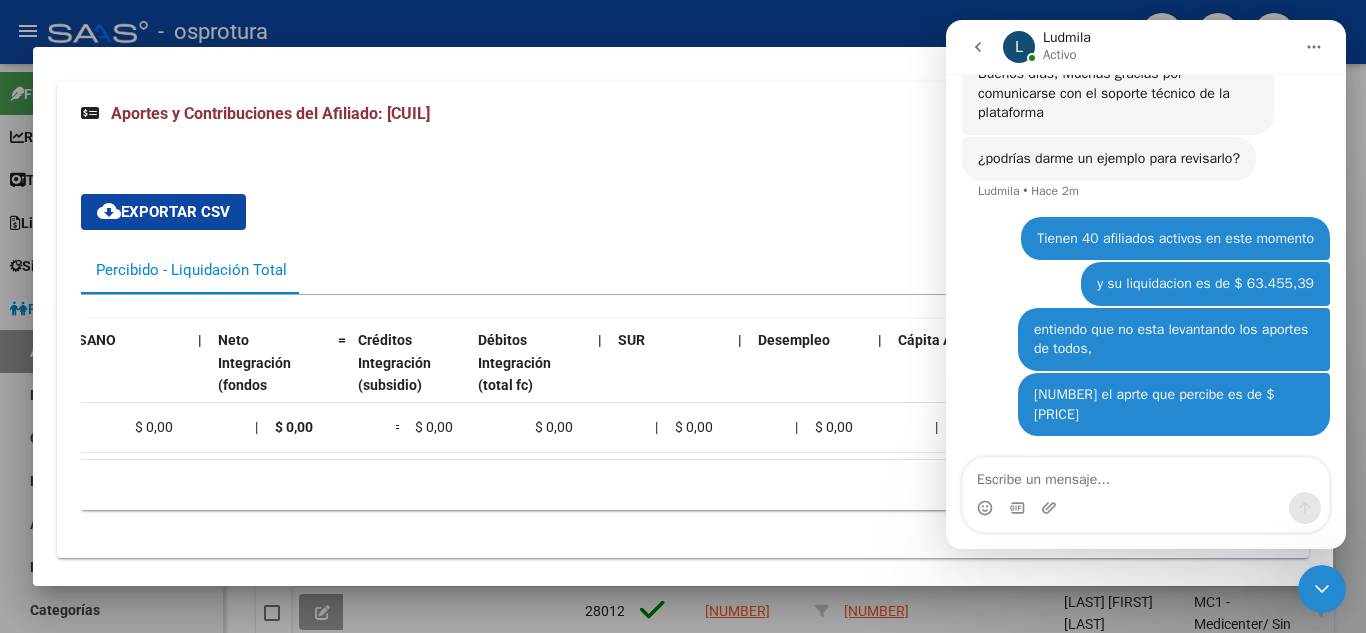 scroll, scrollTop: 0, scrollLeft: 2091, axis: horizontal 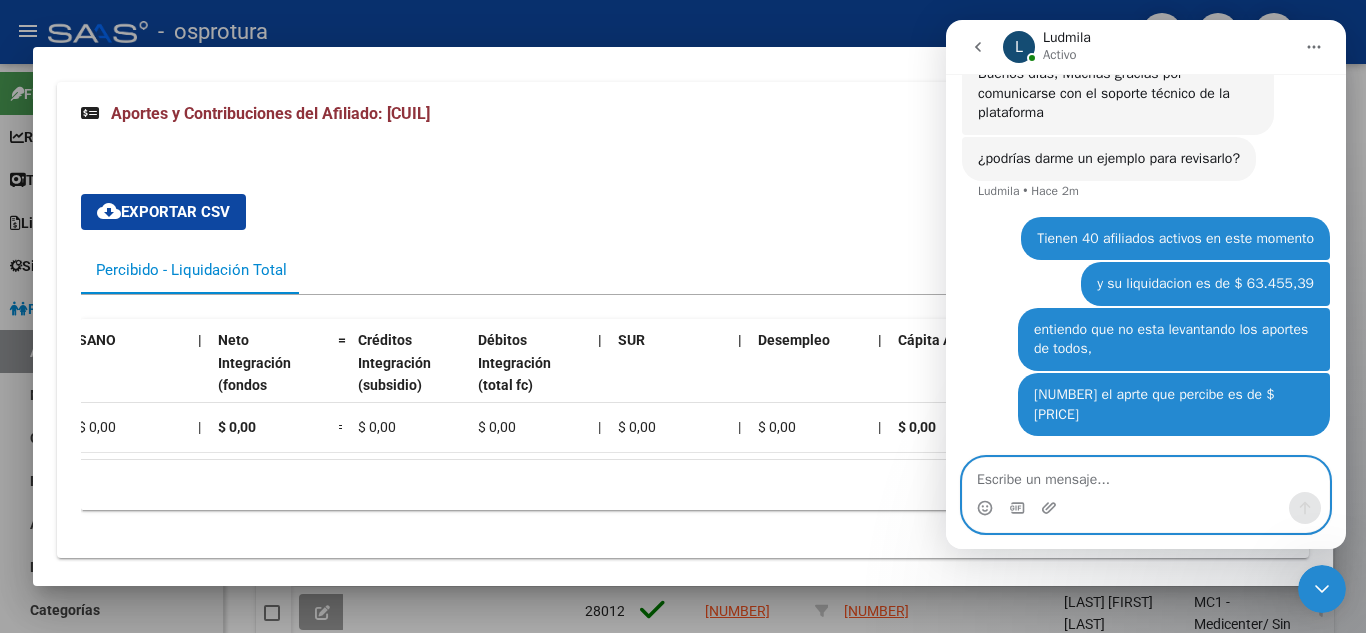click at bounding box center [1146, 475] 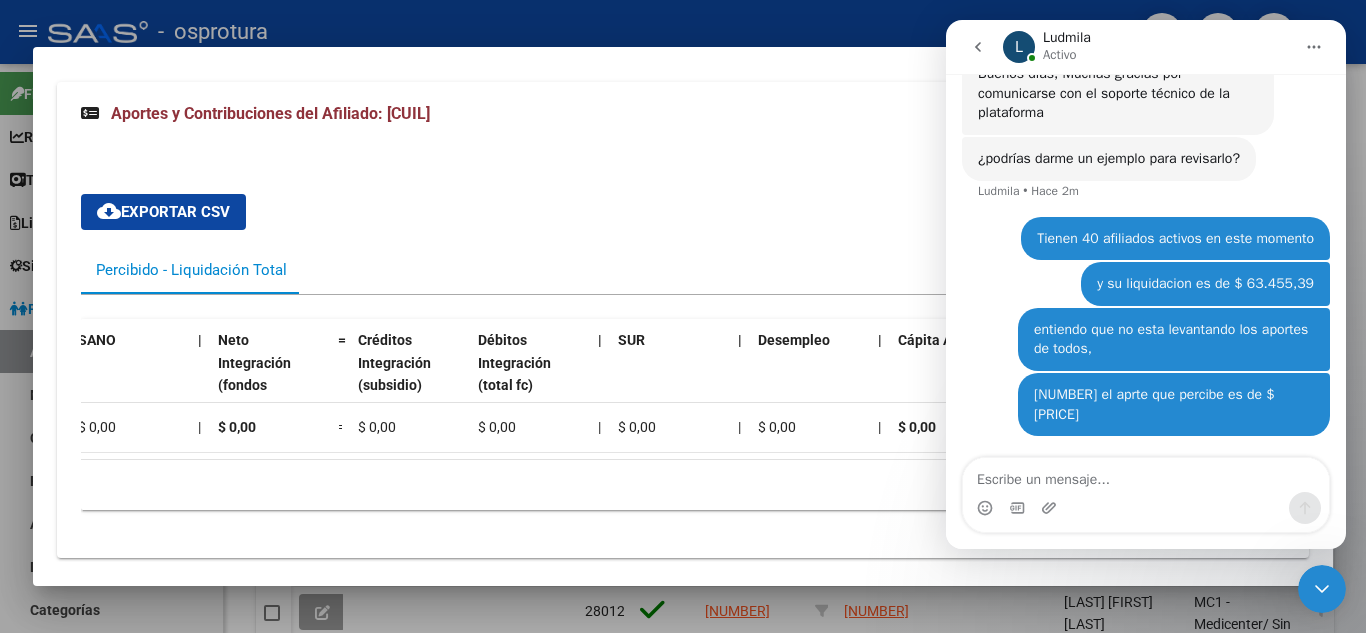 click at bounding box center (1322, 589) 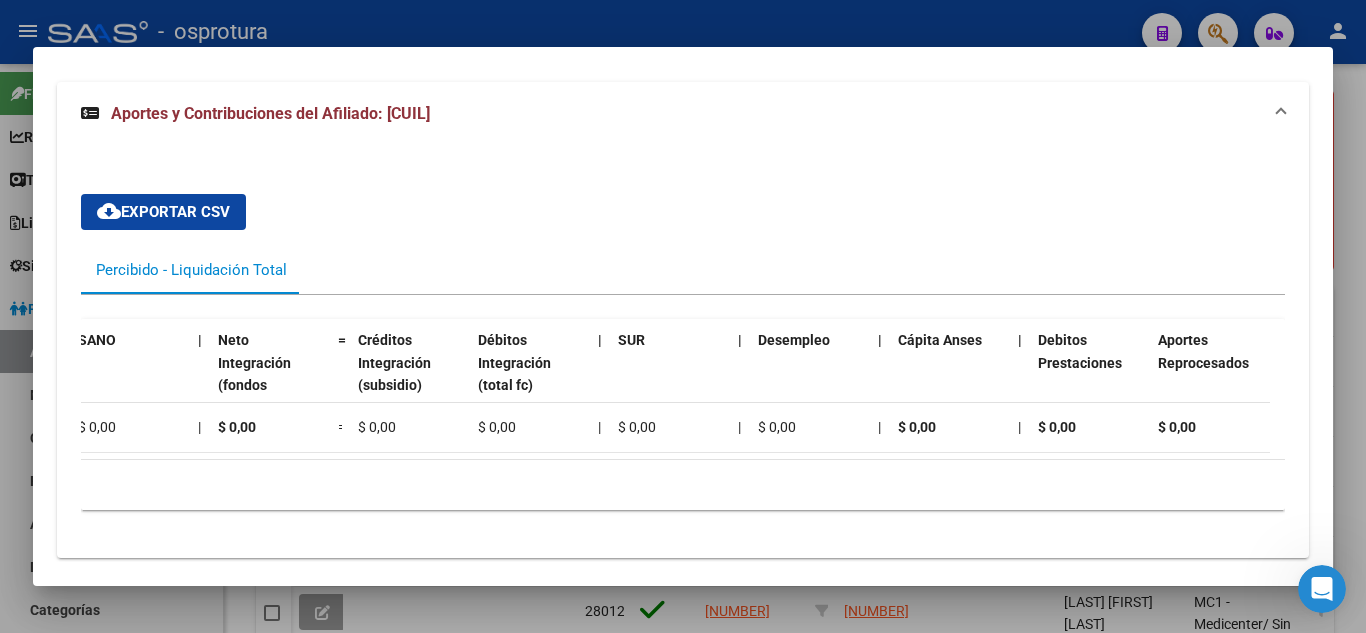 click at bounding box center (683, 316) 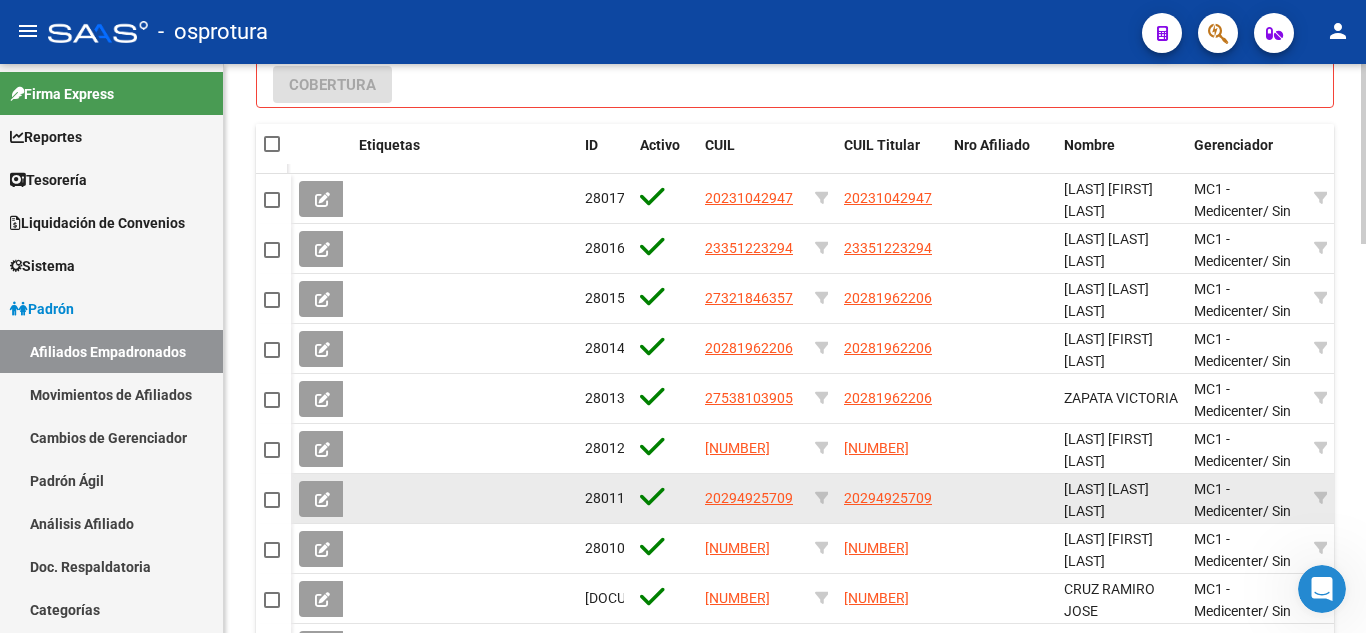 scroll, scrollTop: 1100, scrollLeft: 0, axis: vertical 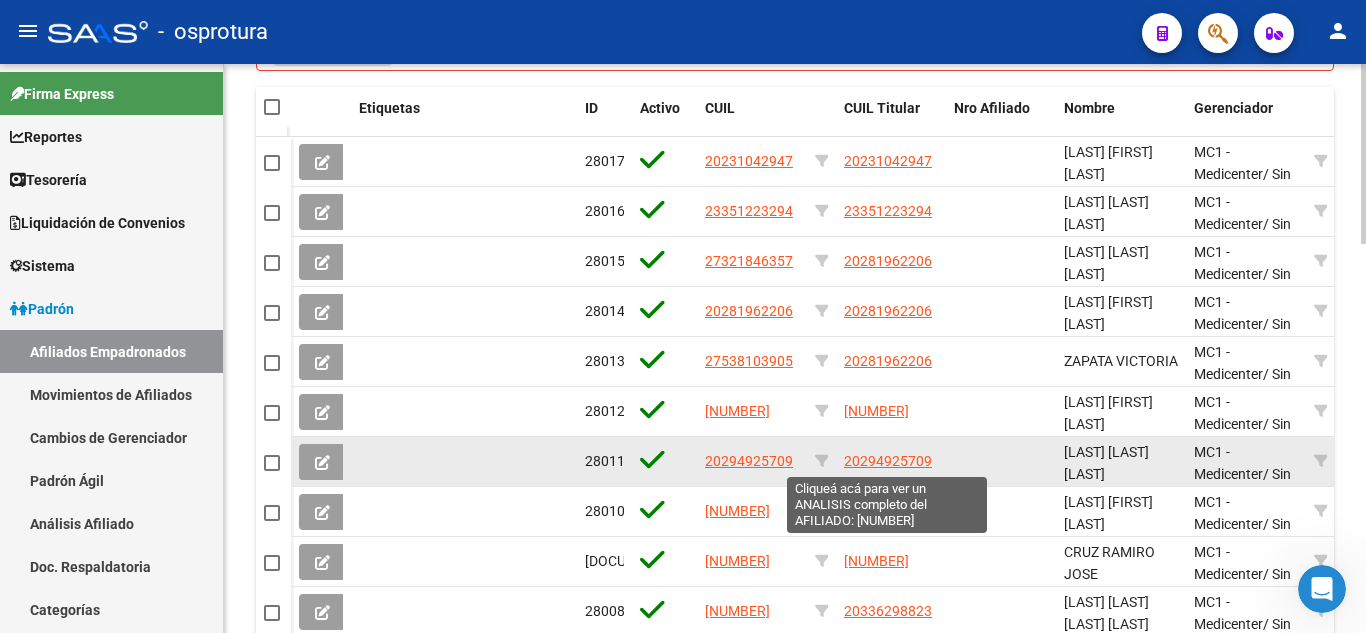 click on "20294925709" 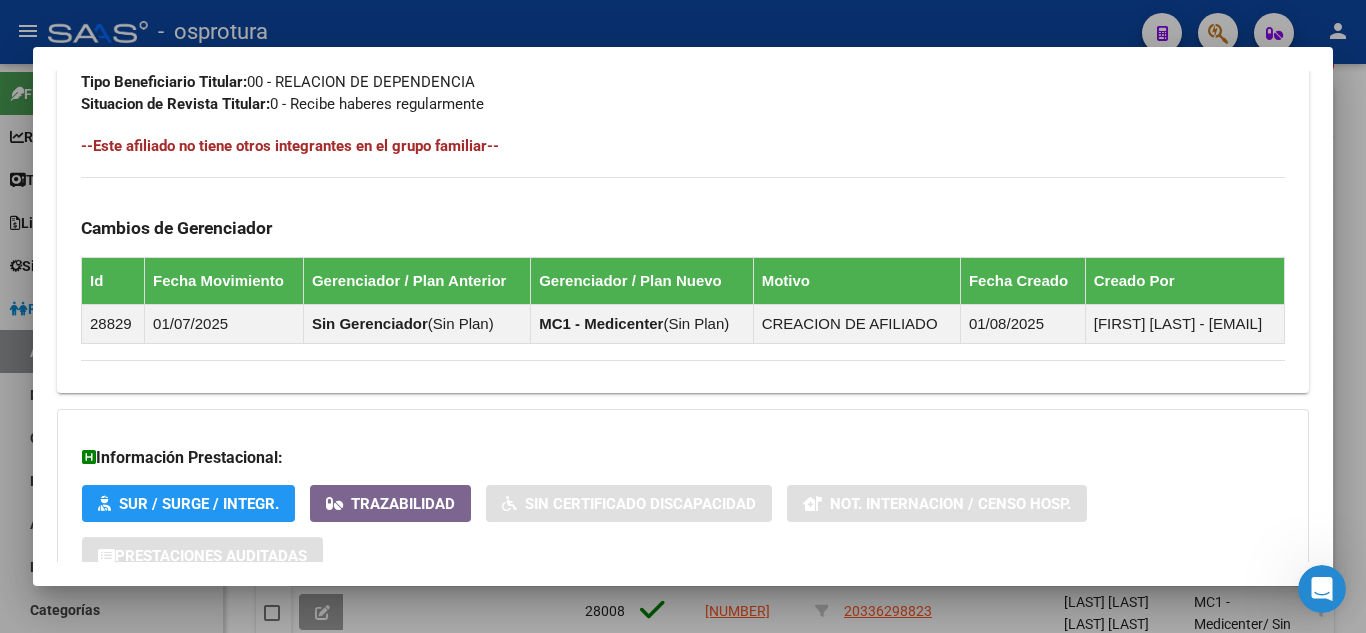 scroll, scrollTop: 1190, scrollLeft: 0, axis: vertical 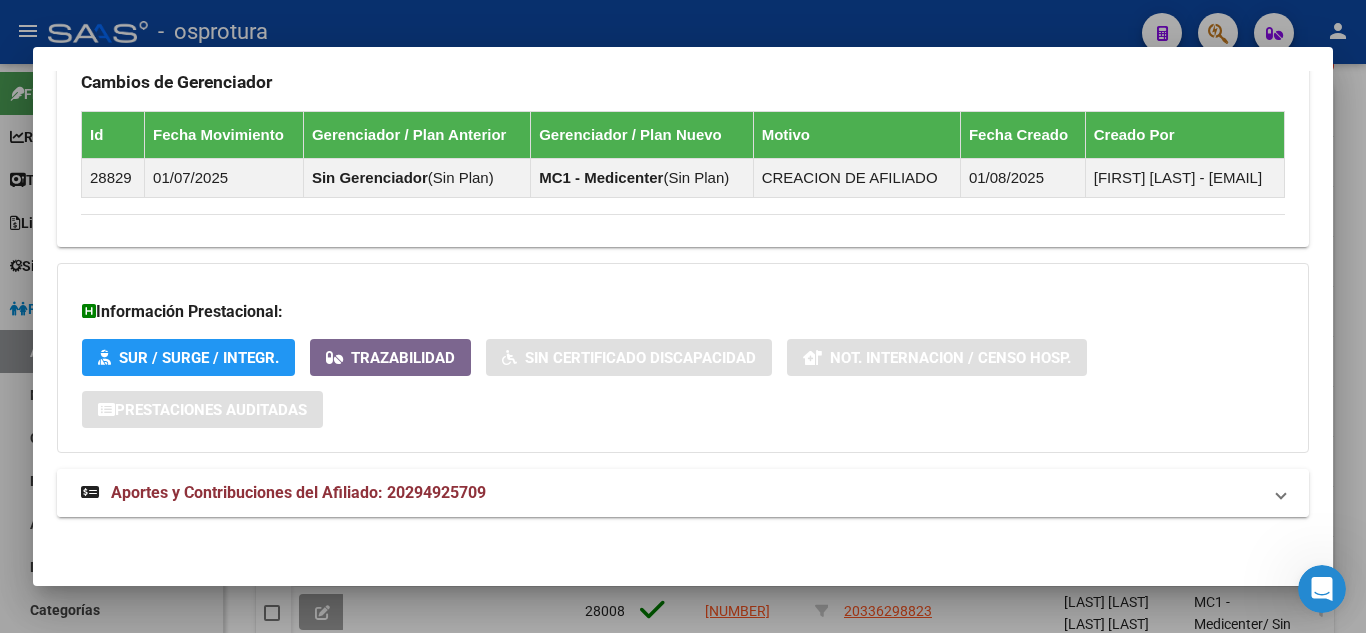 click on "Aportes y Contribuciones del Afiliado: 20294925709" at bounding box center (298, 492) 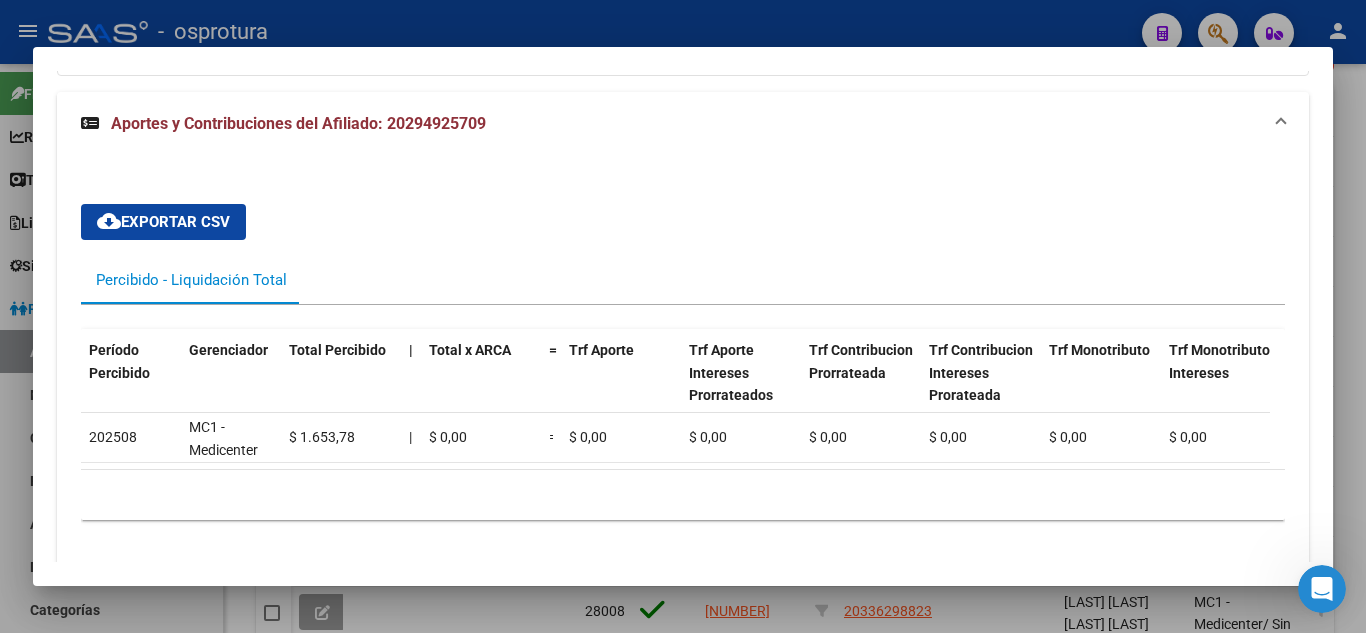 scroll, scrollTop: 1633, scrollLeft: 0, axis: vertical 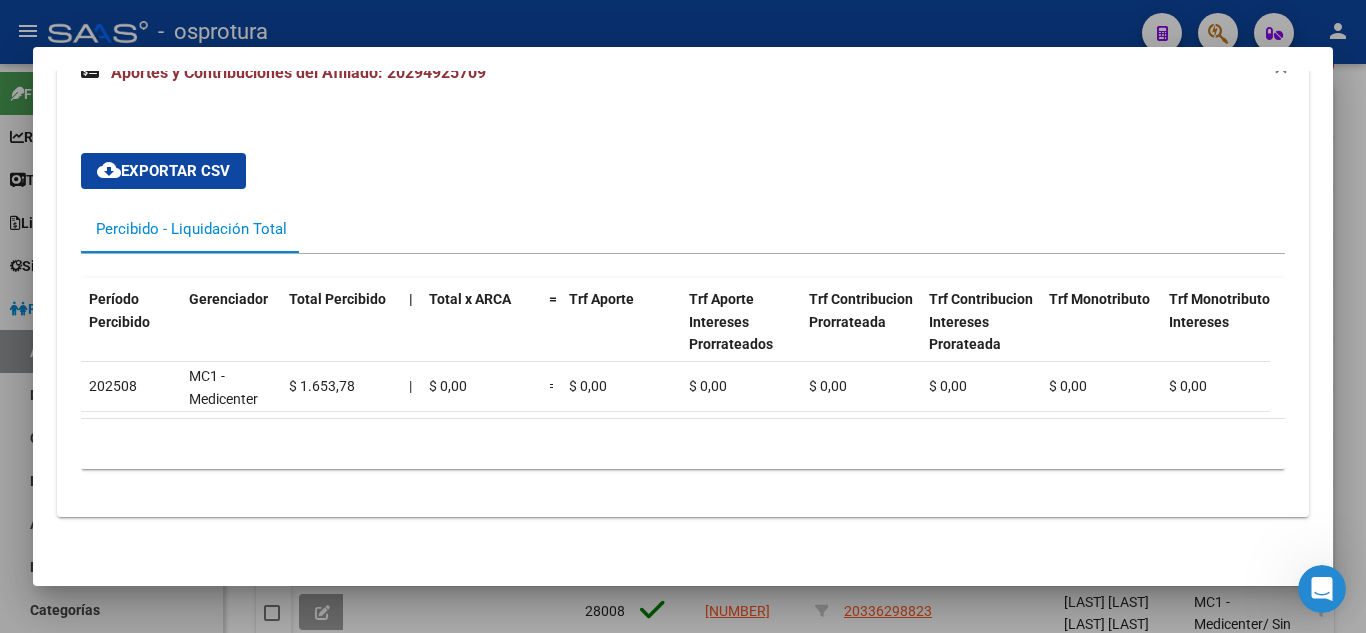 drag, startPoint x: 1324, startPoint y: 583, endPoint x: 2186, endPoint y: 1022, distance: 967.3495 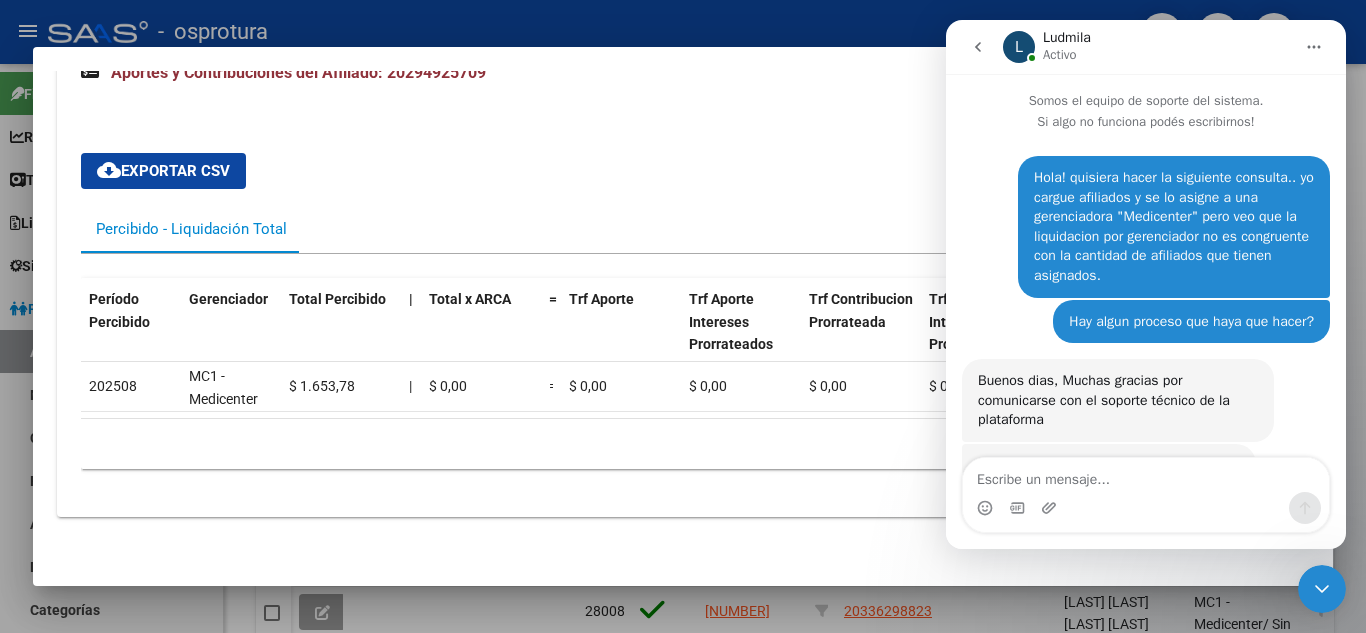 scroll, scrollTop: 307, scrollLeft: 0, axis: vertical 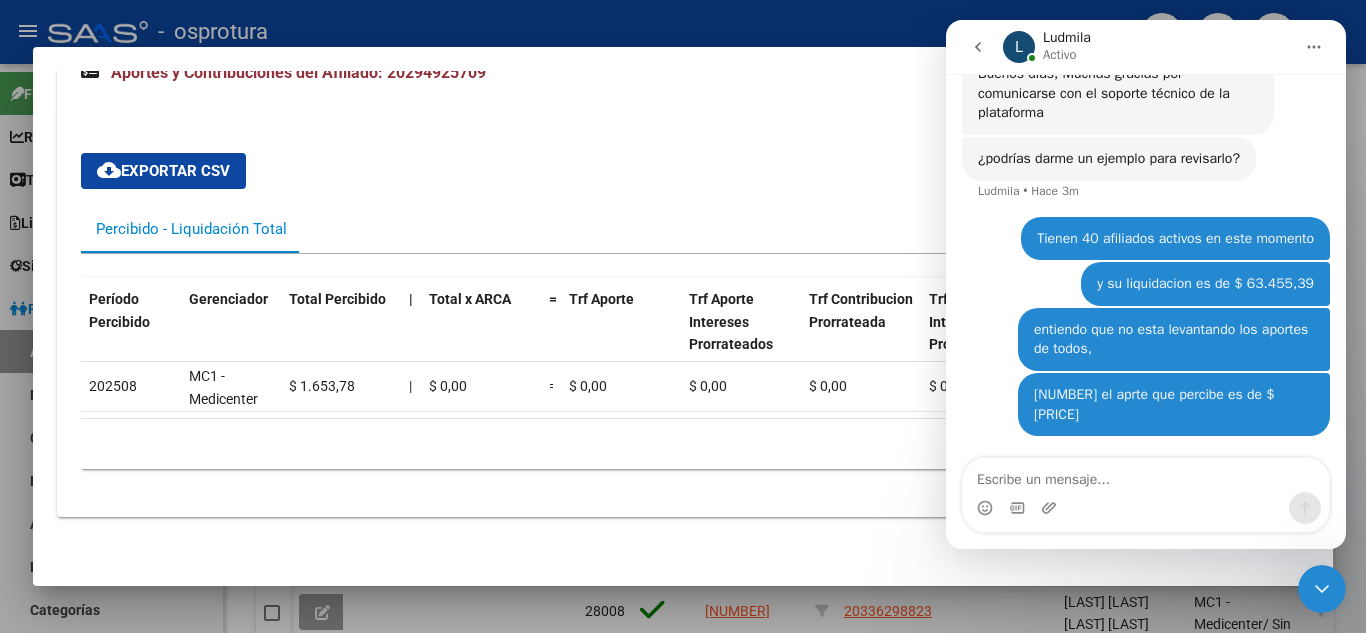 click at bounding box center (1146, 475) 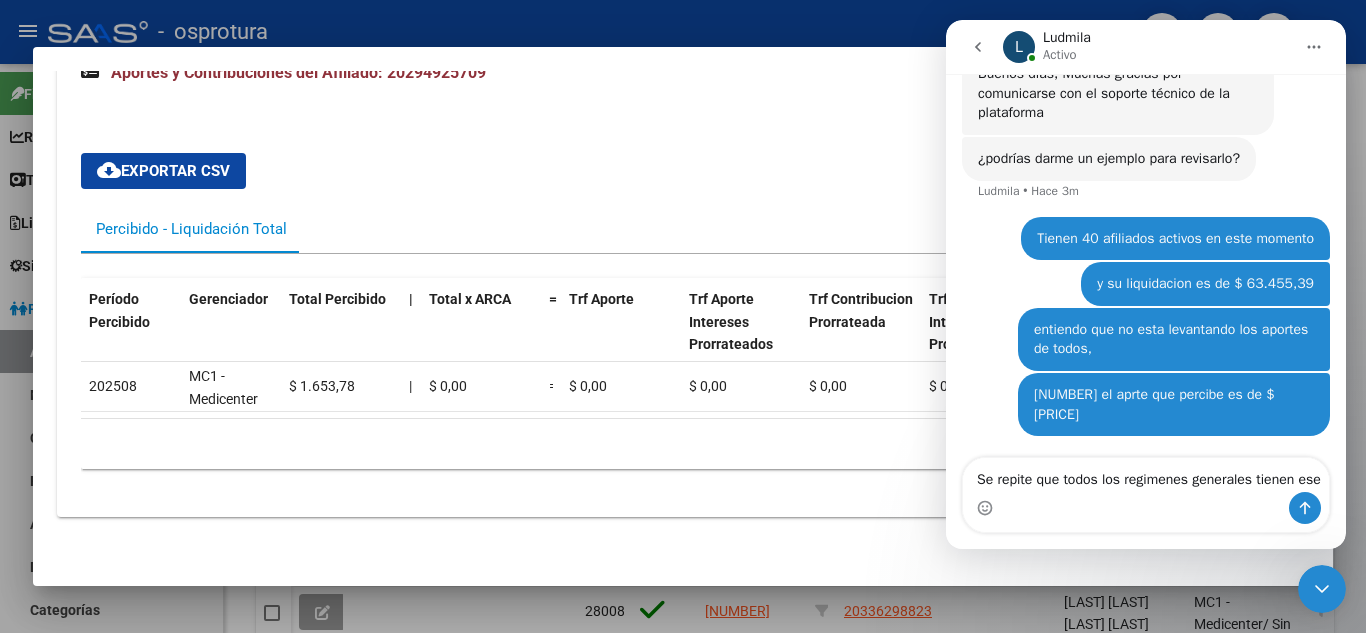 scroll, scrollTop: 327, scrollLeft: 0, axis: vertical 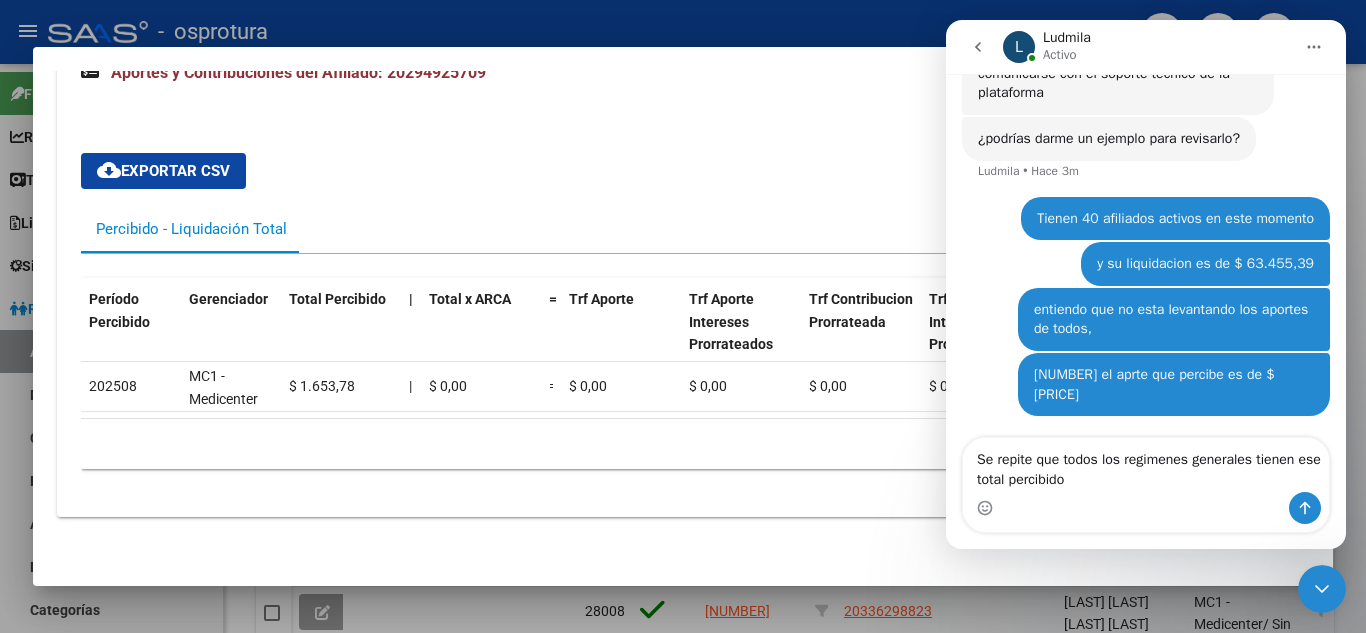 type on "Se repite que todos los regimenes generales tienen ese total percibido." 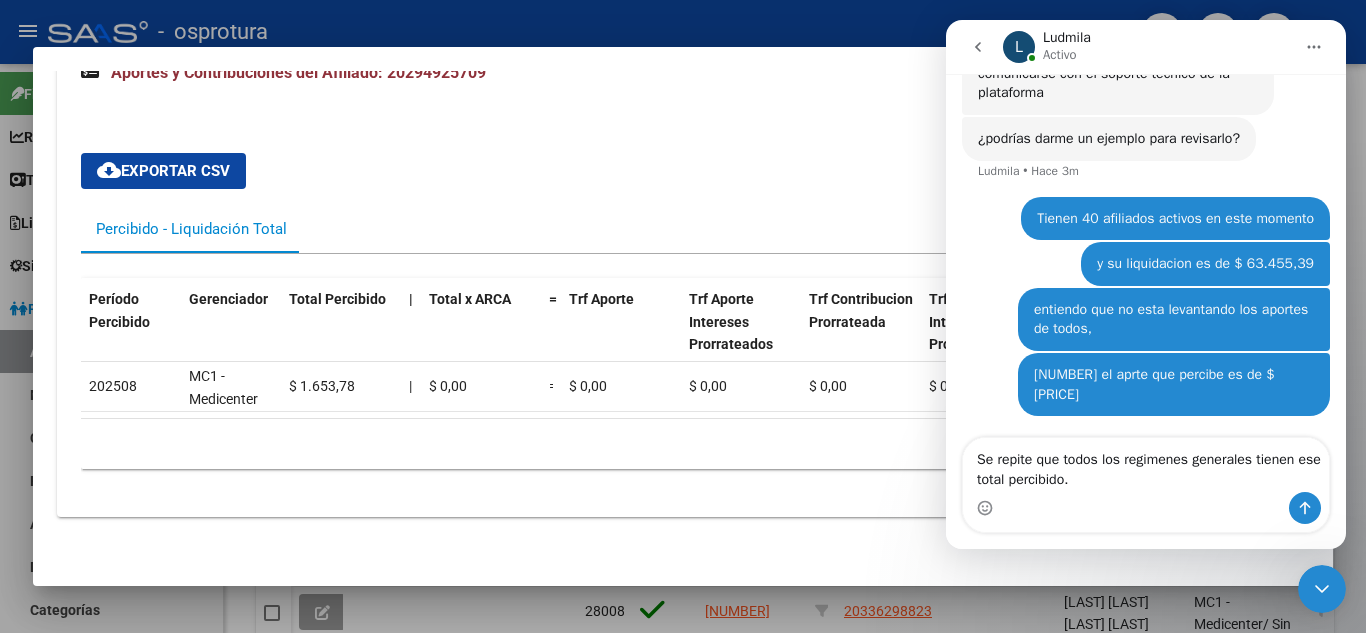 type 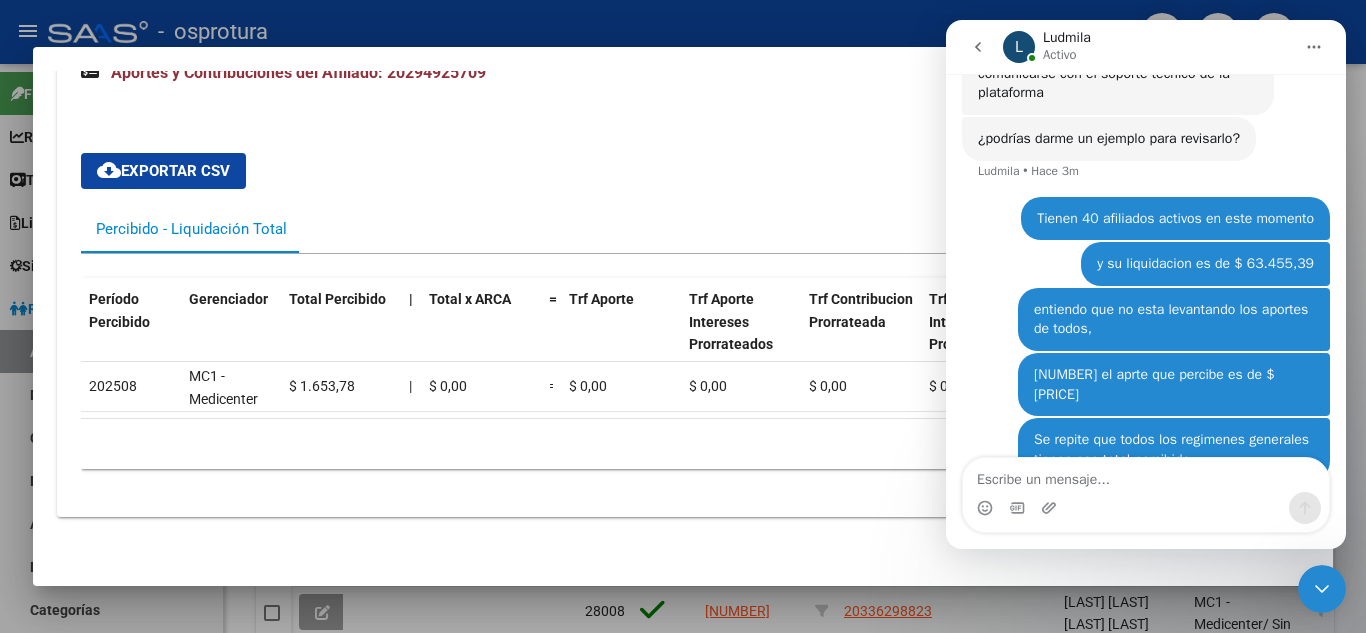 scroll, scrollTop: 372, scrollLeft: 0, axis: vertical 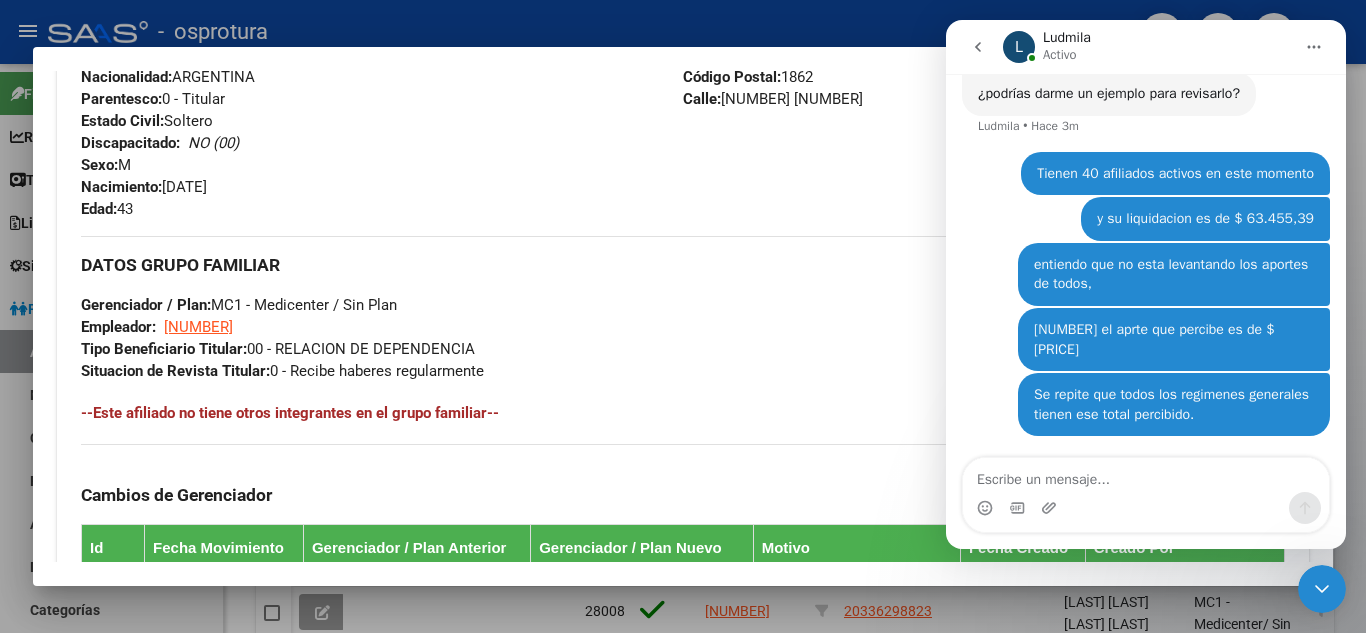 click at bounding box center [683, 316] 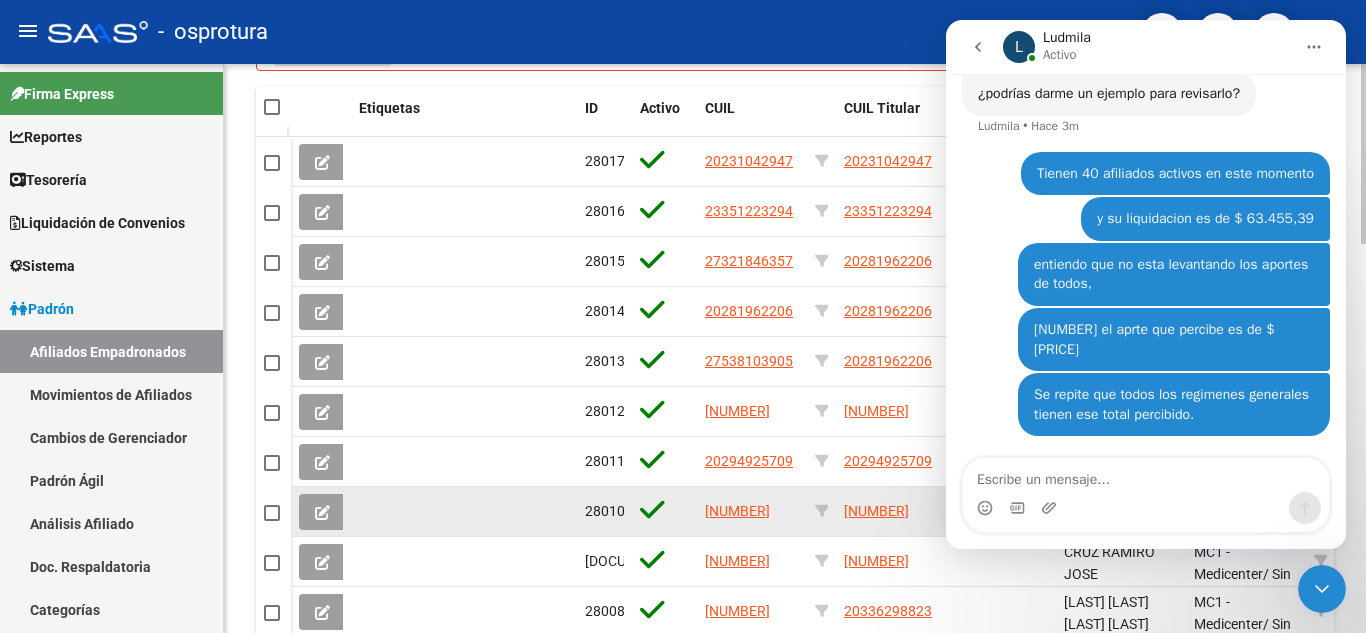 scroll, scrollTop: 1200, scrollLeft: 0, axis: vertical 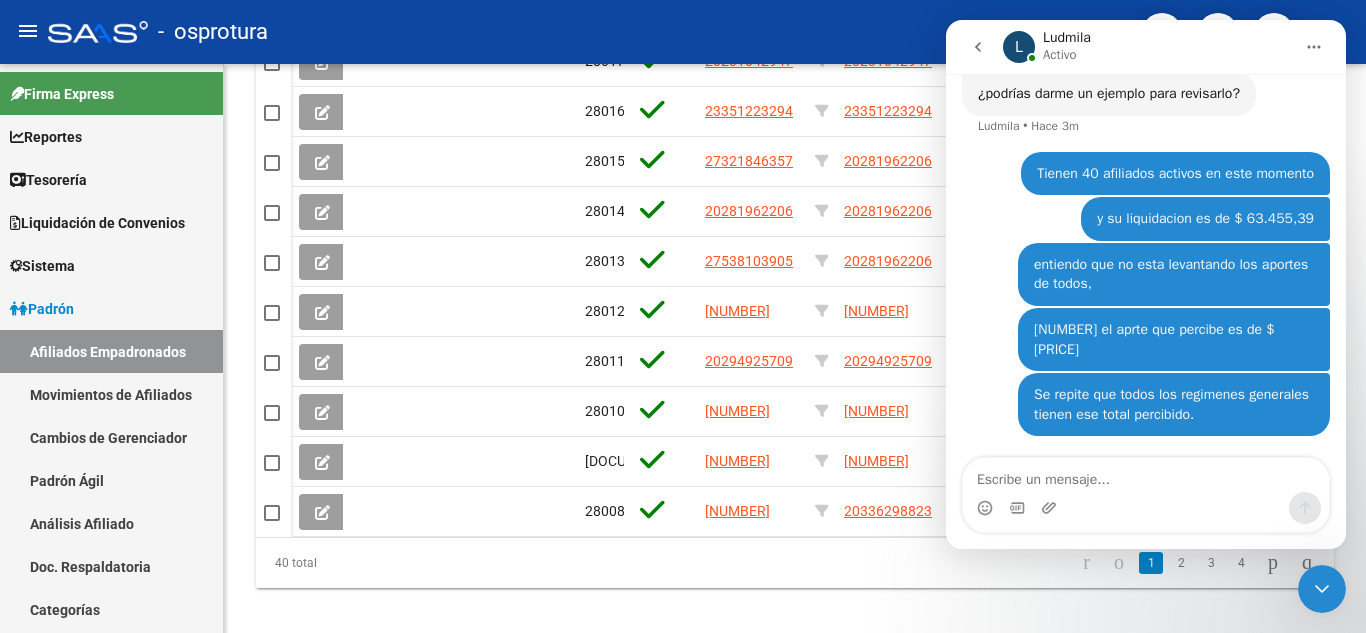 click 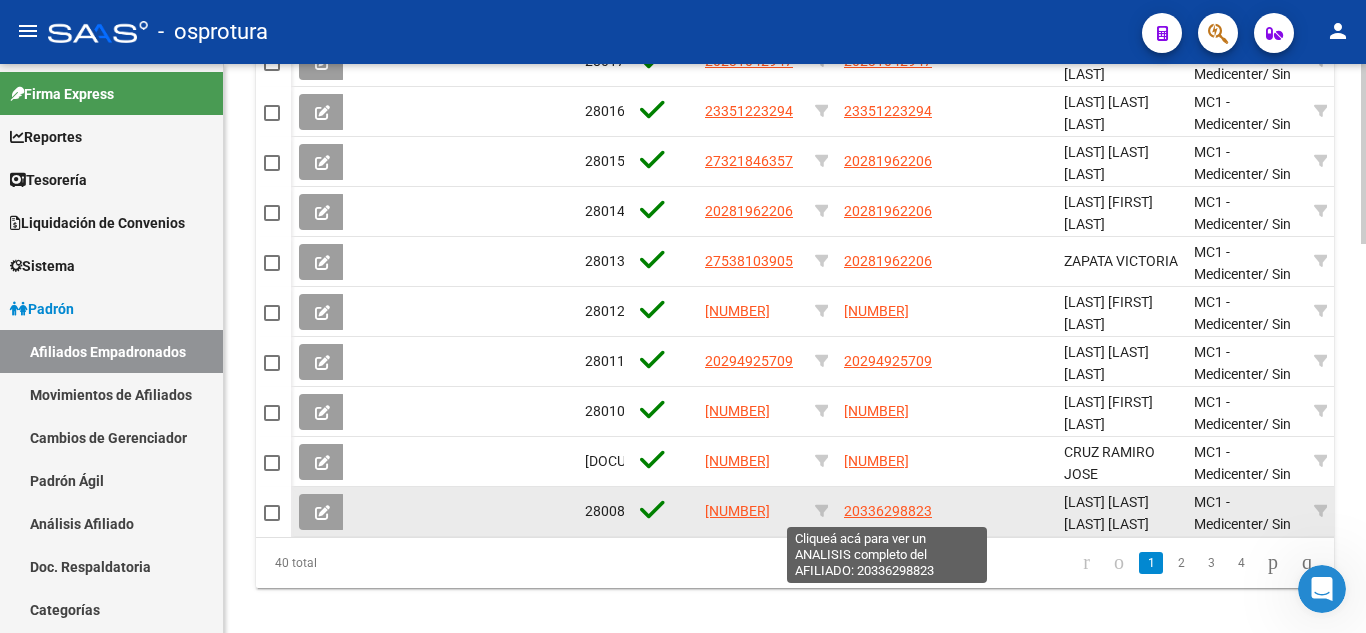 click on "20336298823" 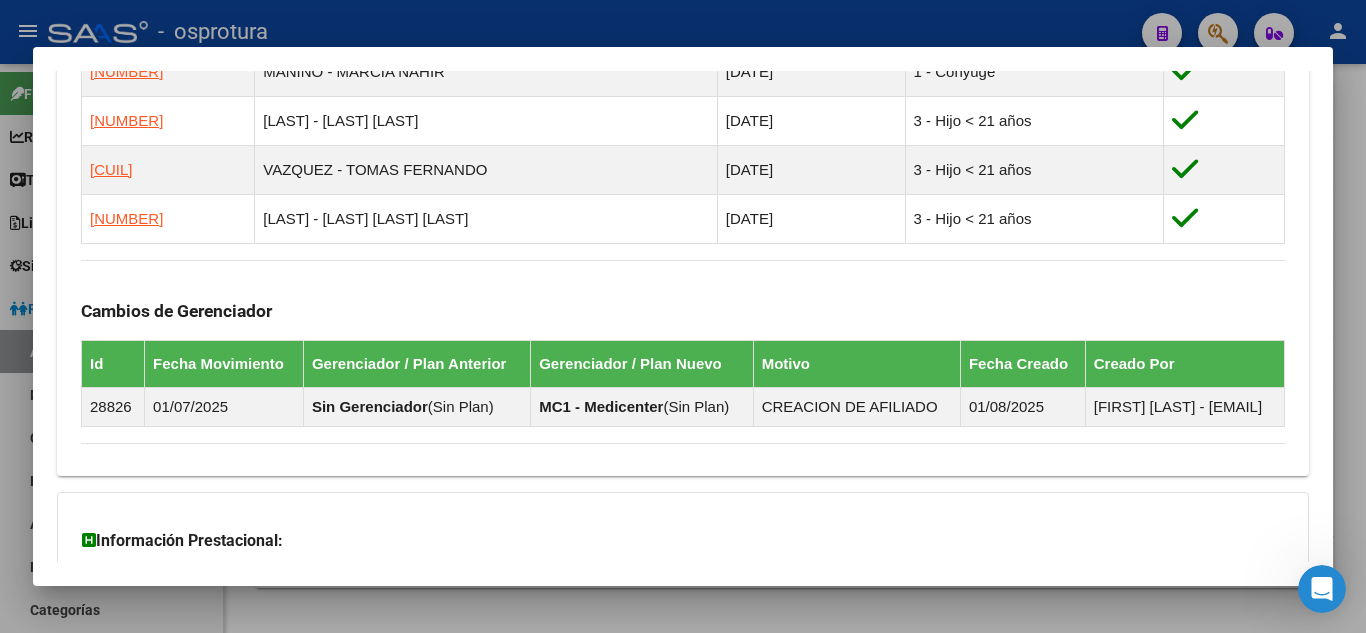 scroll, scrollTop: 1426, scrollLeft: 0, axis: vertical 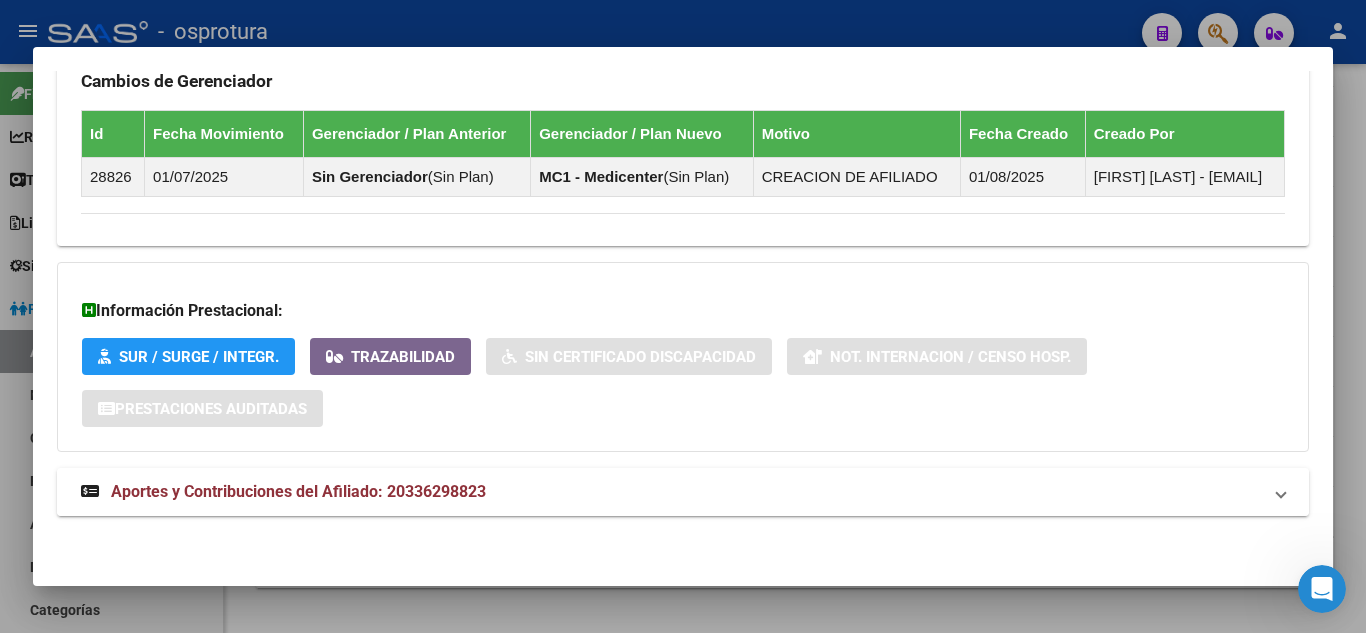 click on "Aportes y Contribuciones del Afiliado: 20336298823" at bounding box center (298, 491) 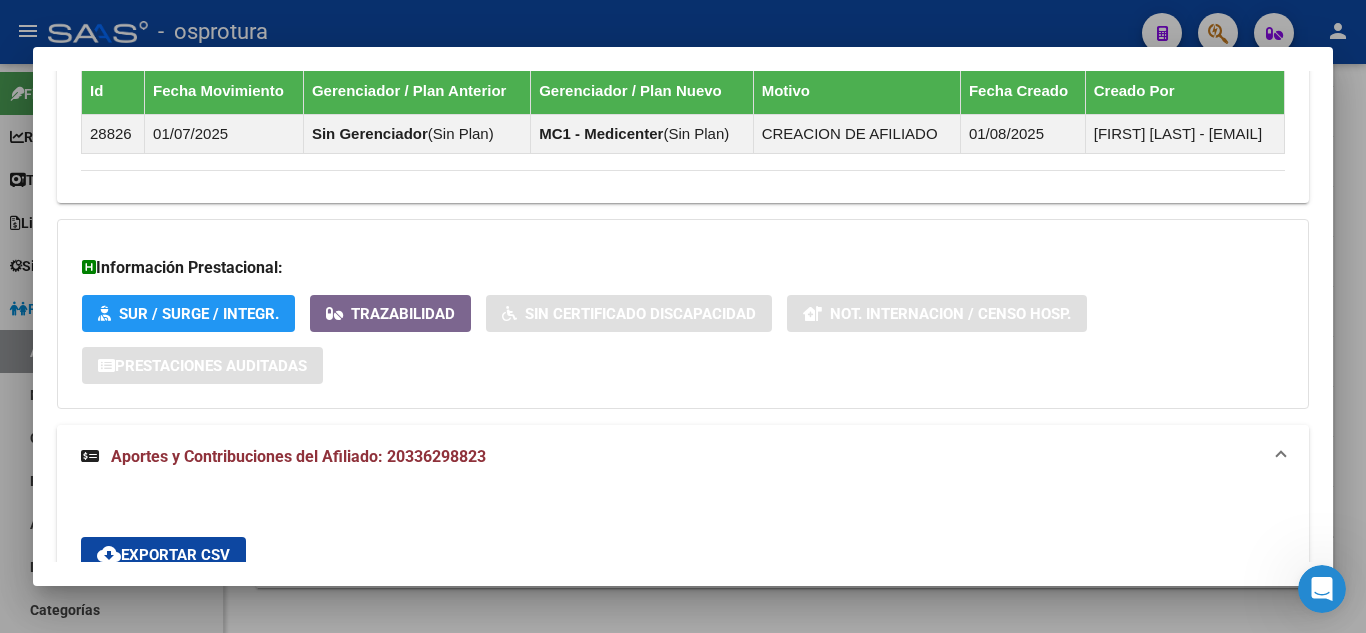 scroll, scrollTop: 1771, scrollLeft: 0, axis: vertical 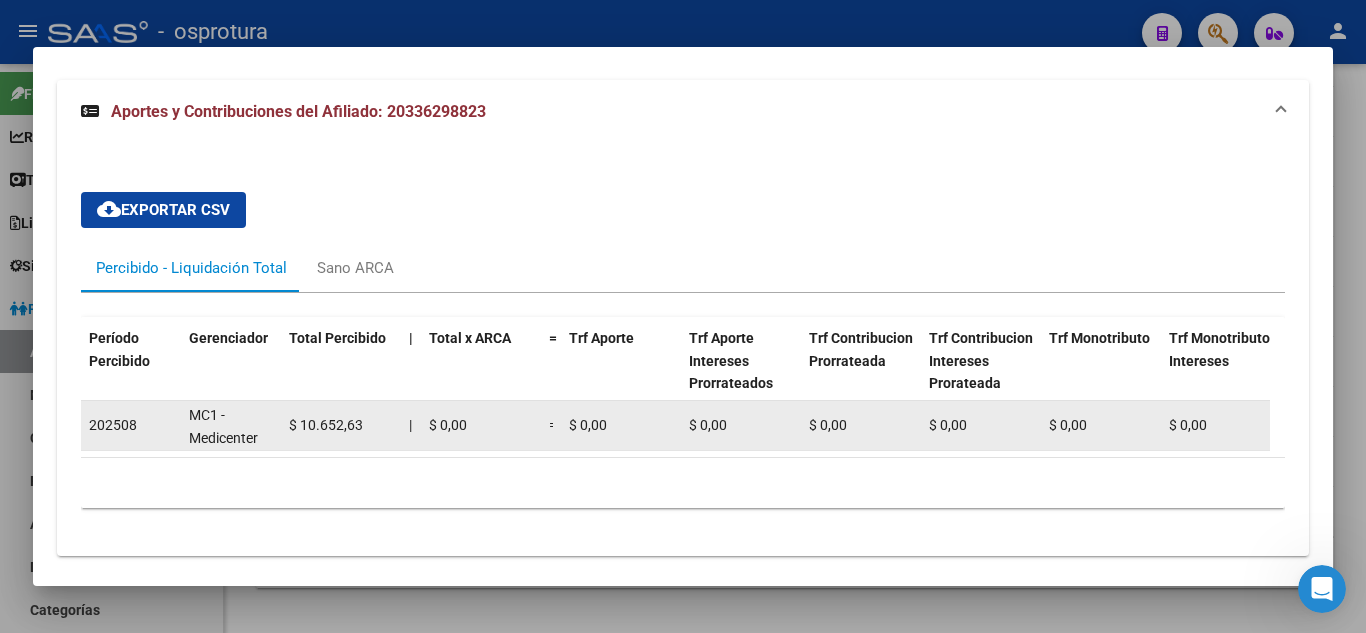 drag, startPoint x: 283, startPoint y: 469, endPoint x: 396, endPoint y: 460, distance: 113.35784 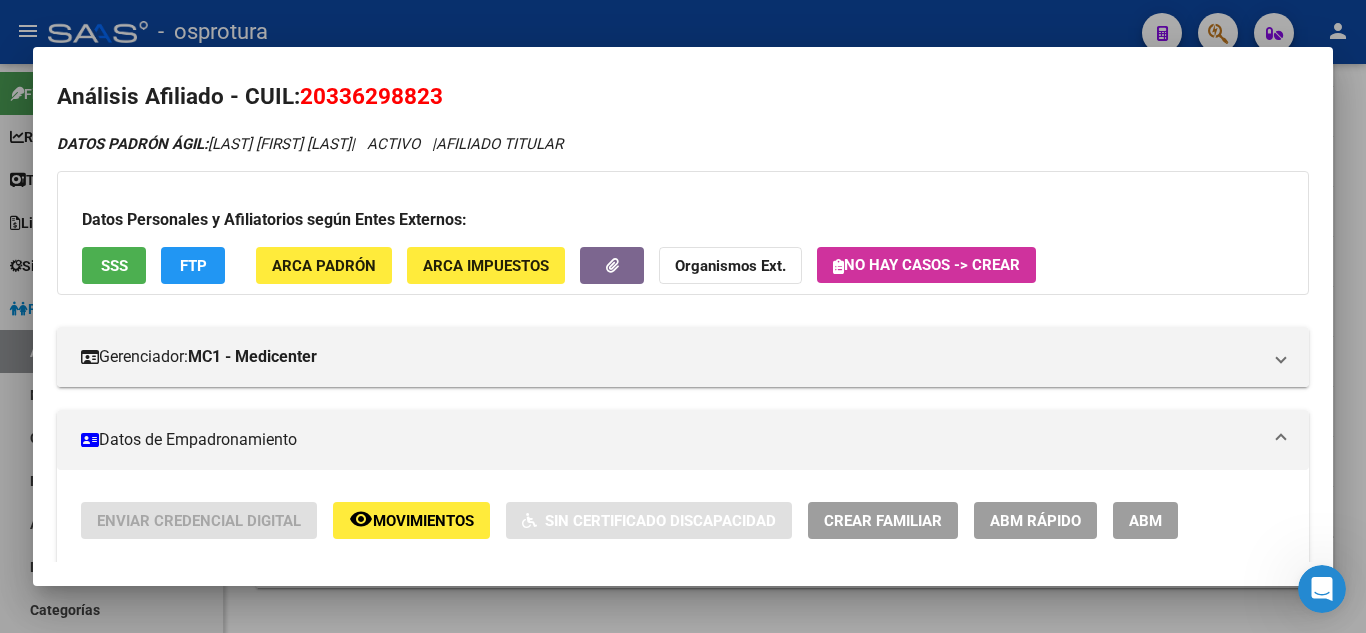 scroll, scrollTop: 0, scrollLeft: 0, axis: both 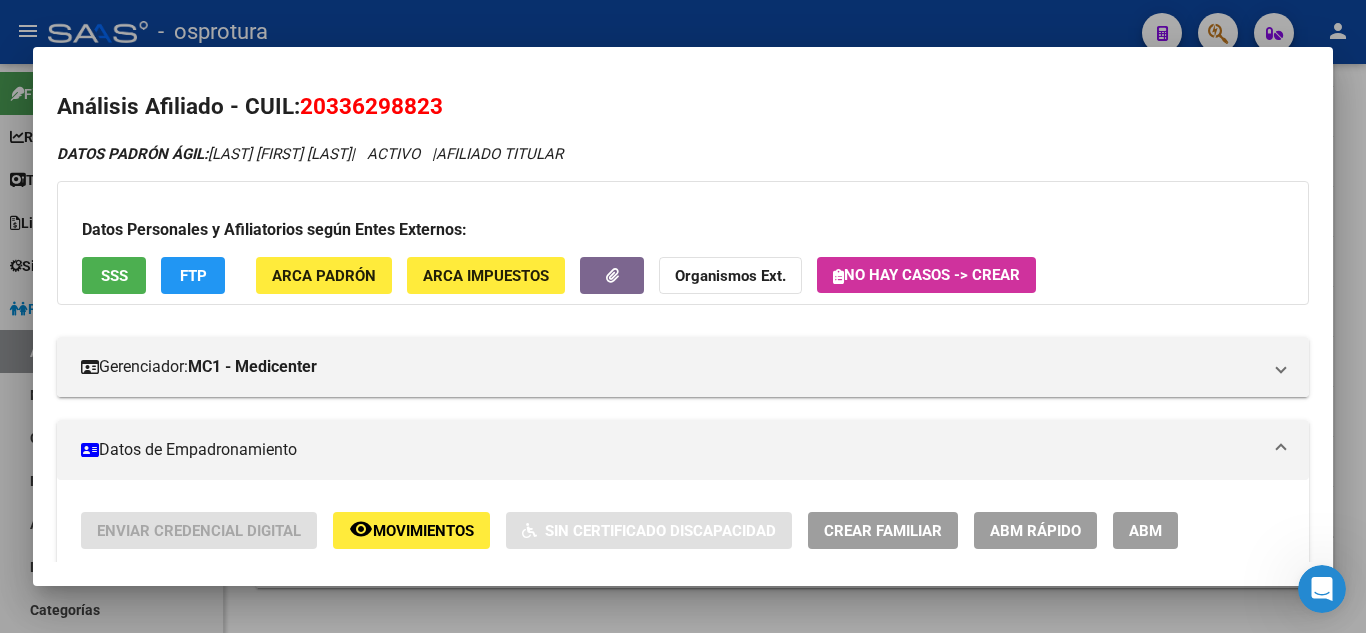 click at bounding box center [683, 316] 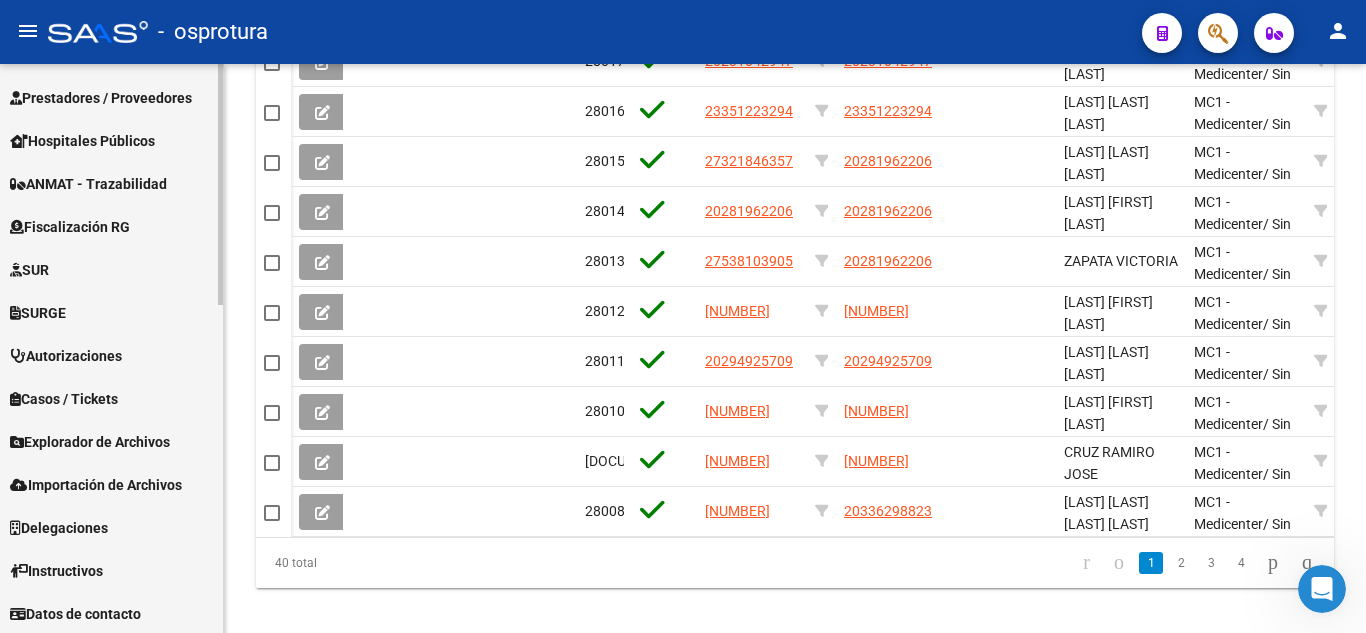 scroll, scrollTop: 772, scrollLeft: 0, axis: vertical 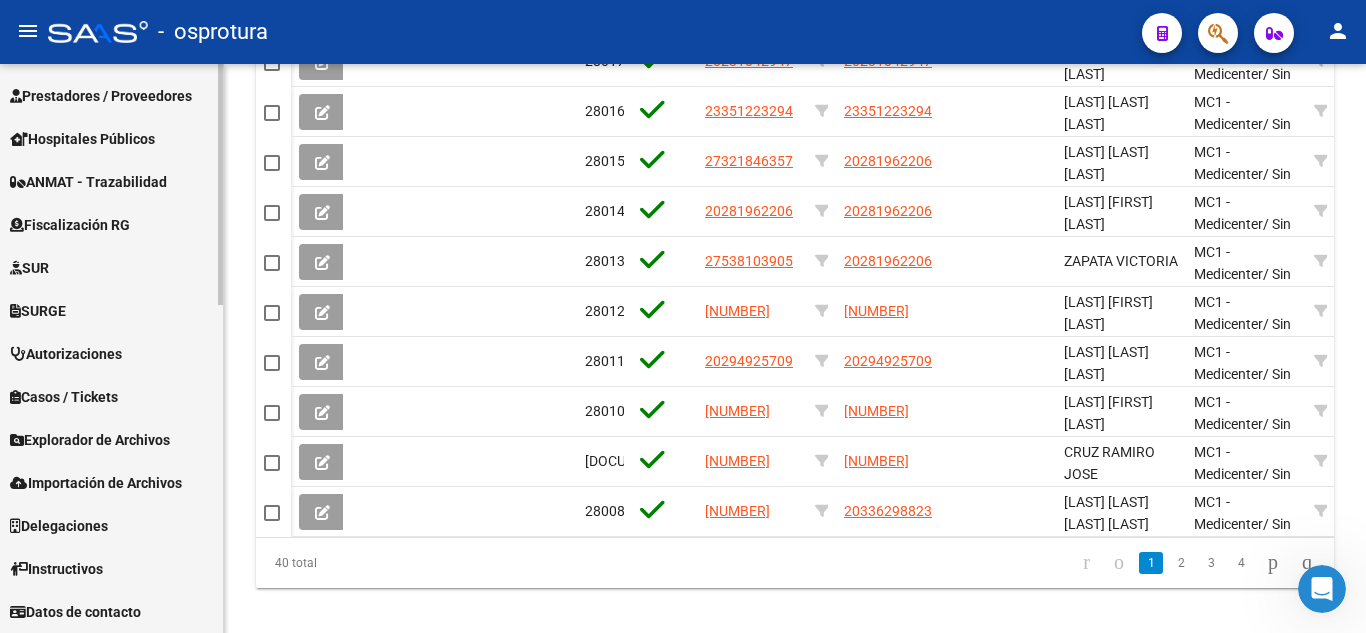 click on "Explorador de Archivos" at bounding box center [90, 440] 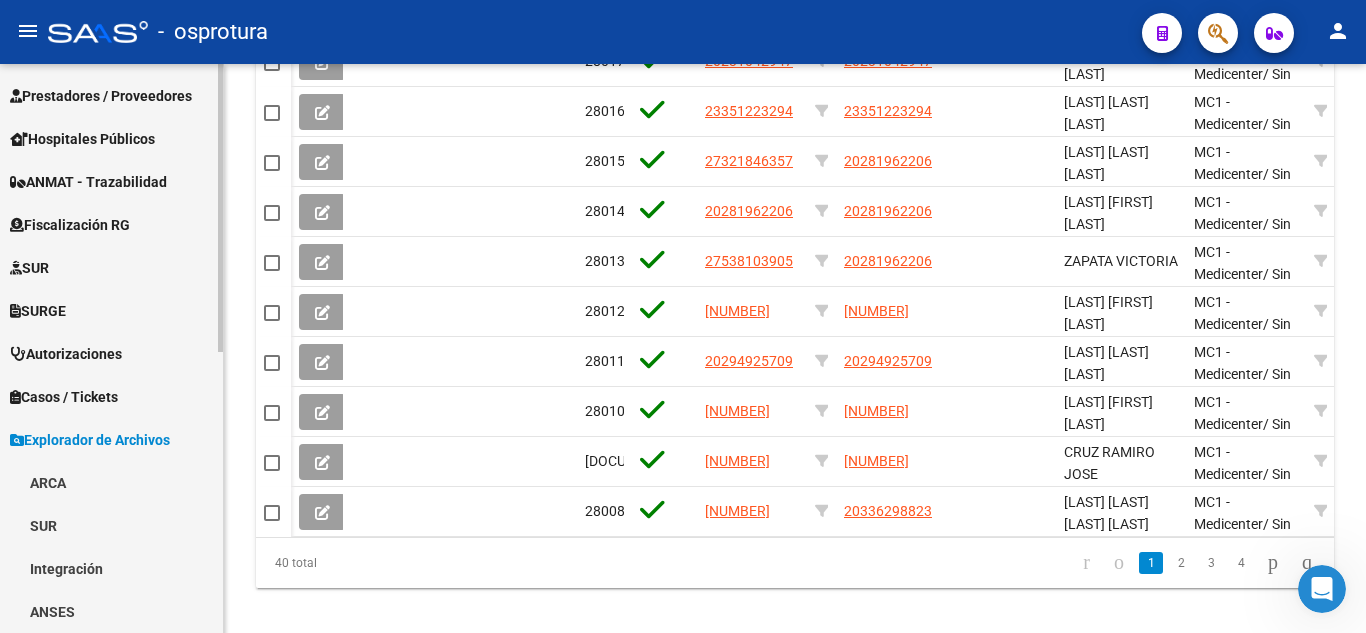 scroll, scrollTop: 399, scrollLeft: 0, axis: vertical 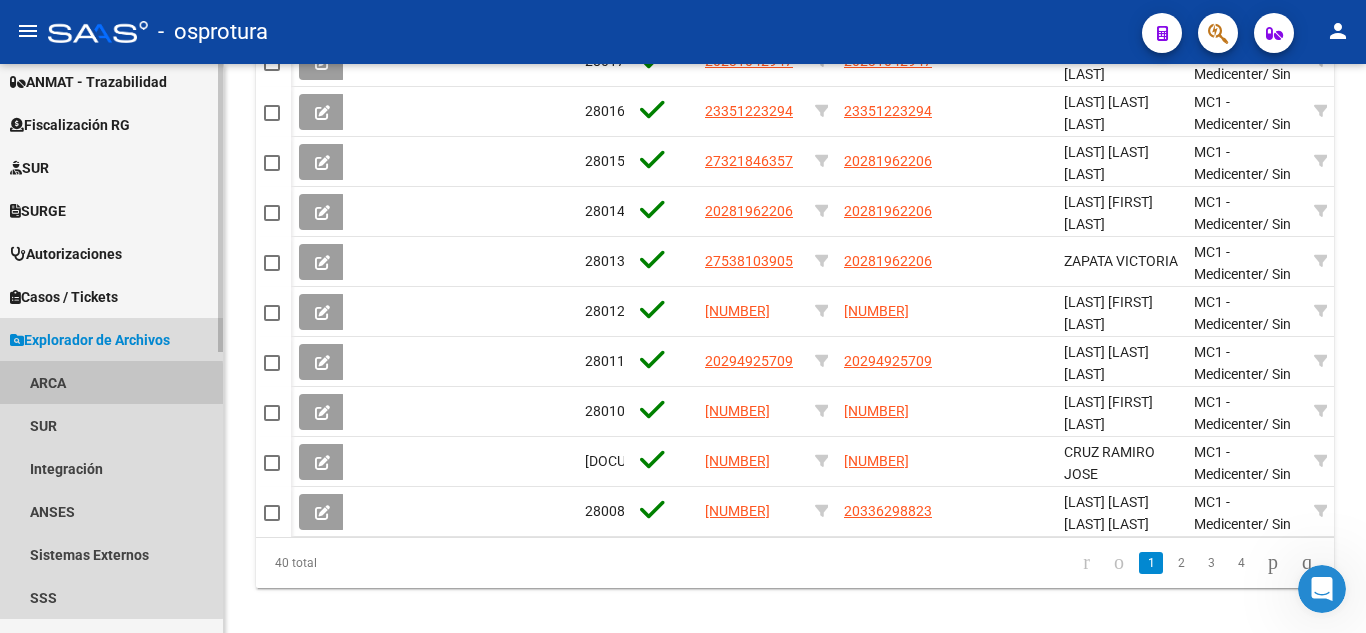 click on "ARCA" at bounding box center (111, 382) 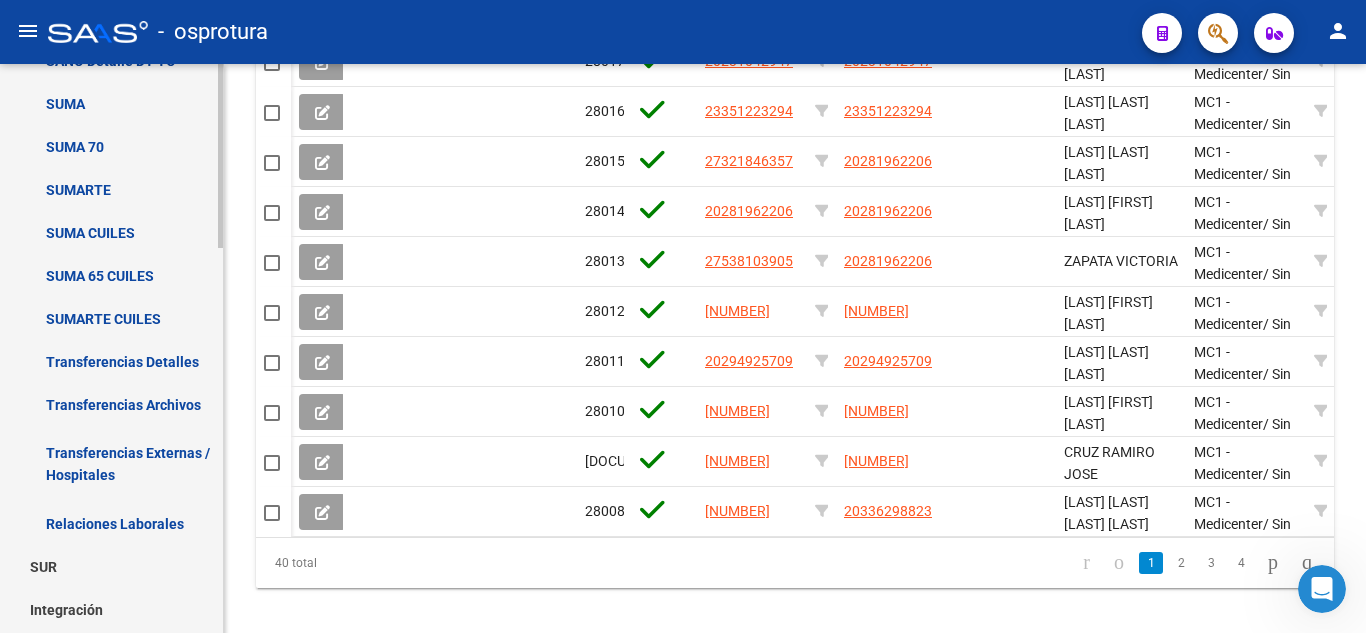 scroll, scrollTop: 899, scrollLeft: 0, axis: vertical 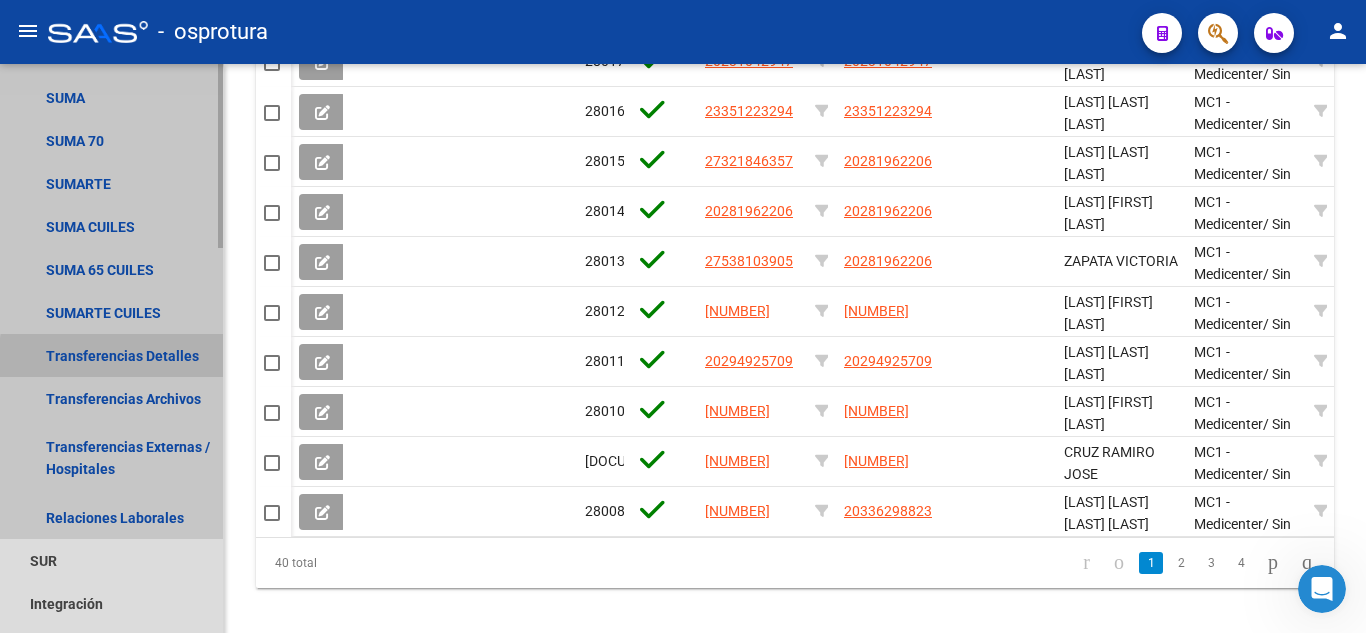 click on "Transferencias Detalles" at bounding box center [111, 355] 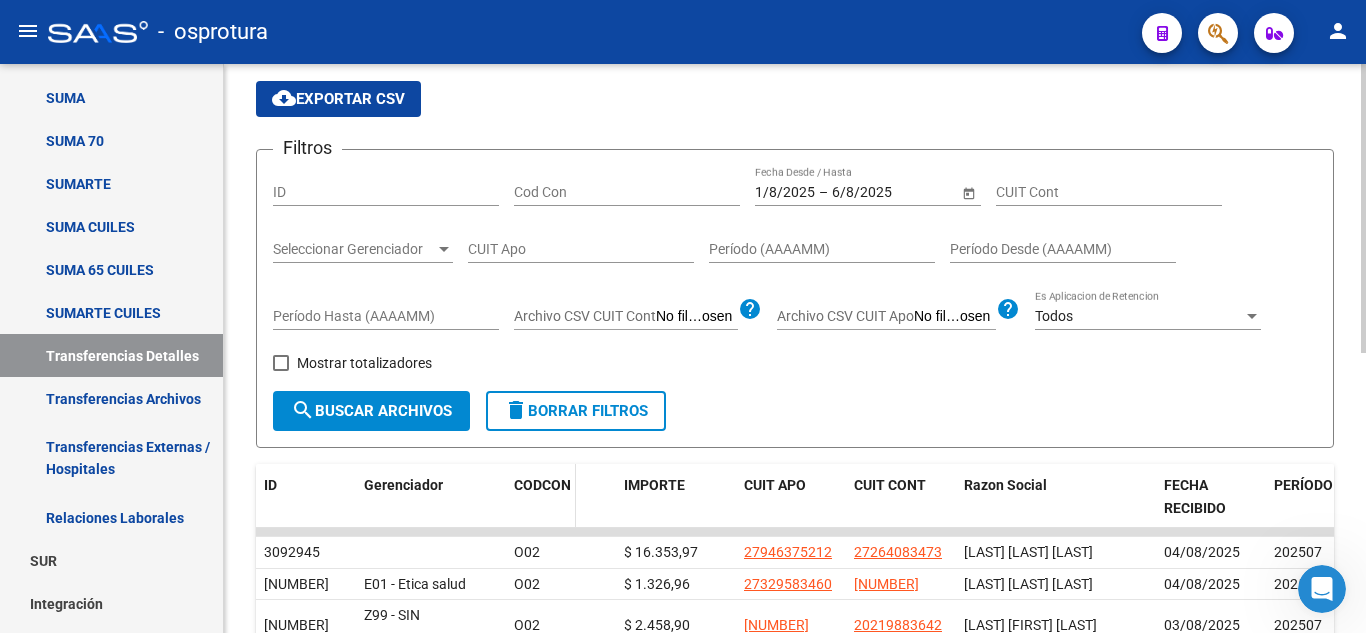 scroll, scrollTop: 0, scrollLeft: 0, axis: both 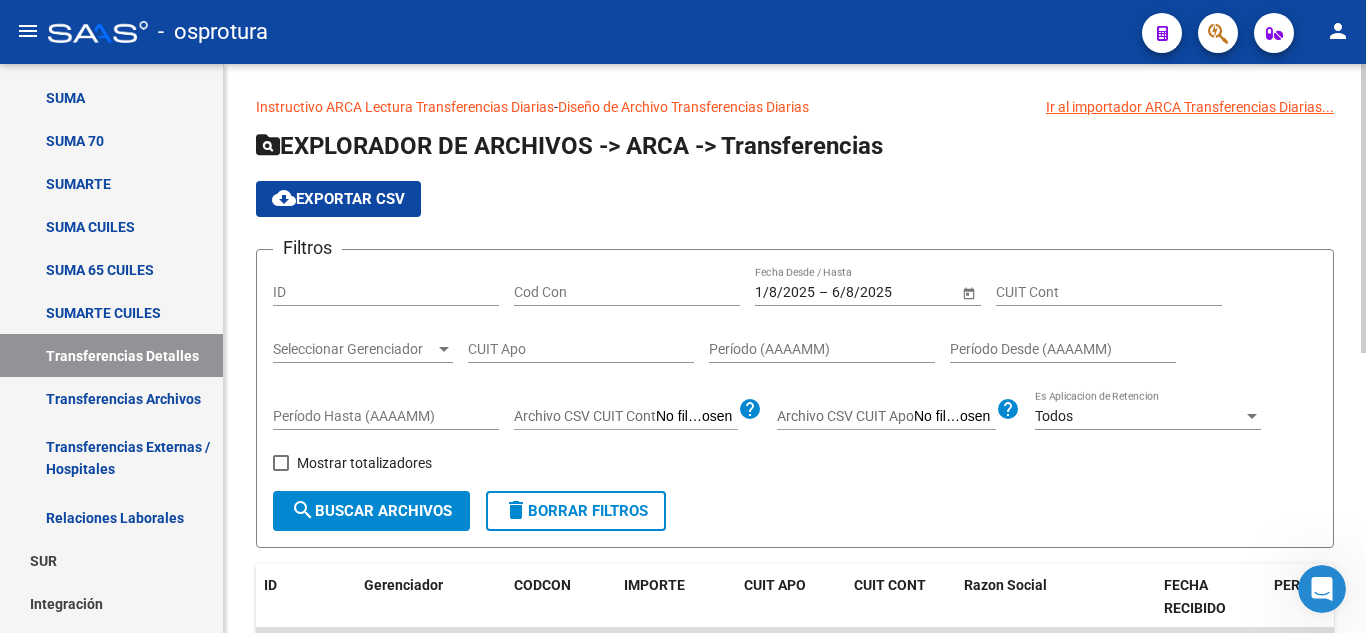 click on "Seleccionar Gerenciador" at bounding box center (354, 349) 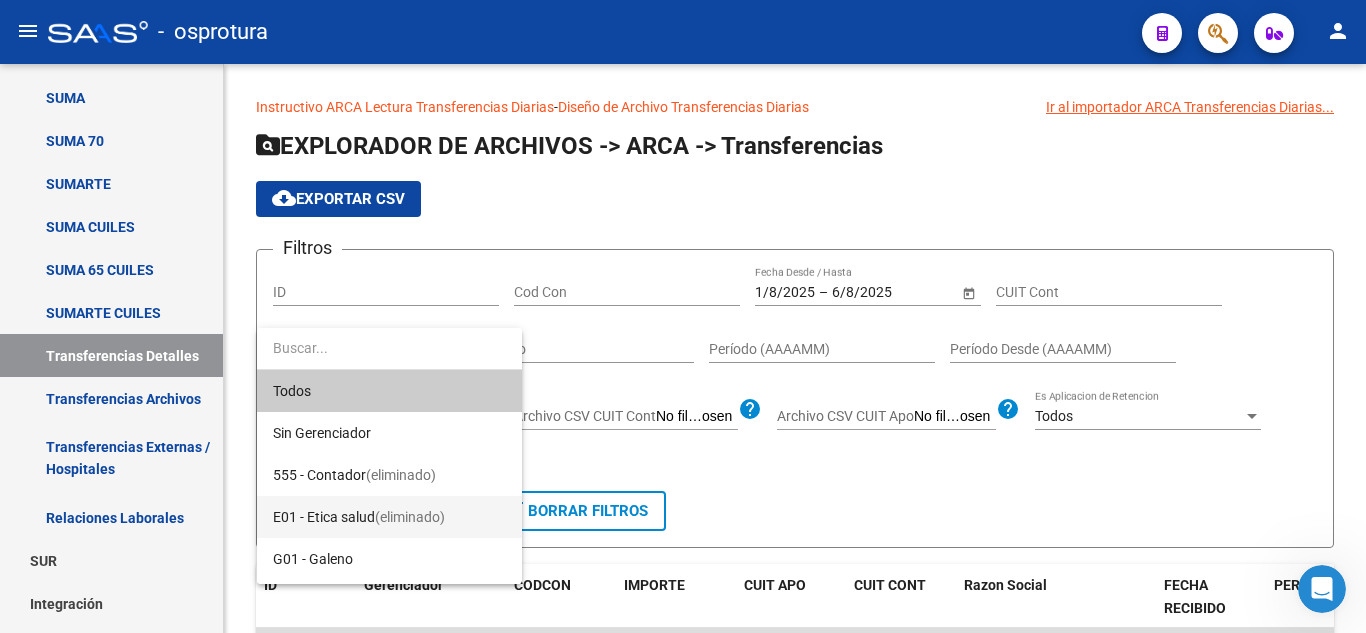scroll, scrollTop: 100, scrollLeft: 0, axis: vertical 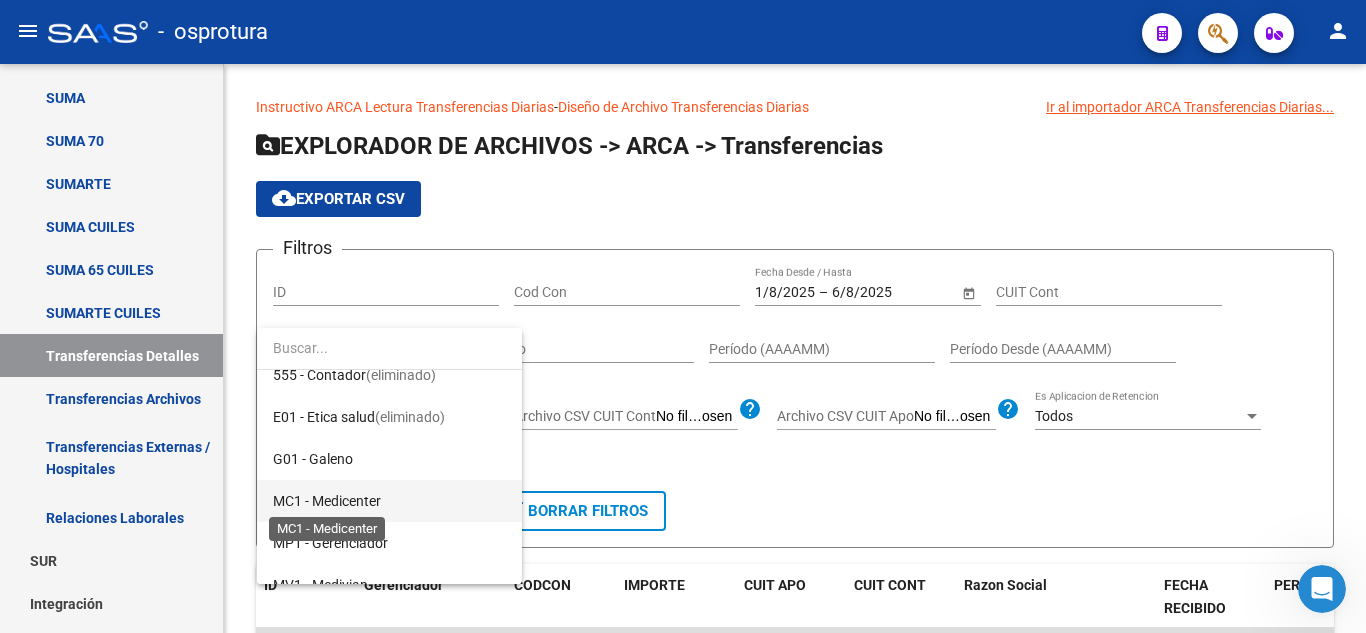 click on "MC1 - Medicenter" at bounding box center (327, 501) 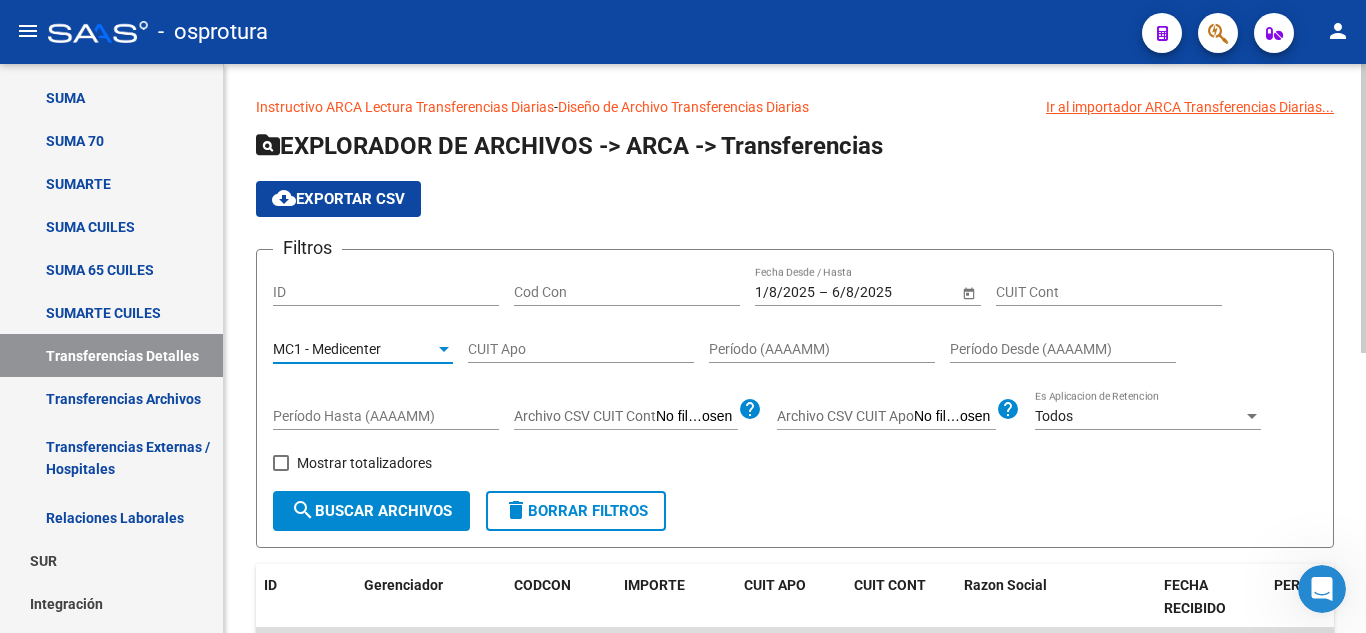 click on "search  Buscar Archivos" 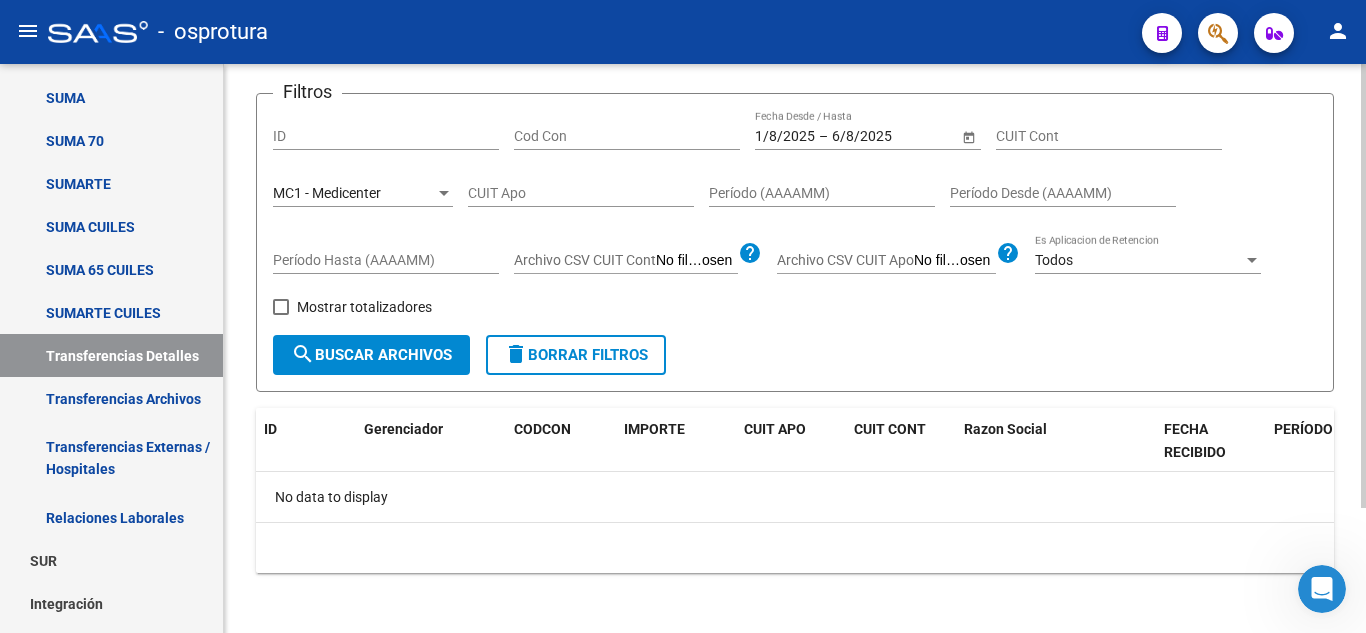 scroll, scrollTop: 161, scrollLeft: 0, axis: vertical 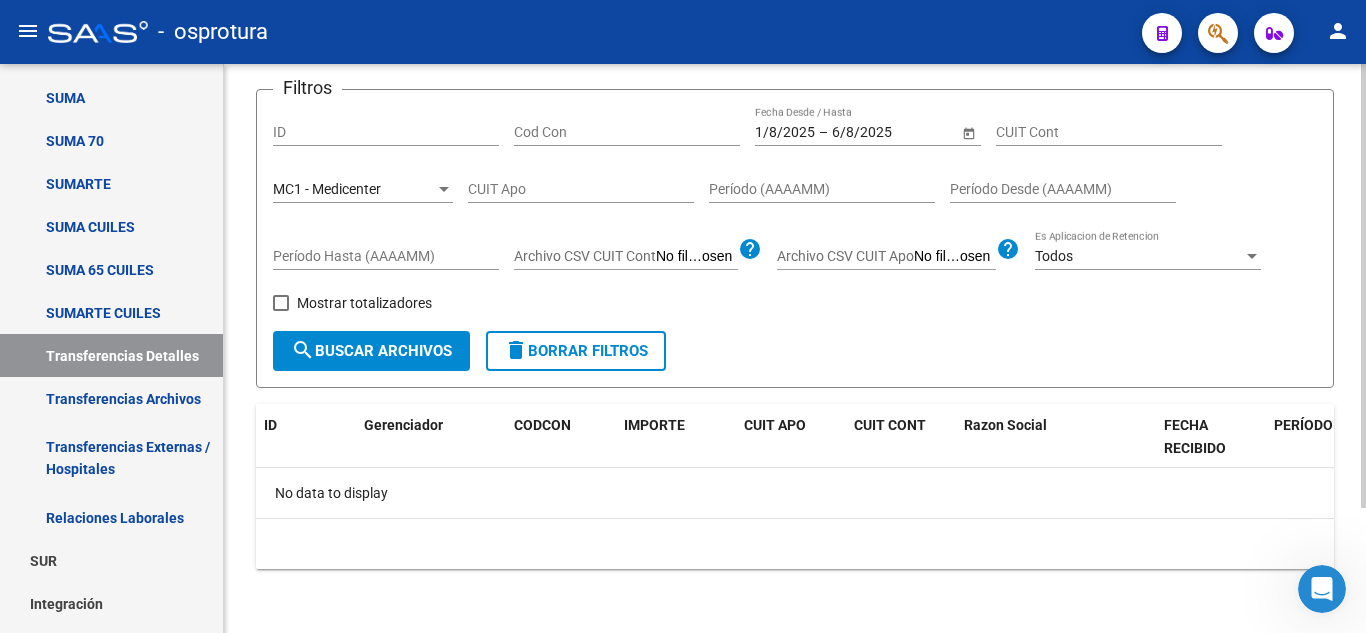 click 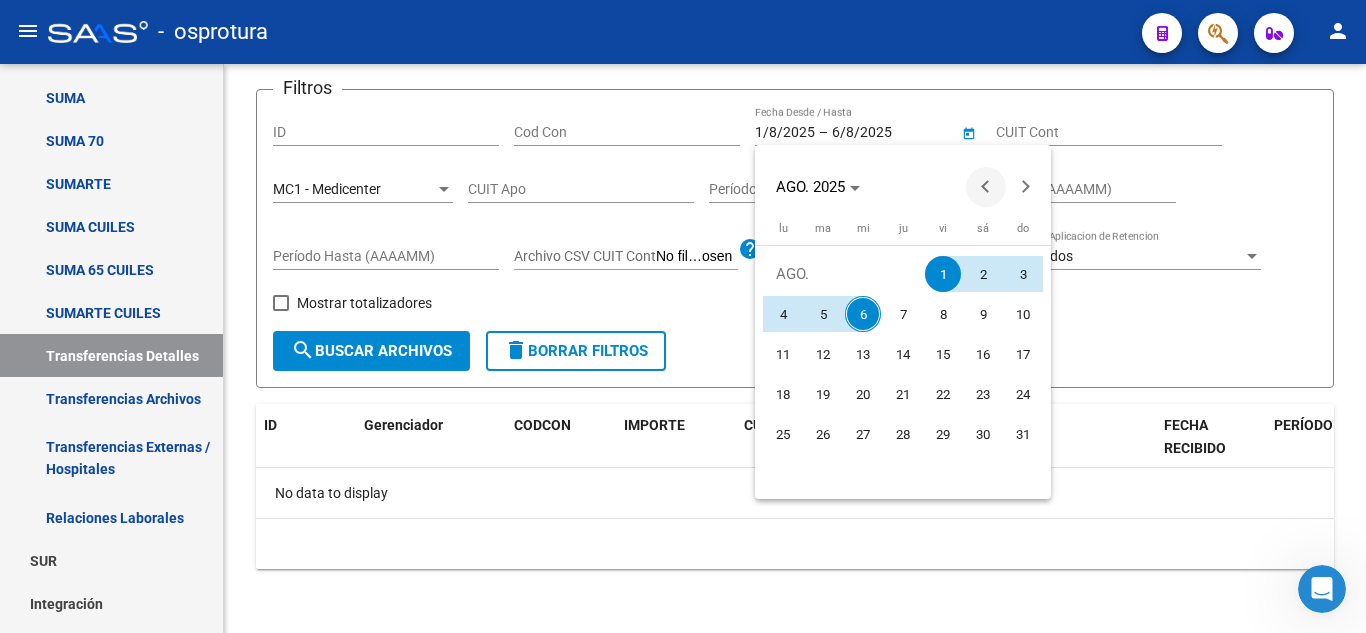 click at bounding box center (986, 187) 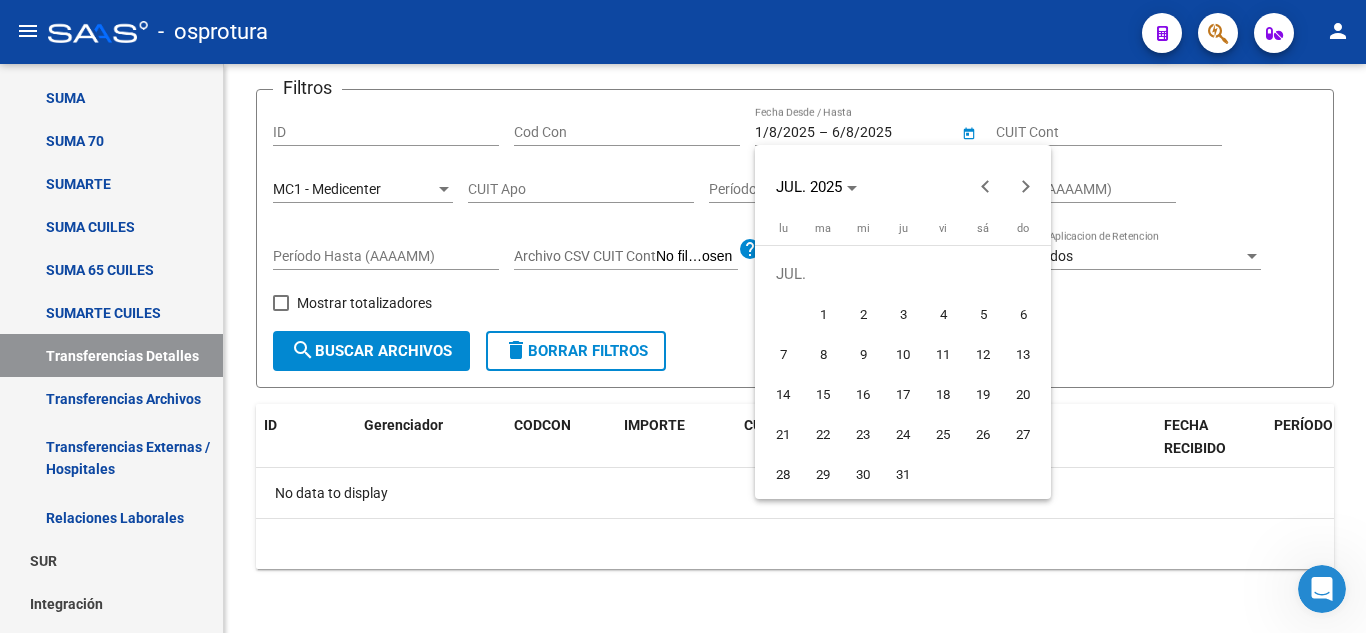 click on "1" at bounding box center (823, 314) 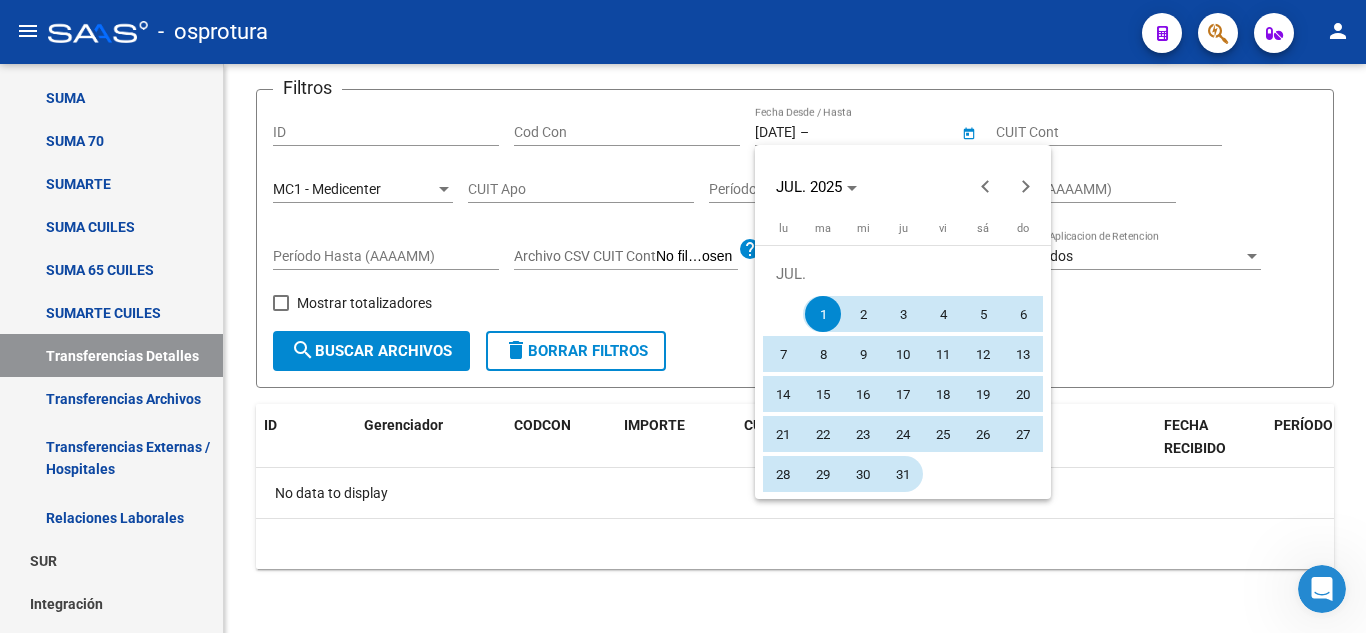 click on "31" at bounding box center [903, 474] 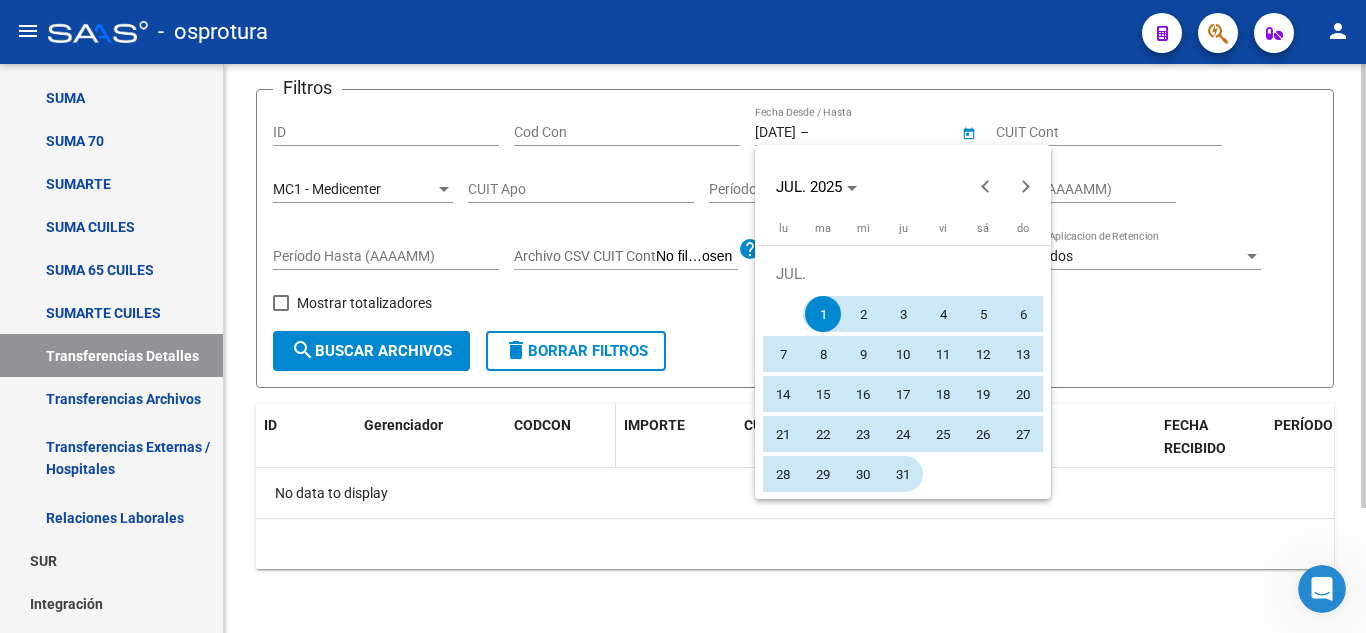 type on "31/7/2025" 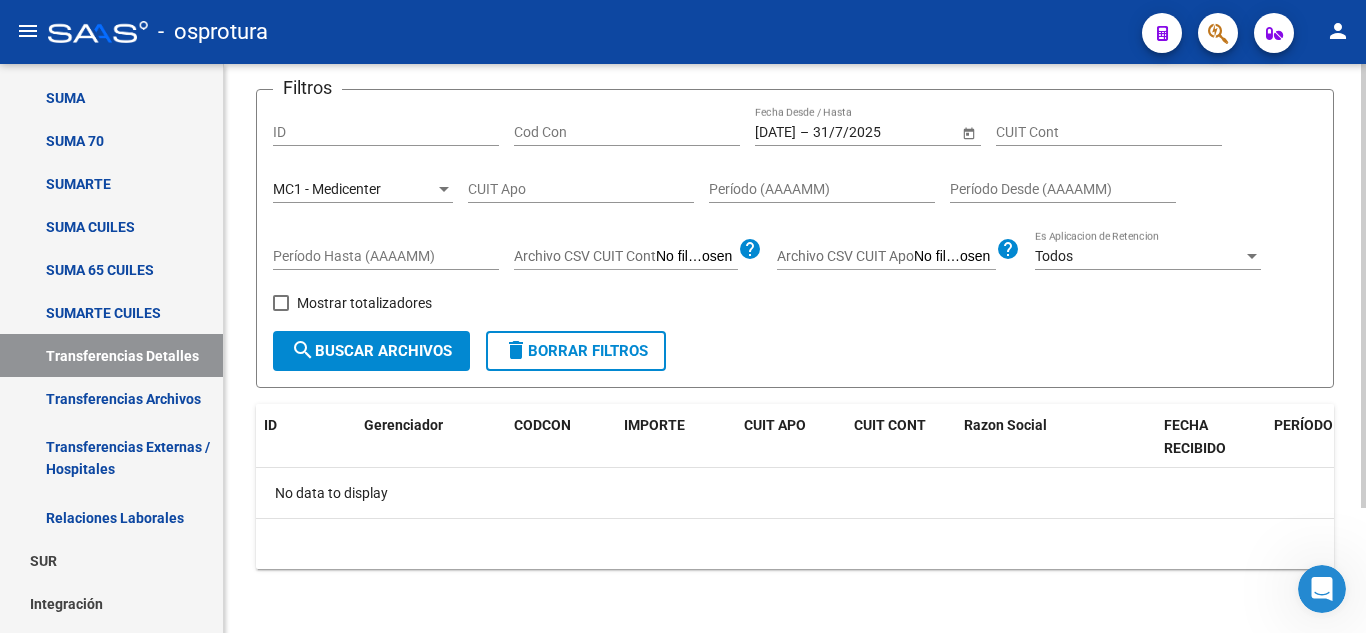 click on "search  Buscar Archivos" 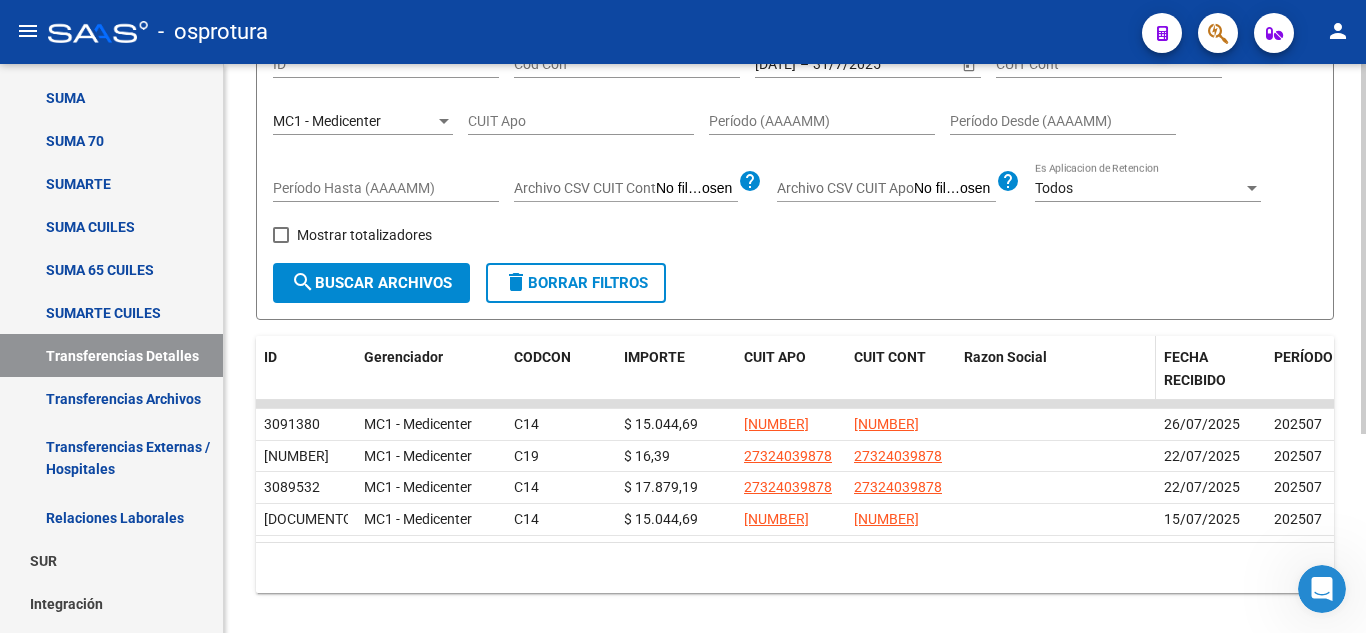 scroll, scrollTop: 305, scrollLeft: 0, axis: vertical 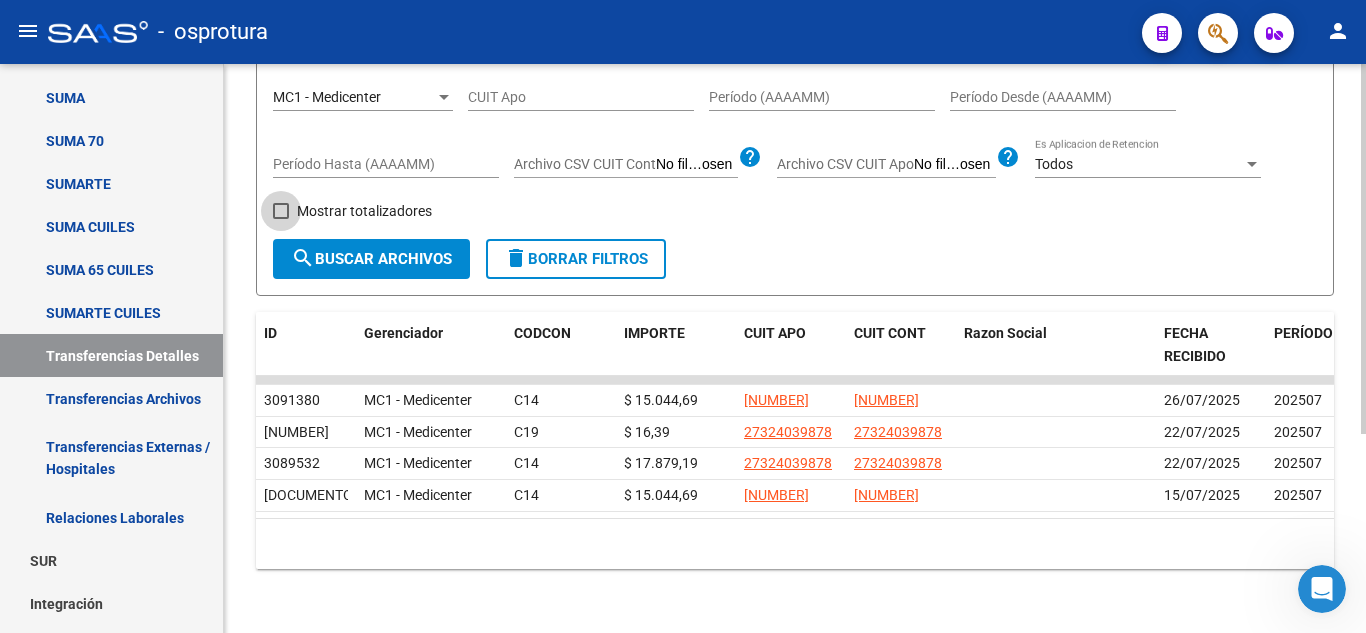 click on "Mostrar totalizadores" at bounding box center [364, 211] 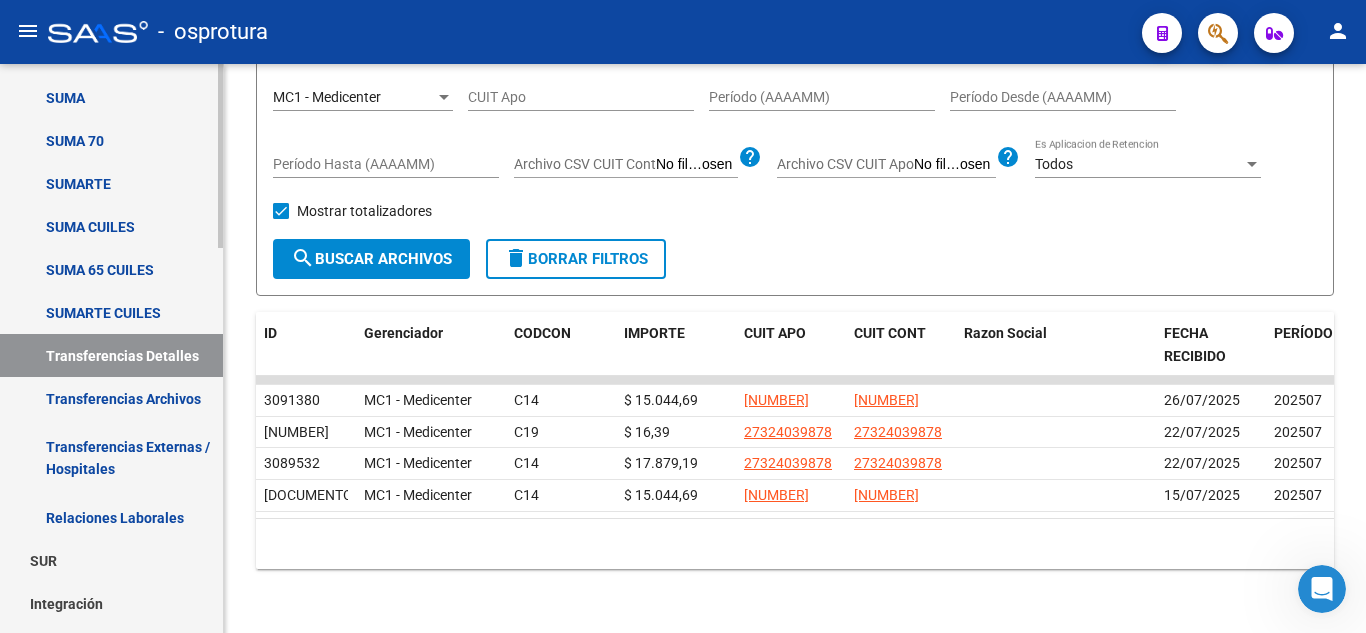 scroll, scrollTop: 305, scrollLeft: 0, axis: vertical 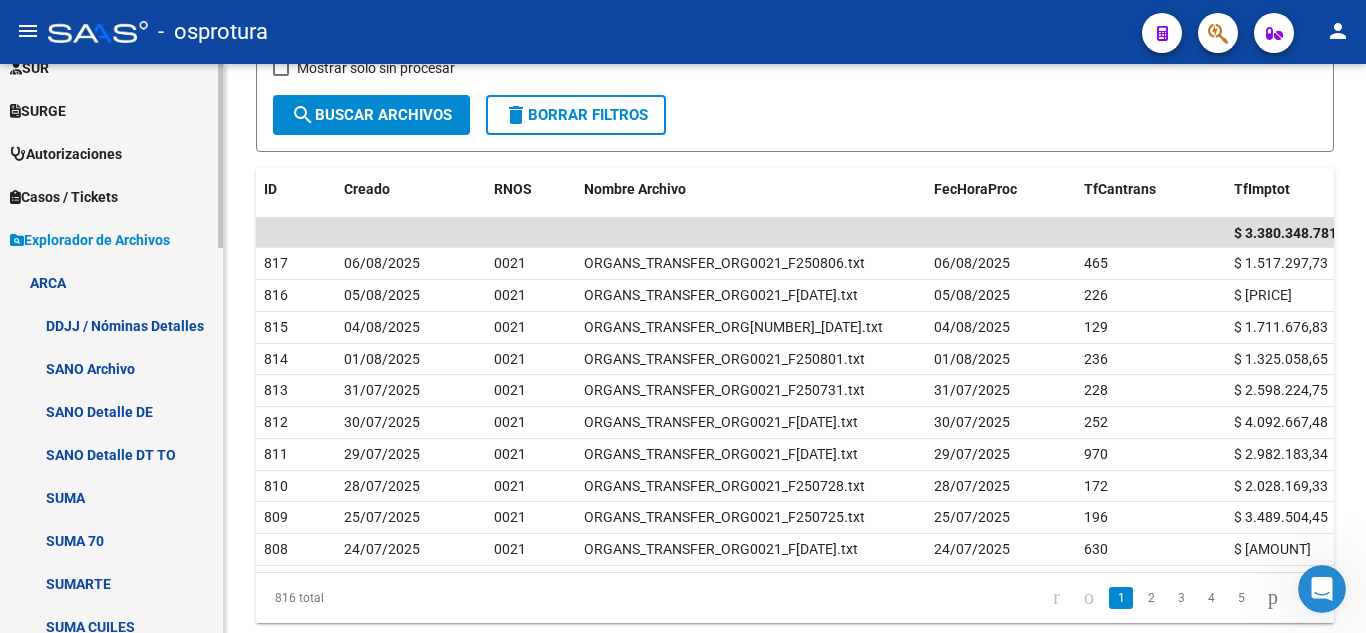 click on "DDJJ / Nóminas Detalles" at bounding box center (111, 325) 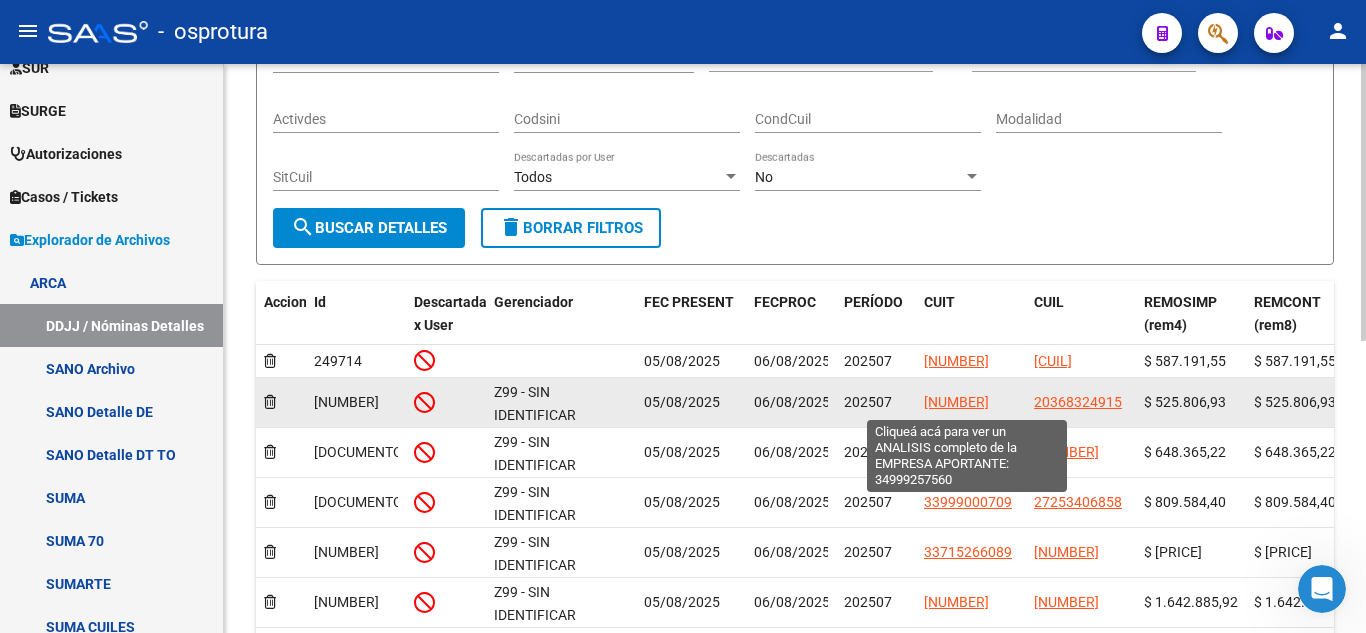 scroll, scrollTop: 400, scrollLeft: 0, axis: vertical 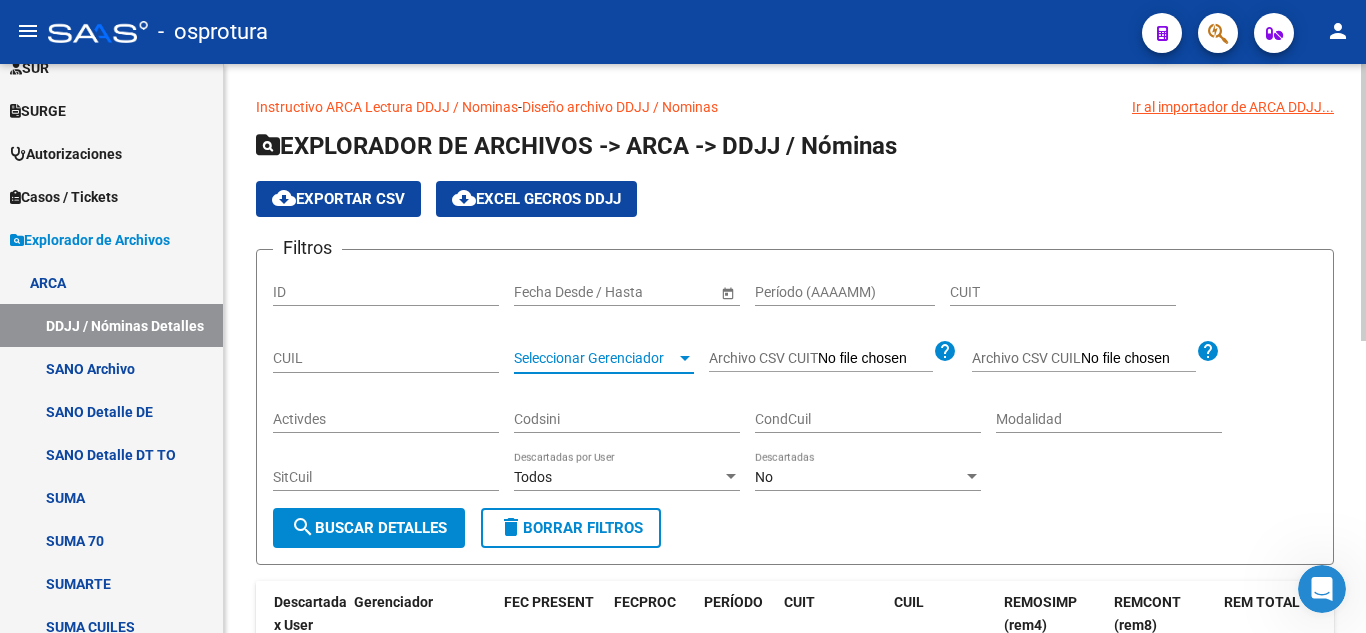 click on "Seleccionar Gerenciador" at bounding box center [595, 358] 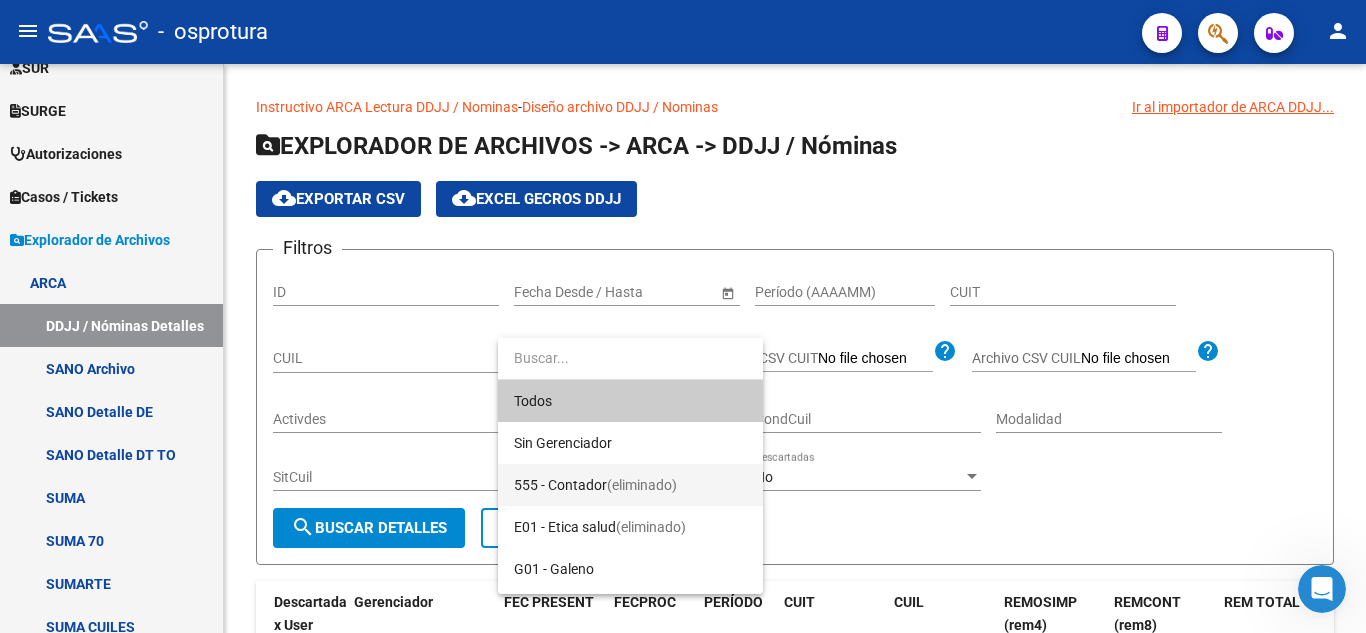 scroll, scrollTop: 100, scrollLeft: 0, axis: vertical 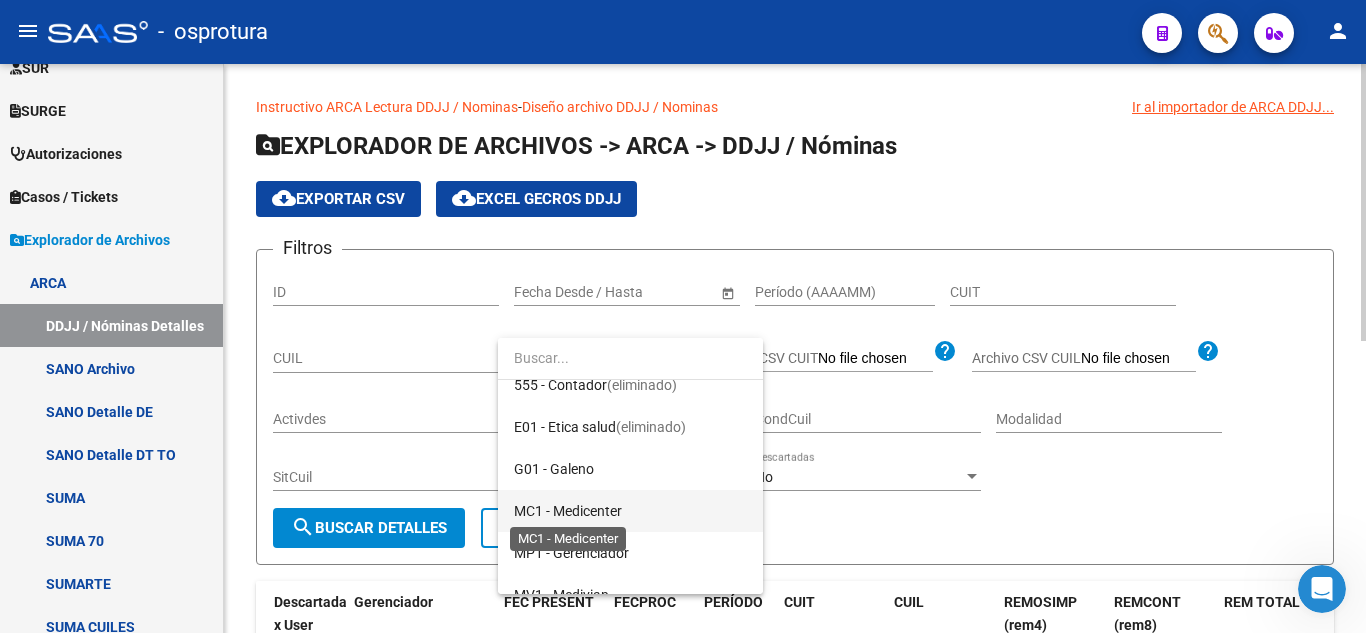 click on "MC1 - Medicenter" at bounding box center [568, 511] 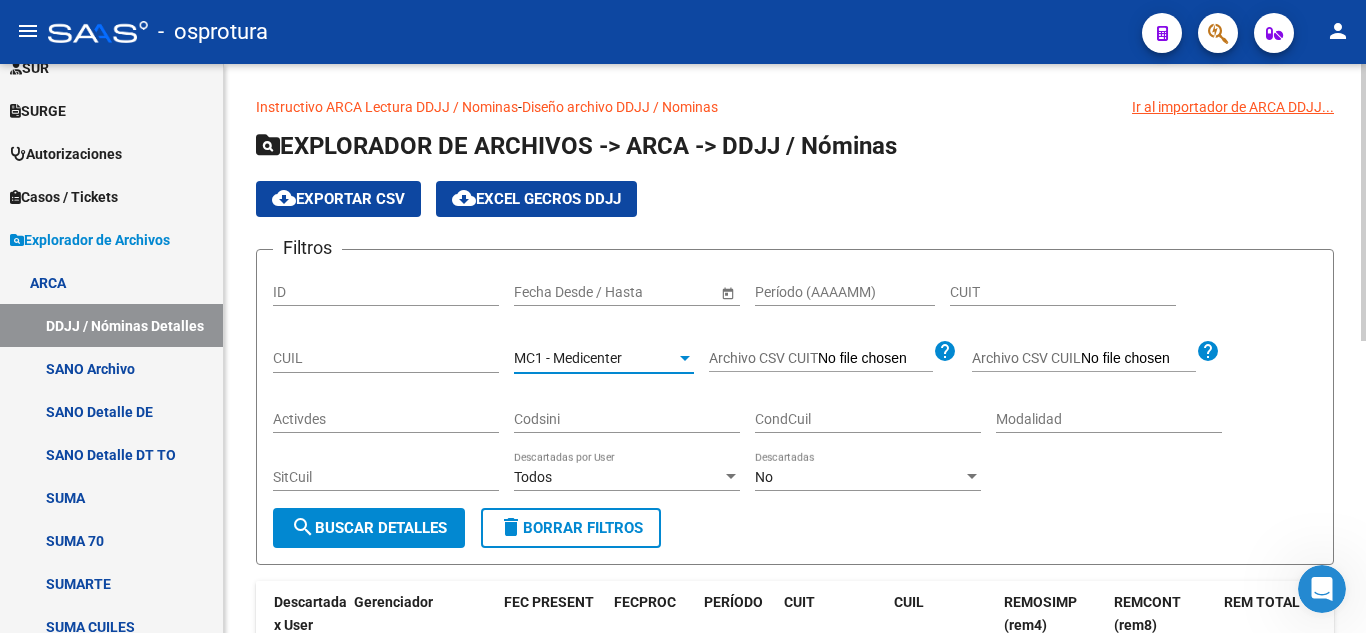 click on "search  Buscar Detalles" 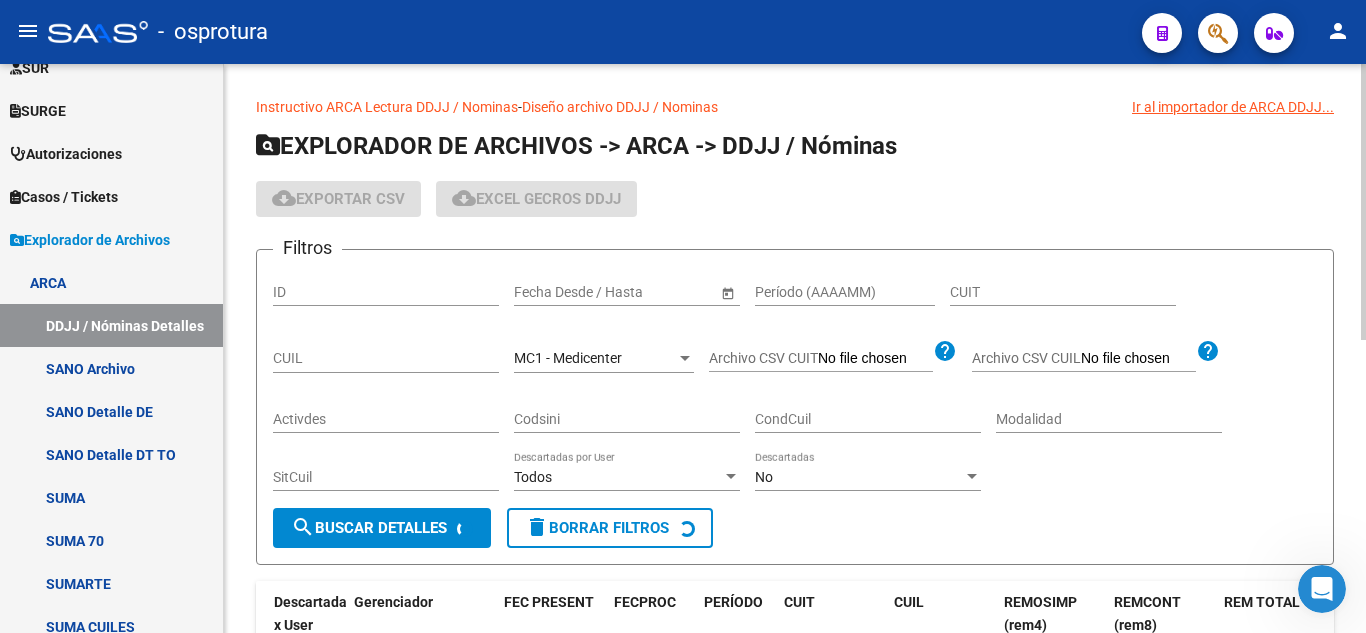 scroll, scrollTop: 0, scrollLeft: 0, axis: both 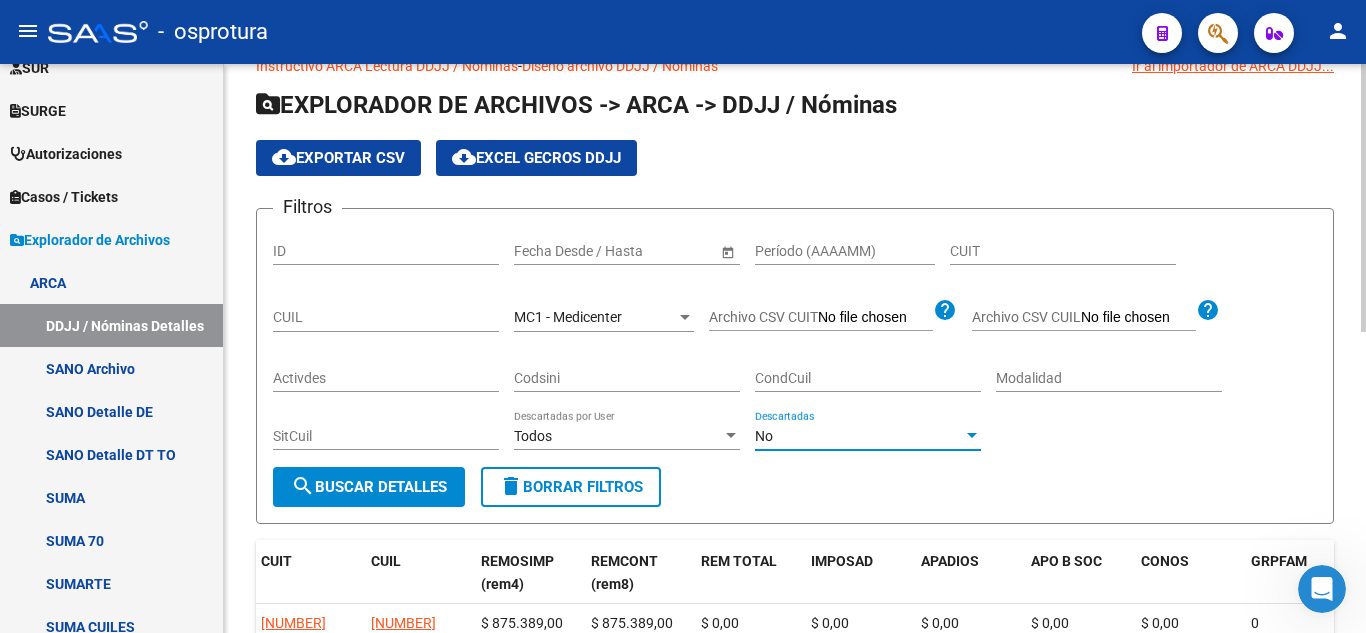 click on "No" at bounding box center (859, 436) 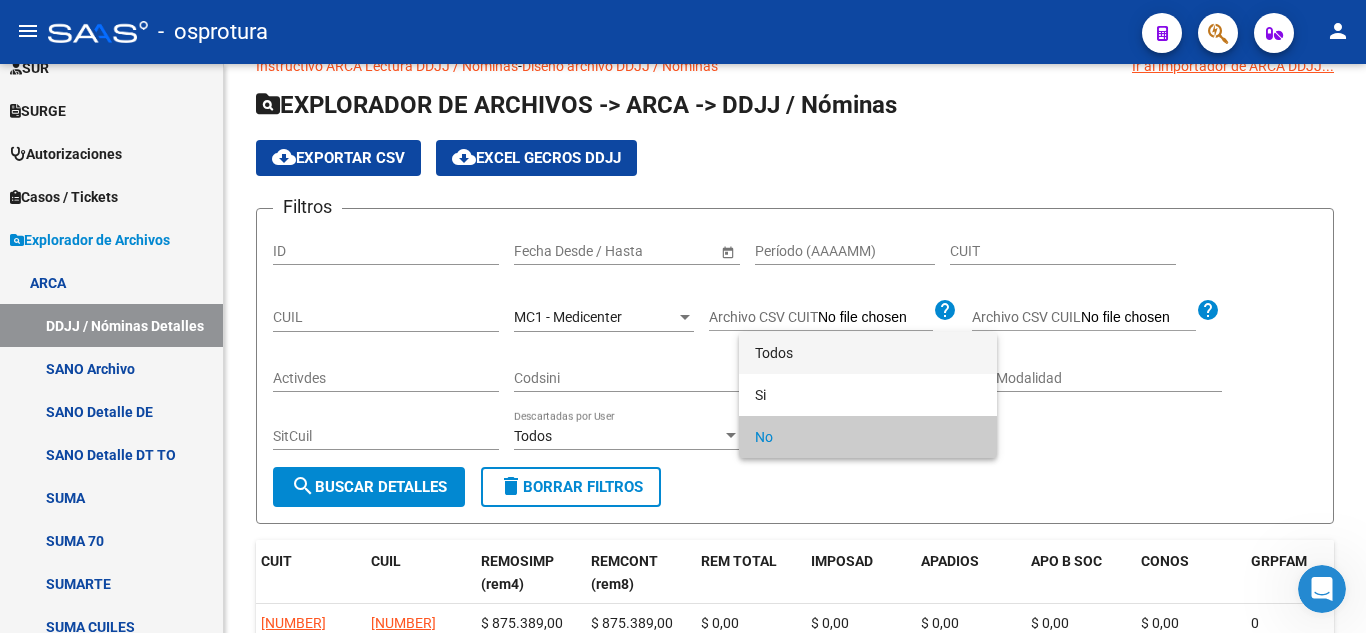 click on "Todos" at bounding box center (868, 353) 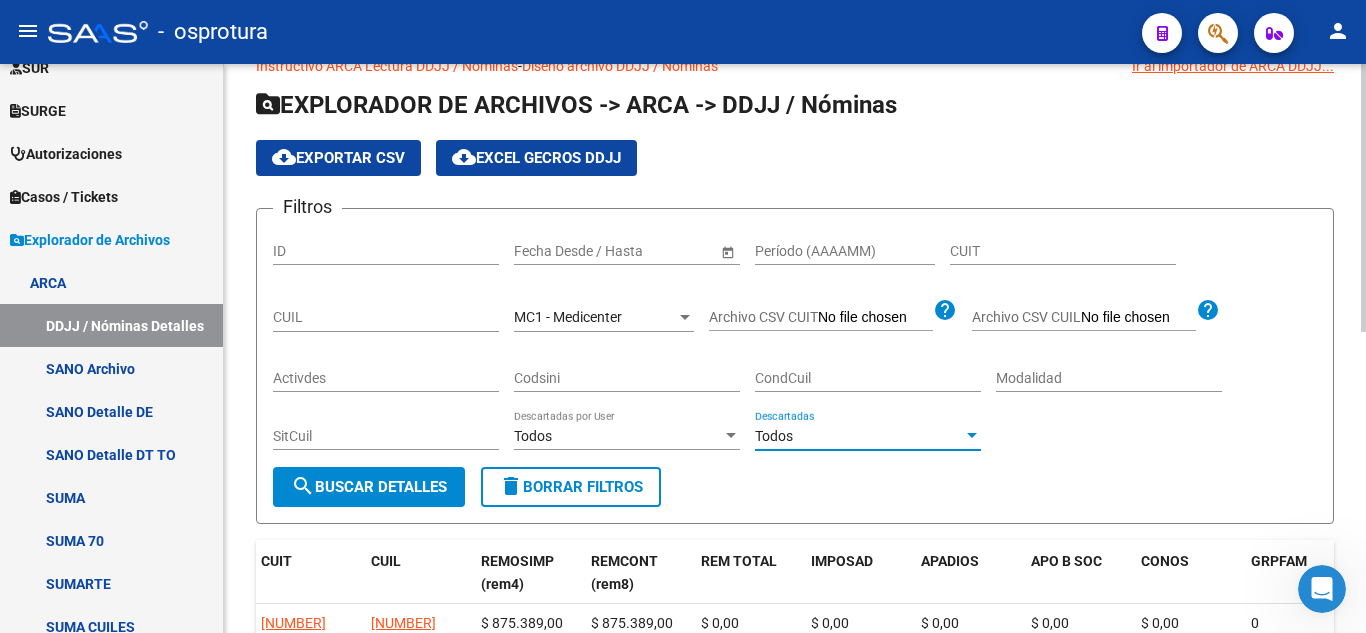 click on "search  Buscar Detalles" 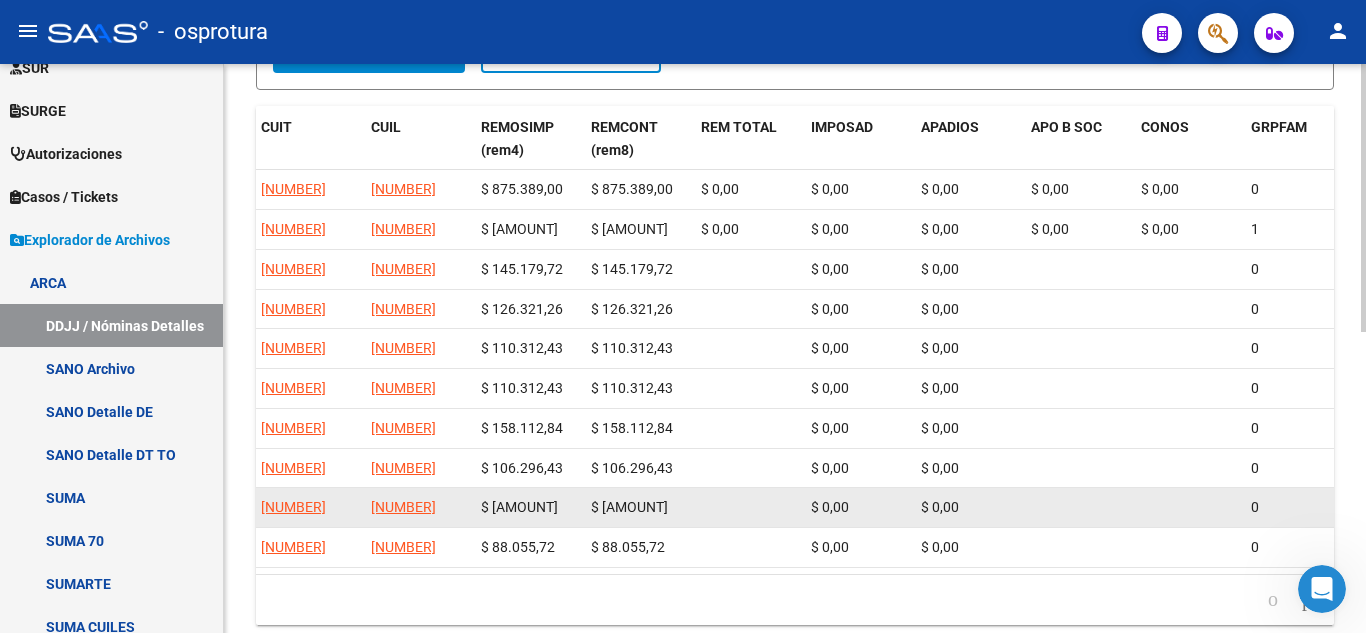 scroll, scrollTop: 541, scrollLeft: 0, axis: vertical 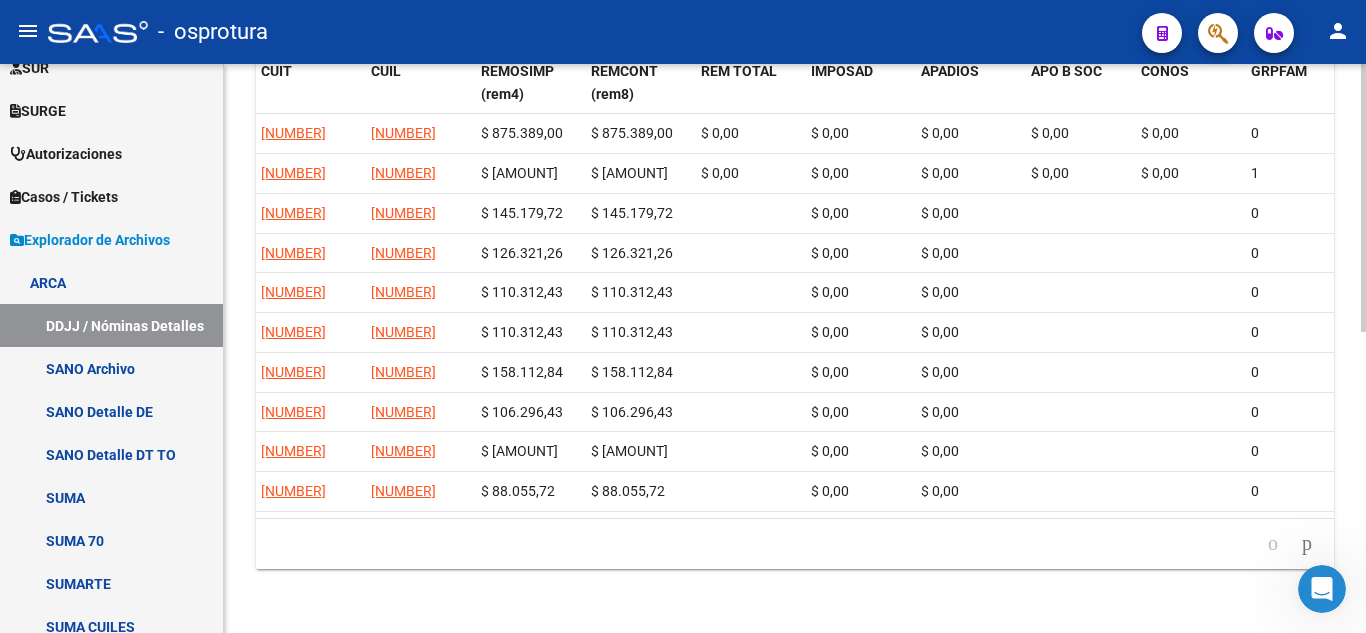 click on "249684 MC1 - Medicenter 05/08/2025 06/08/2025 202507 30715383531 20366621068 $ 875.389,00 $ 875.389,00 $ 0,00 $ 0,00 $ 0,00 $ 0,00 $ 0,00 0 0 1 1 1 49 14 0 02 0 0 N N 0 3 002105 $ 875.389,00 47 826 LEONARDO CUSTIEL 249555 MC1 - Medicenter 04/08/2025 05/08/2025 202507 30707428429 20349429692 $ 2.221.307,84 $ 2.221.307,84 $ 0,00 $ 0,00 $ 0,00 $ 0,00 $ 0,00 1 0 1 5 1 49 8 0 01 1 0 S N 0 3 002105 $ 2.221.307,84 47 825 RODRIGO DAVID LOPEZ 167570 MC1 - Medicenter 18/10/2023 19/10/2023 202309 30714558664 20247669079 $ 145.179,72 $ 145.179,72 $ 0,00 $ 0,00 0 0 1 1 1 49 8 0 01 0 0 S N 0 13 002105 $ 145.179,72 44 388 FARIAS WILSON CARLOS 161819 MC1 - Medicenter 14/09/2023 18/09/2023 202308 30714558664 20247669079 $ 126.321,26 $ 126.321,26 $ 0,00 $ 0,00 0 0 1 1 1 49 8 0 01 0 0 S N 0 12 002105 $ 126.321,26 44 366 FARIAS WILSON CARLOS 159431 MC1 - Medicenter 08/09/2023 11/09/2023 202307 30714558664 20247669079 $ 110.312,43 $ 110.312,43 $ 0,00 $ 0,00 0 0 2 1 1 49 8 0 01 0" 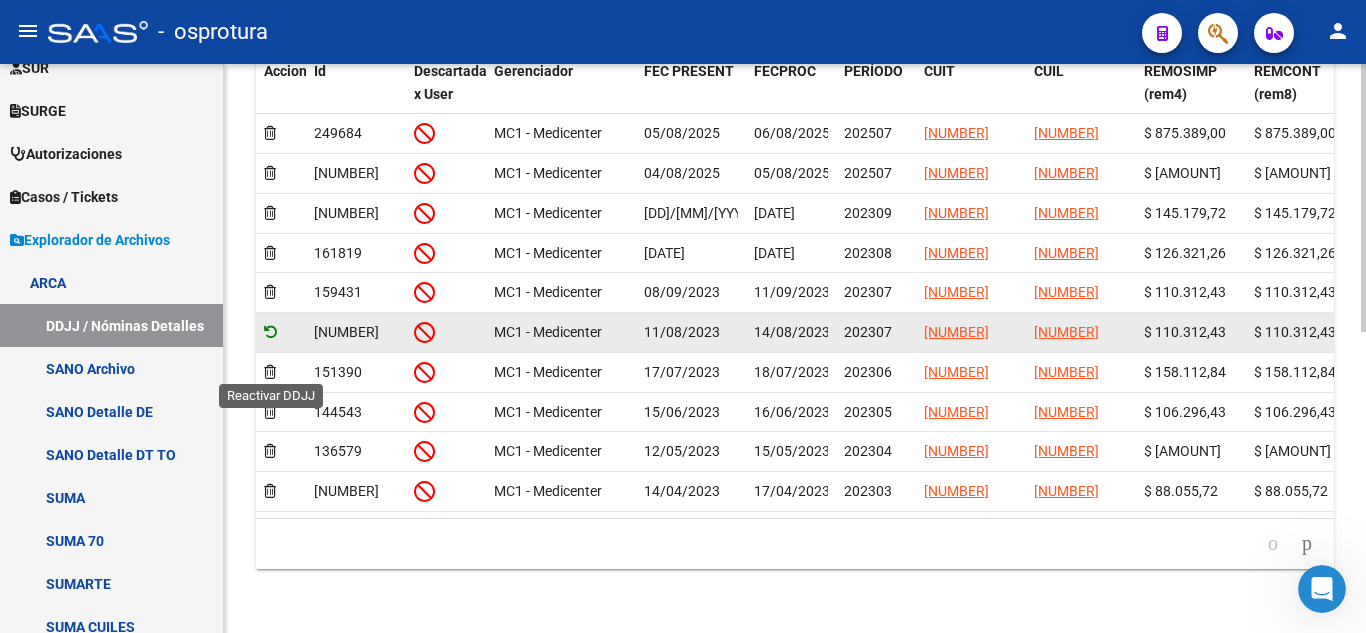 click 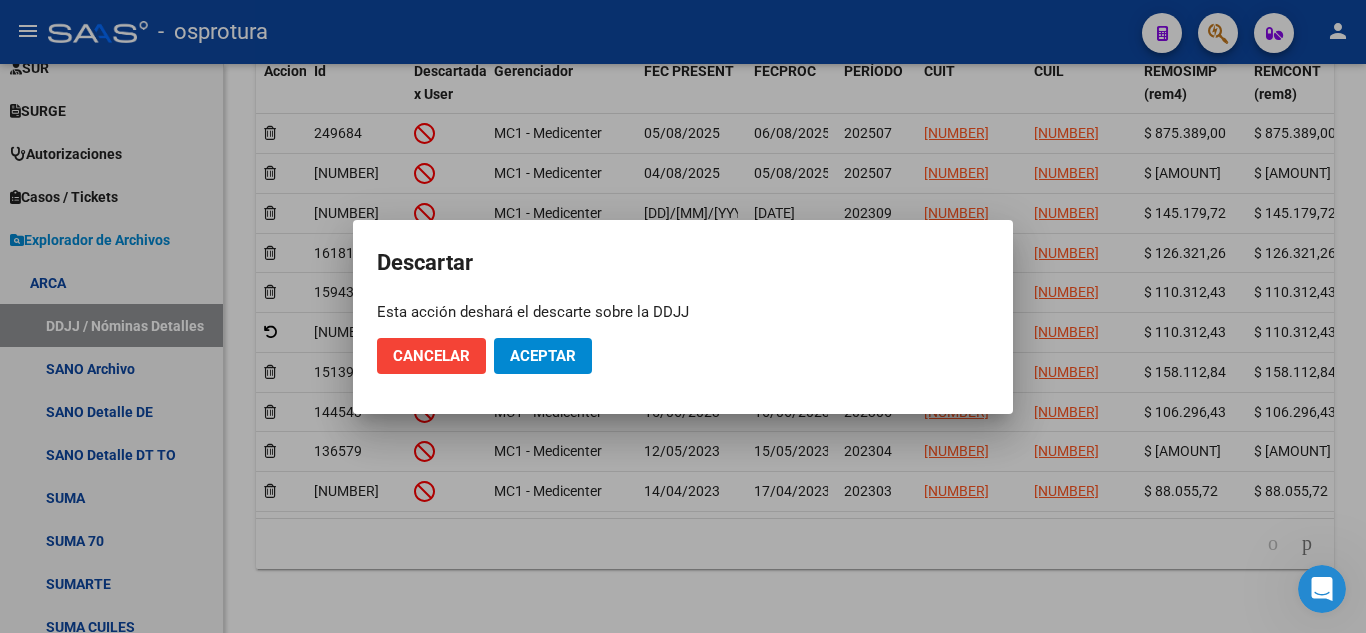 click at bounding box center (683, 316) 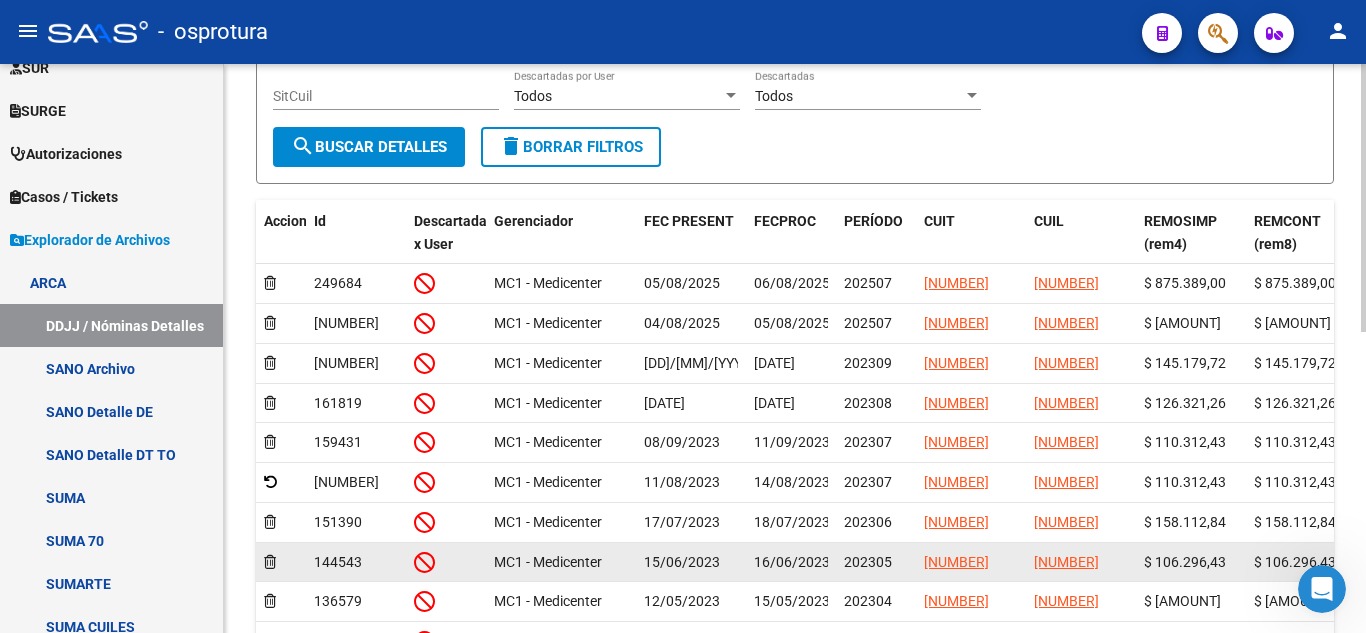 scroll, scrollTop: 541, scrollLeft: 0, axis: vertical 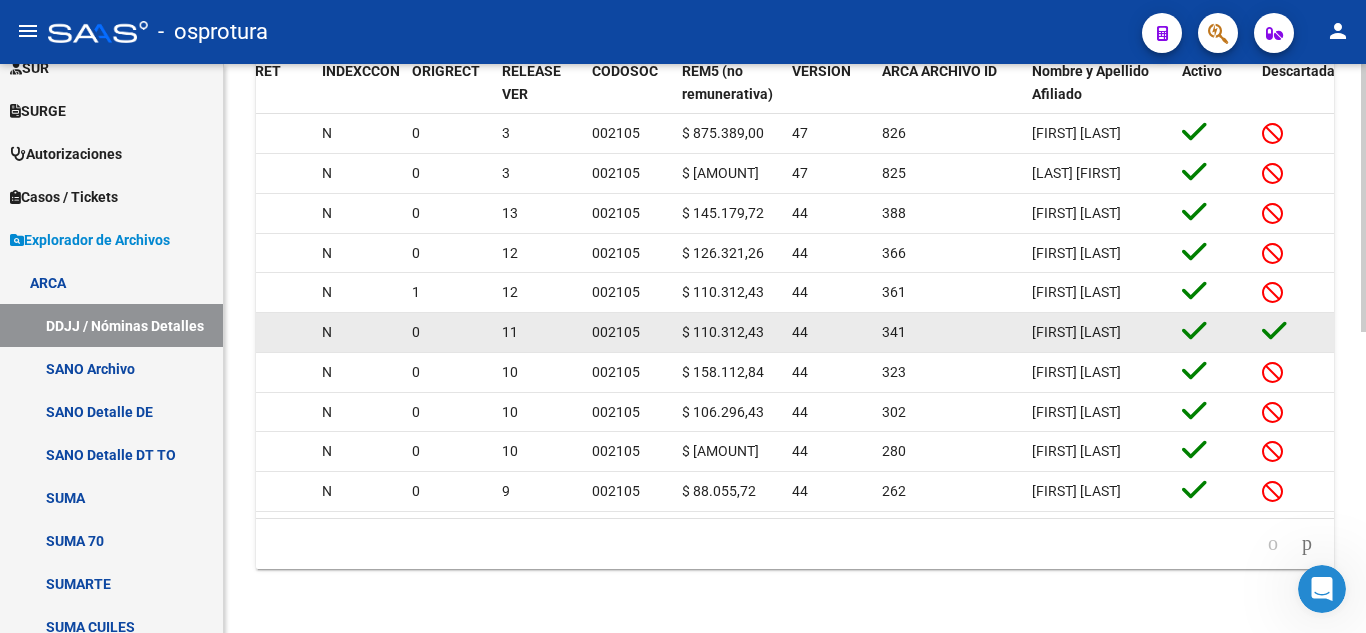 click 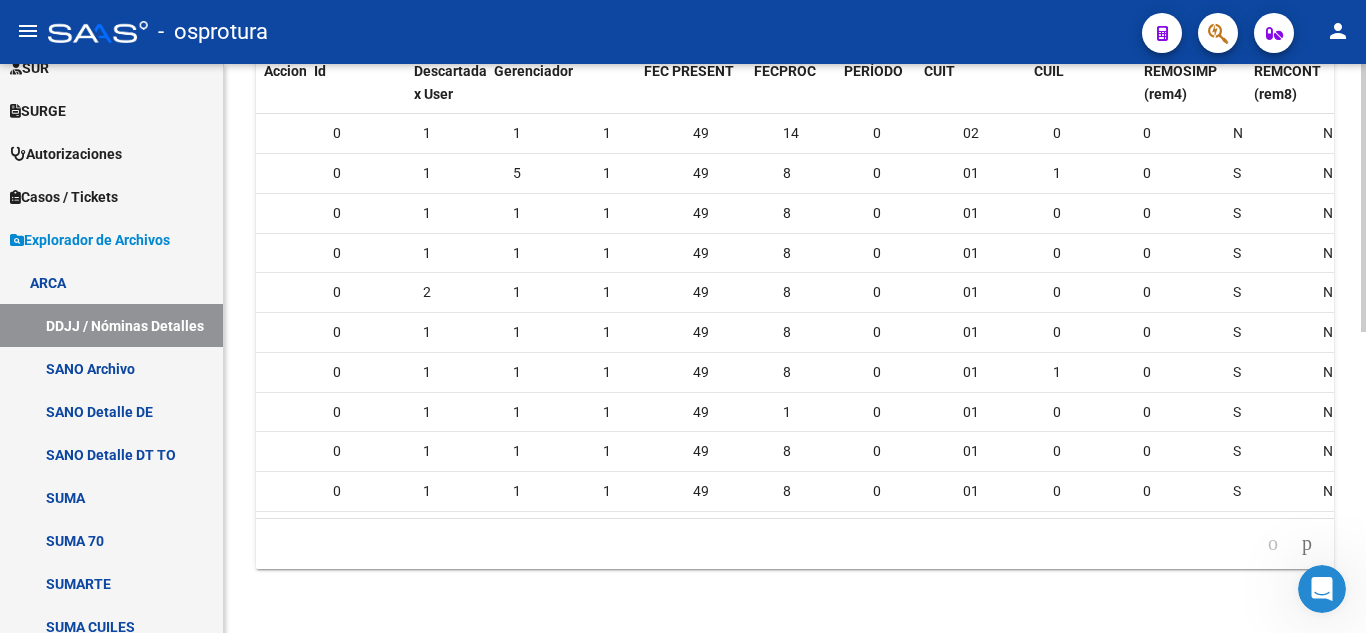 scroll, scrollTop: 0, scrollLeft: 0, axis: both 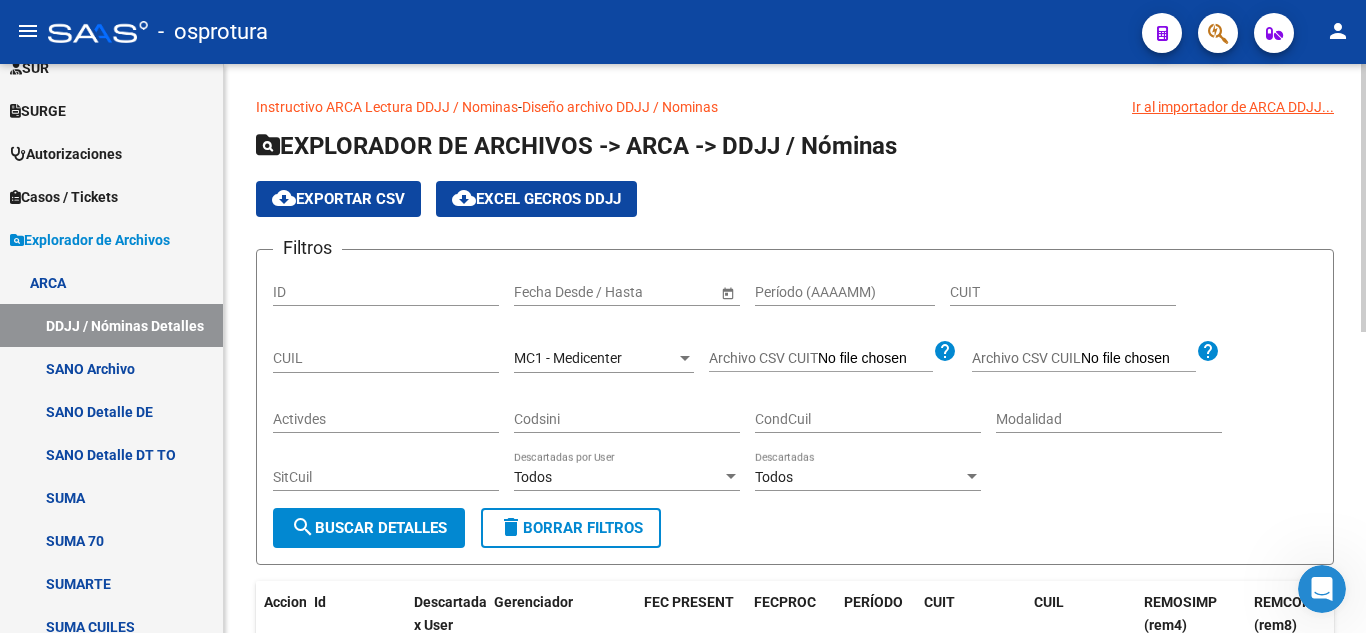 click on "Ir al importador de ARCA DDJJ..." 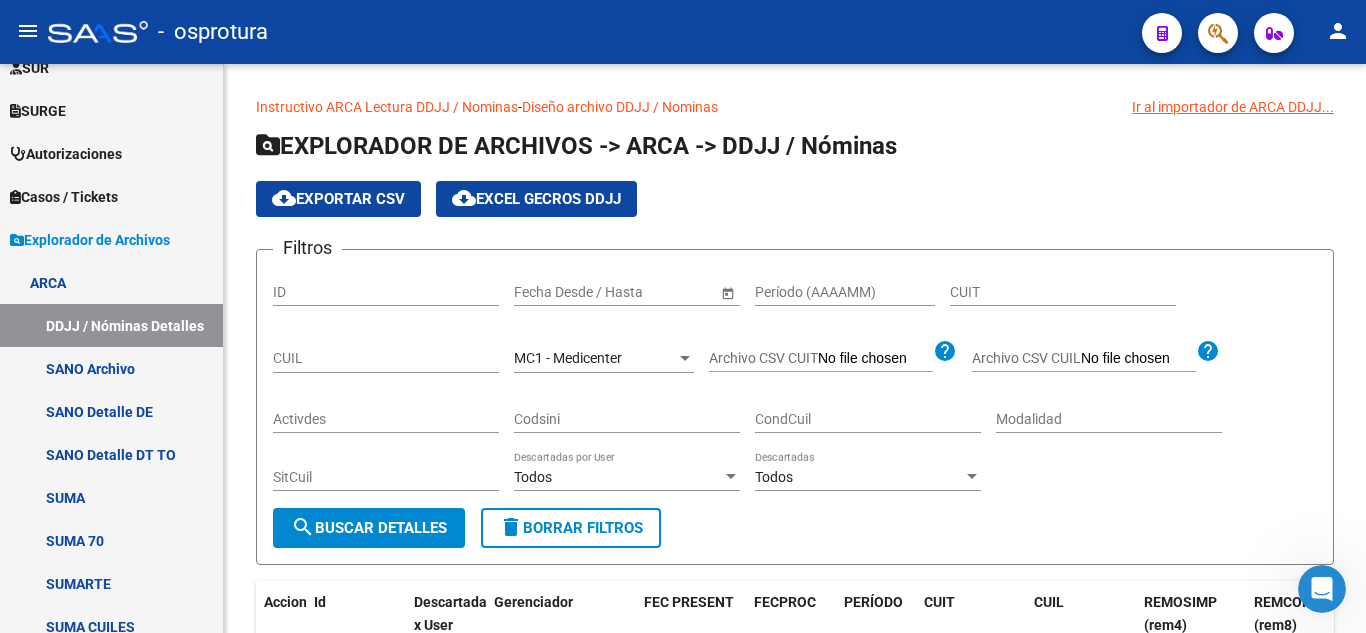 click at bounding box center [1322, 589] 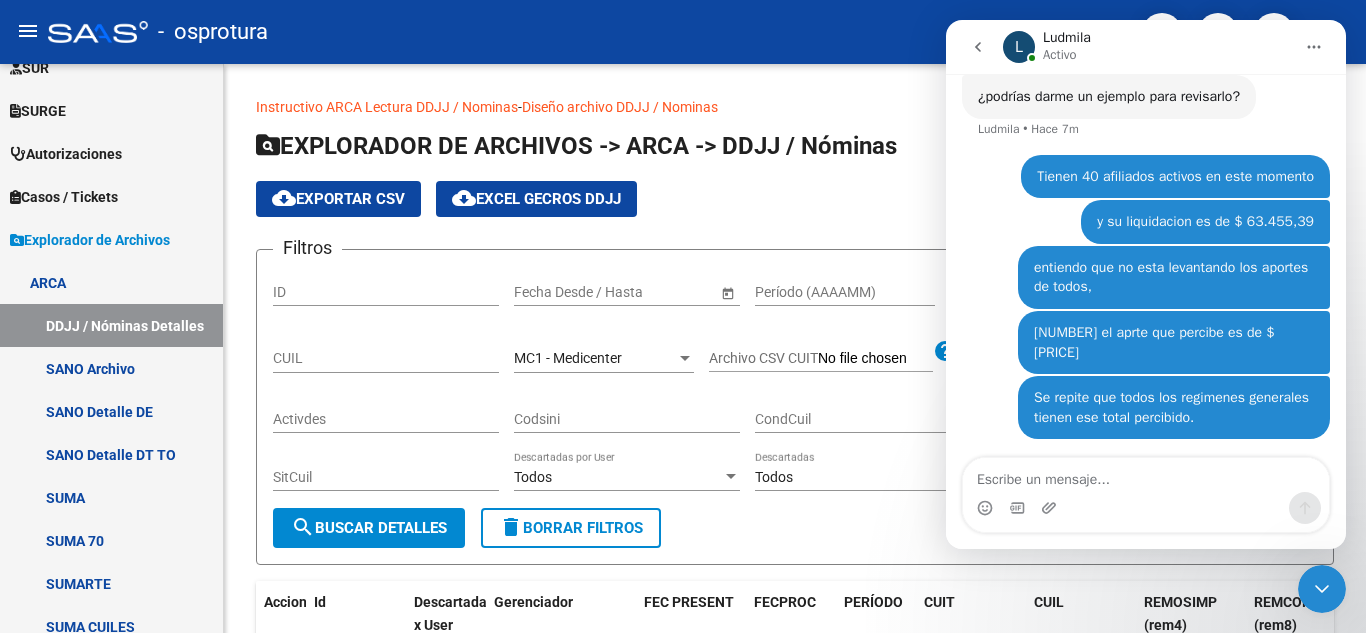 scroll, scrollTop: 372, scrollLeft: 0, axis: vertical 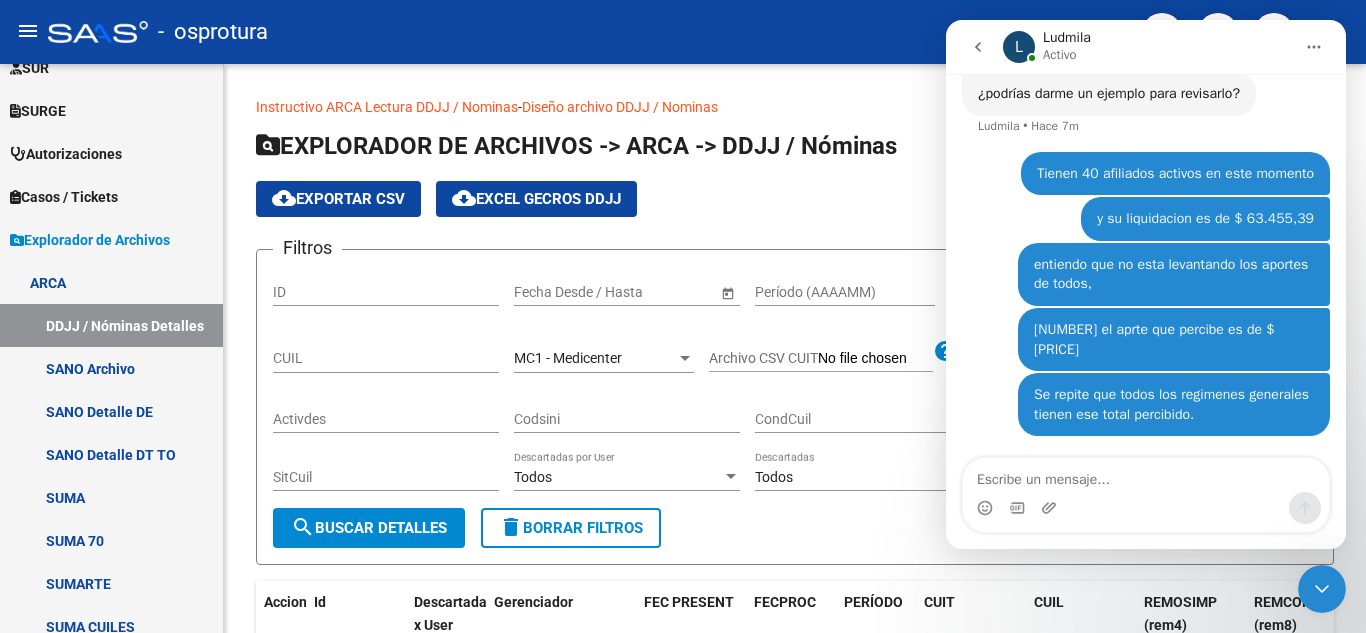 click at bounding box center (1322, 589) 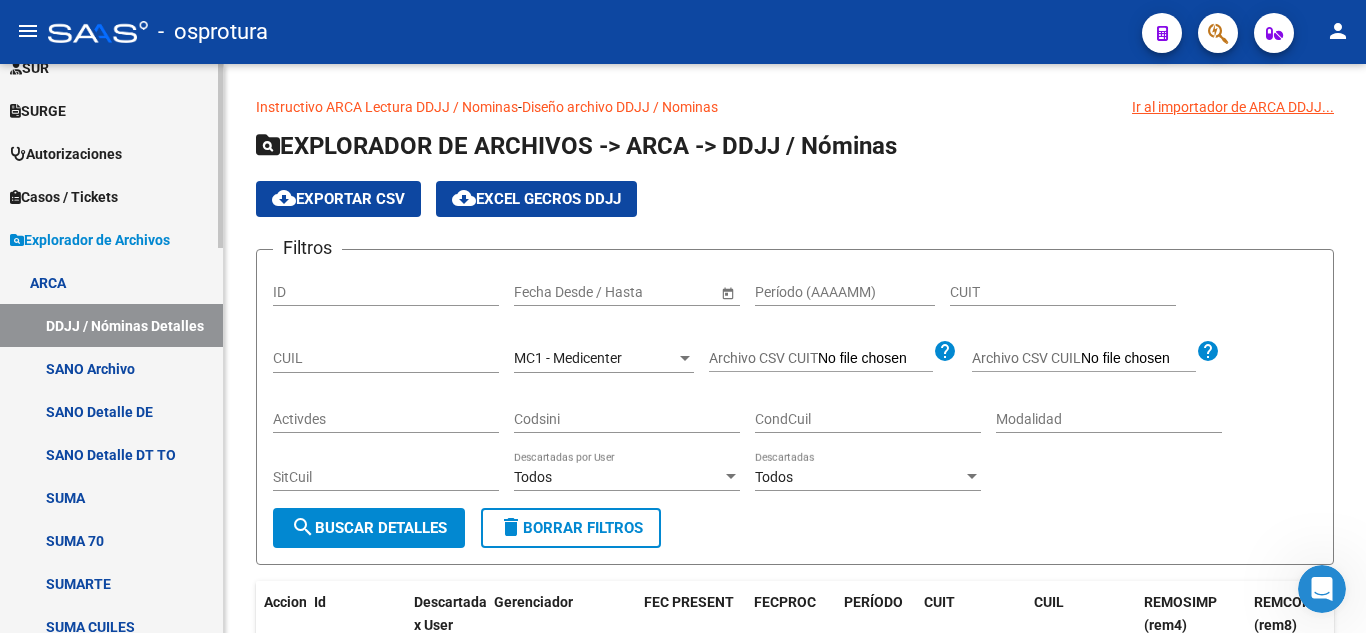 click on "Explorador de Archivos" at bounding box center (90, 240) 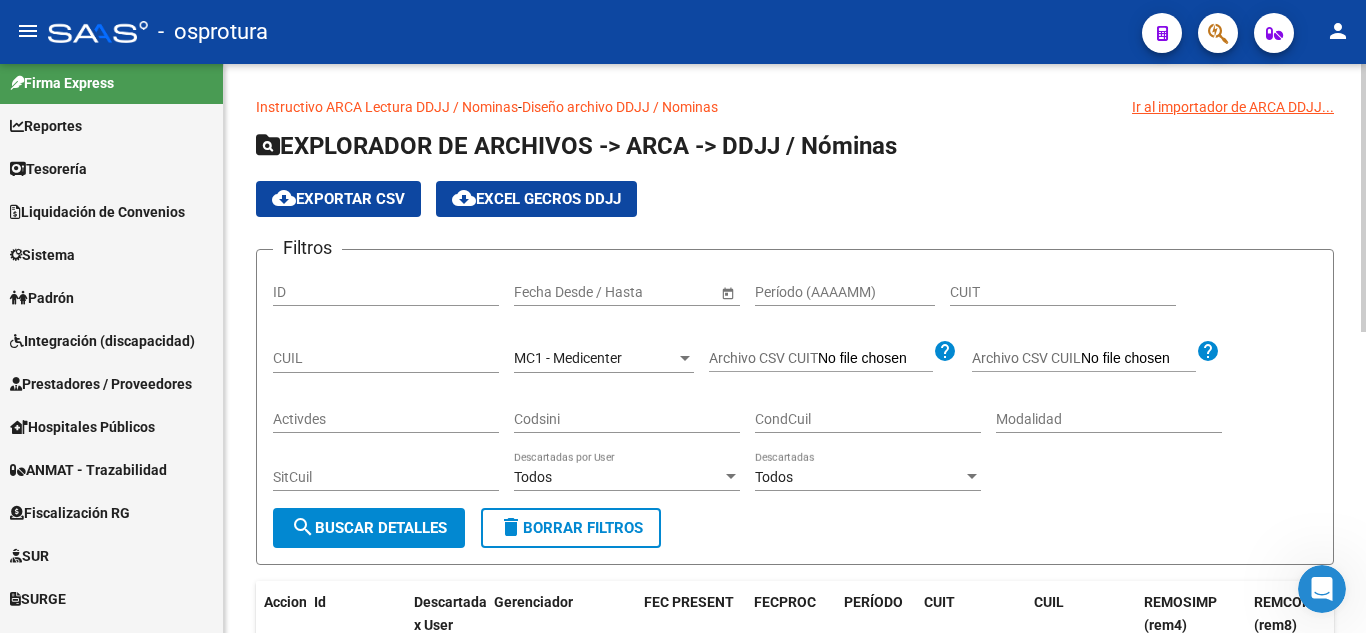 scroll, scrollTop: 0, scrollLeft: 0, axis: both 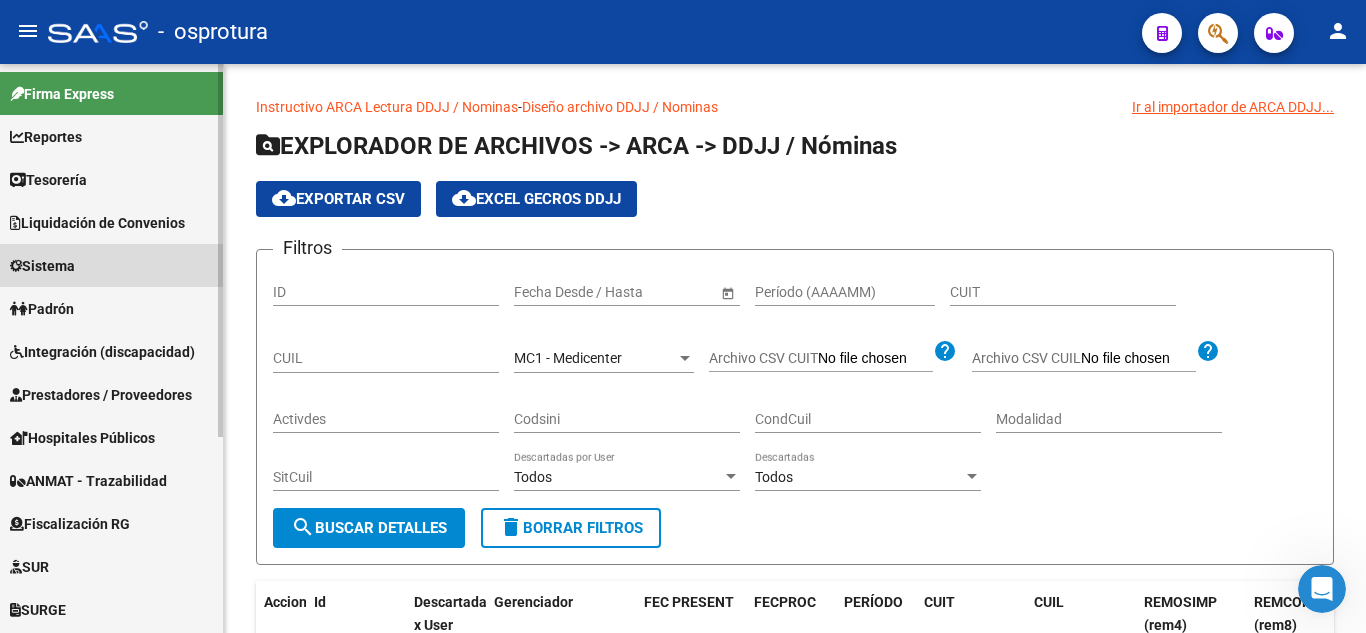 click on "Sistema" at bounding box center [42, 266] 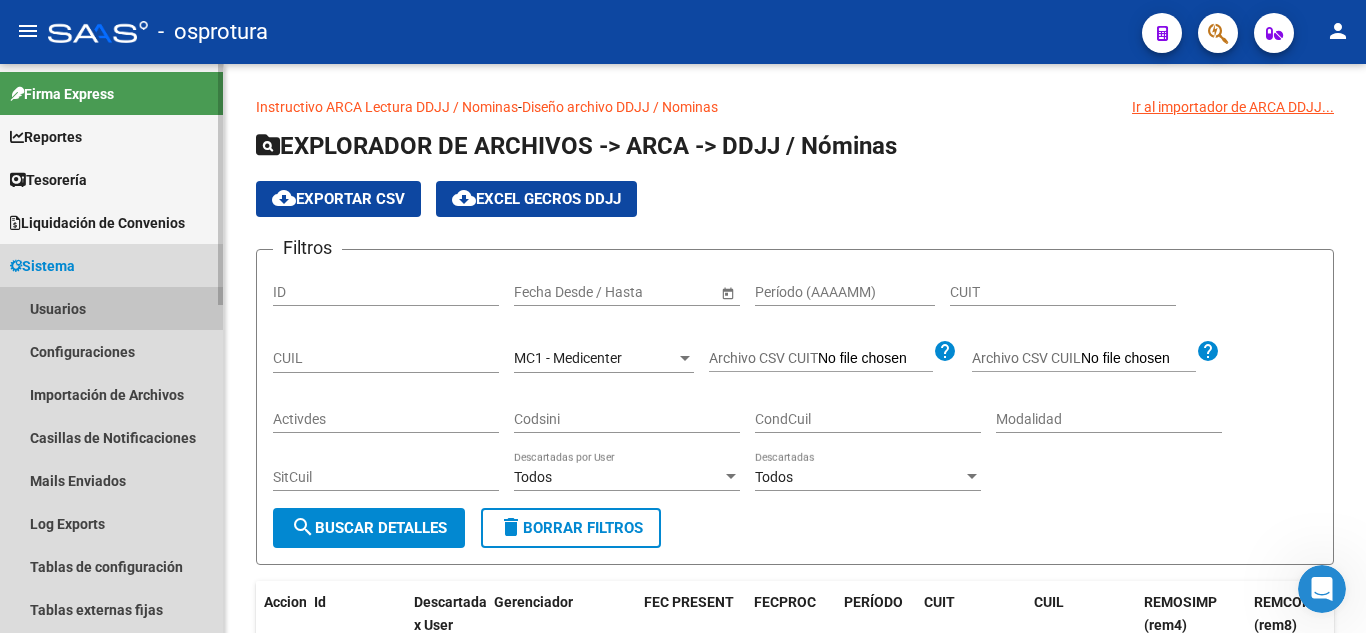 click on "Usuarios" at bounding box center (111, 308) 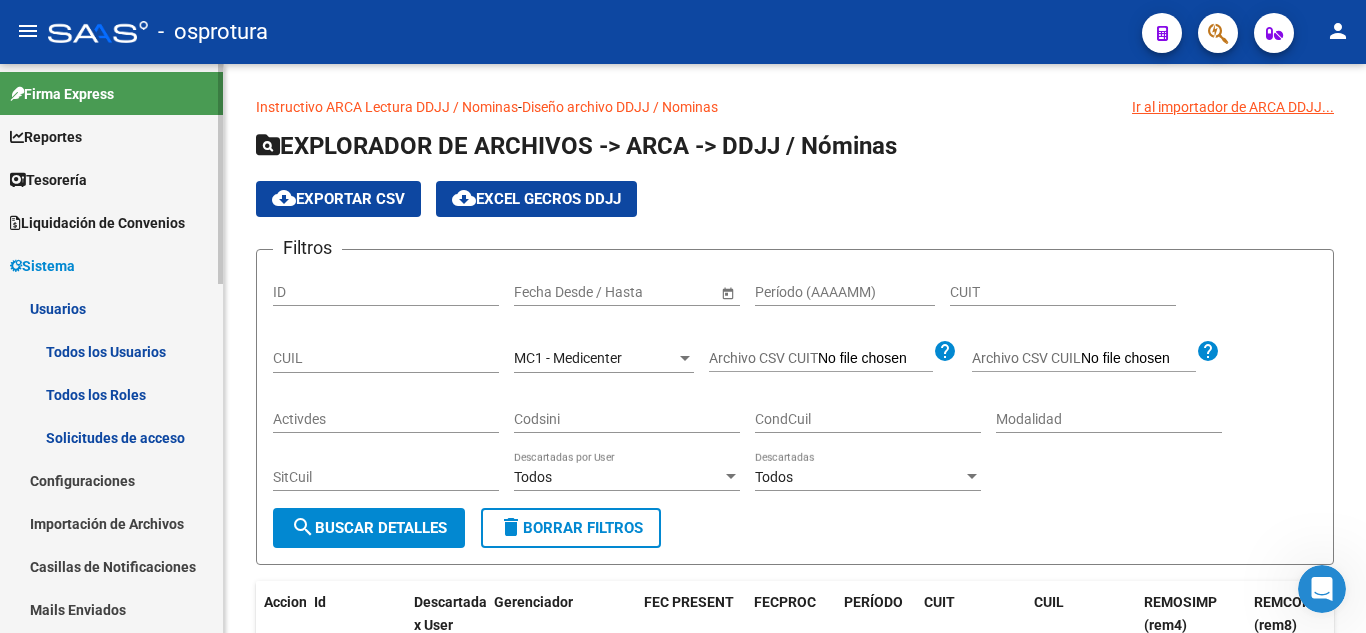 click on "Usuarios" at bounding box center [111, 308] 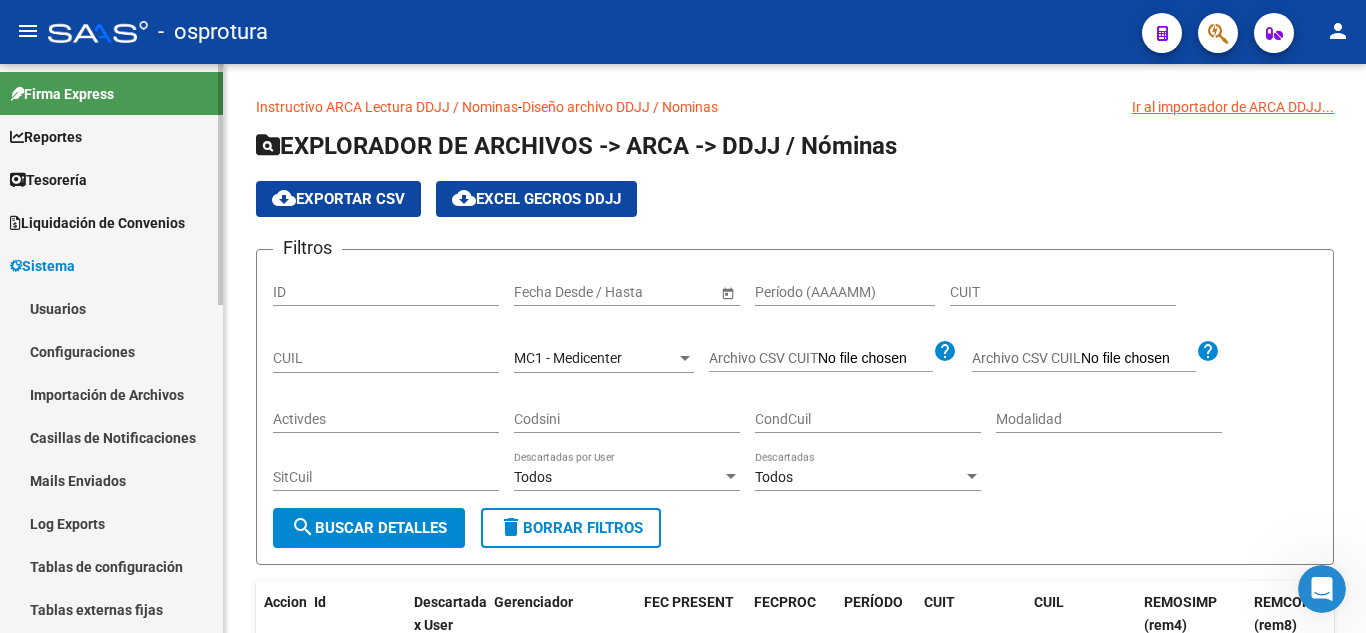 scroll, scrollTop: 449, scrollLeft: 0, axis: vertical 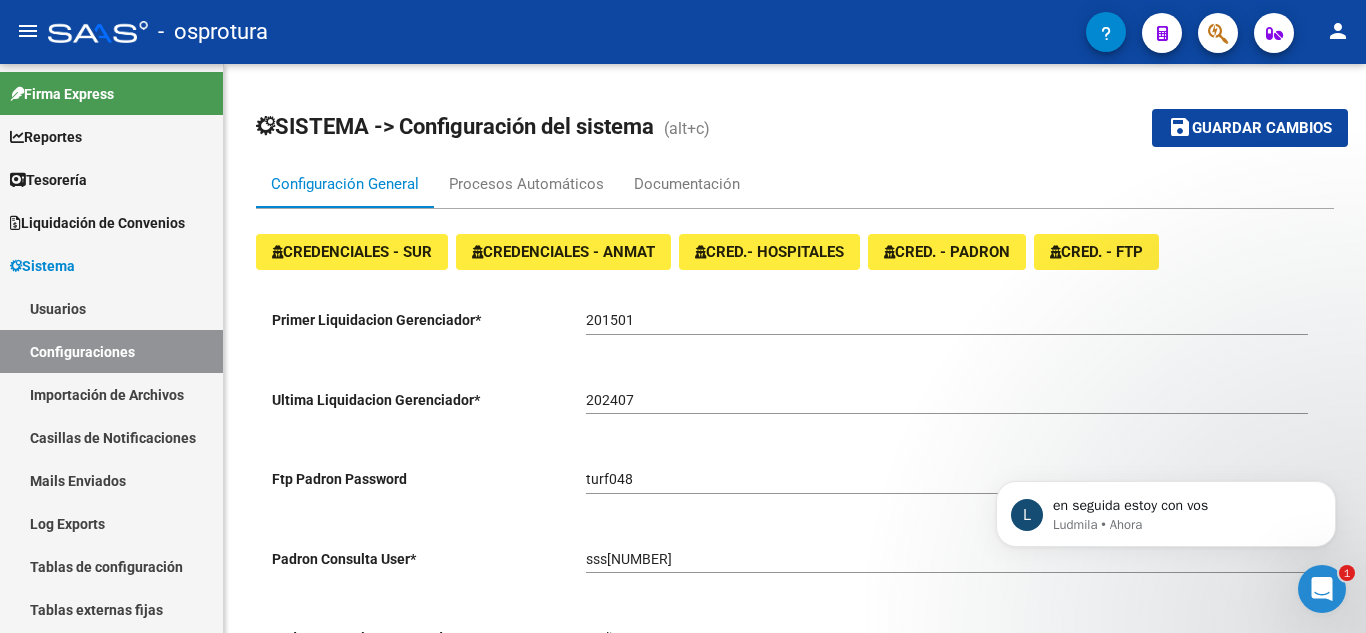 click 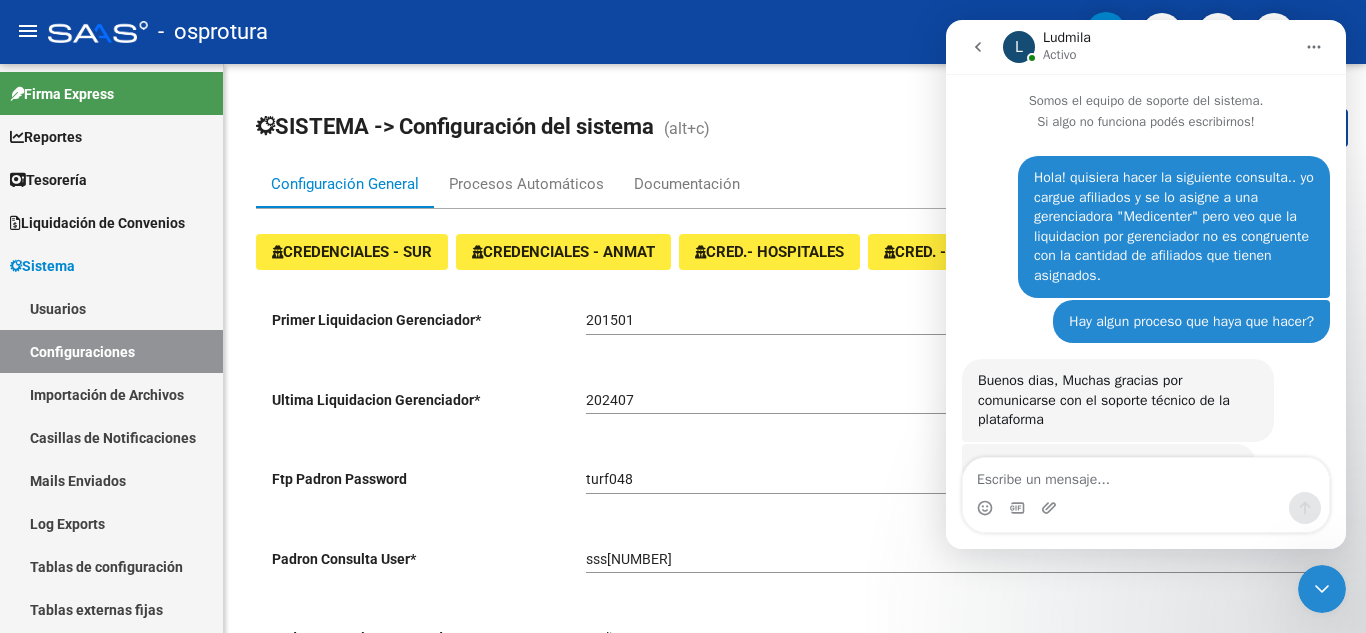 scroll, scrollTop: 83, scrollLeft: 0, axis: vertical 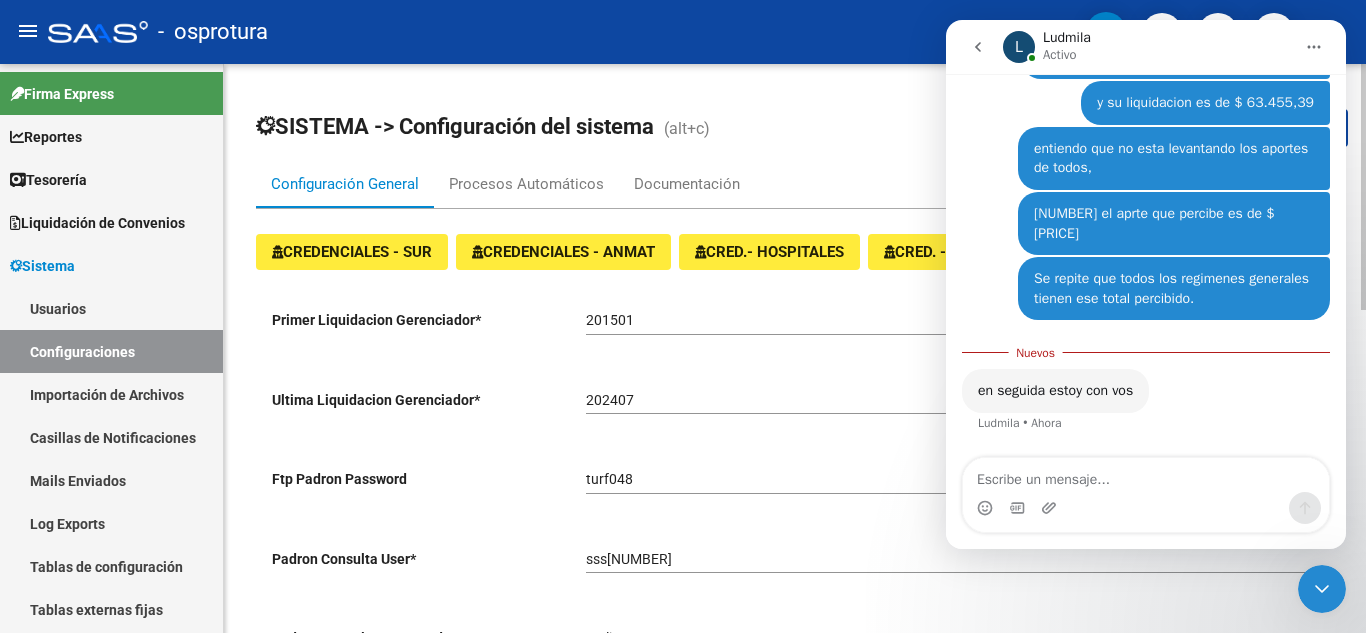 click on "CREDENCIALES - ANMAT" at bounding box center [563, 252] 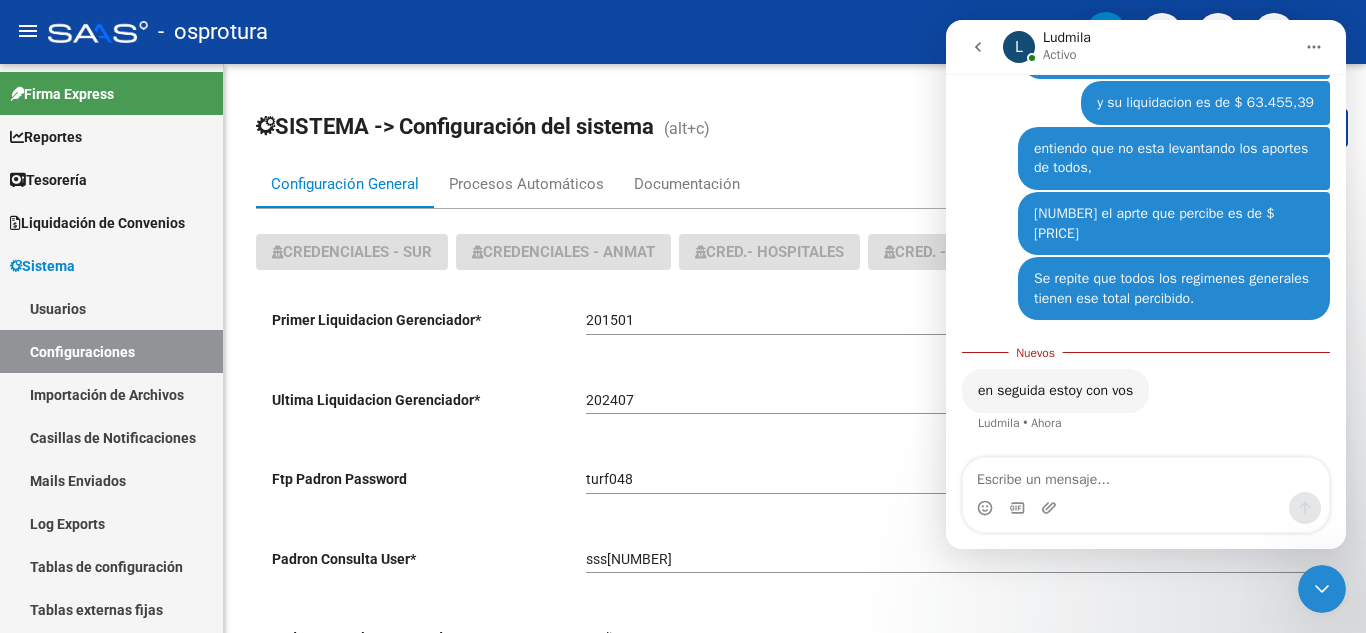 click 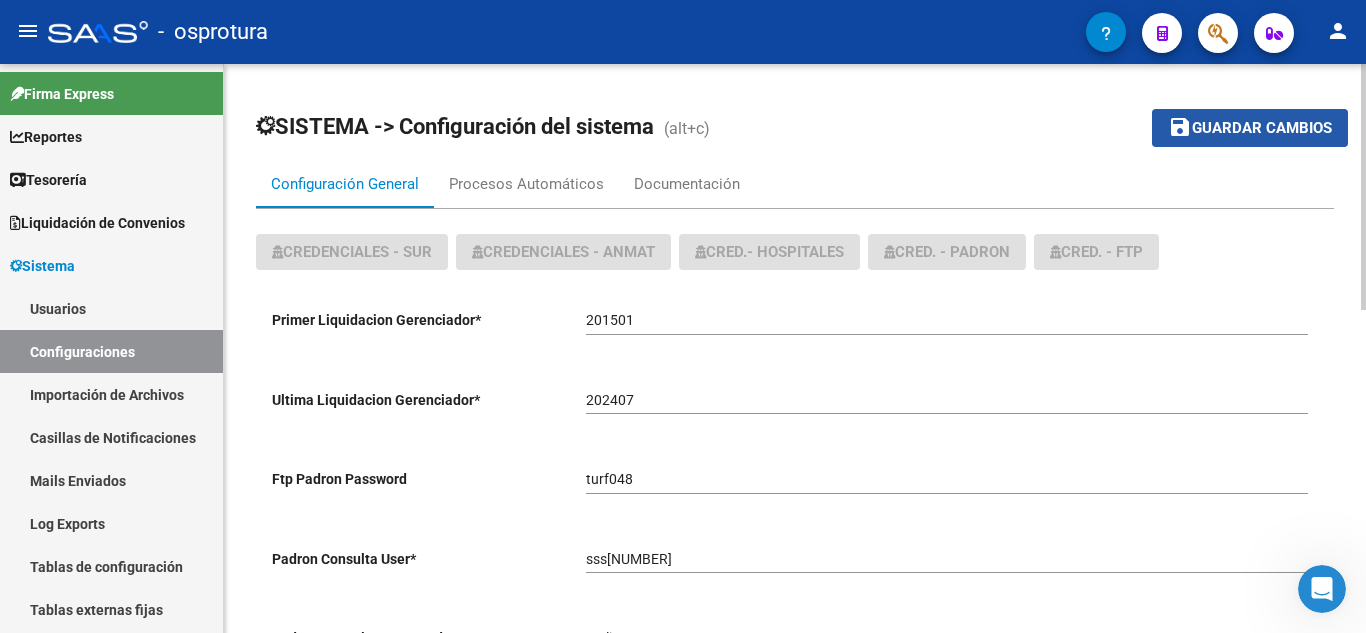 click on "Guardar cambios" 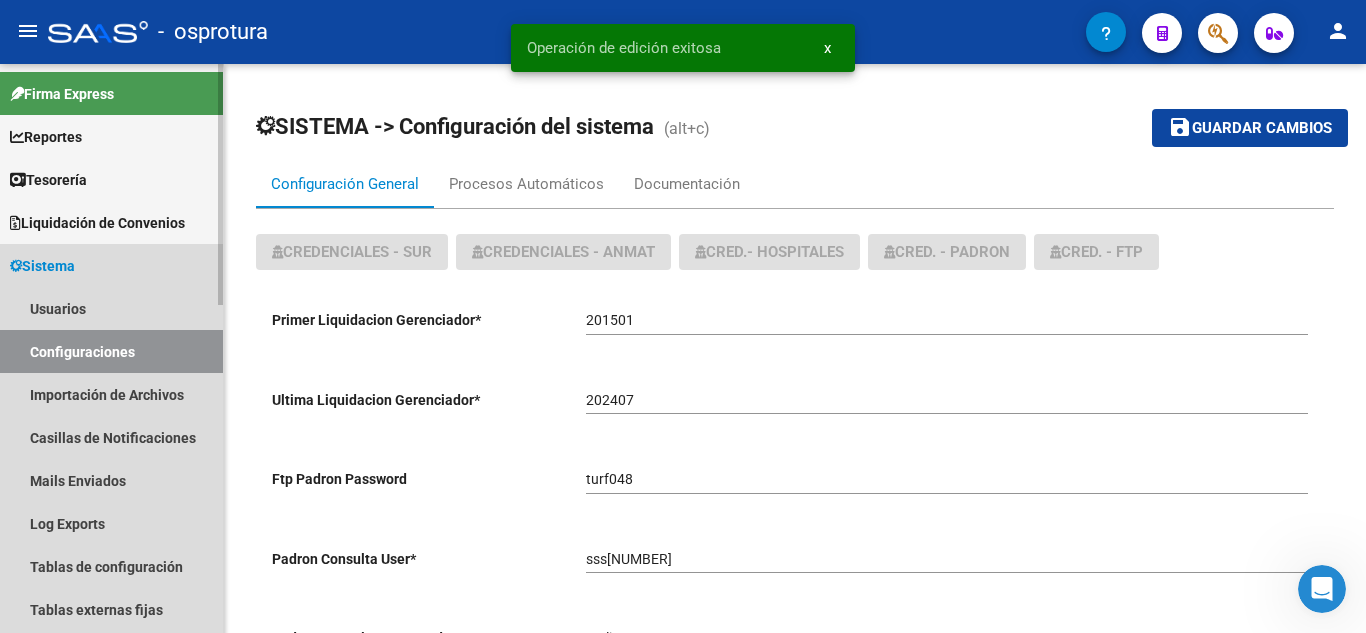 click on "Configuraciones" at bounding box center [111, 351] 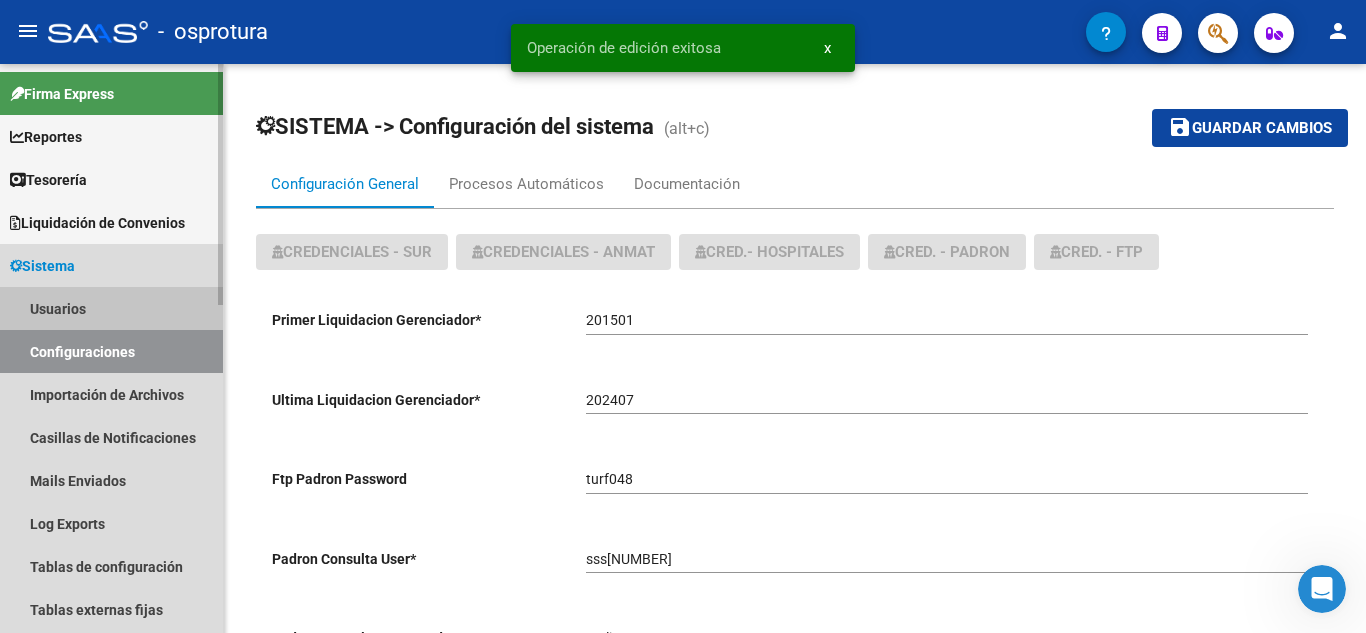 click on "Usuarios" at bounding box center (111, 308) 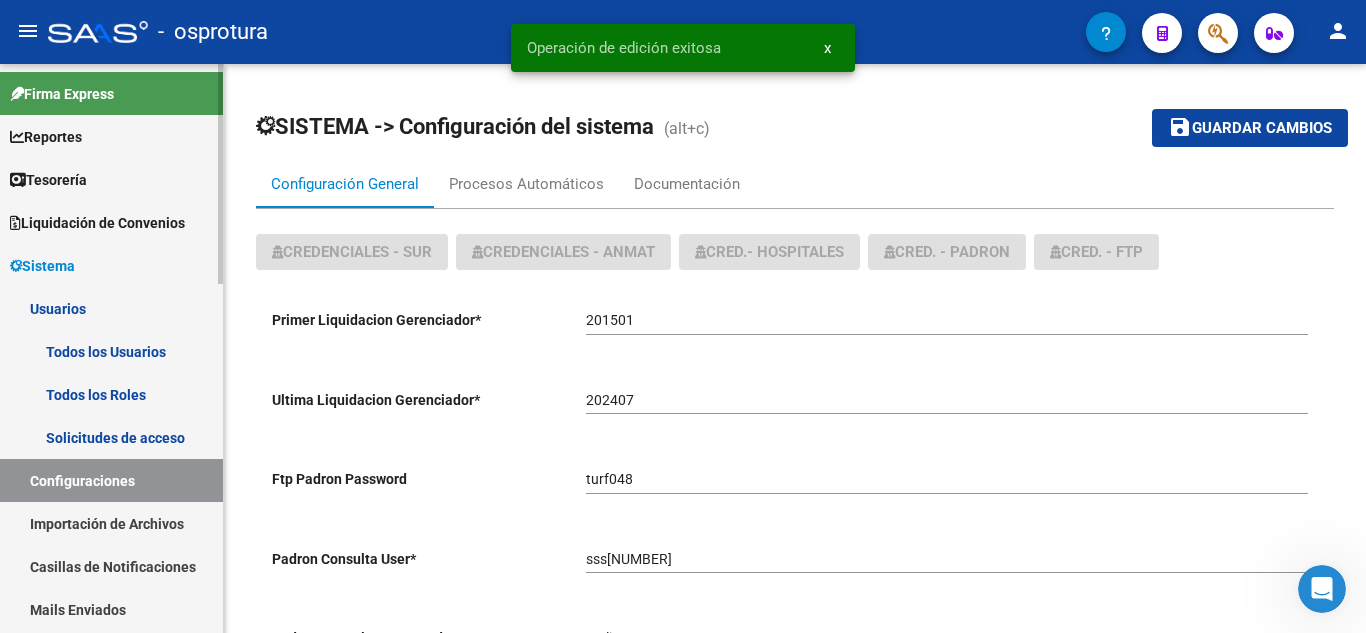 click on "Configuraciones" at bounding box center (111, 480) 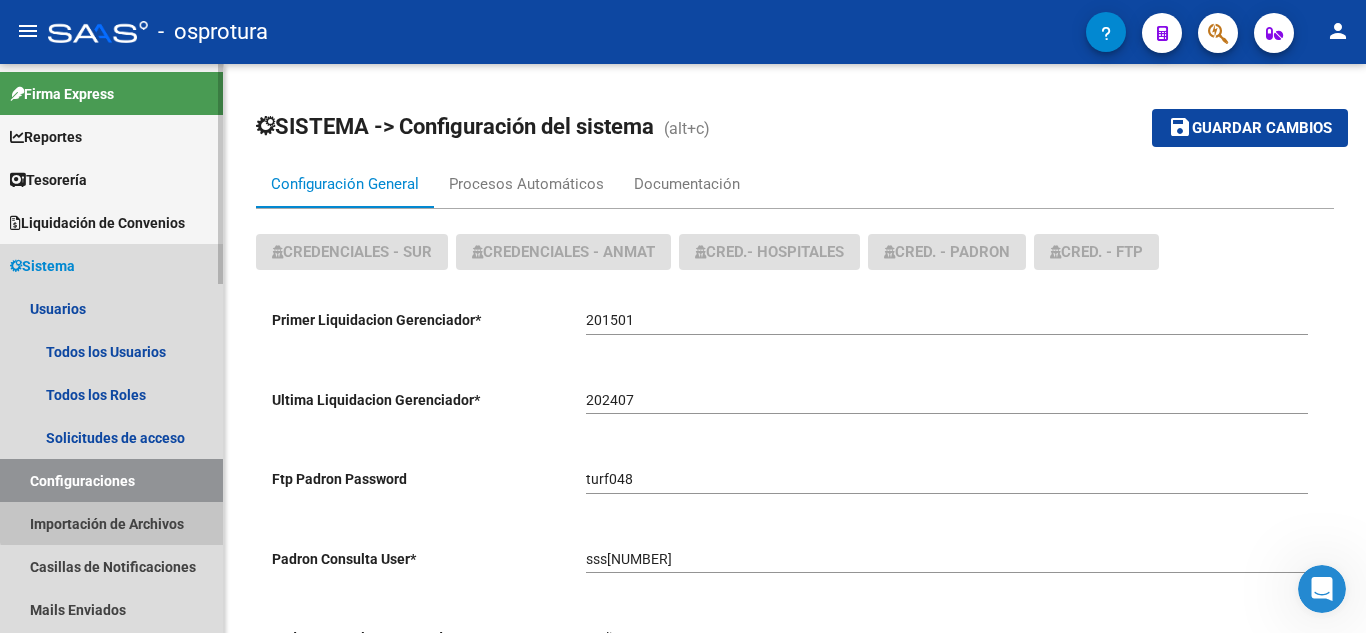 click on "Importación de Archivos" at bounding box center [111, 523] 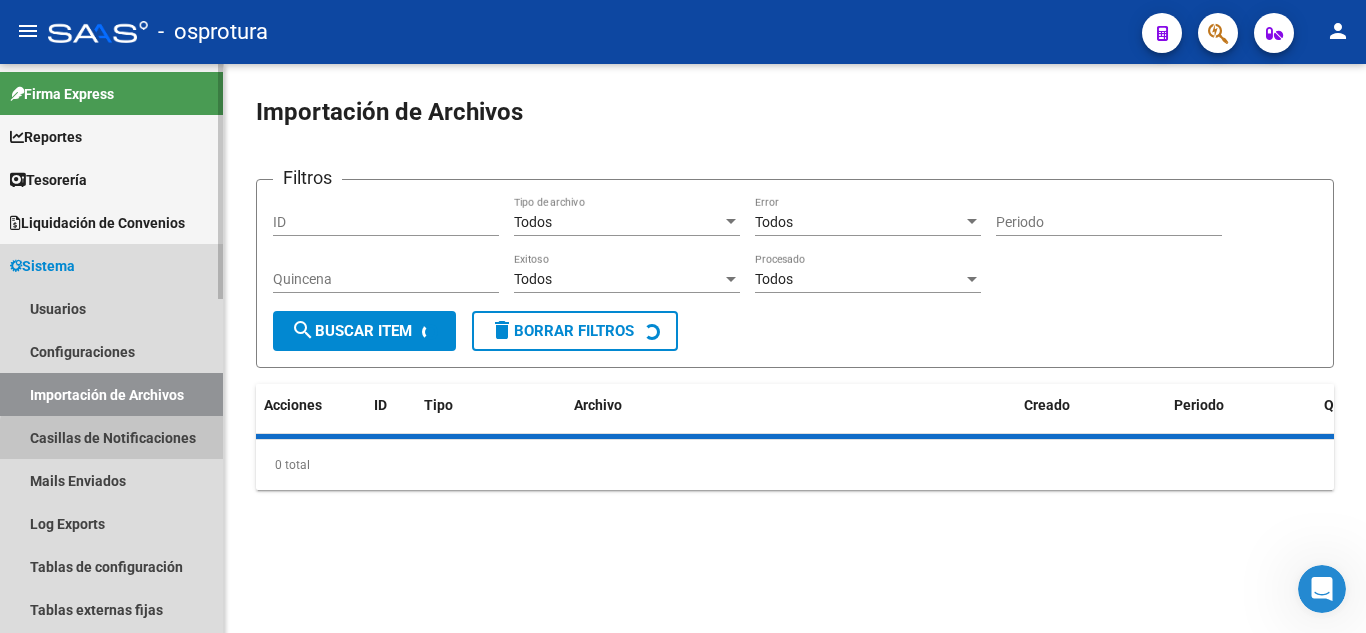 click on "Usuarios Todos los Usuarios Todos los Roles Solicitudes de acceso Configuraciones Importación de Archivos Casillas de Notificaciones Mails Enviados Log Exports Tablas de configuración Comisiones bancarias de Transferencias Valores Monotributo Tablas externas fijas ARCA - Actividades ARCA - Cod. Transf. ARCA - Cod. Situación Baja ARCA - Condiciones ARCA - Incapacidades ARCA - Mod. Contratación ARCA - Sit. Revista ARCA - Topes de sueldo ANMAT - Estados SSS - NOV. - Cod. Mov. SSS - NOV. - Errores SSS - Hospitales SSS - Obras Sociales SUR - Categorías SUR - Medicación con Recupero INTEG. - Comprobantes INTEG. - Tipo Archivo INTEG. - COD Rechazo INTEG. - Nomenclador INTEG. - Provincias INTEG. - Tipo de Emisión Tablas de Liquidaciones Nomencladores - Tipo Nomencladores - Códigos Tipo de atención Tablas de Fiscalización Tipo de pago Tesorería Bancos Cuentas Bancarias" at bounding box center [111, 523] 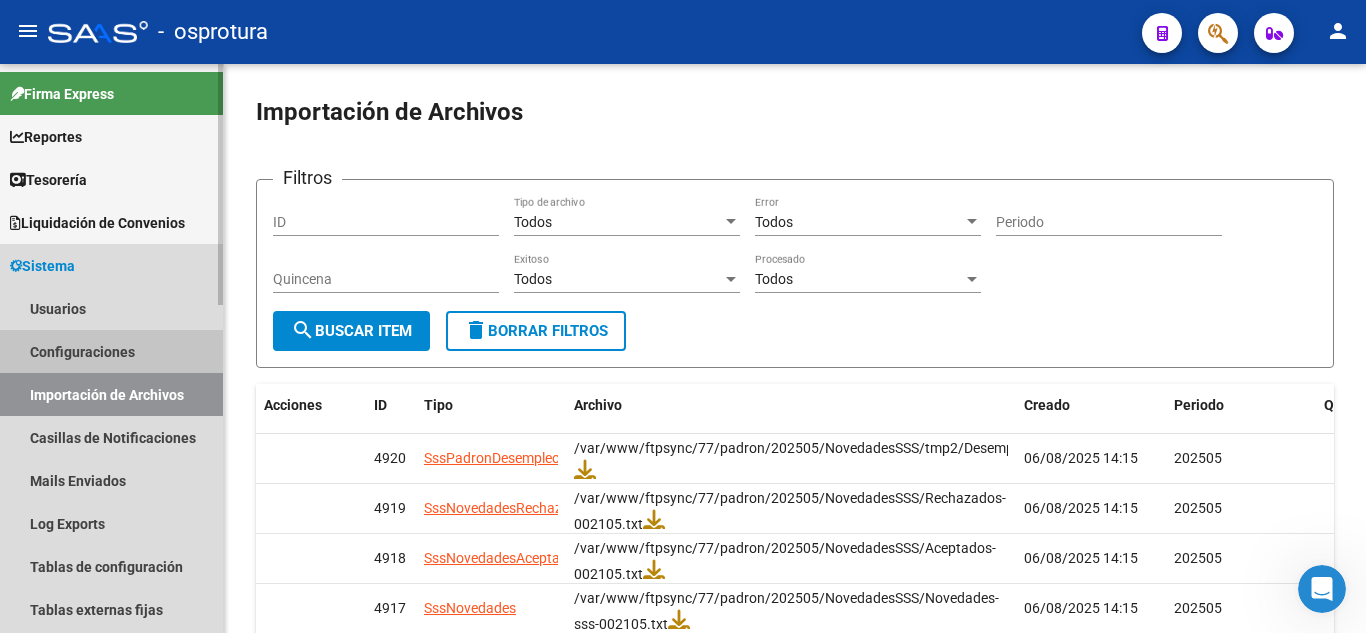 click on "Configuraciones" at bounding box center [111, 351] 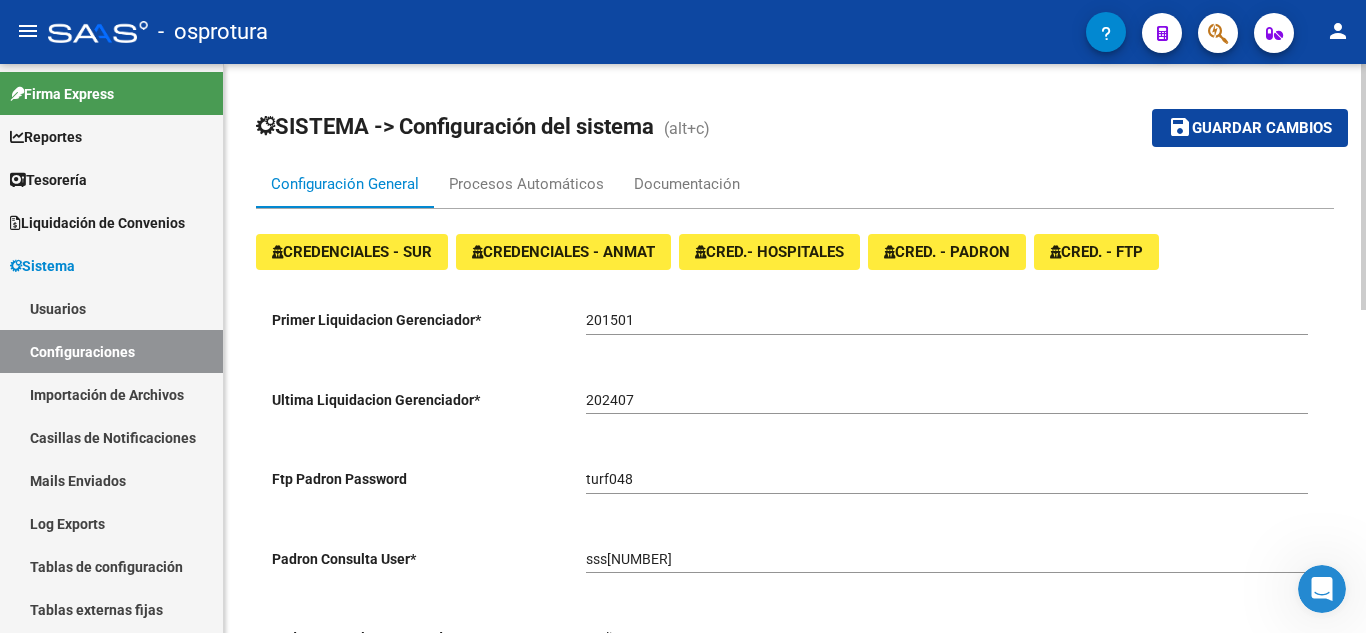click on "CRED. - PADRON" at bounding box center [947, 252] 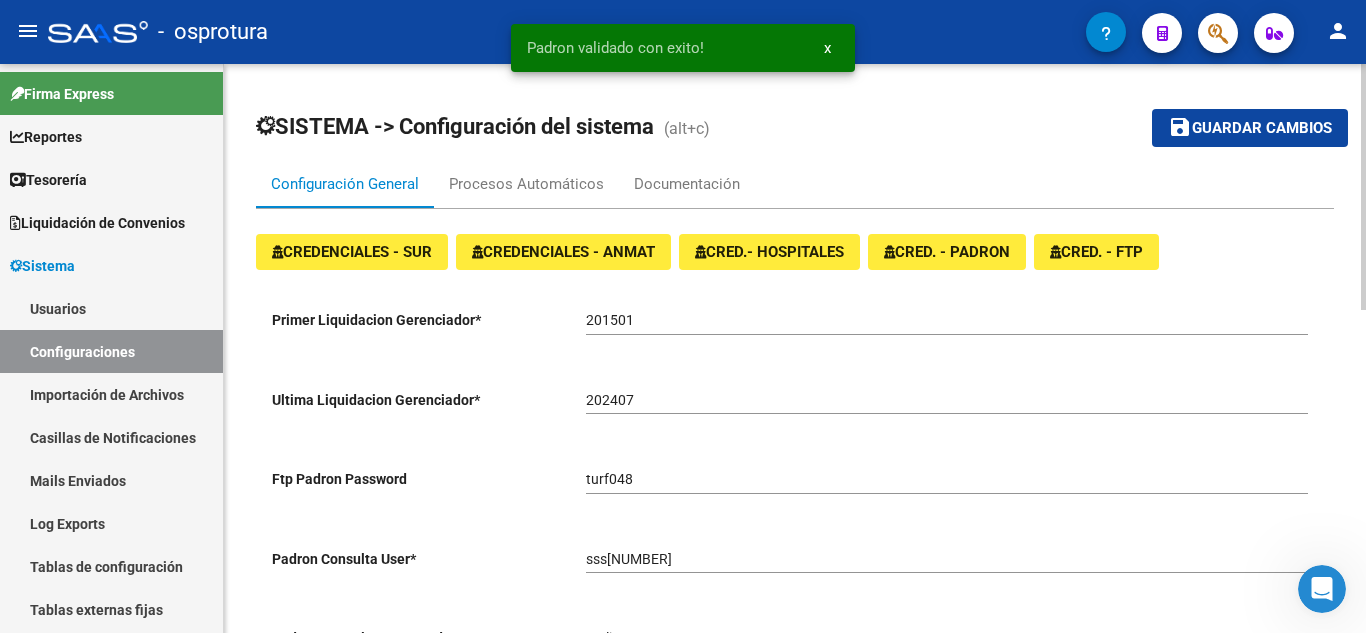click on "CRED. - FTP" at bounding box center [1096, 252] 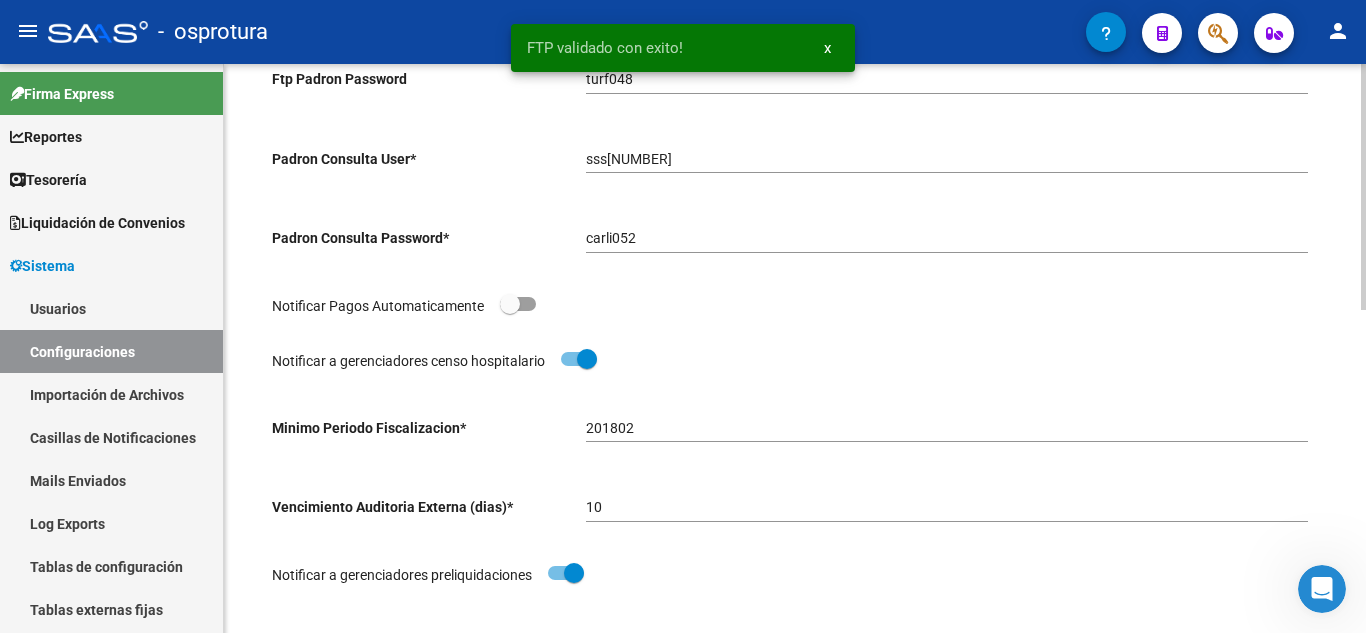 scroll, scrollTop: 500, scrollLeft: 0, axis: vertical 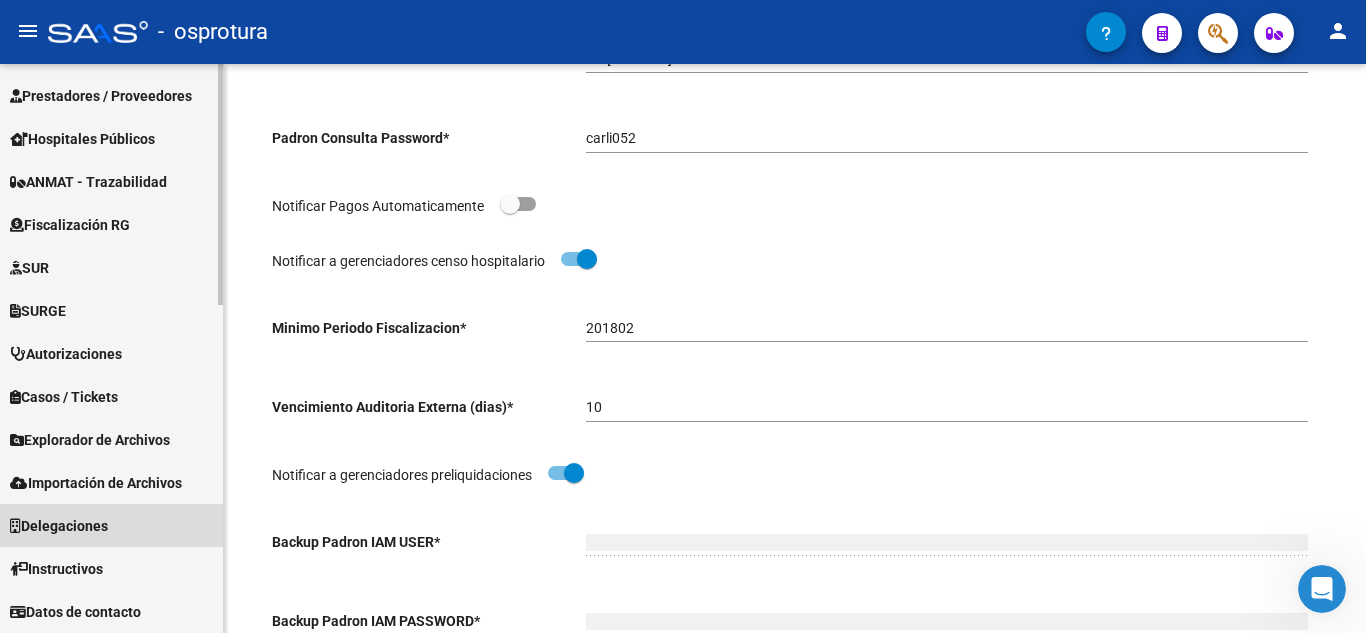click on "Delegaciones" at bounding box center (111, 525) 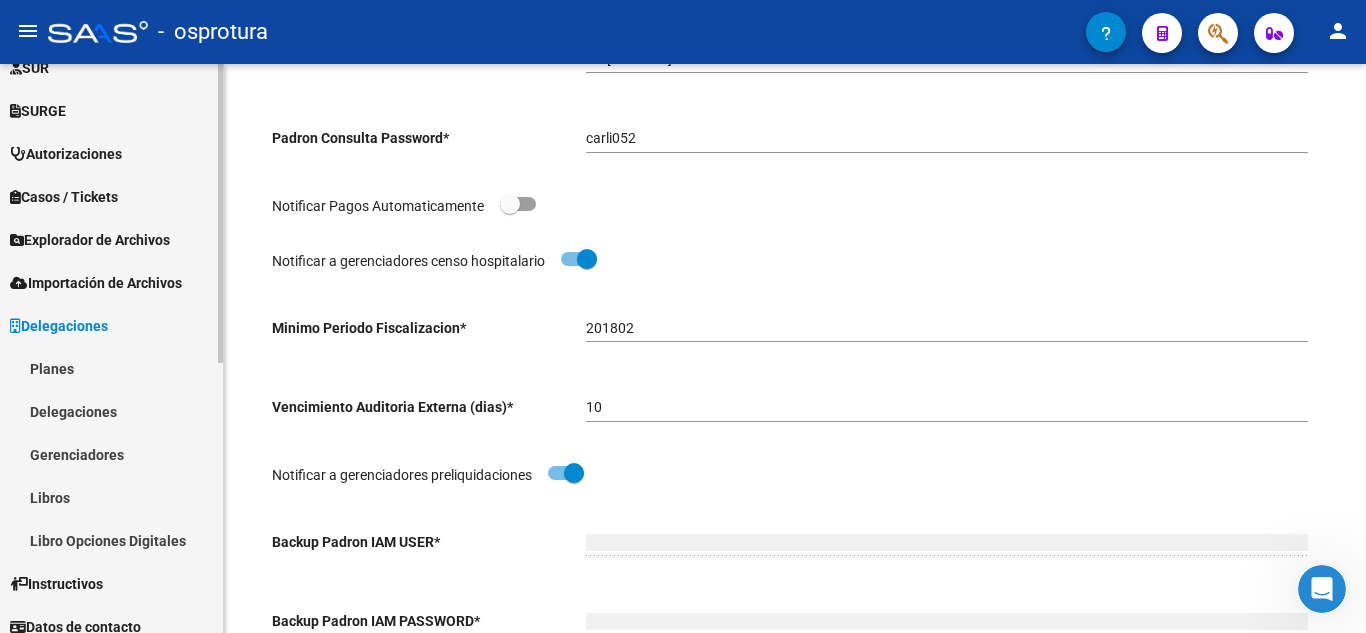scroll, scrollTop: 514, scrollLeft: 0, axis: vertical 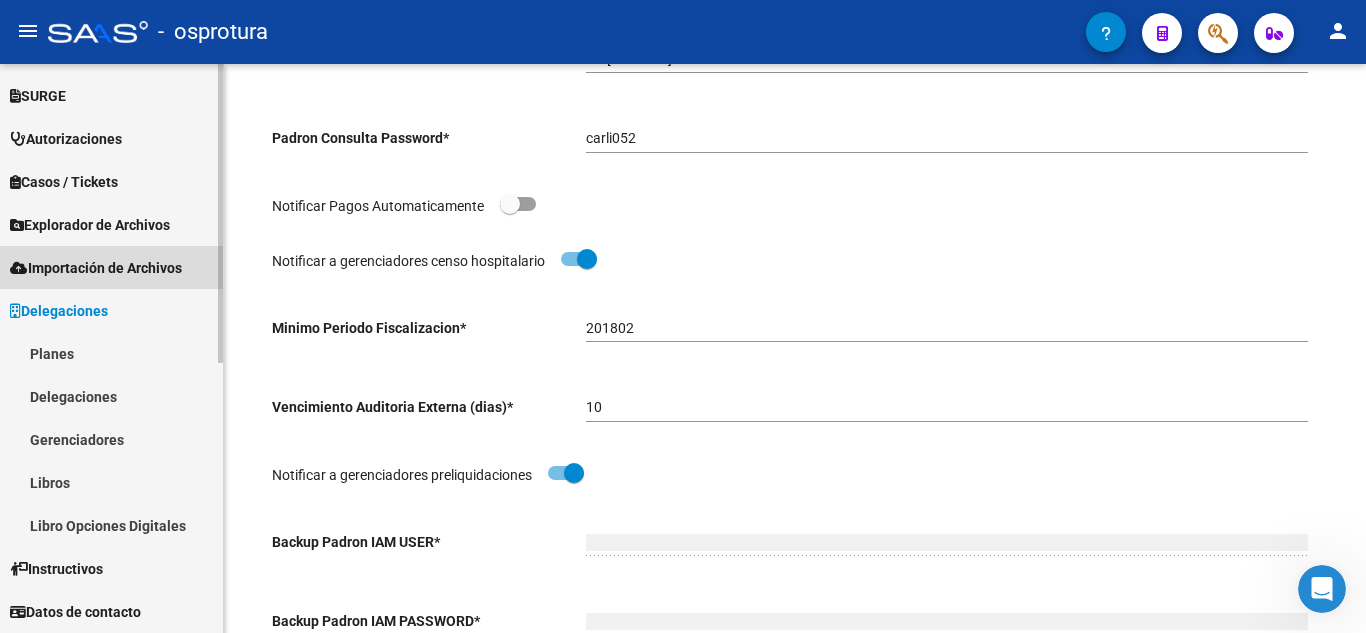 click on "Importación de Archivos" at bounding box center [96, 268] 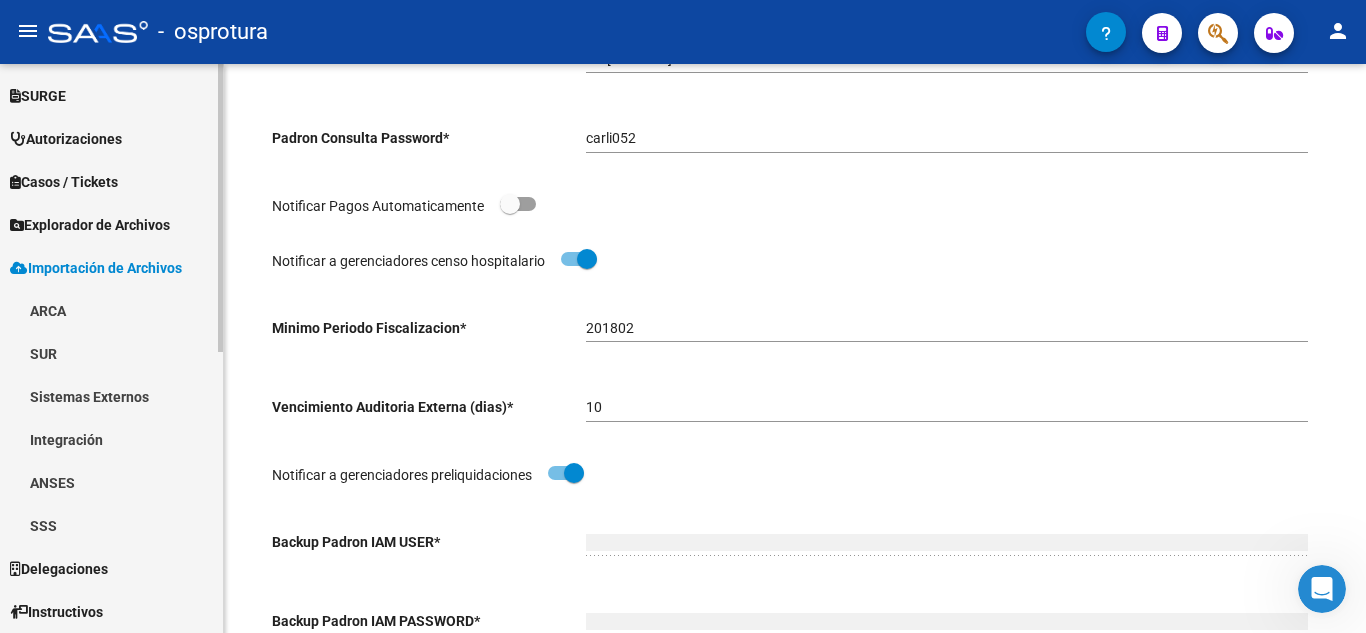 click on "ARCA" at bounding box center (111, 310) 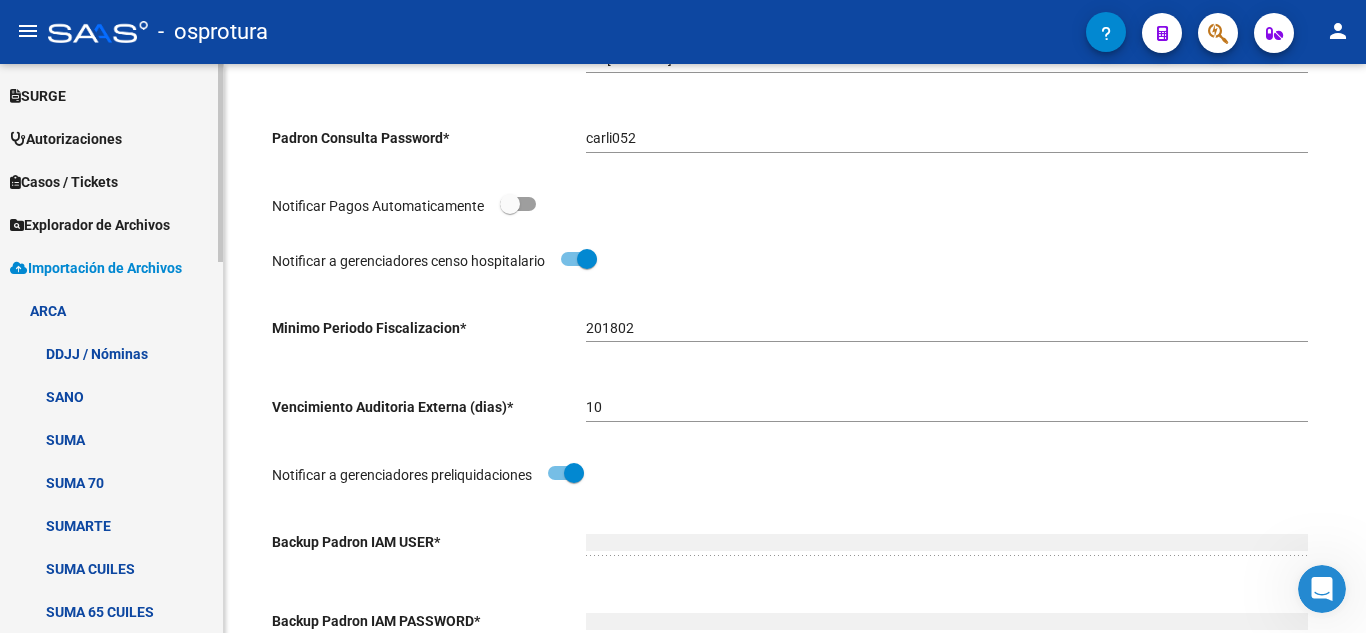 click on "DDJJ / Nóminas" at bounding box center (111, 353) 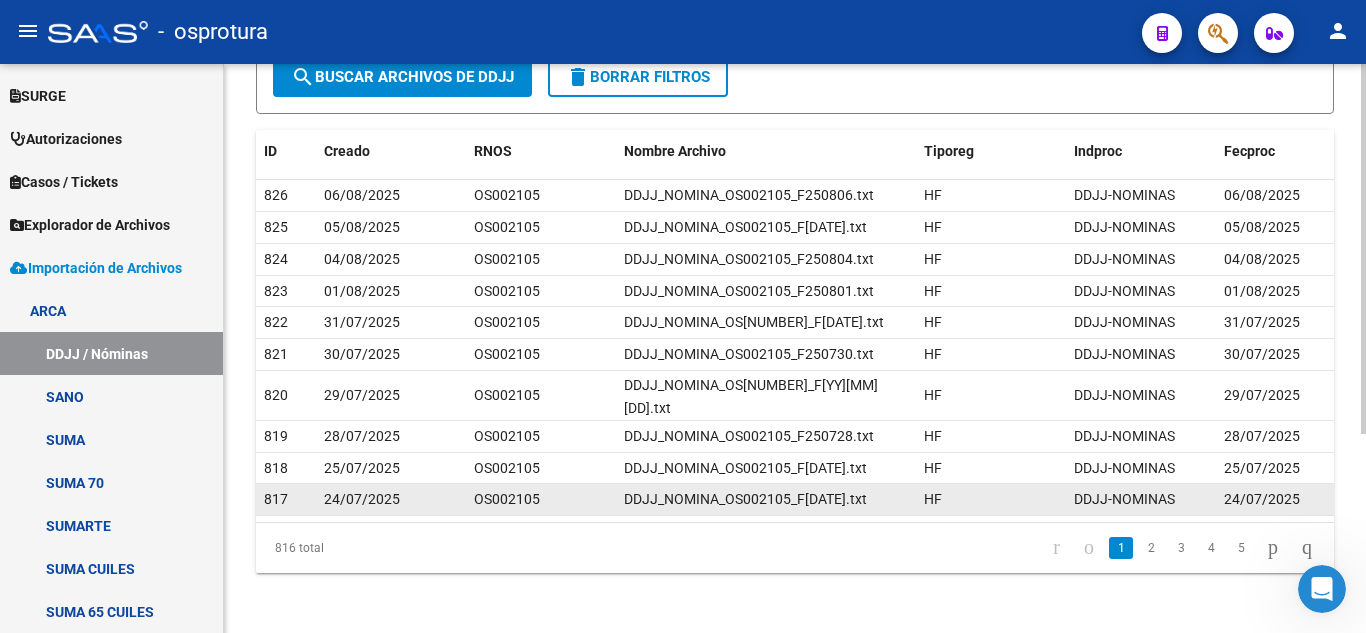 scroll, scrollTop: 306, scrollLeft: 0, axis: vertical 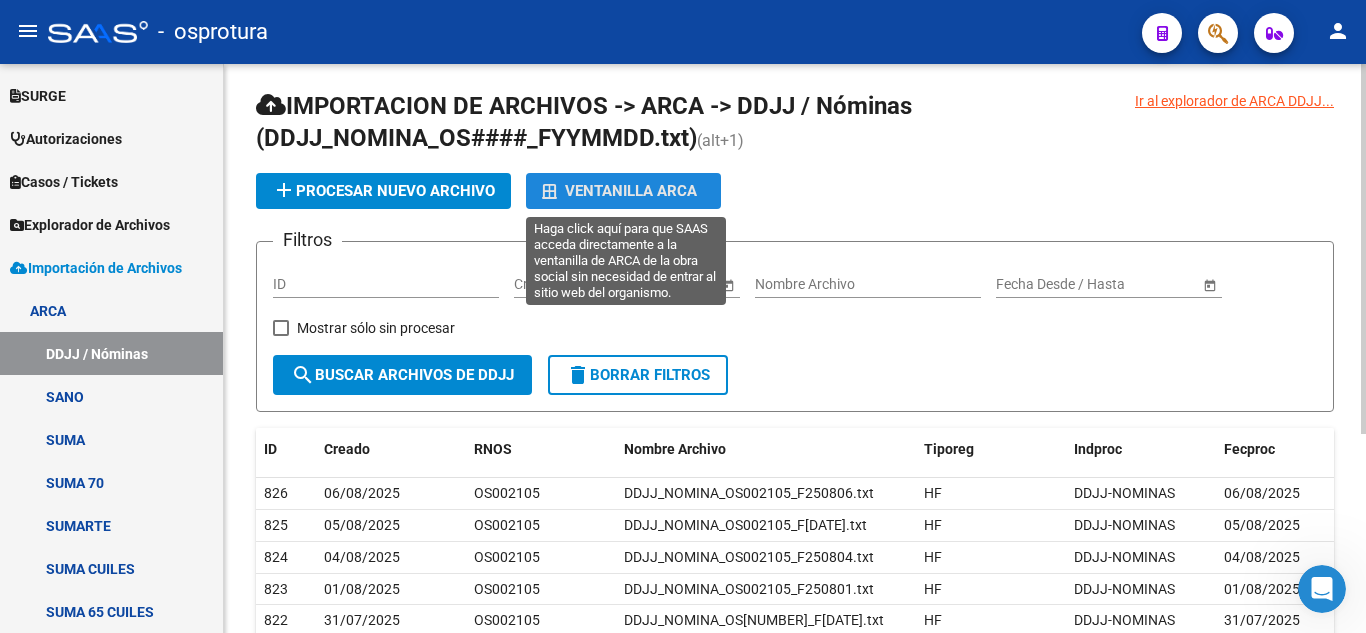 click on "Ventanilla ARCA" 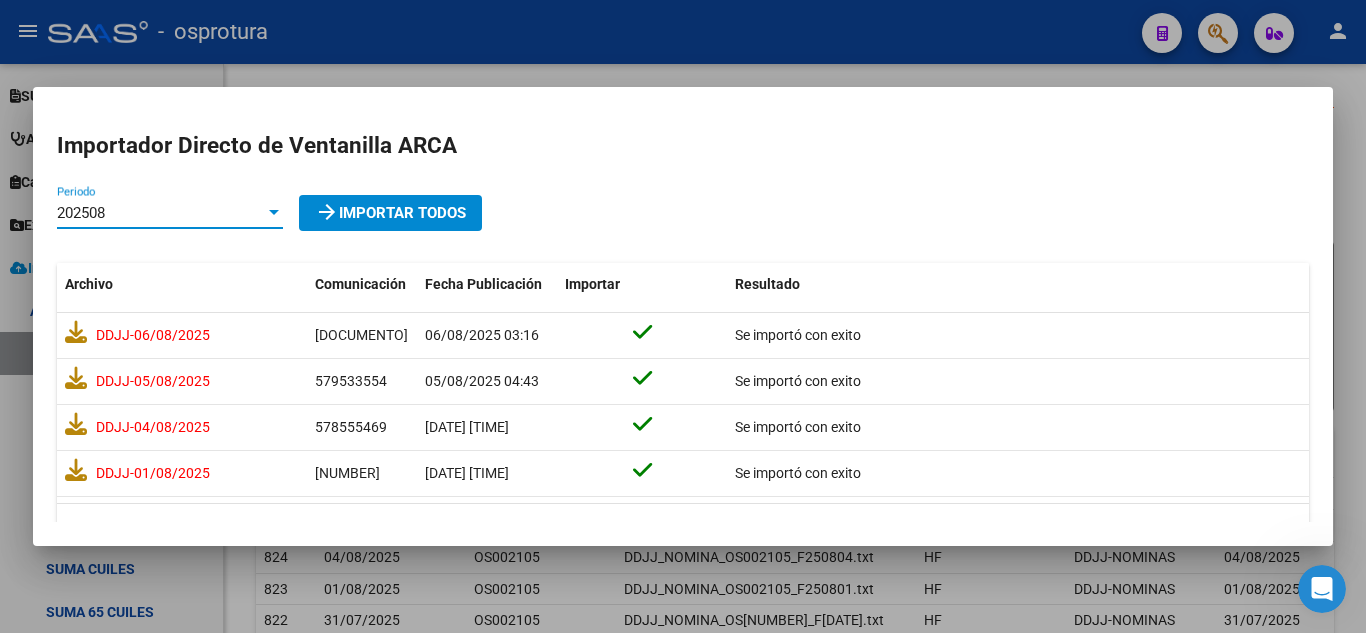 click on "202508" at bounding box center [161, 213] 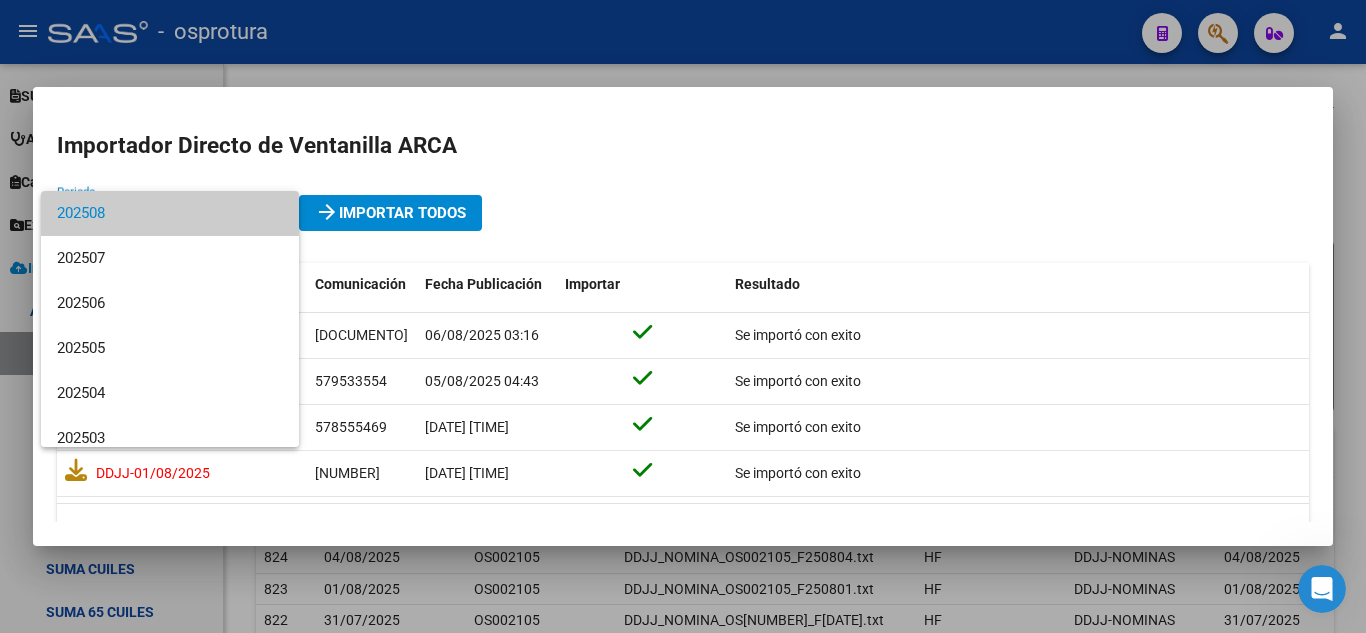 click on "202508" at bounding box center (170, 213) 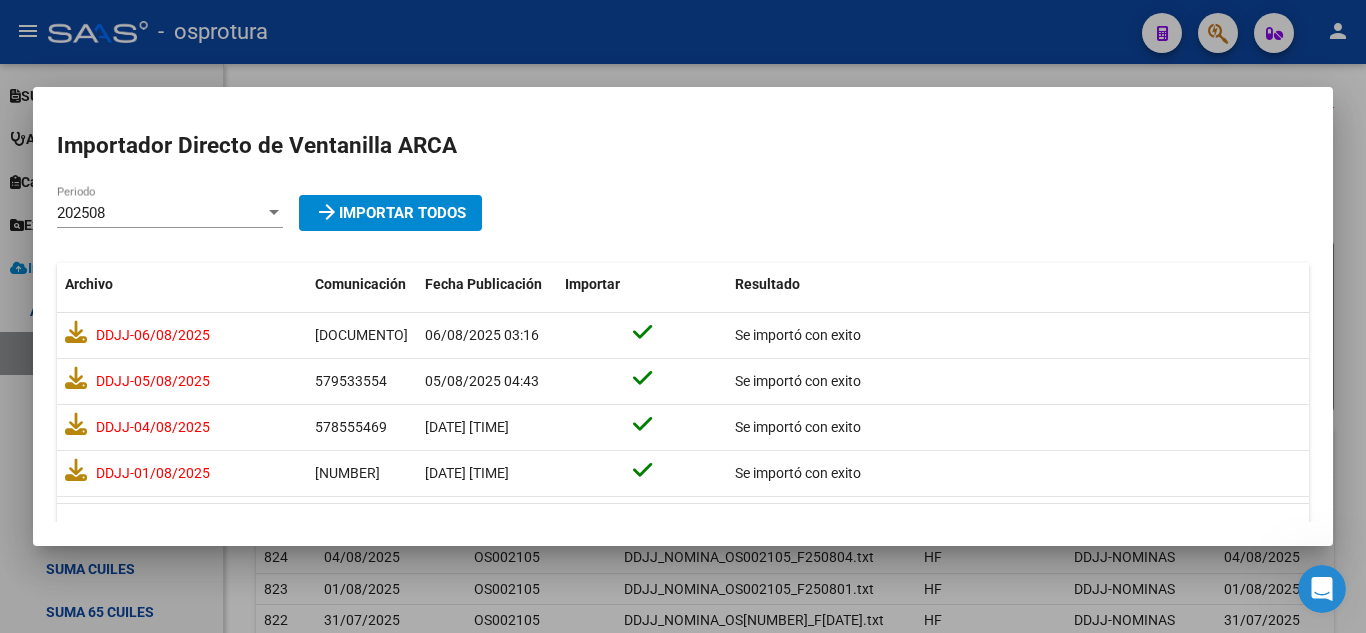 click at bounding box center (683, 316) 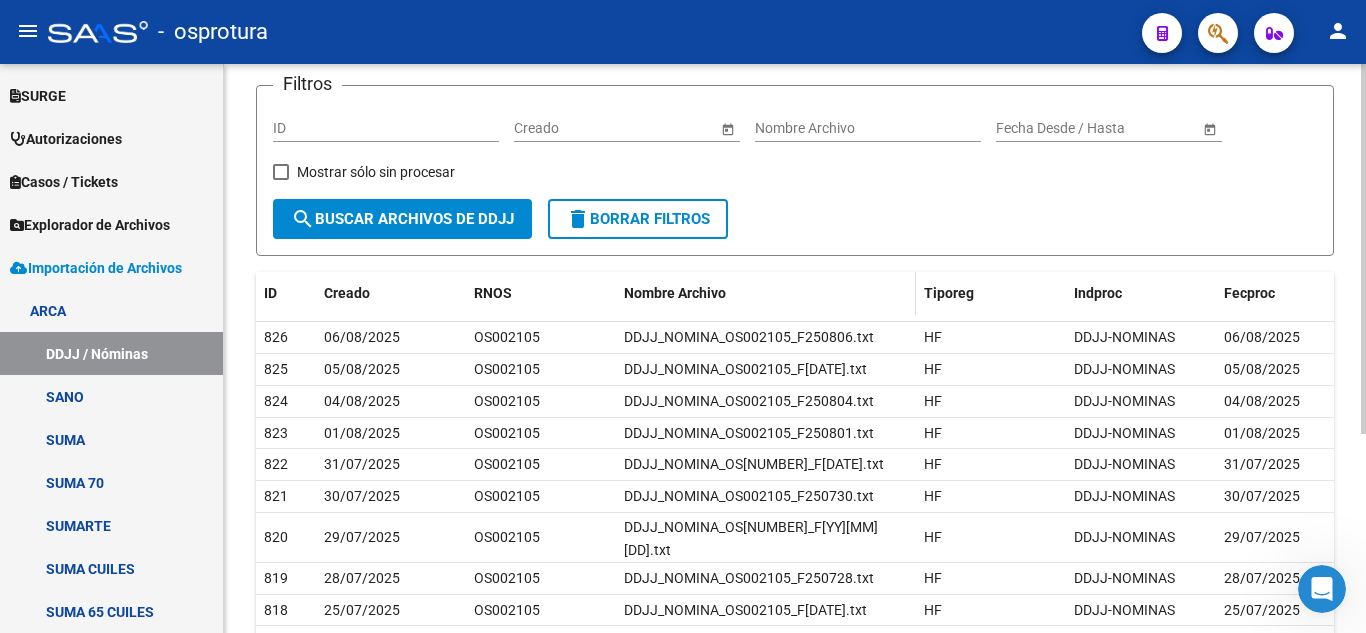 scroll, scrollTop: 206, scrollLeft: 0, axis: vertical 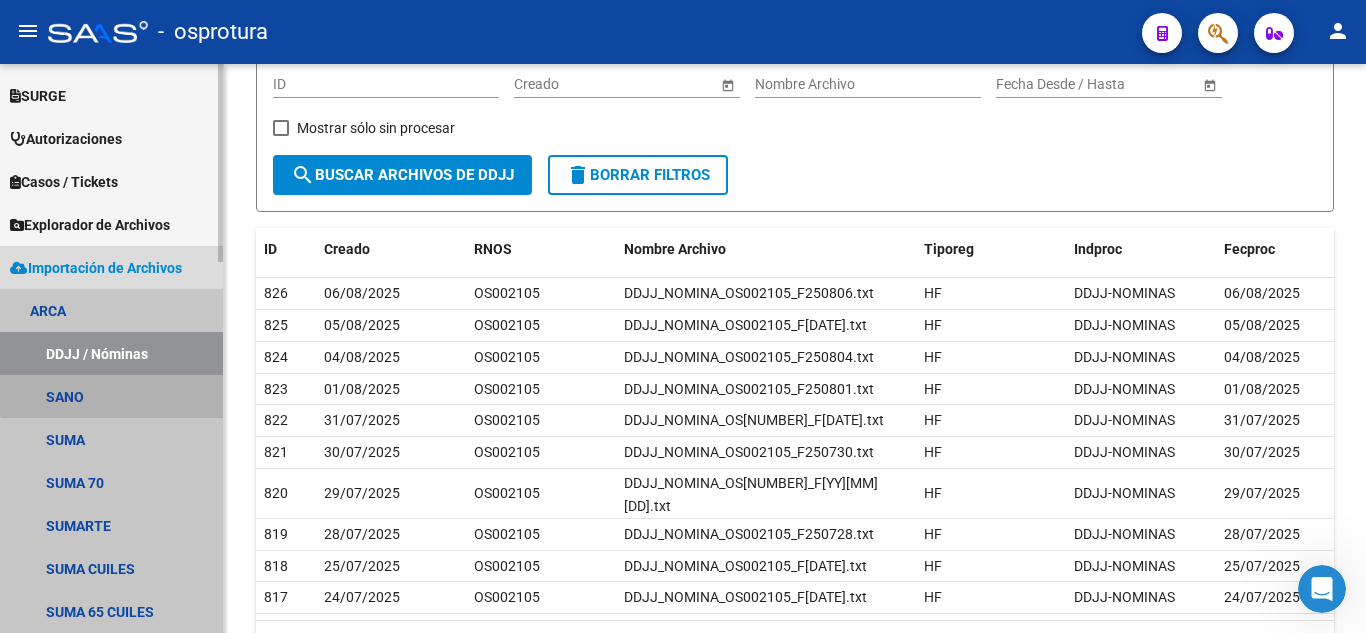 click on "SANO" at bounding box center (111, 396) 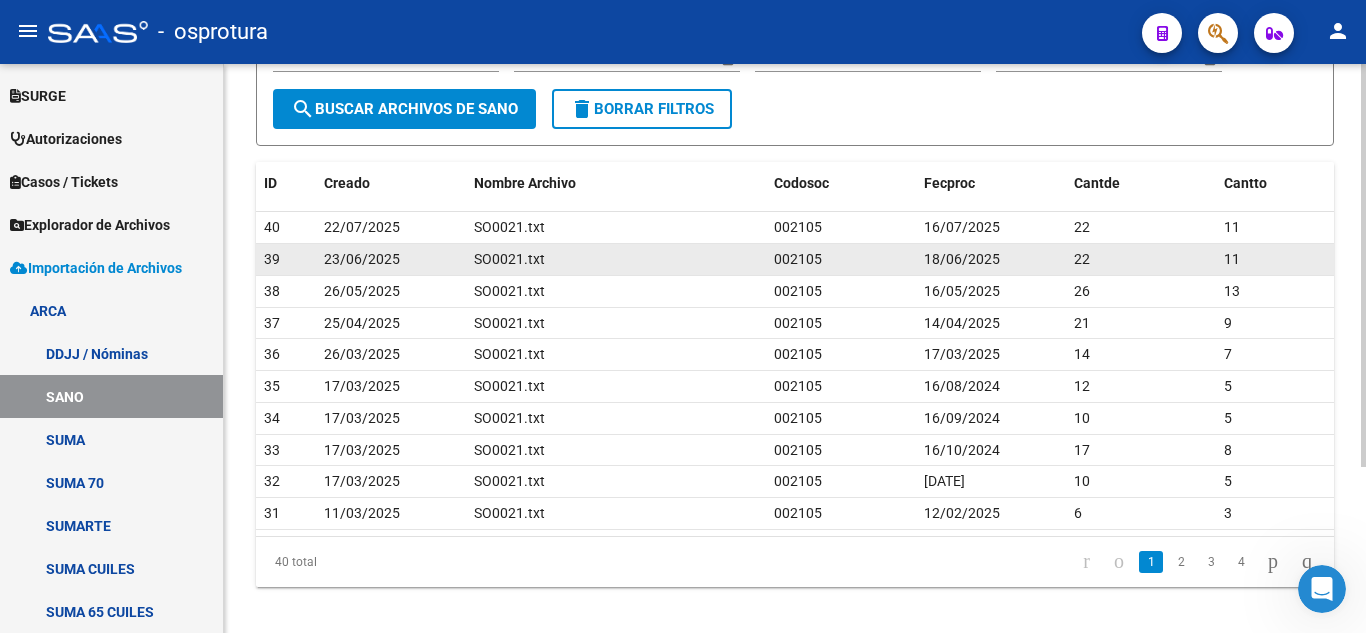 scroll, scrollTop: 234, scrollLeft: 0, axis: vertical 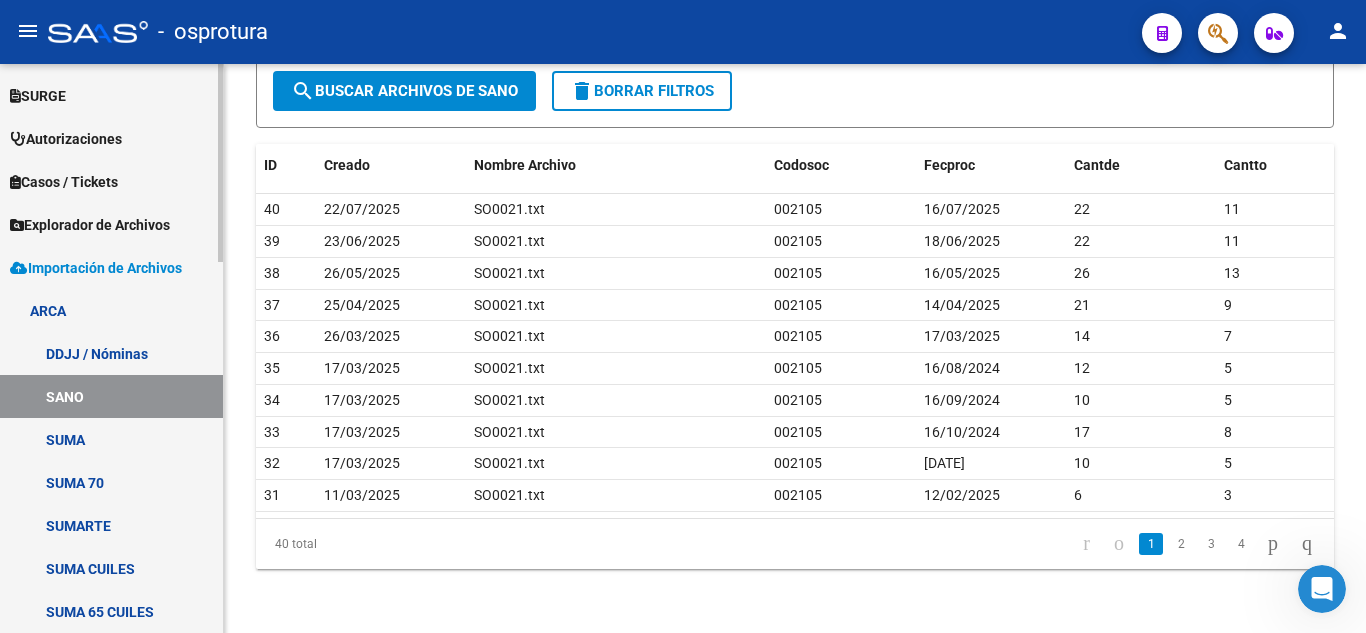 click on "SUMA" at bounding box center (111, 439) 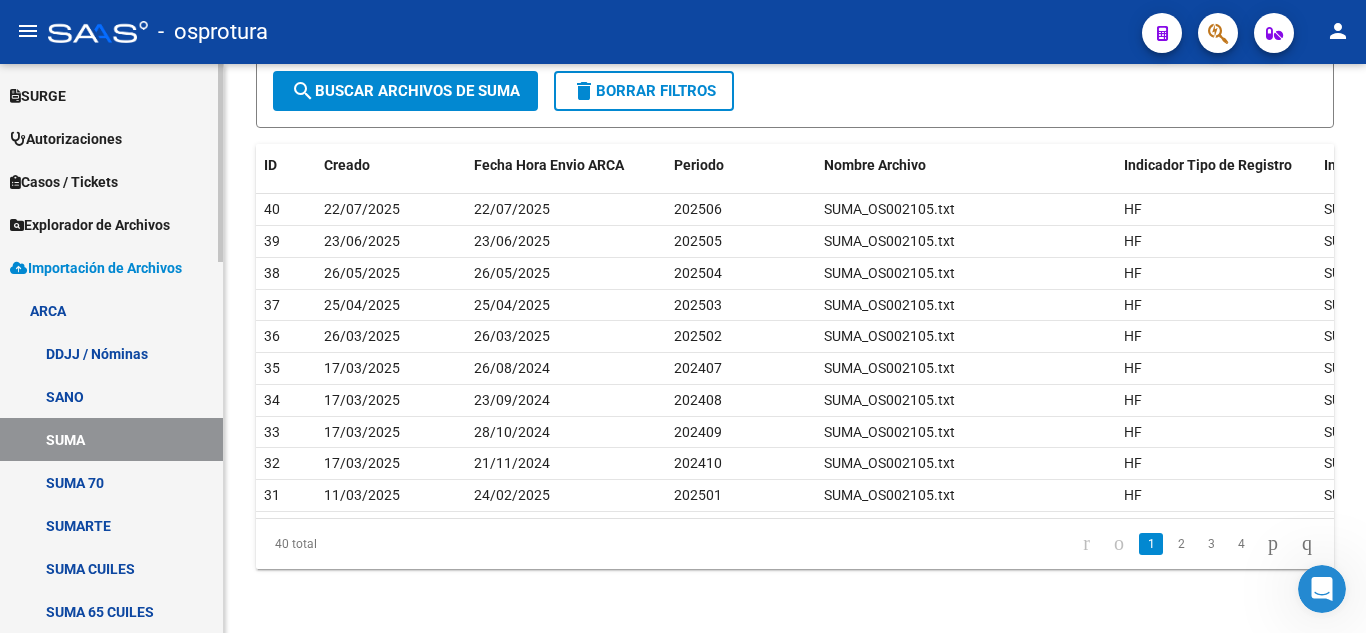 scroll, scrollTop: 234, scrollLeft: 0, axis: vertical 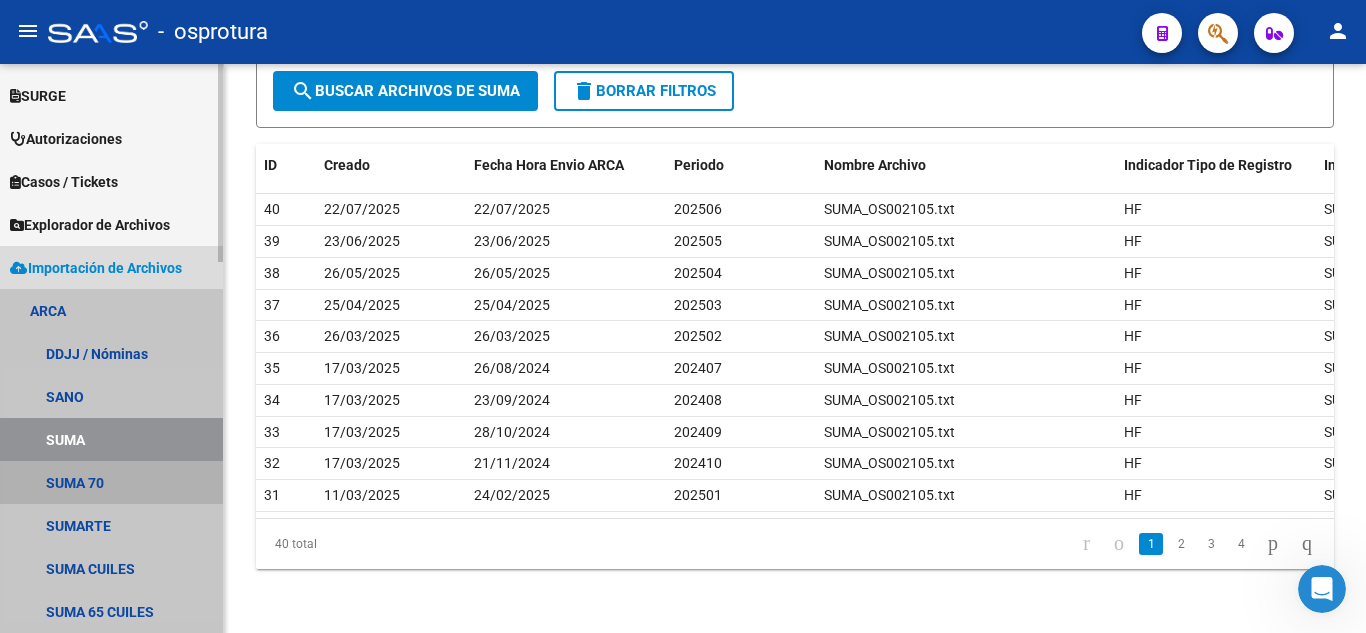 click on "SUMA 70" at bounding box center (111, 482) 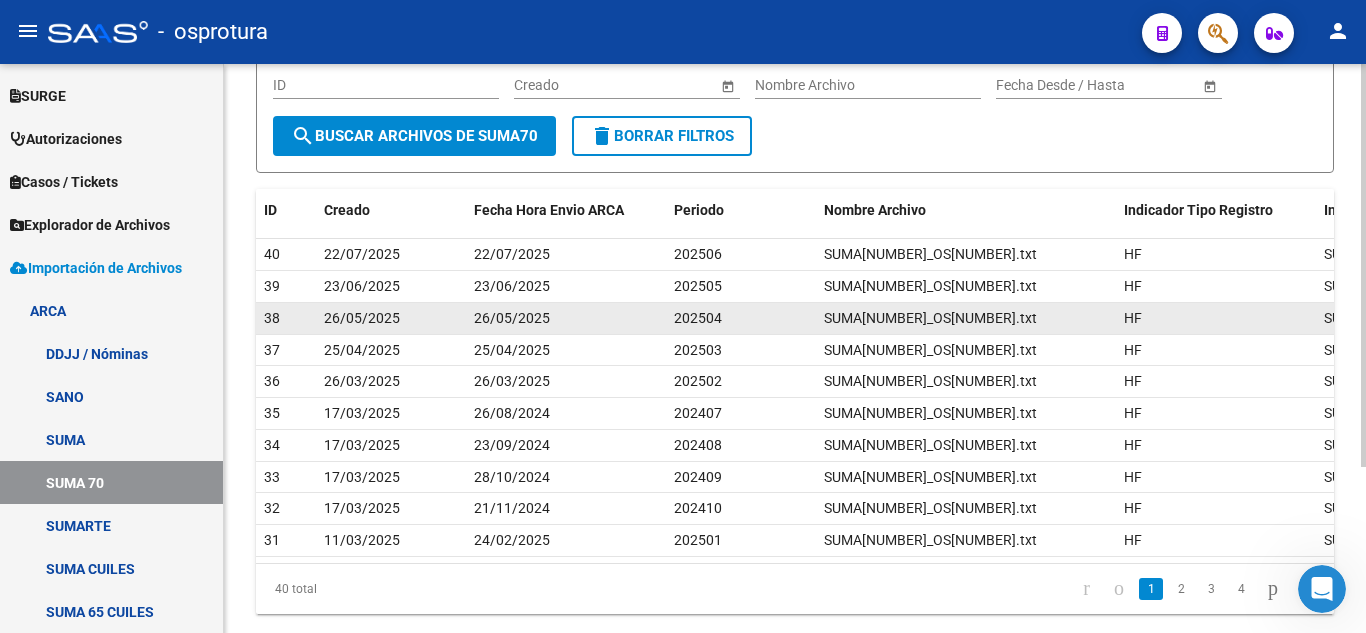 scroll, scrollTop: 200, scrollLeft: 0, axis: vertical 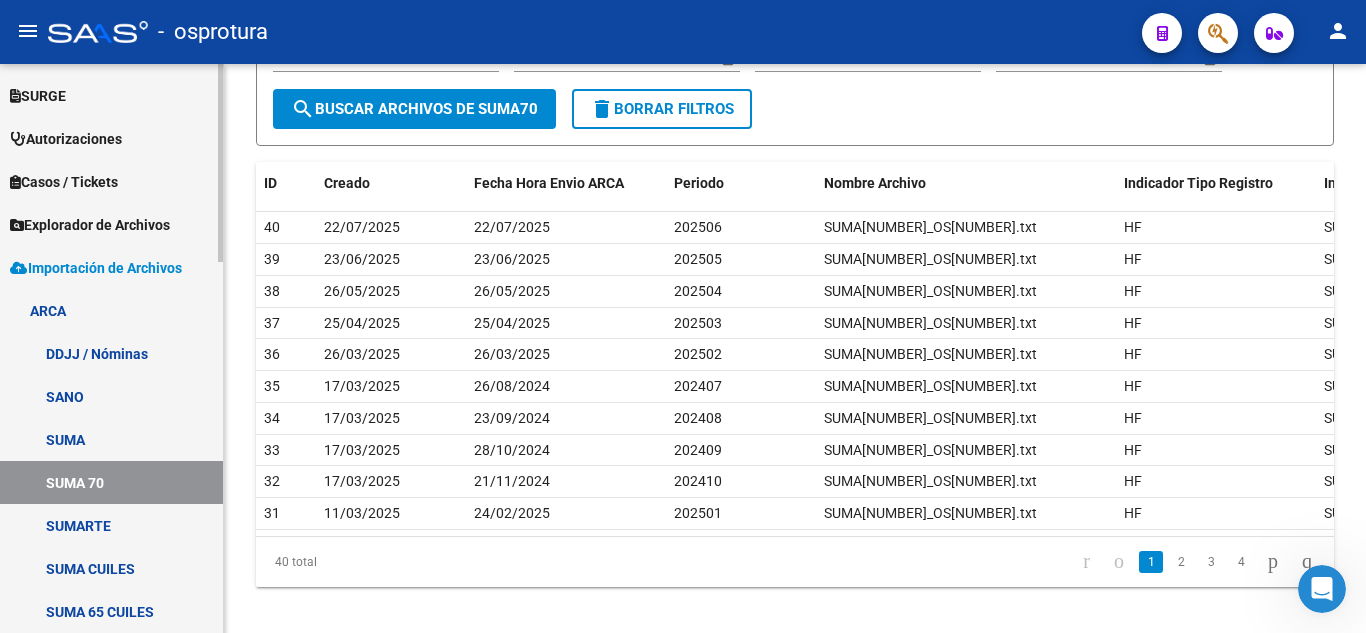 click on "SUMARTE" at bounding box center (111, 525) 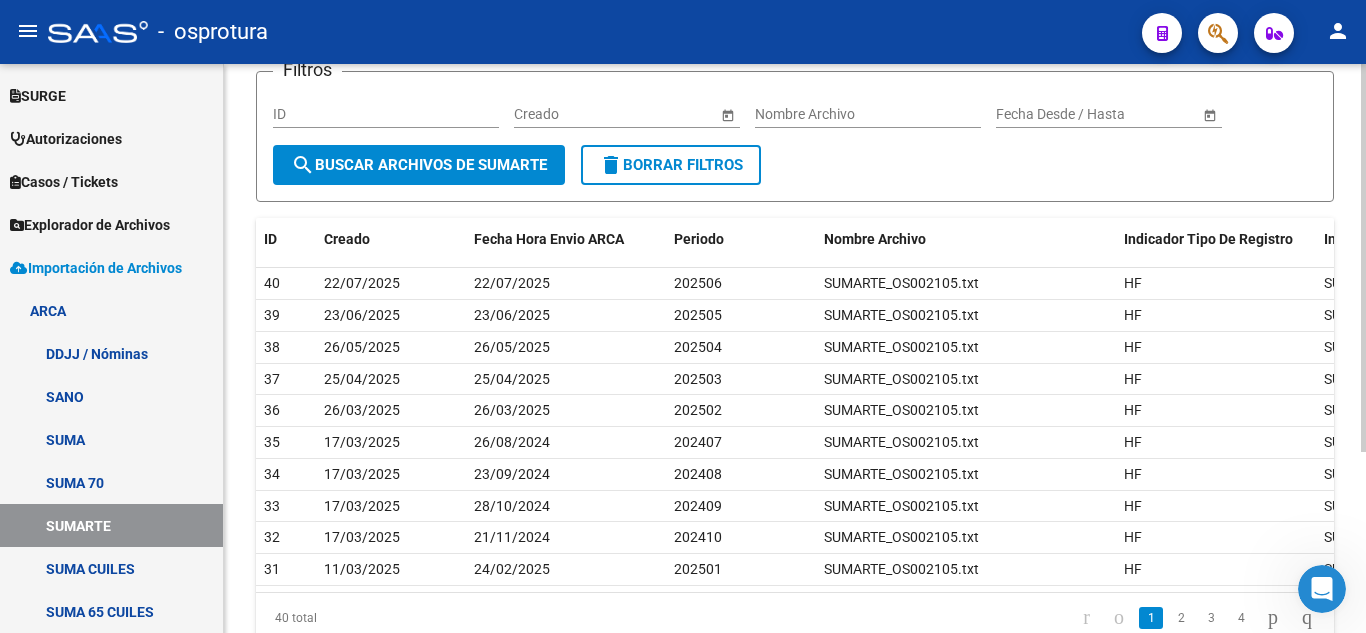 scroll, scrollTop: 266, scrollLeft: 0, axis: vertical 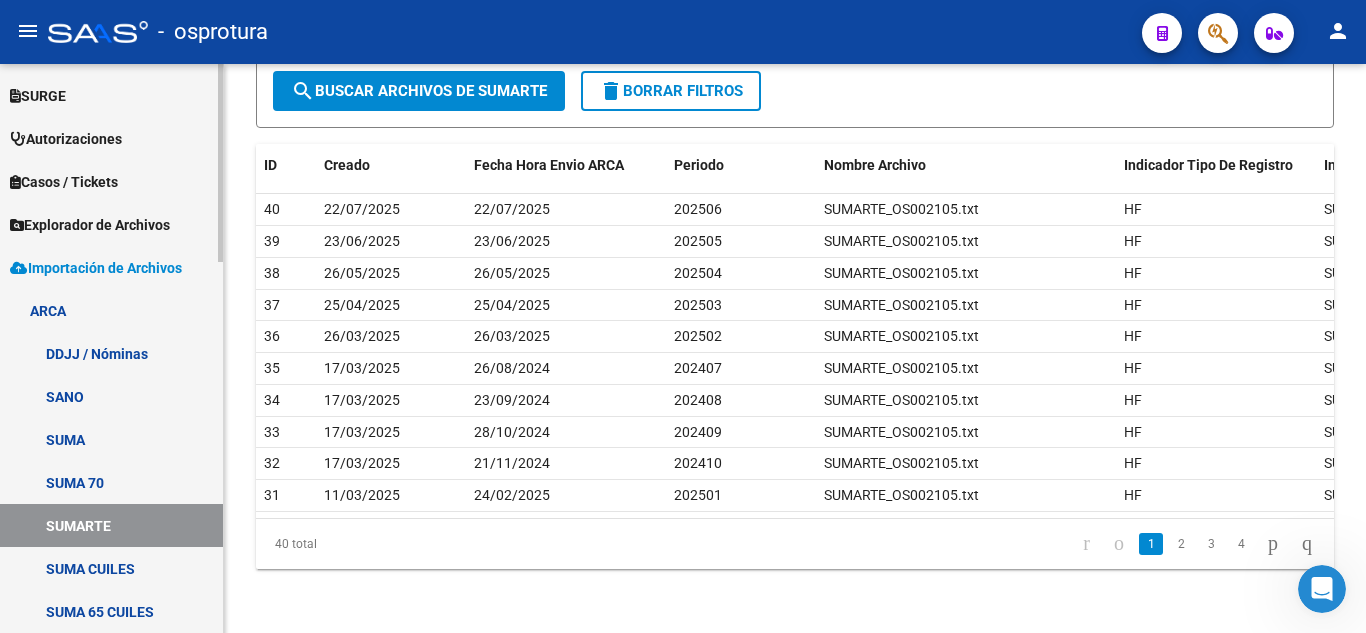click on "SUMA CUILES" at bounding box center [111, 568] 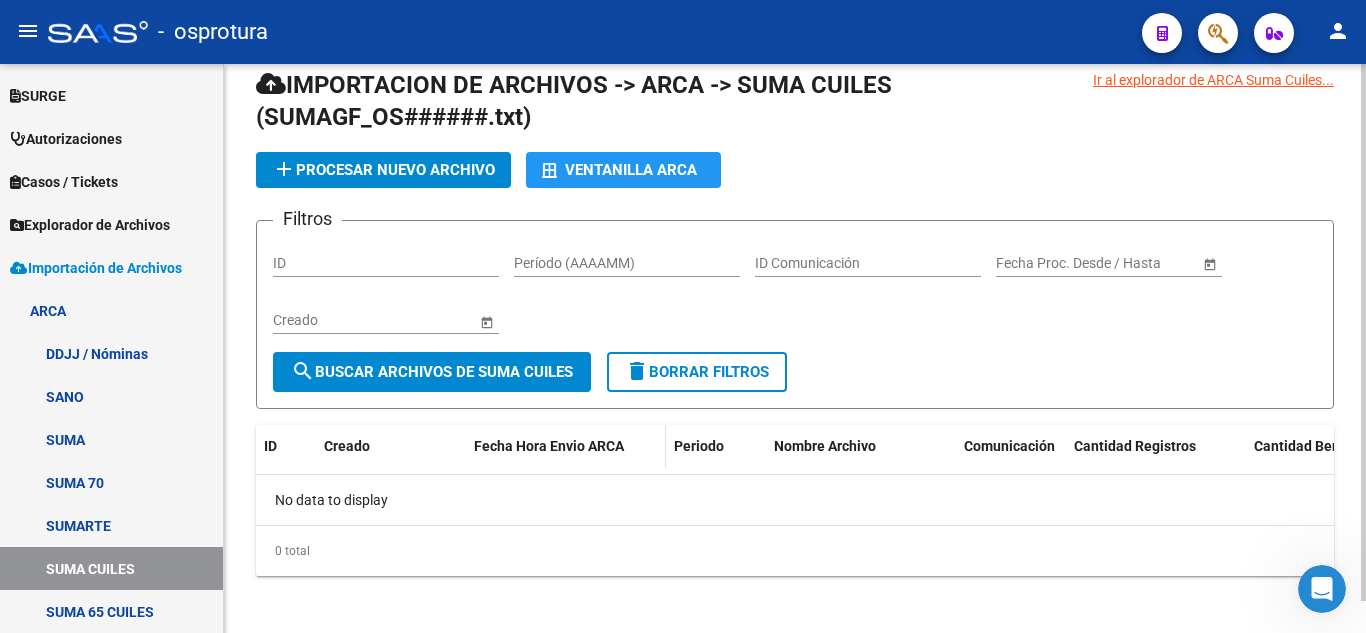 scroll, scrollTop: 34, scrollLeft: 0, axis: vertical 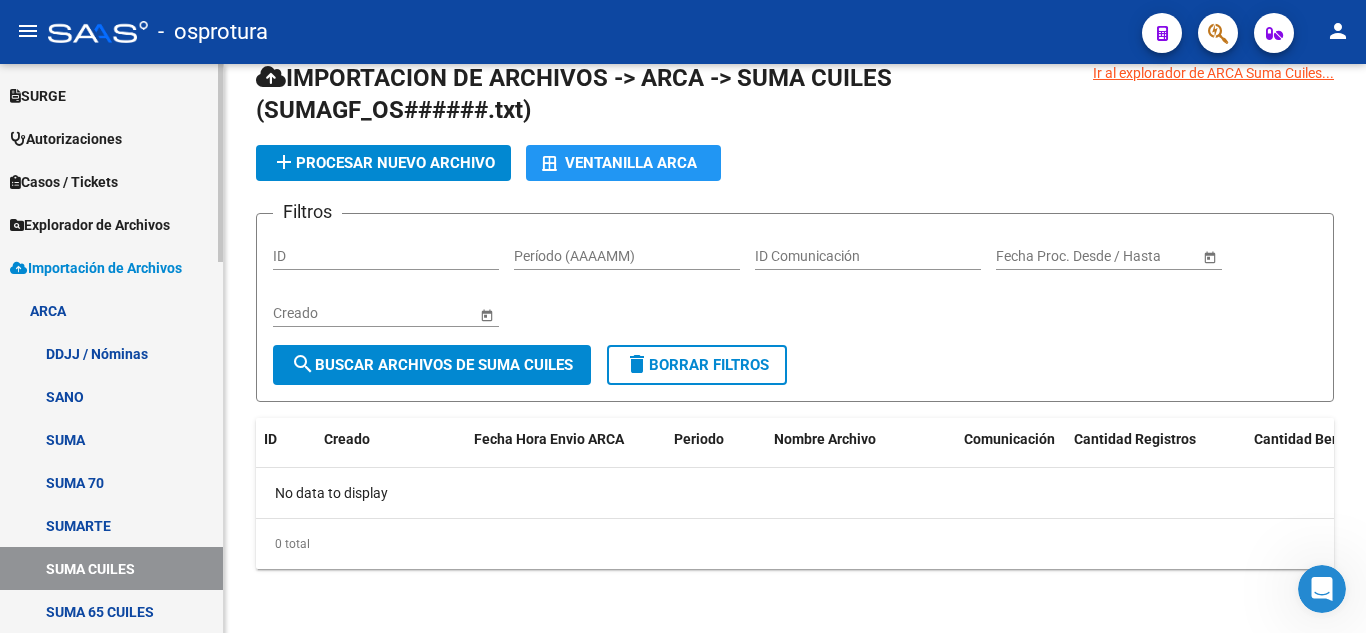 click on "SUMA 65 CUILES" at bounding box center (111, 611) 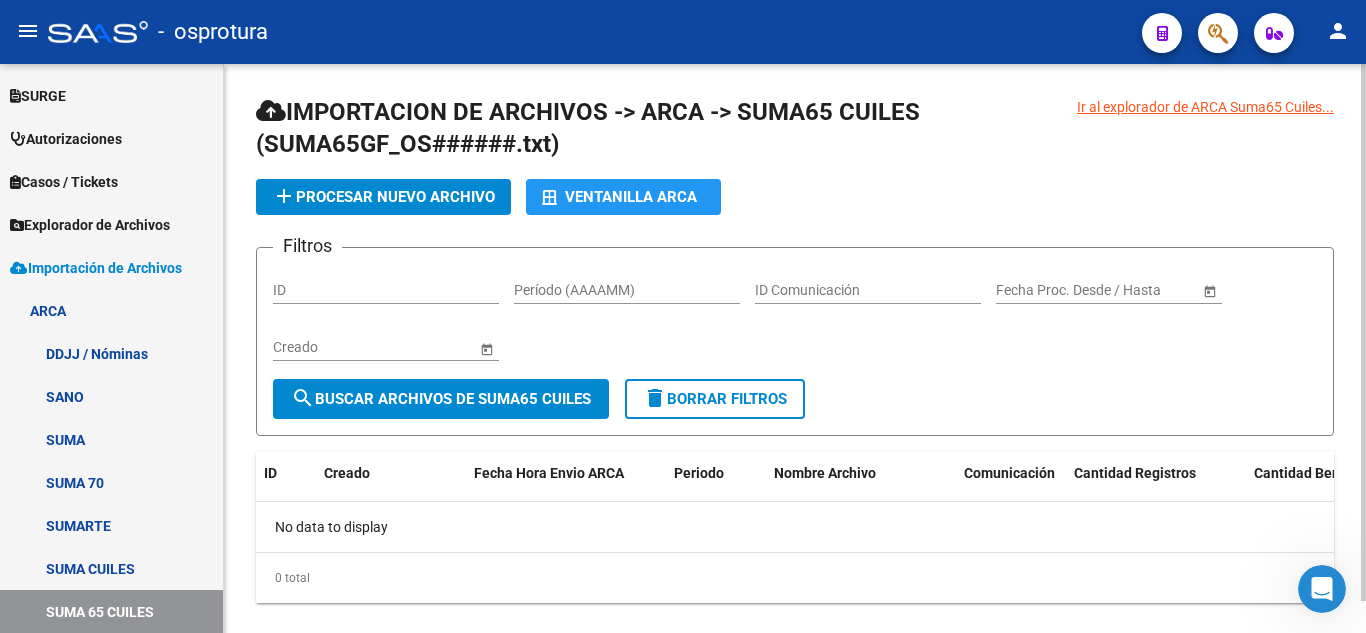 scroll, scrollTop: 34, scrollLeft: 0, axis: vertical 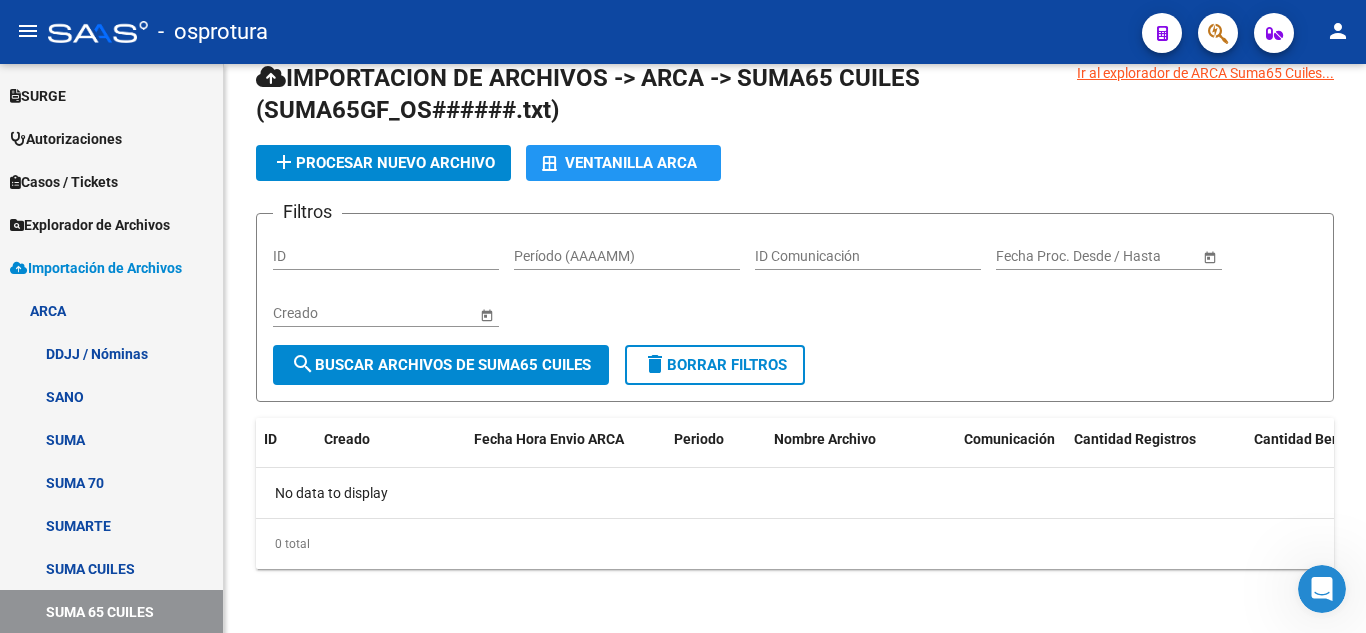 drag, startPoint x: 1317, startPoint y: 594, endPoint x: 2549, endPoint y: 1141, distance: 1347.9736 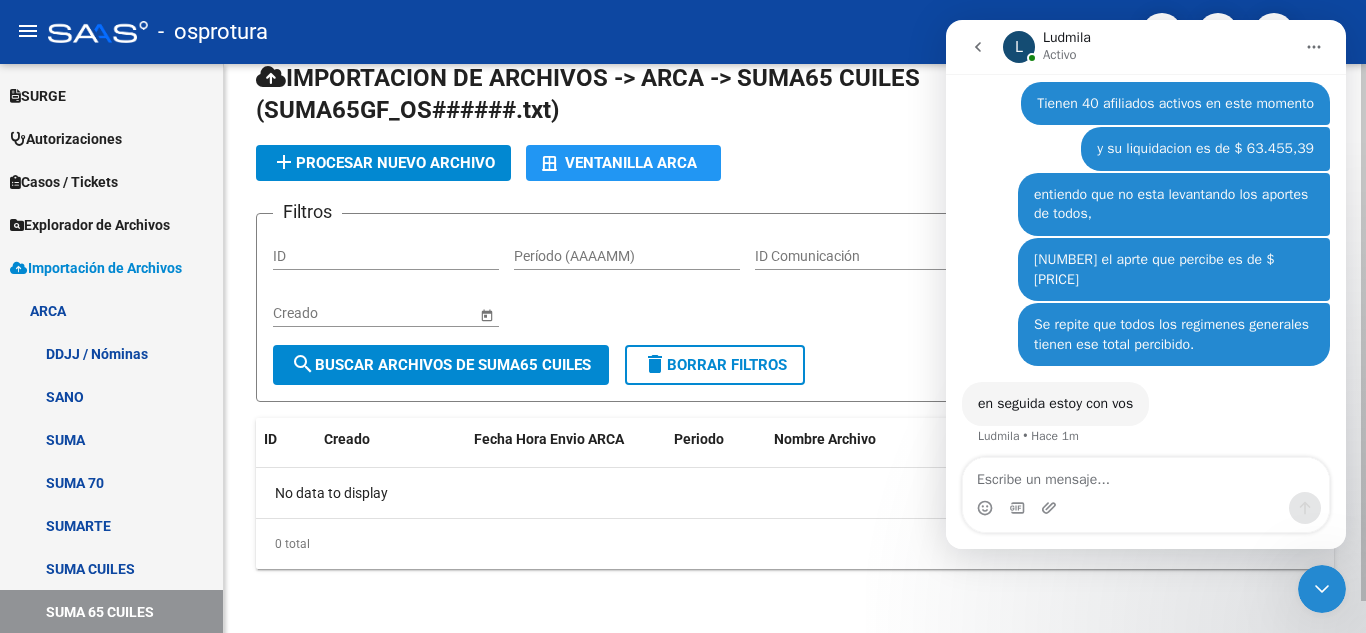 scroll, scrollTop: 432, scrollLeft: 0, axis: vertical 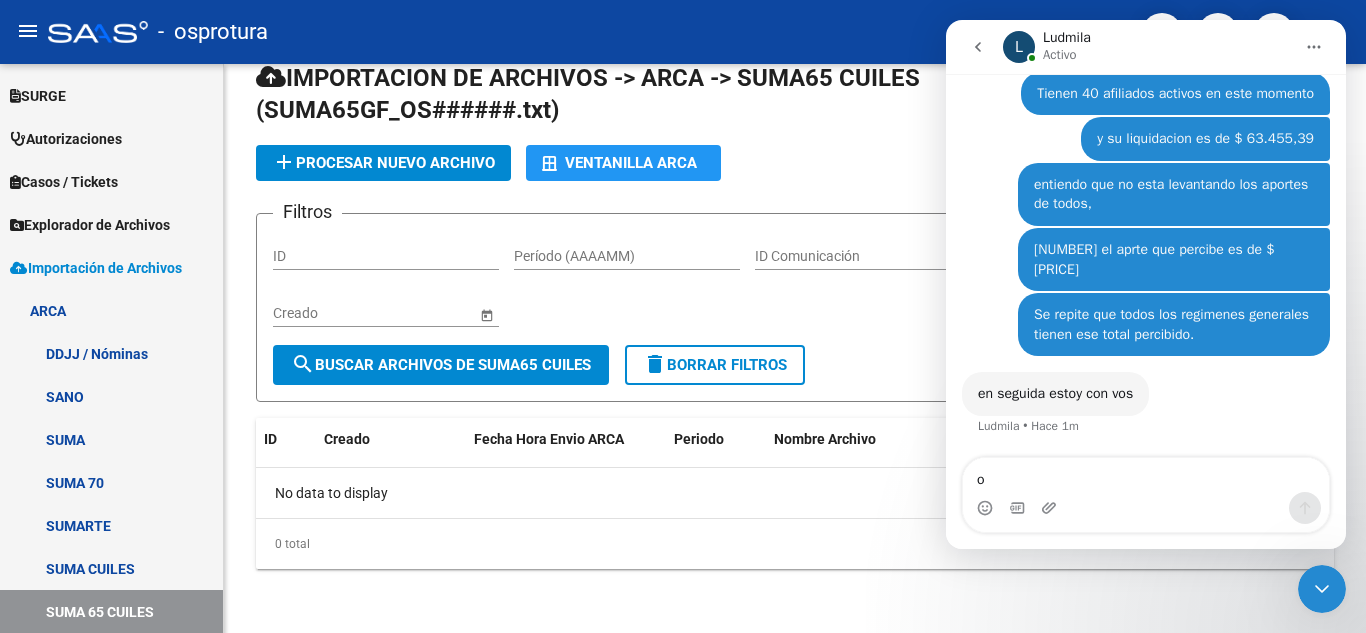 type on "ok" 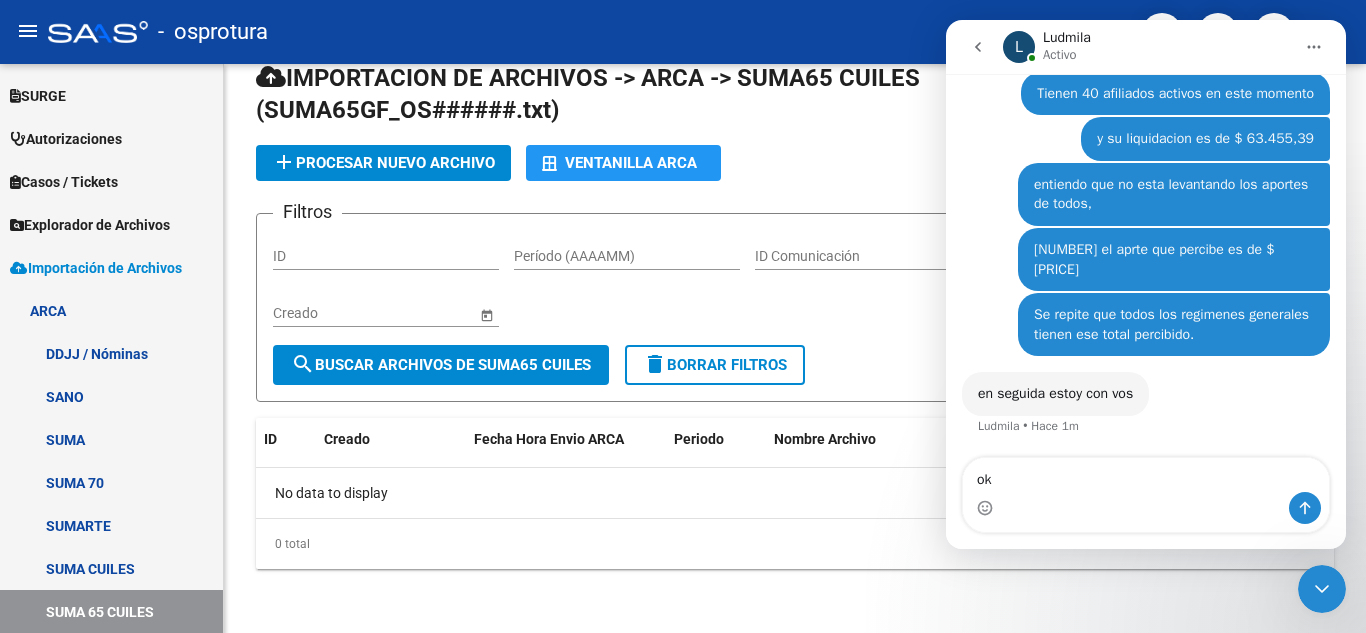 type 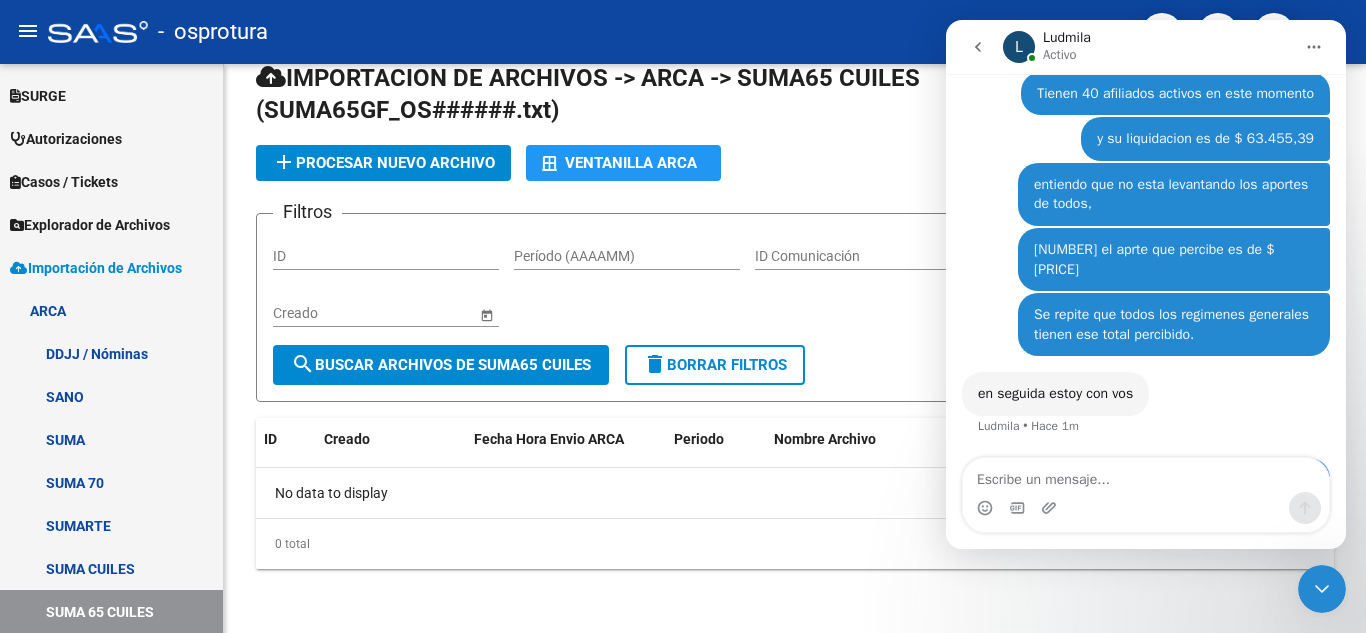 scroll, scrollTop: 491, scrollLeft: 0, axis: vertical 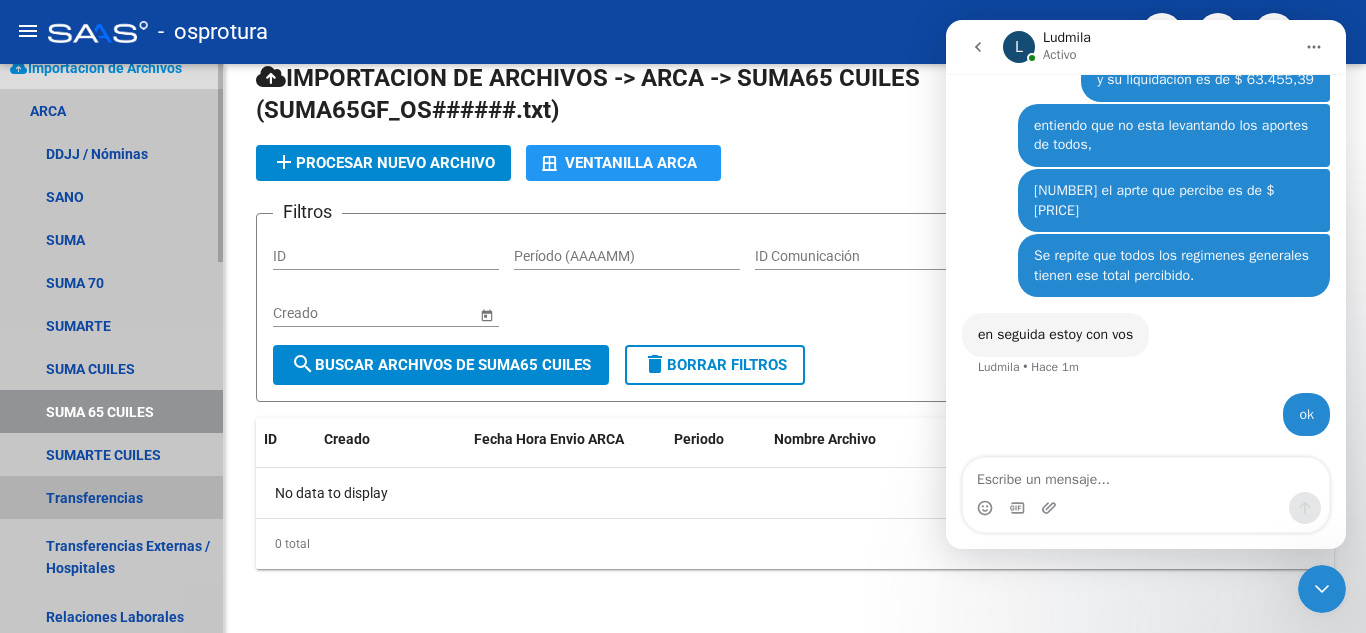 click on "Transferencias" at bounding box center [111, 497] 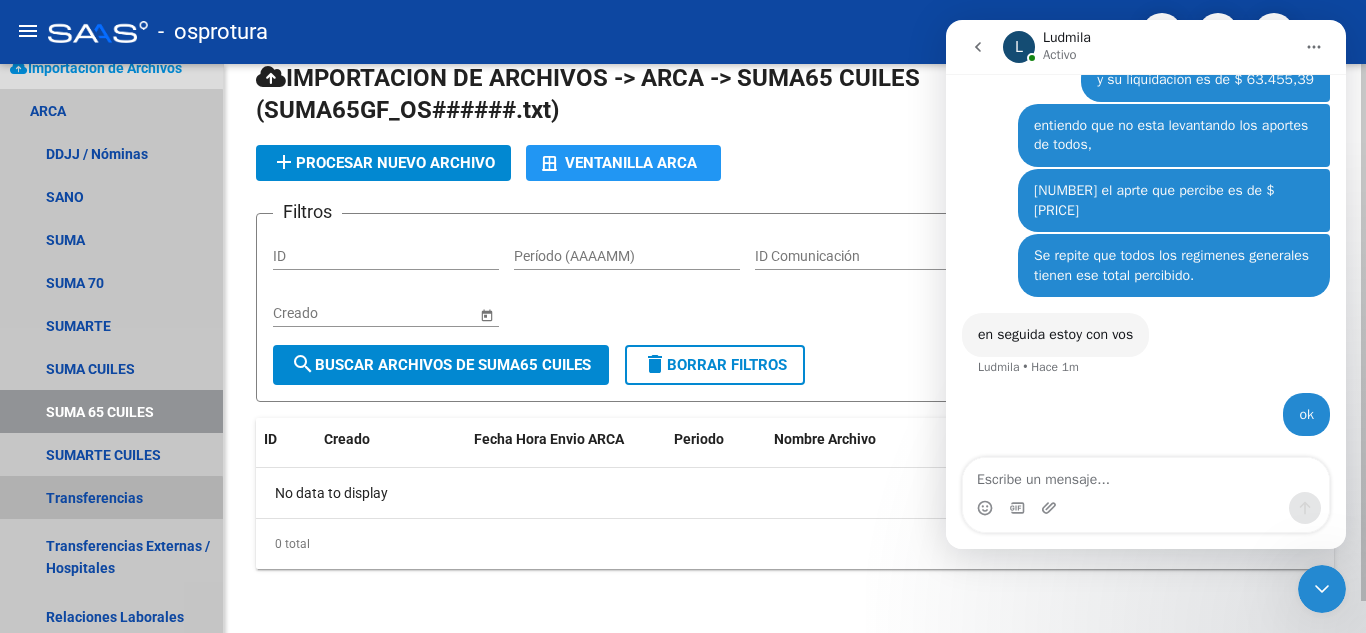 scroll, scrollTop: 0, scrollLeft: 0, axis: both 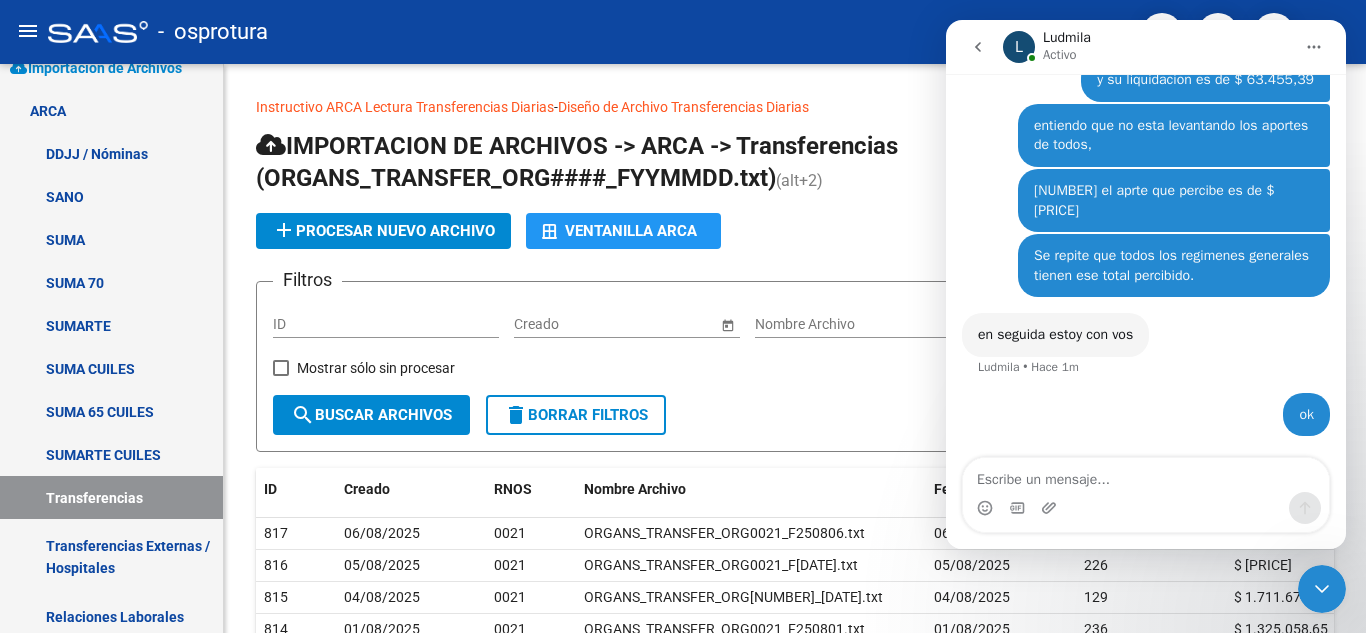 click at bounding box center (1322, 589) 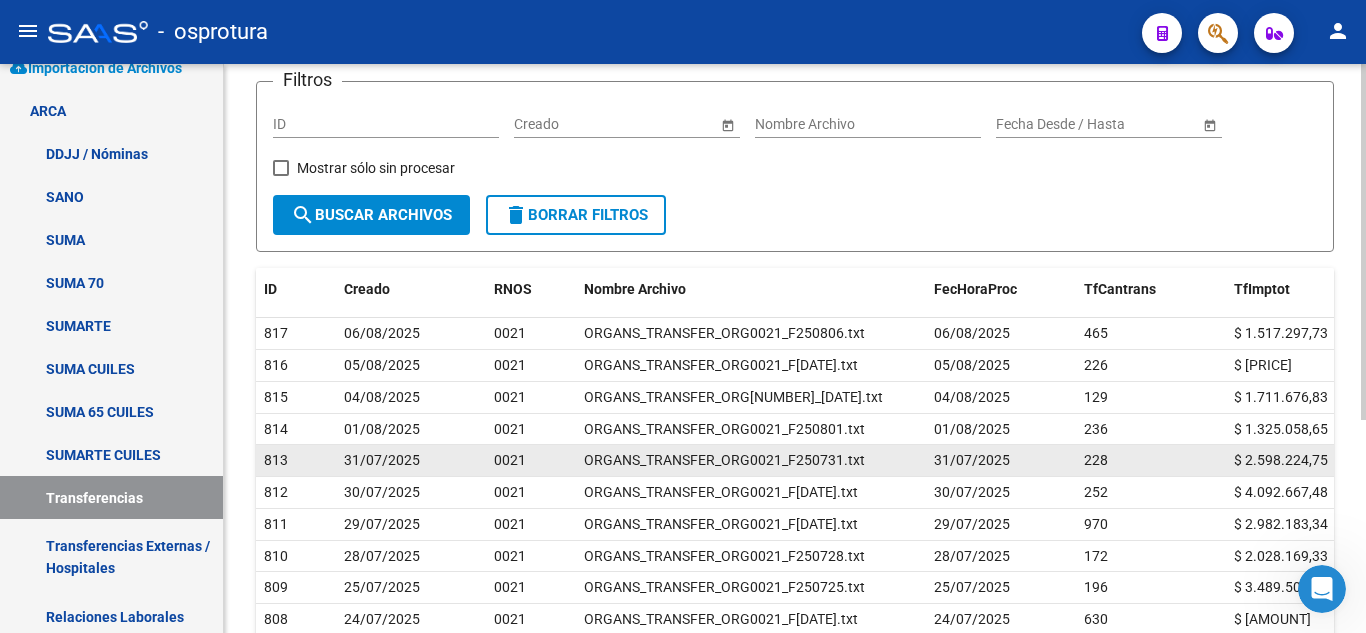 scroll, scrollTop: 300, scrollLeft: 0, axis: vertical 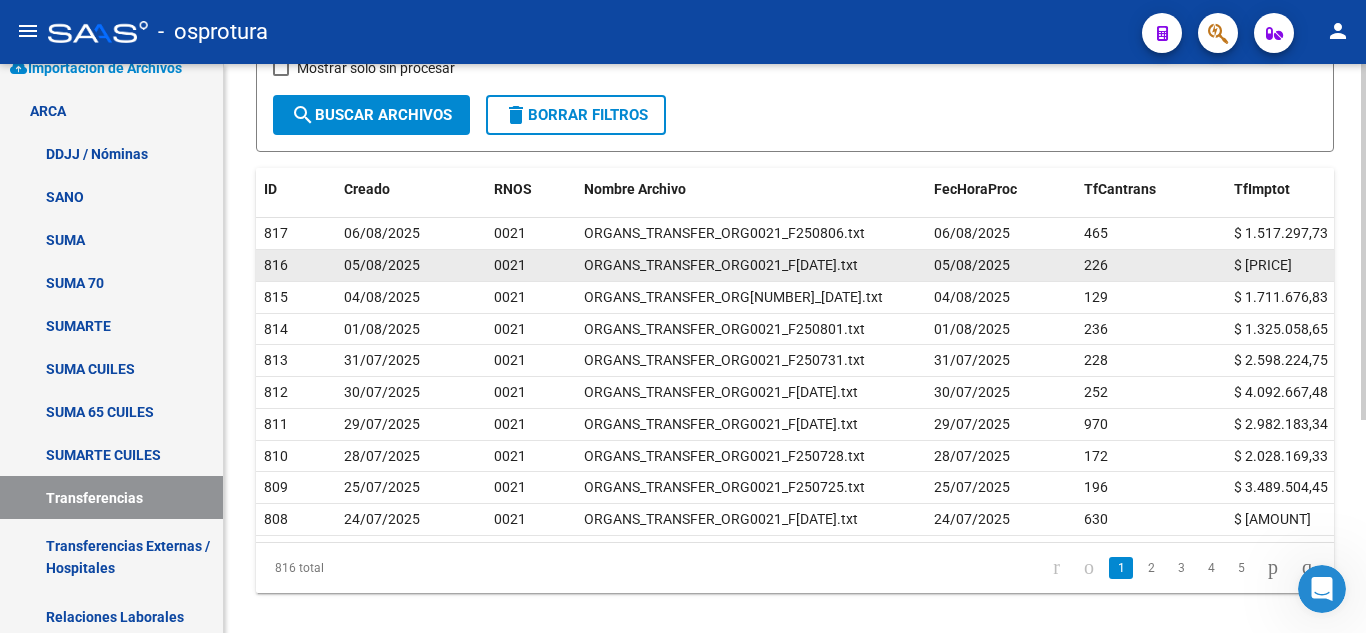 drag, startPoint x: 267, startPoint y: 327, endPoint x: 418, endPoint y: 259, distance: 165.60495 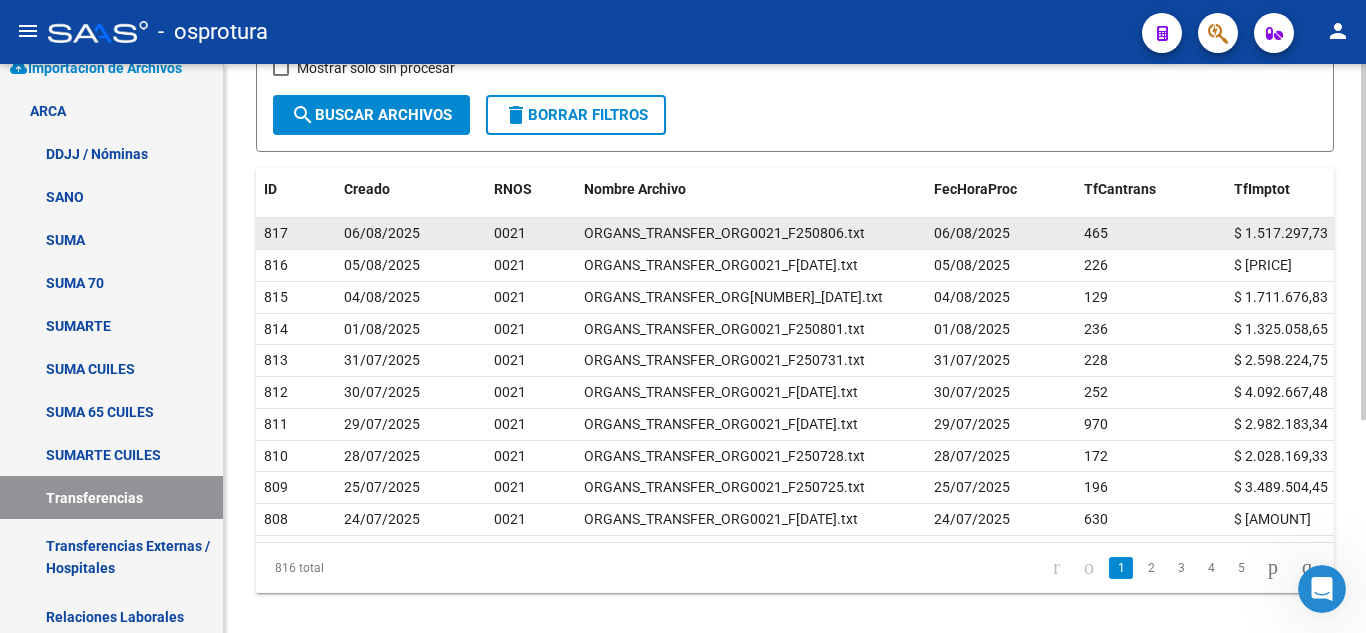 click on "817" 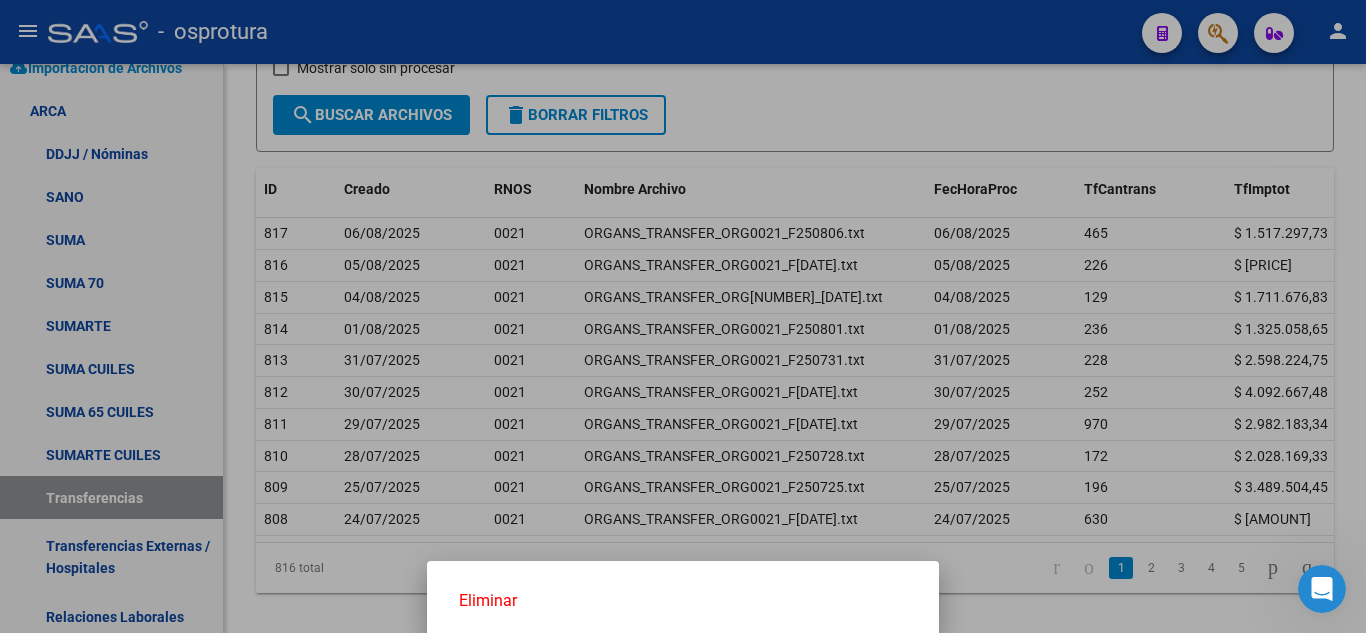 click at bounding box center [683, 316] 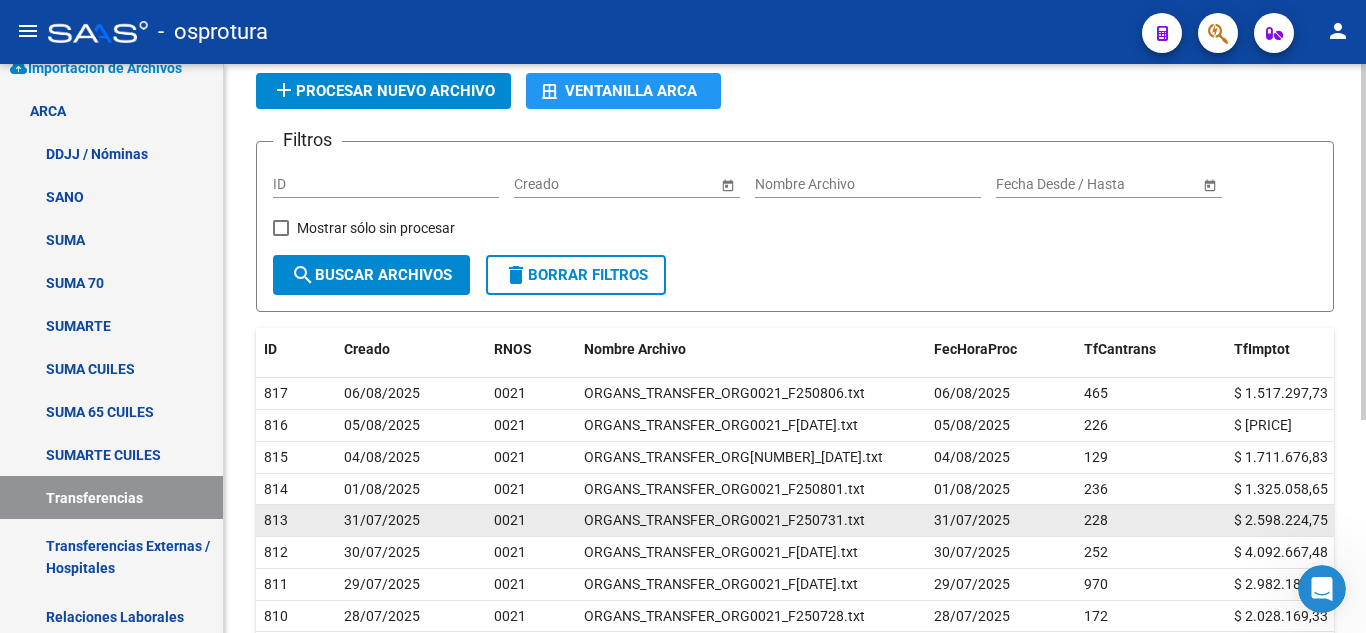 scroll, scrollTop: 0, scrollLeft: 0, axis: both 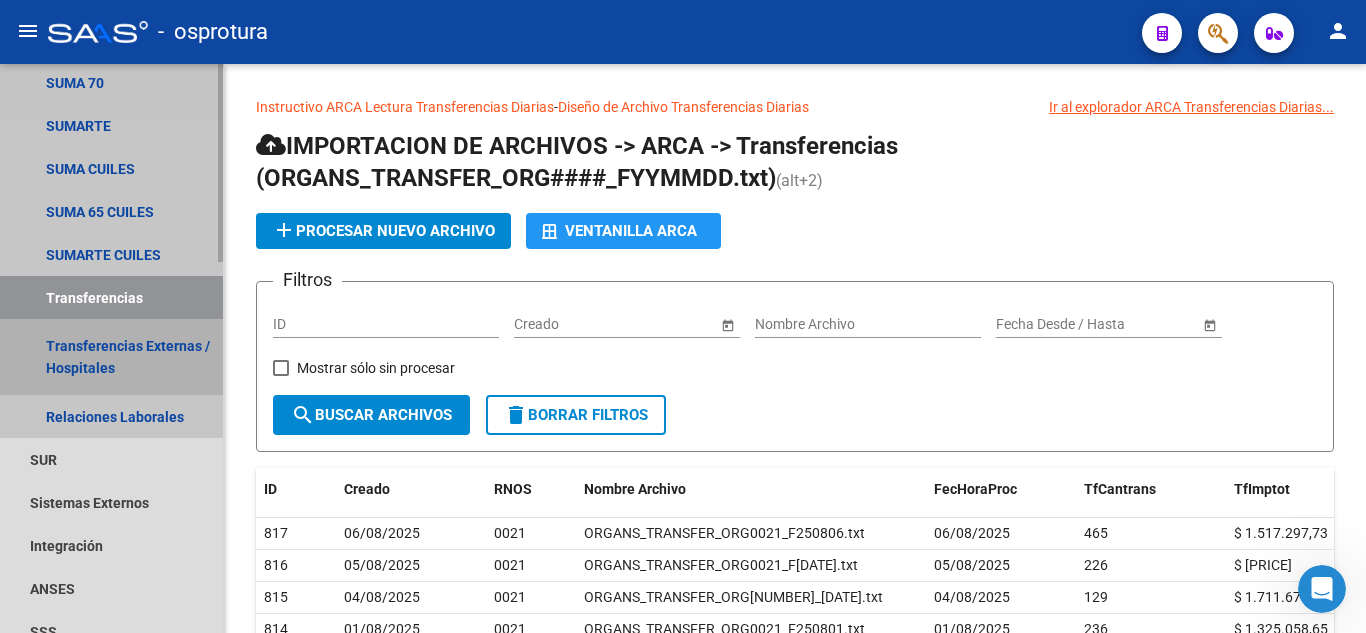click on "Transferencias Externas / Hospitales" at bounding box center (111, 357) 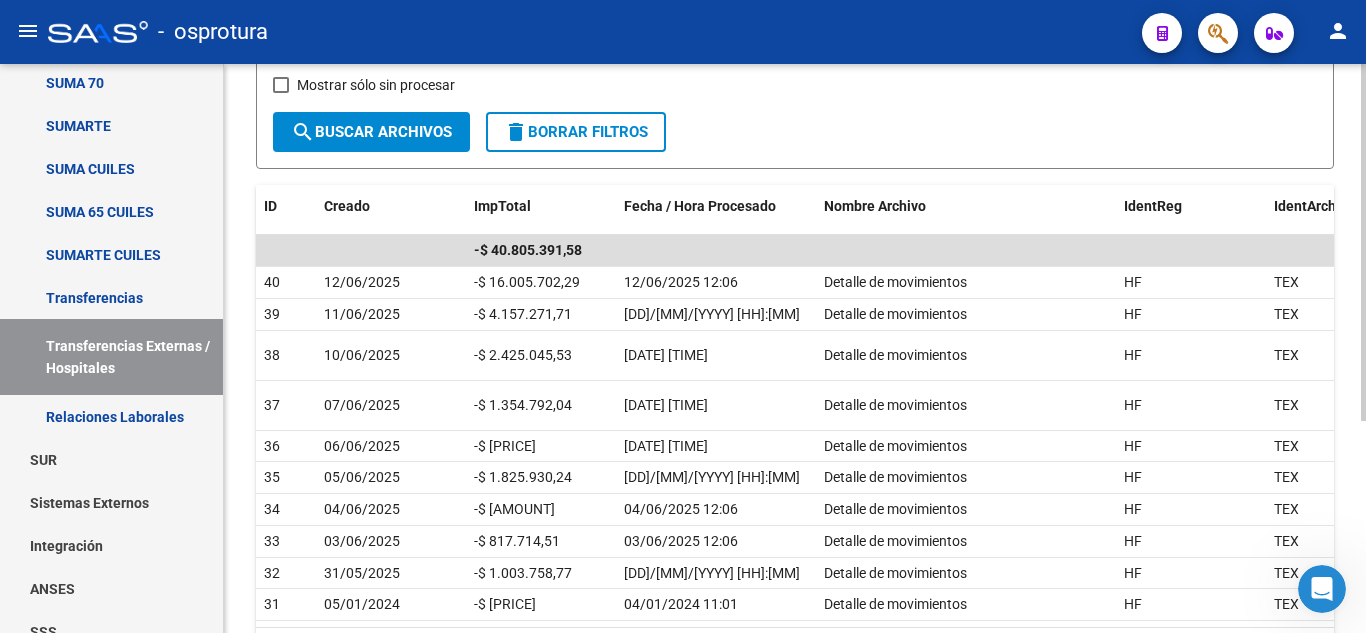 scroll, scrollTop: 338, scrollLeft: 0, axis: vertical 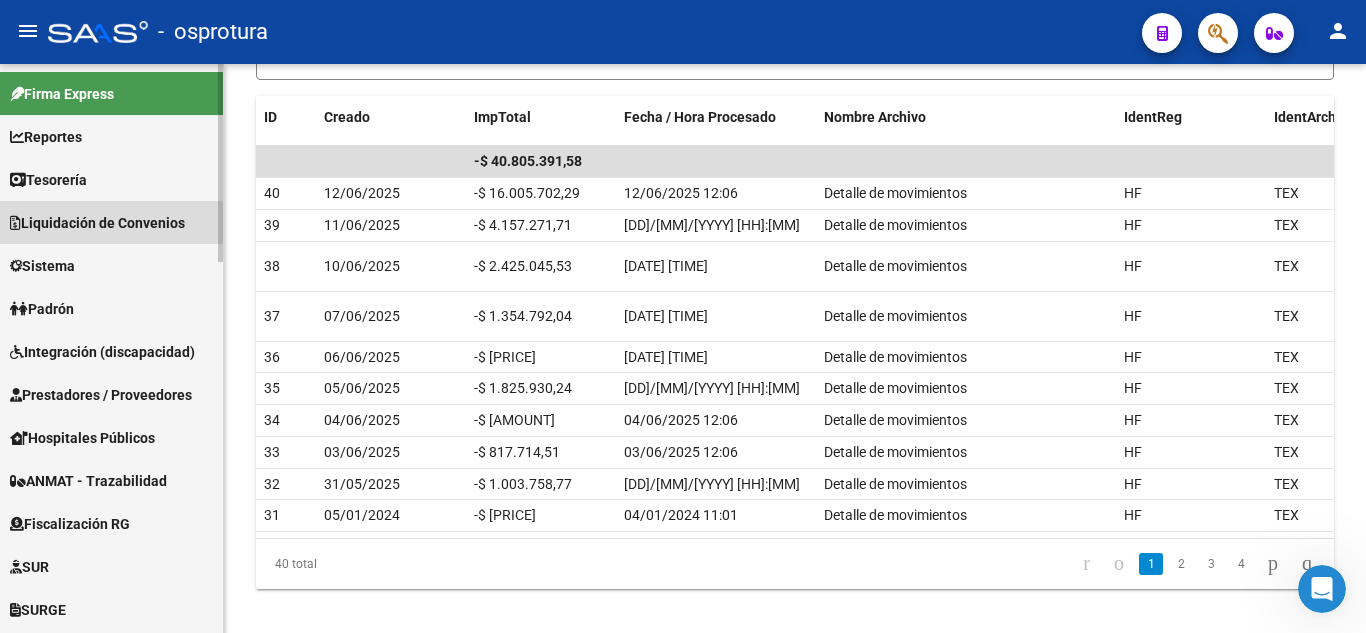 click on "Liquidación de Convenios" at bounding box center (97, 223) 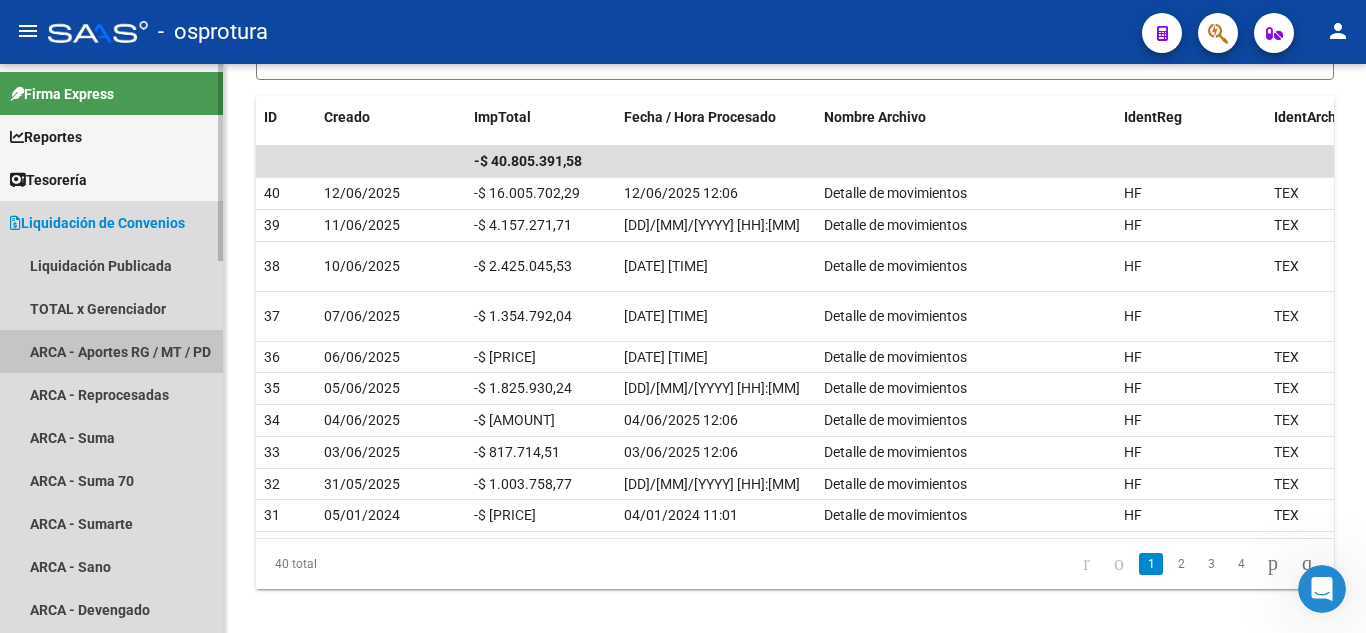 click on "ARCA - Aportes RG / MT / PD" at bounding box center (111, 351) 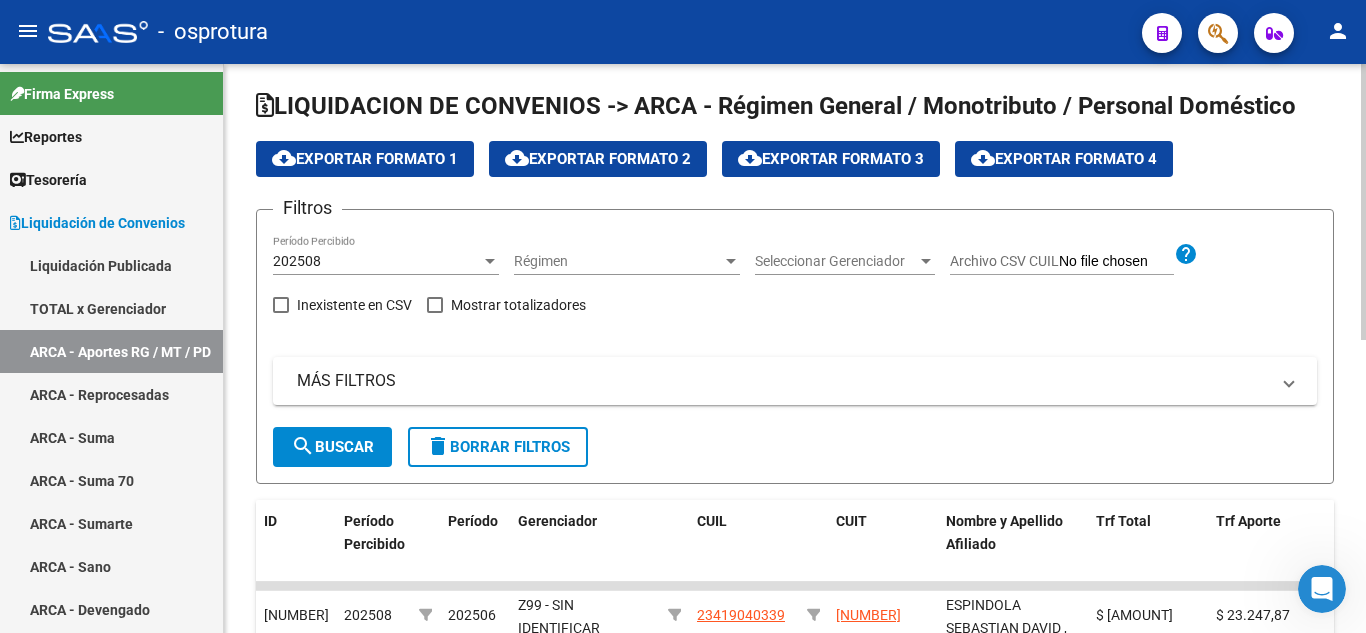 scroll, scrollTop: 0, scrollLeft: 0, axis: both 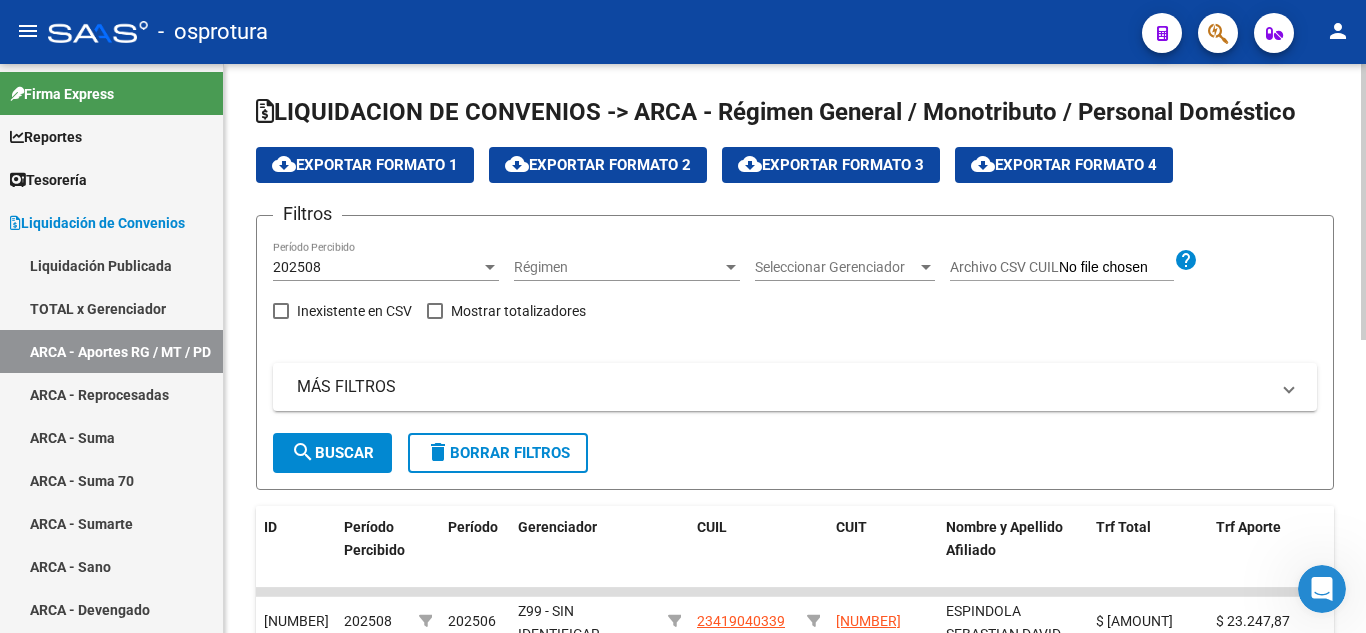 click on "Seleccionar Gerenciador Seleccionar Gerenciador" 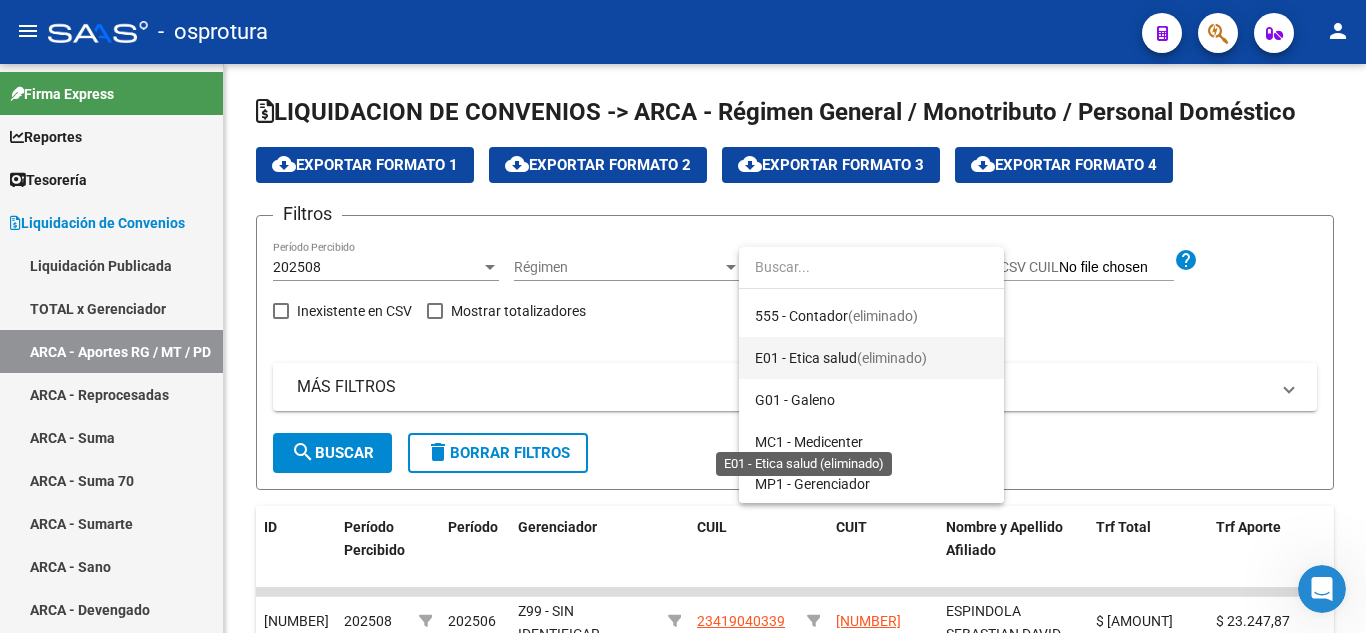 scroll, scrollTop: 100, scrollLeft: 0, axis: vertical 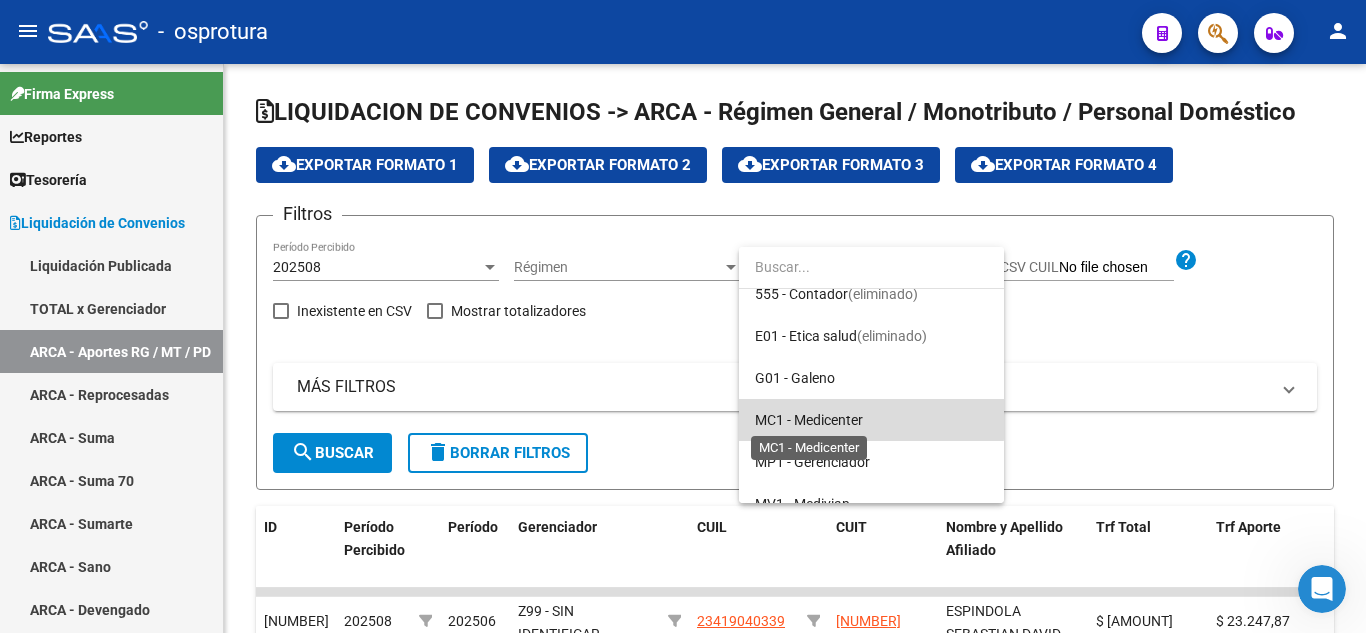 click on "MC1 - Medicenter" at bounding box center (809, 420) 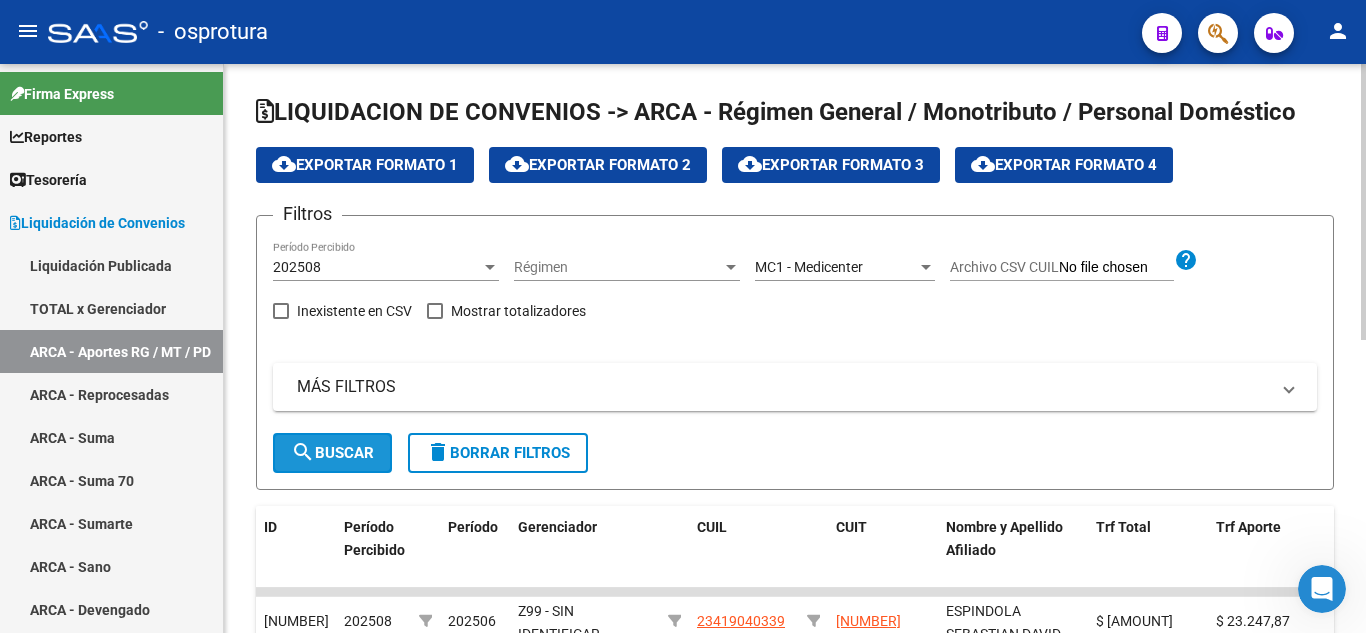 click on "search" 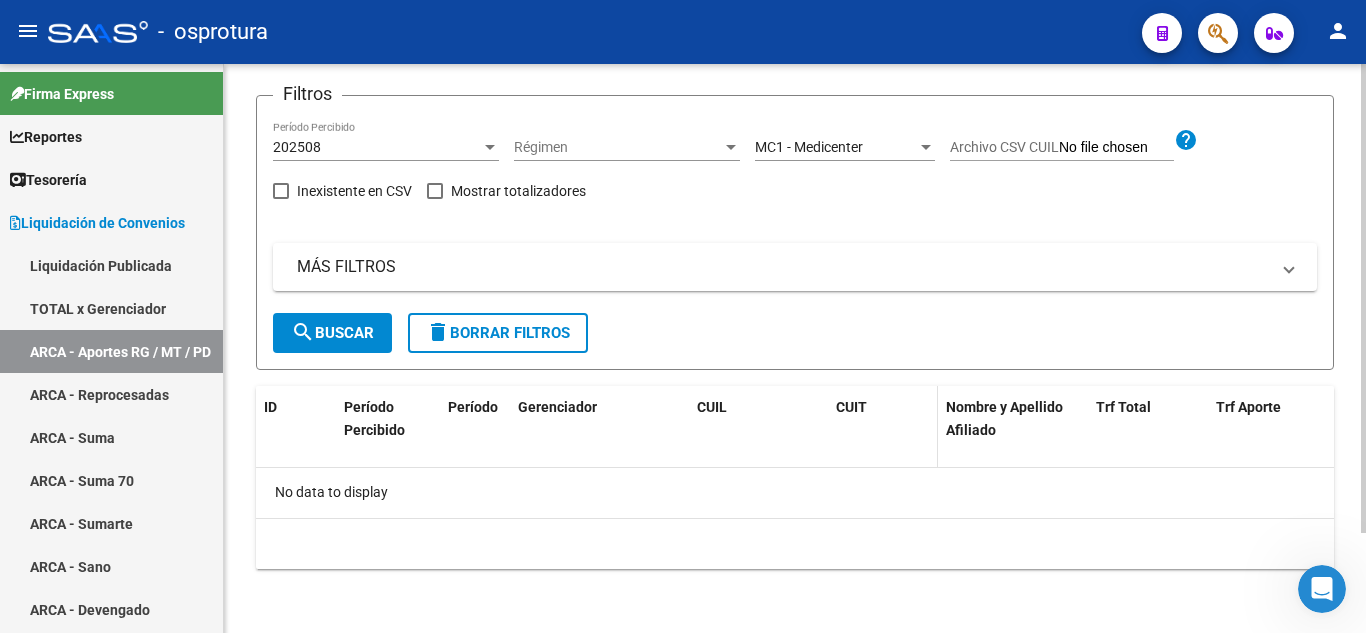 scroll, scrollTop: 21, scrollLeft: 0, axis: vertical 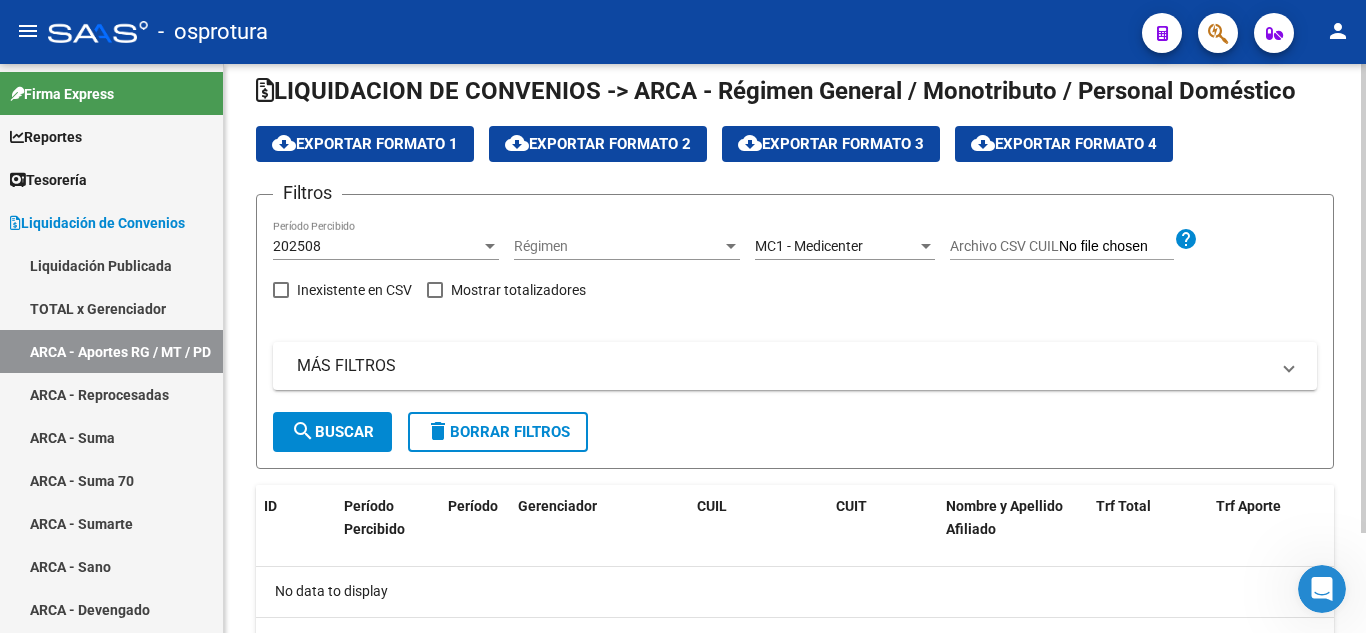 click on "[NUMBER] Período Percibido" 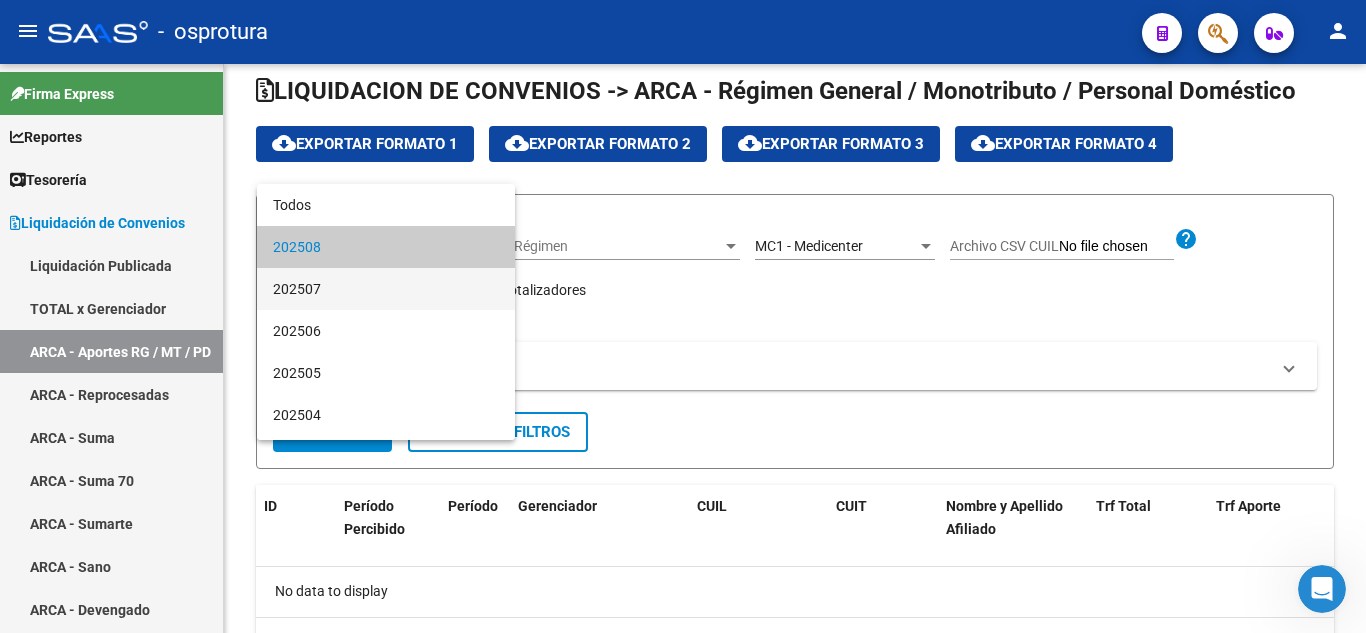 click on "202507" at bounding box center [386, 289] 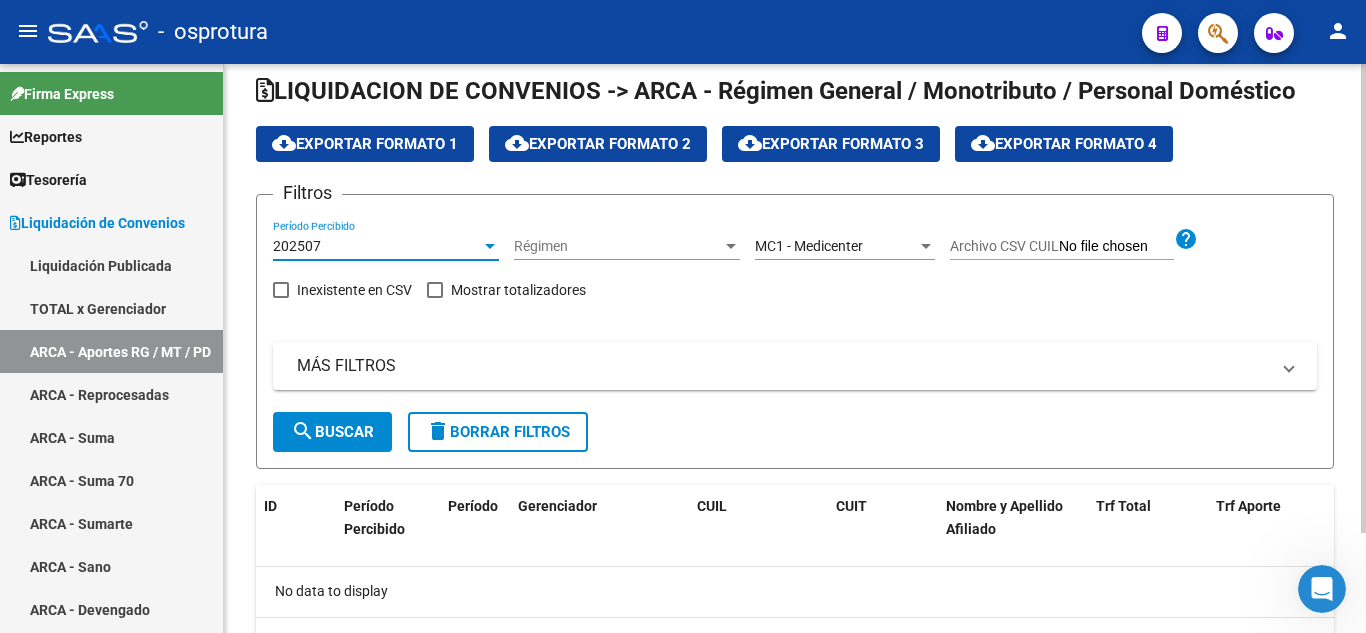 click on "search  Buscar" 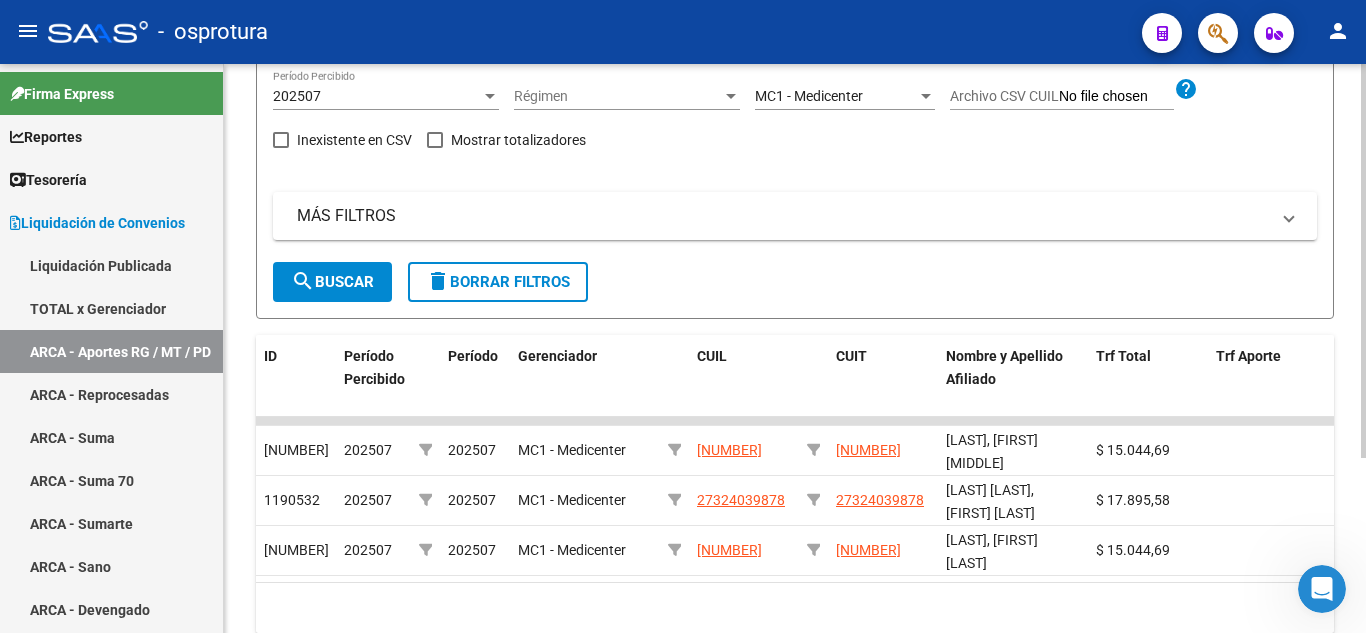 scroll, scrollTop: 52, scrollLeft: 0, axis: vertical 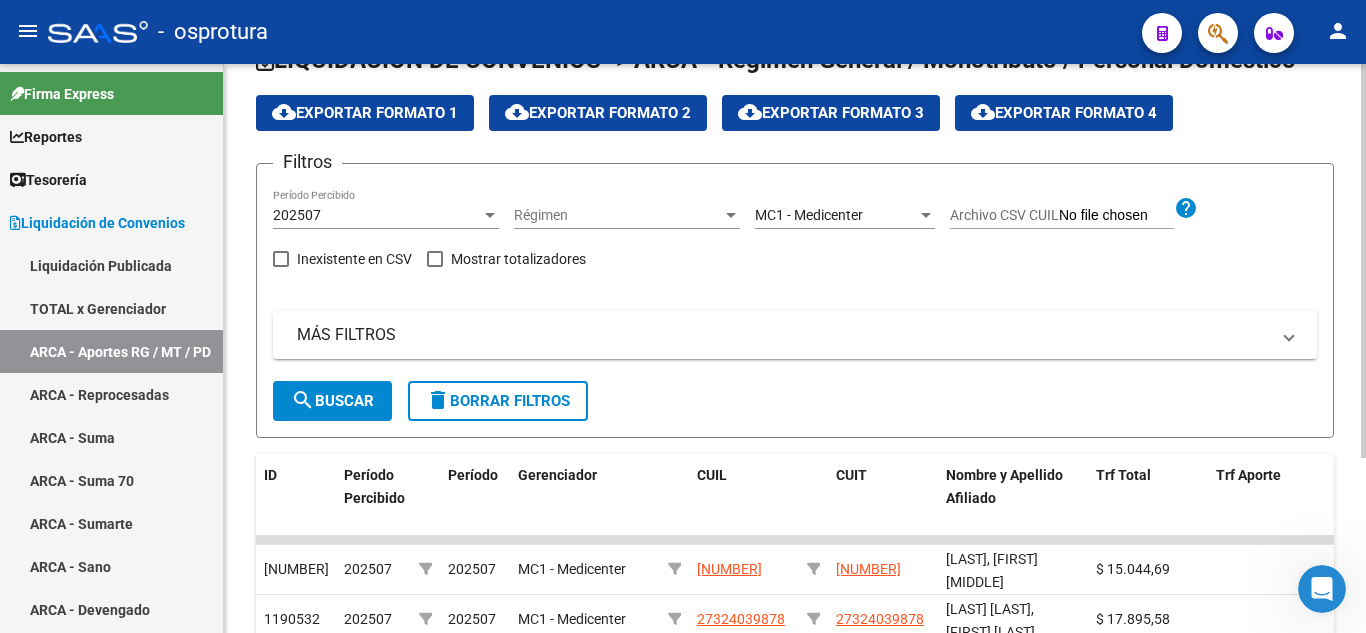 click on "Mostrar totalizadores" at bounding box center (506, 259) 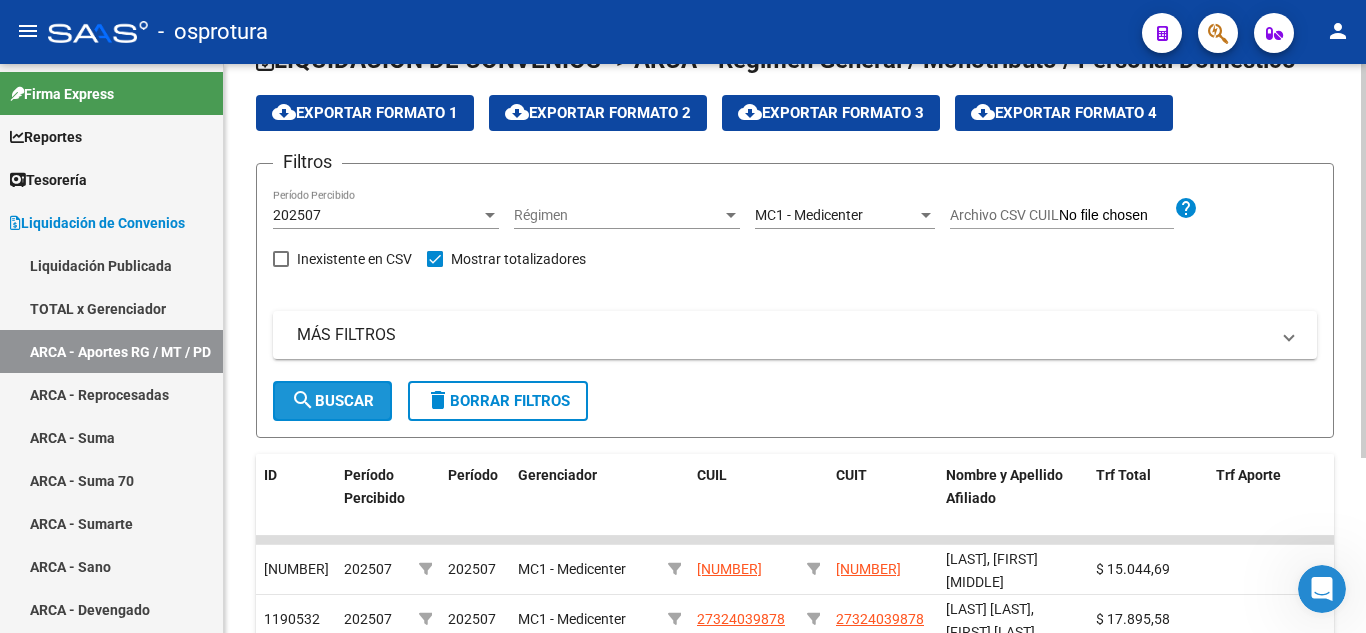 click on "search  Buscar" 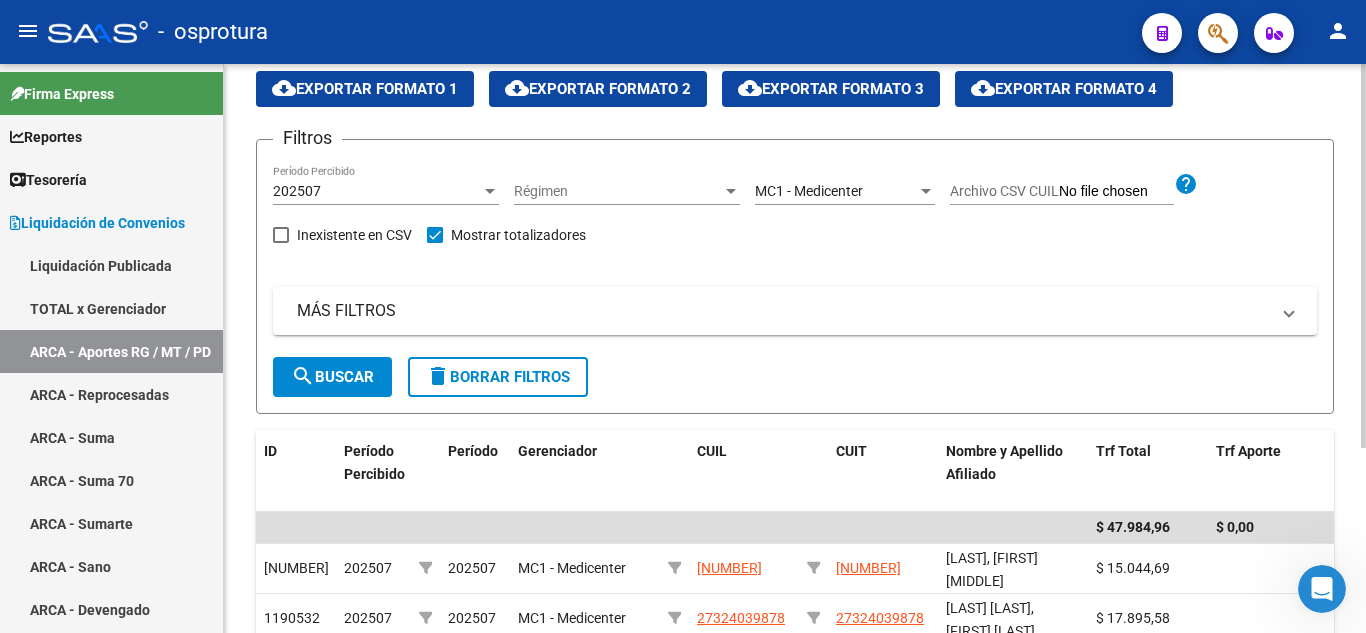 scroll, scrollTop: 75, scrollLeft: 0, axis: vertical 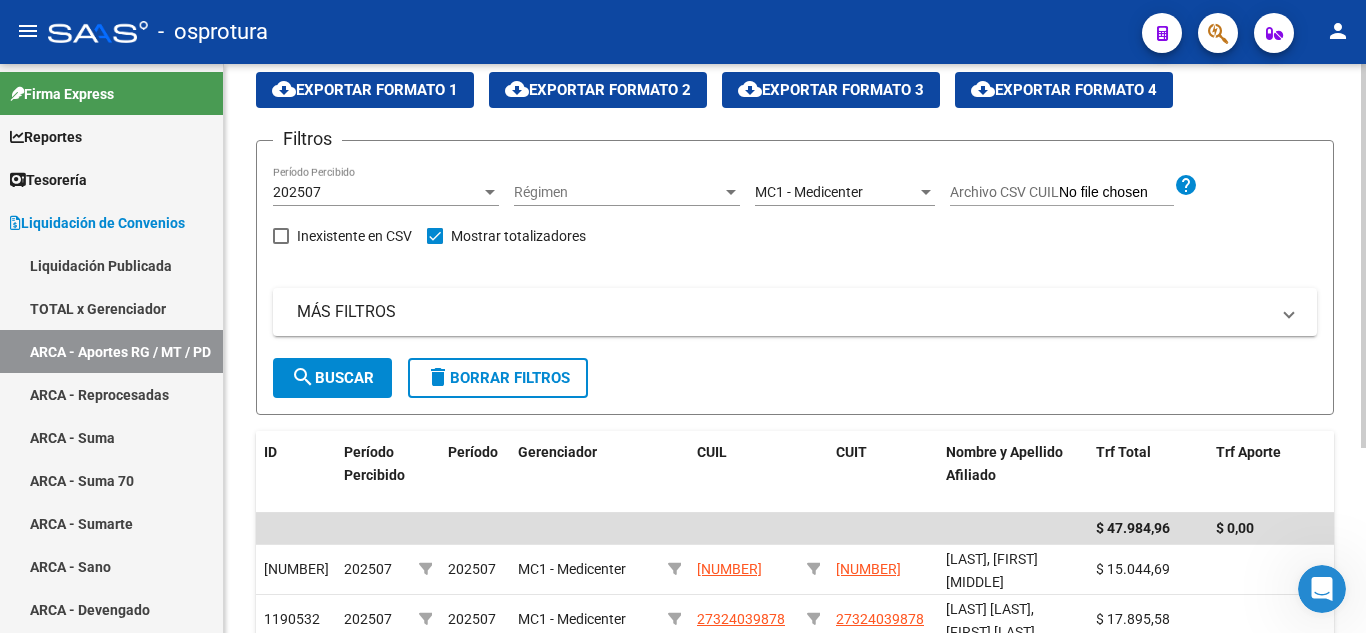 click on "202507 Período Percibido" 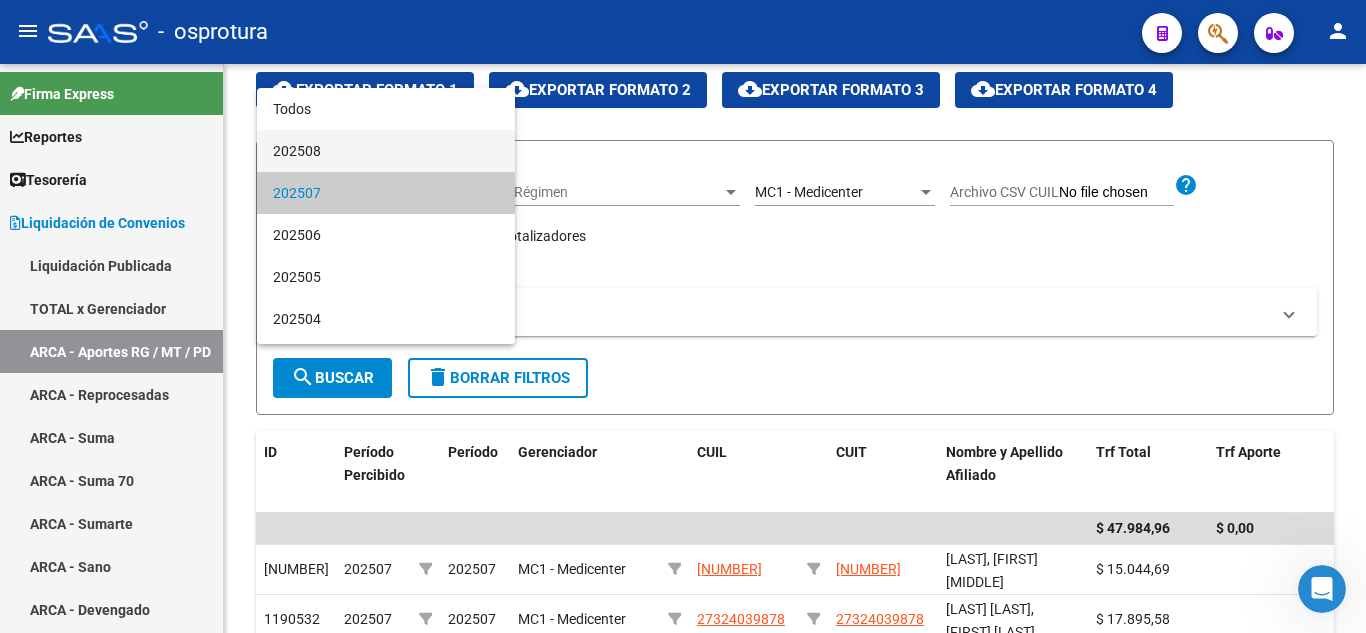 click on "202508" at bounding box center (386, 151) 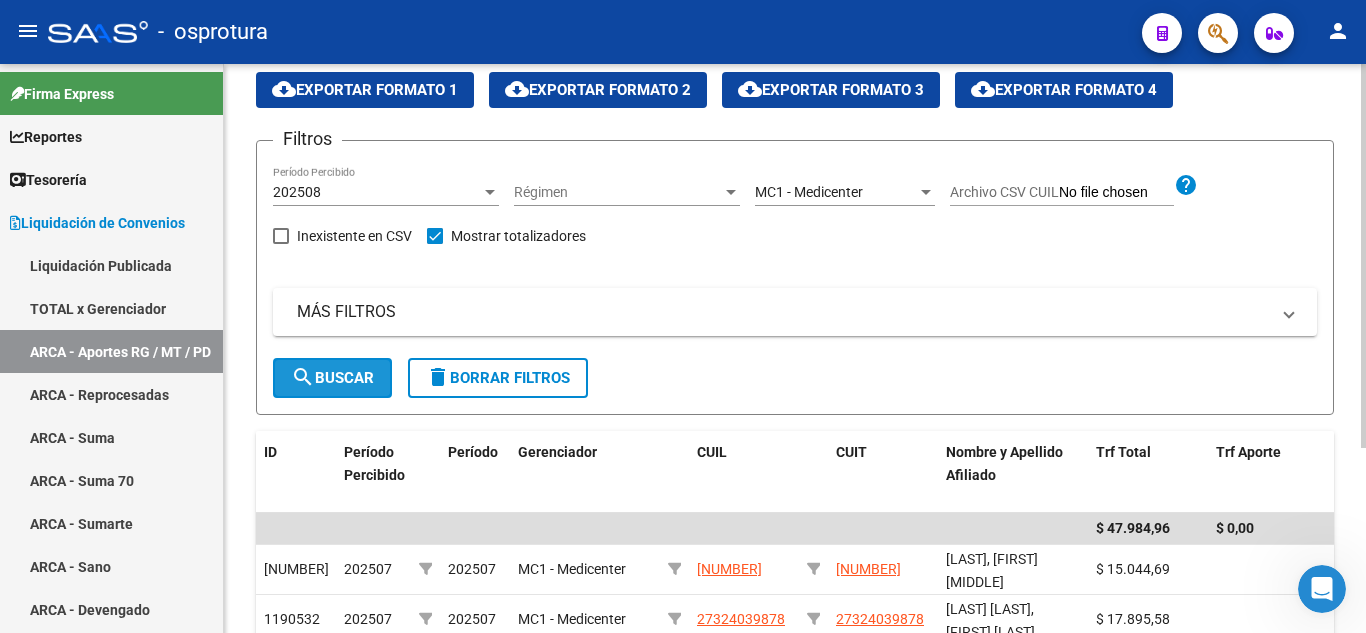 click on "search  Buscar" 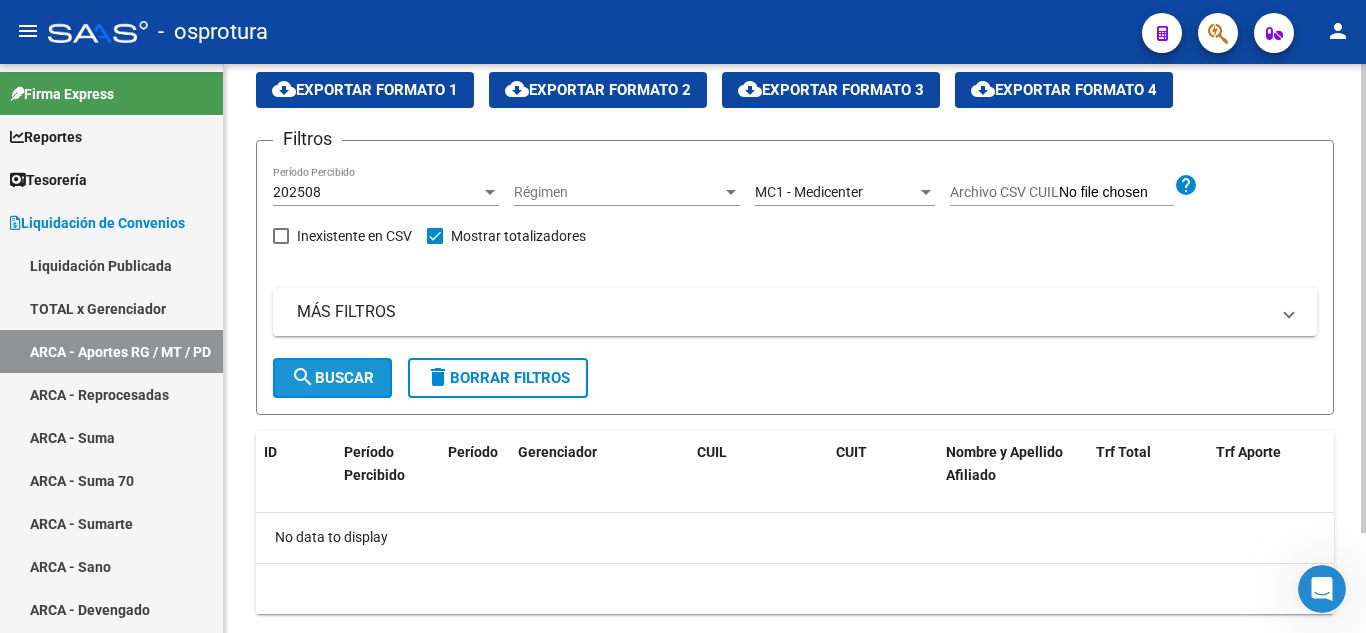 click on "search  Buscar" 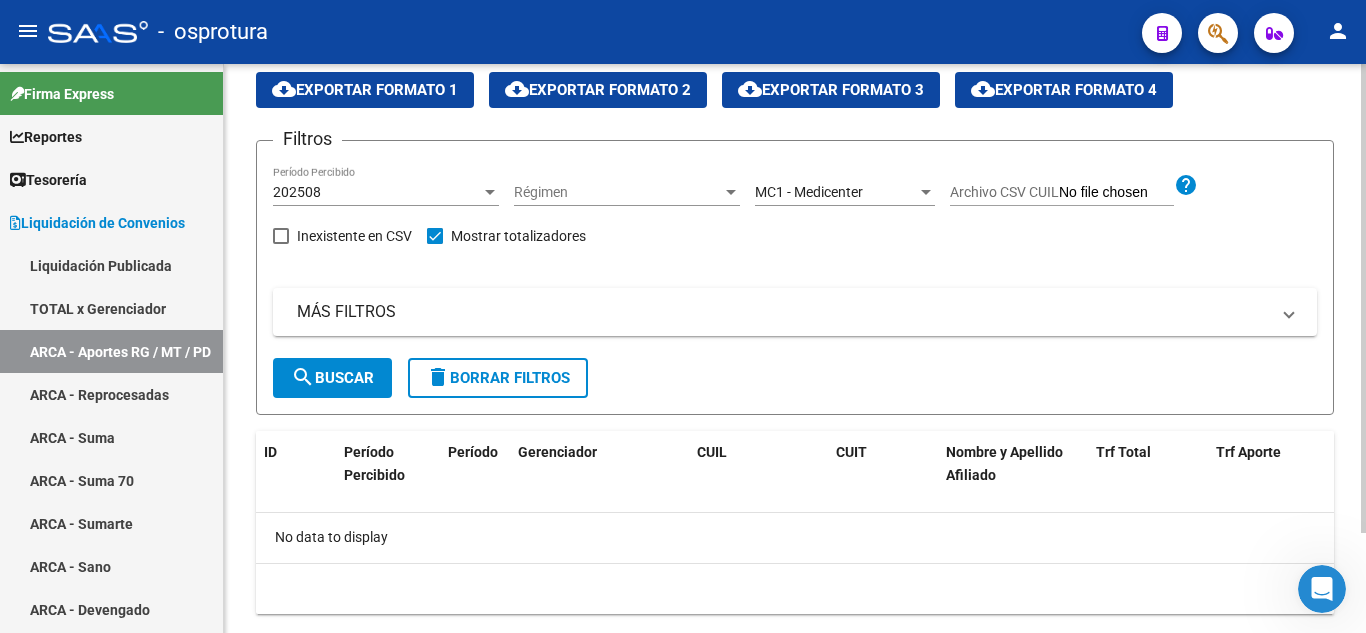scroll, scrollTop: 0, scrollLeft: 0, axis: both 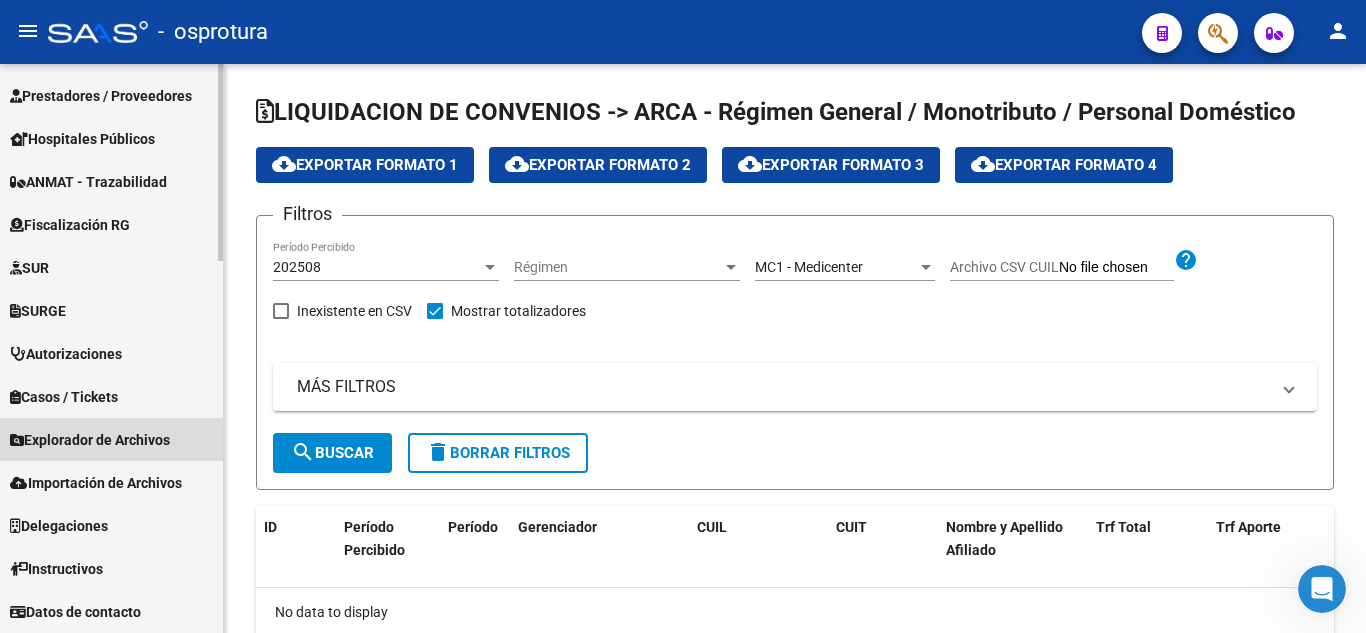 click on "Explorador de Archivos" at bounding box center [90, 440] 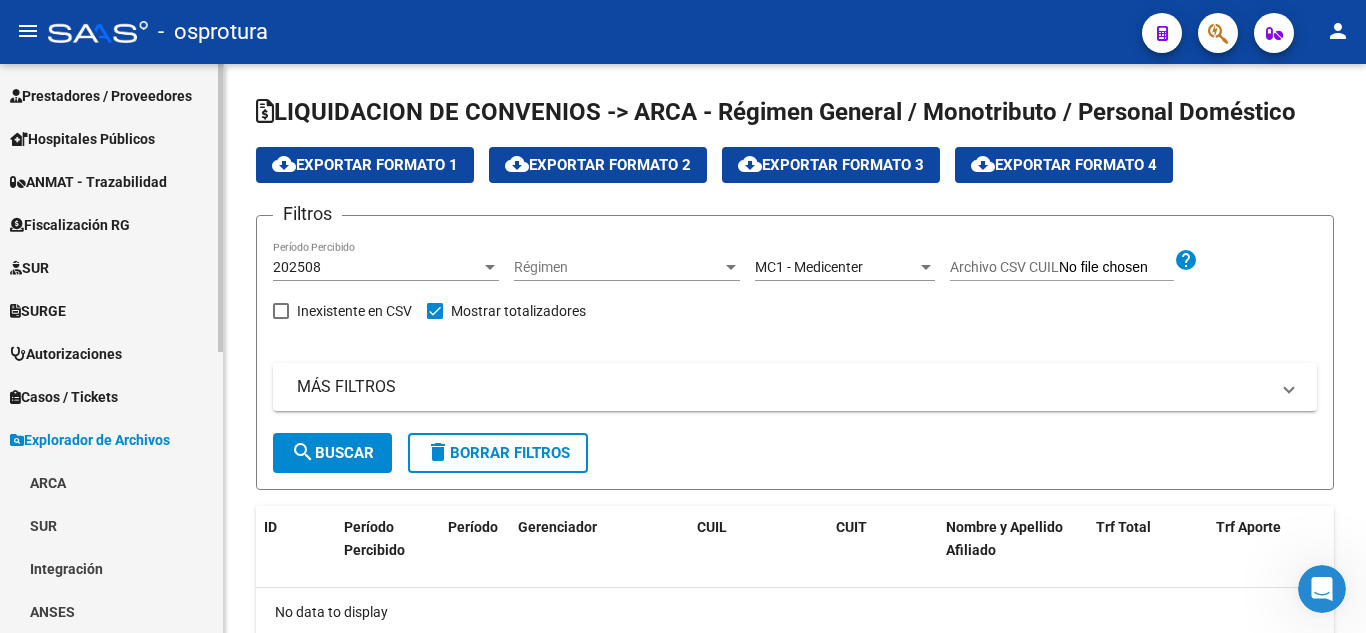 scroll, scrollTop: 399, scrollLeft: 0, axis: vertical 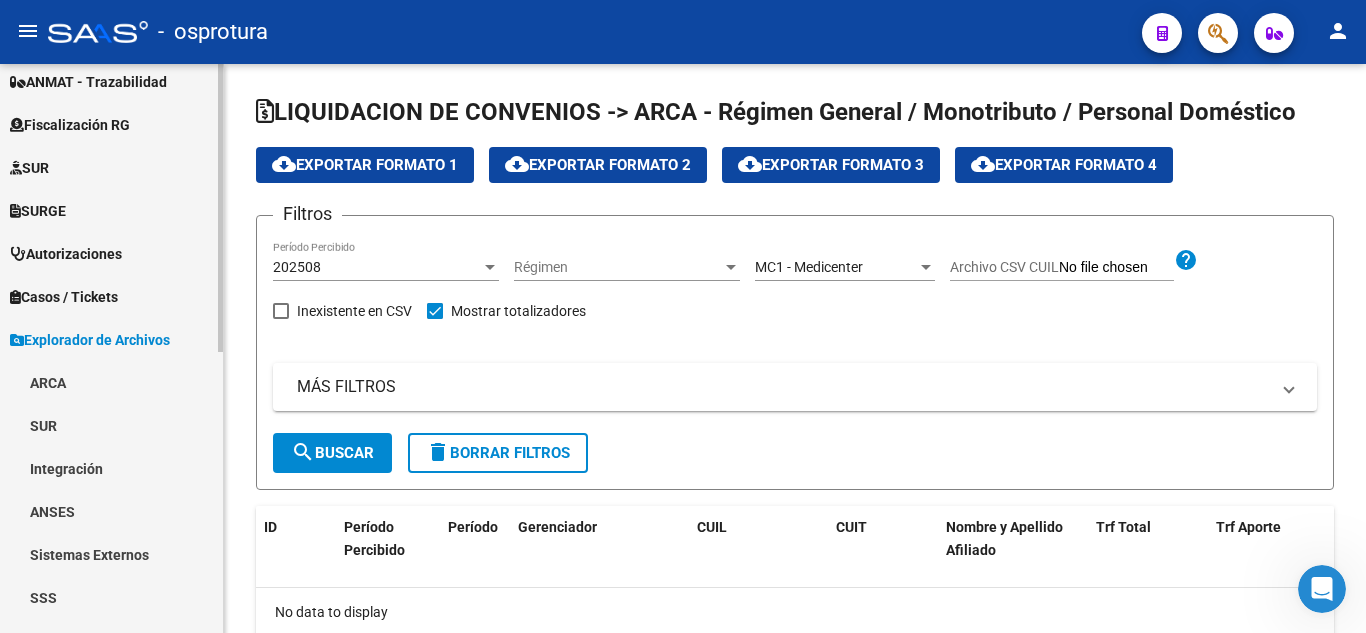 click on "SSS" at bounding box center (111, 597) 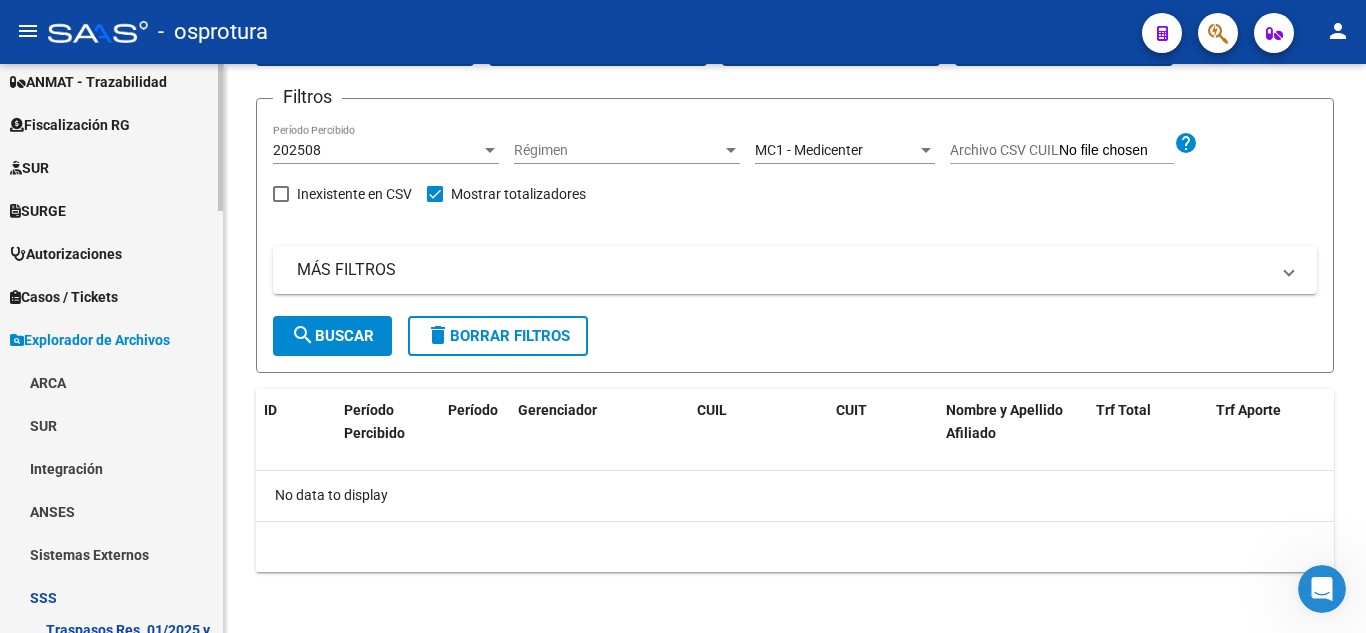 scroll, scrollTop: 121, scrollLeft: 0, axis: vertical 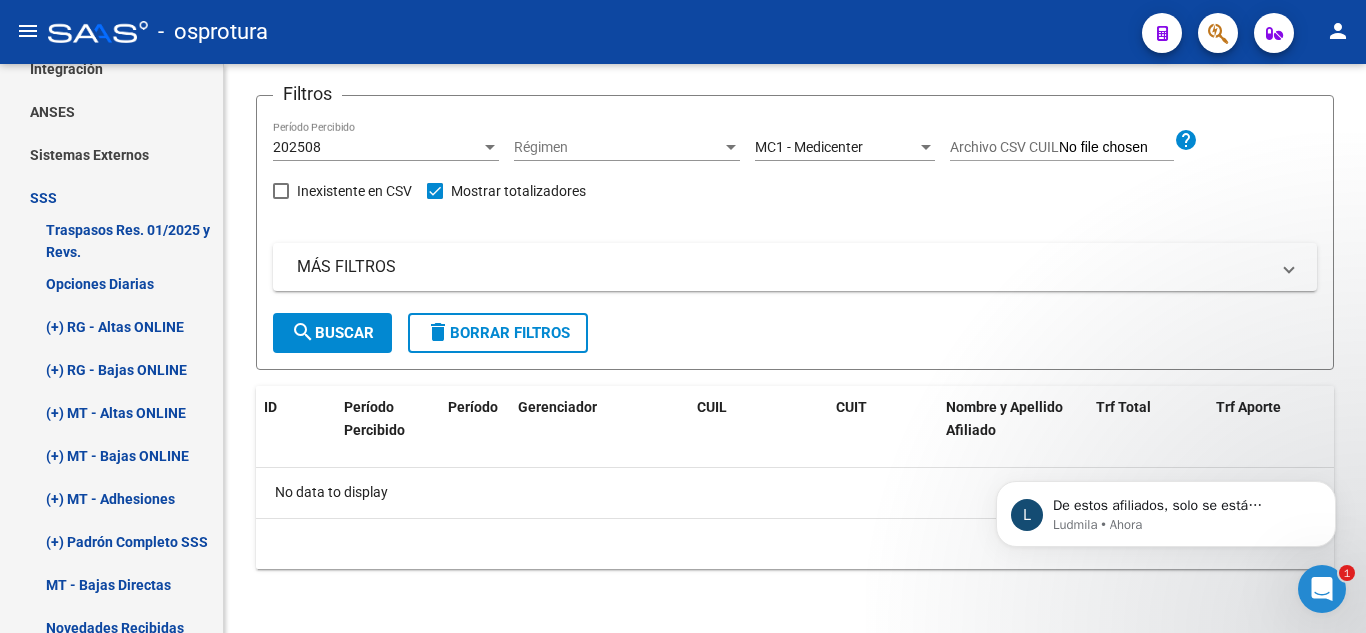 drag, startPoint x: 1307, startPoint y: 589, endPoint x: 2537, endPoint y: 1145, distance: 1349.8281 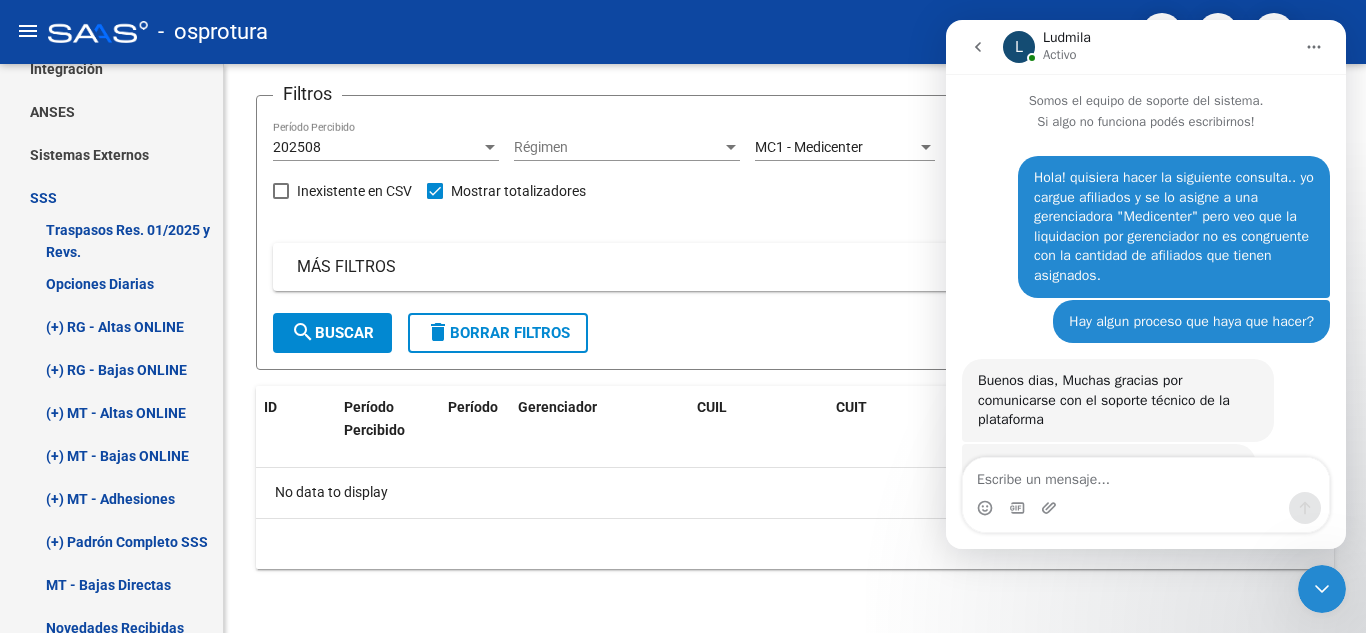 scroll, scrollTop: 155, scrollLeft: 0, axis: vertical 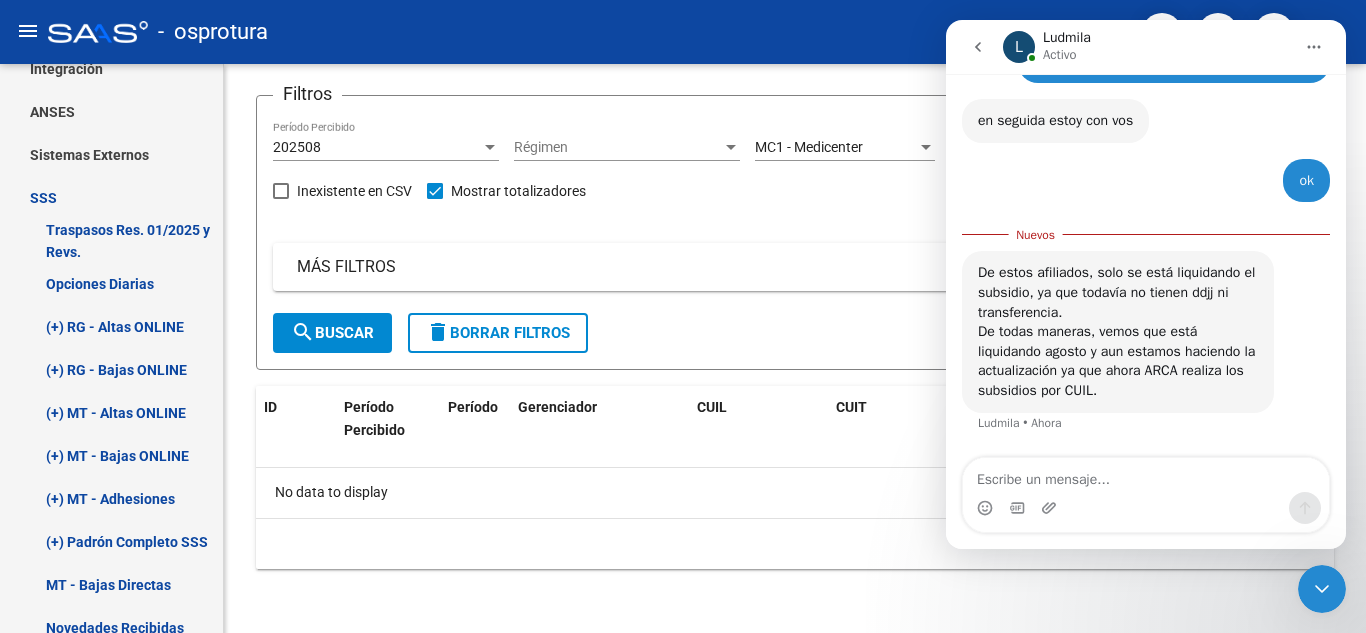 click at bounding box center [1146, 475] 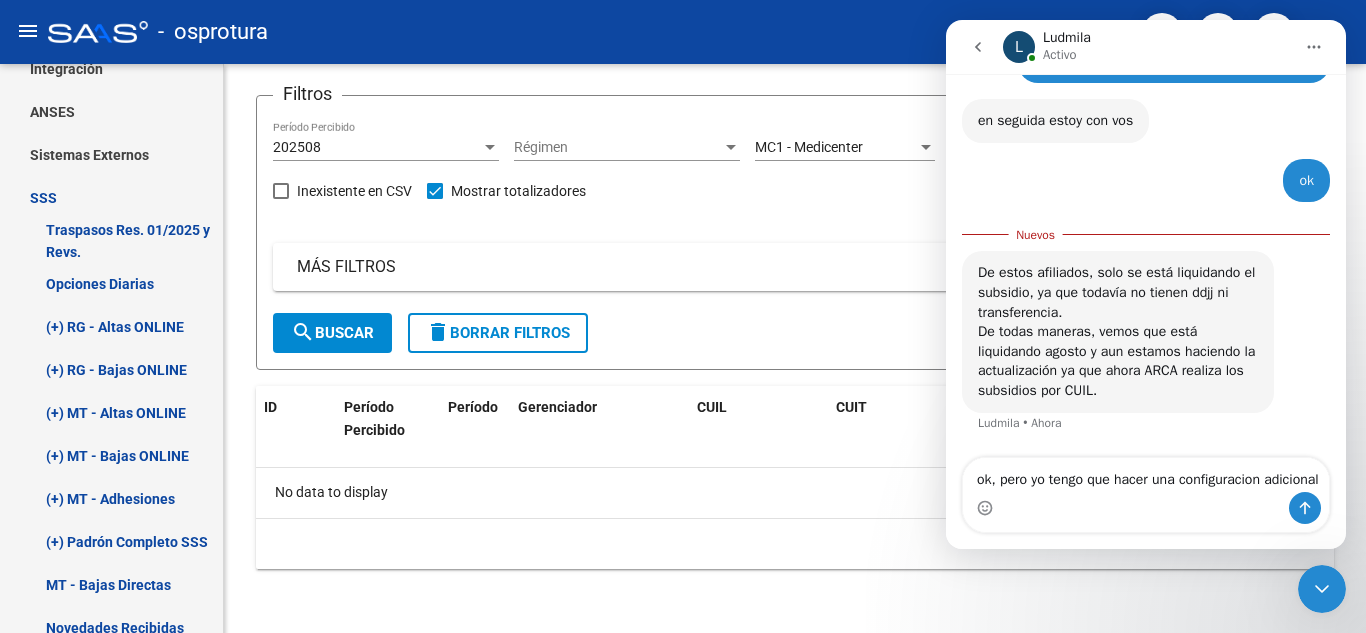 type on "ok, pero yo tengo que hacer una configuracion adicional?" 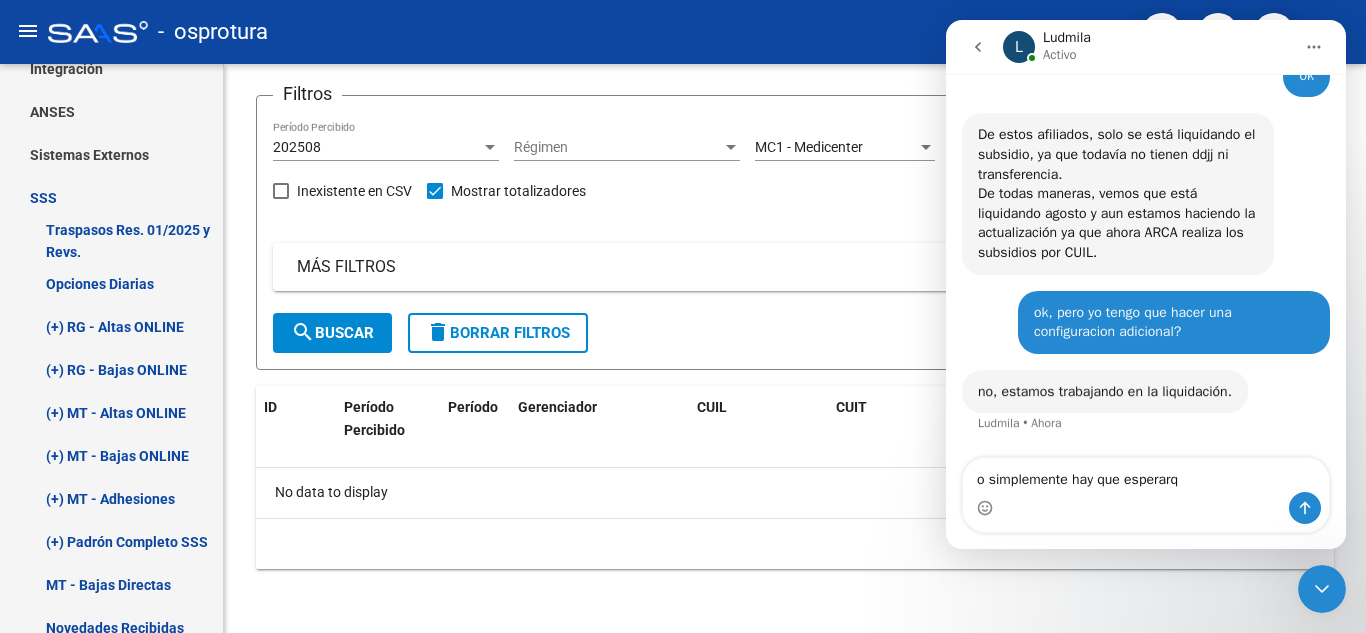 scroll, scrollTop: 807, scrollLeft: 0, axis: vertical 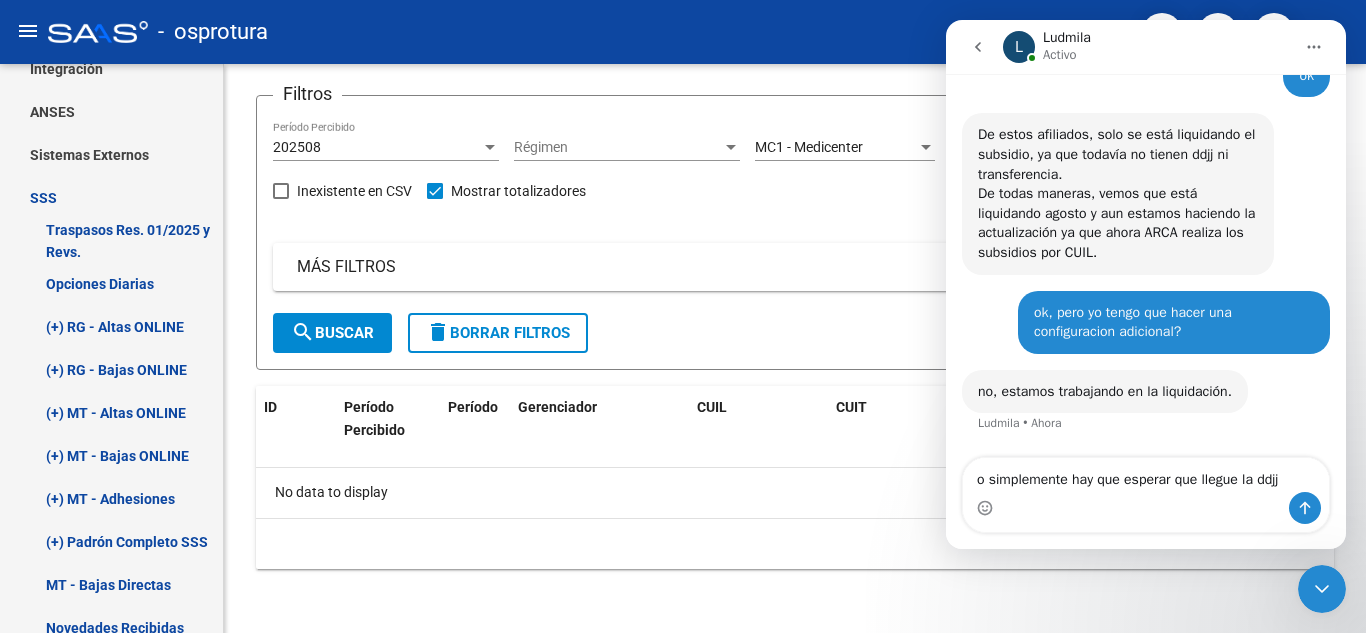 type on "o simplemente hay que esperar que llegue la ddjj?" 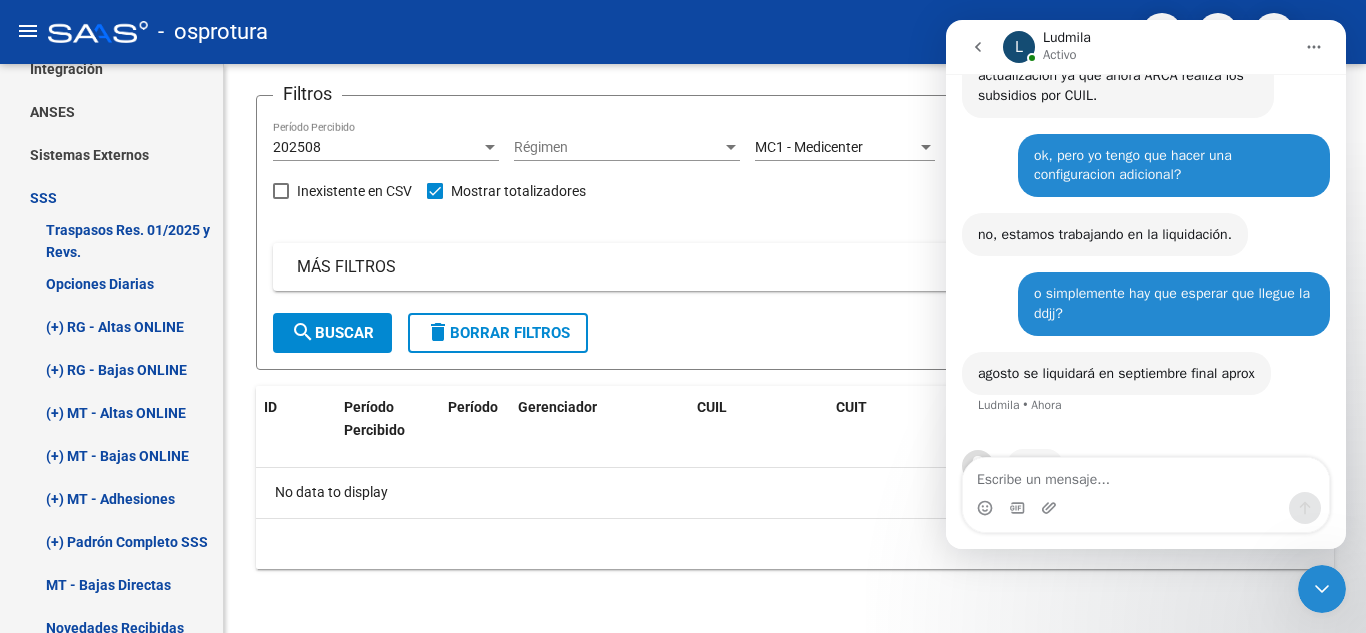 scroll, scrollTop: 1023, scrollLeft: 0, axis: vertical 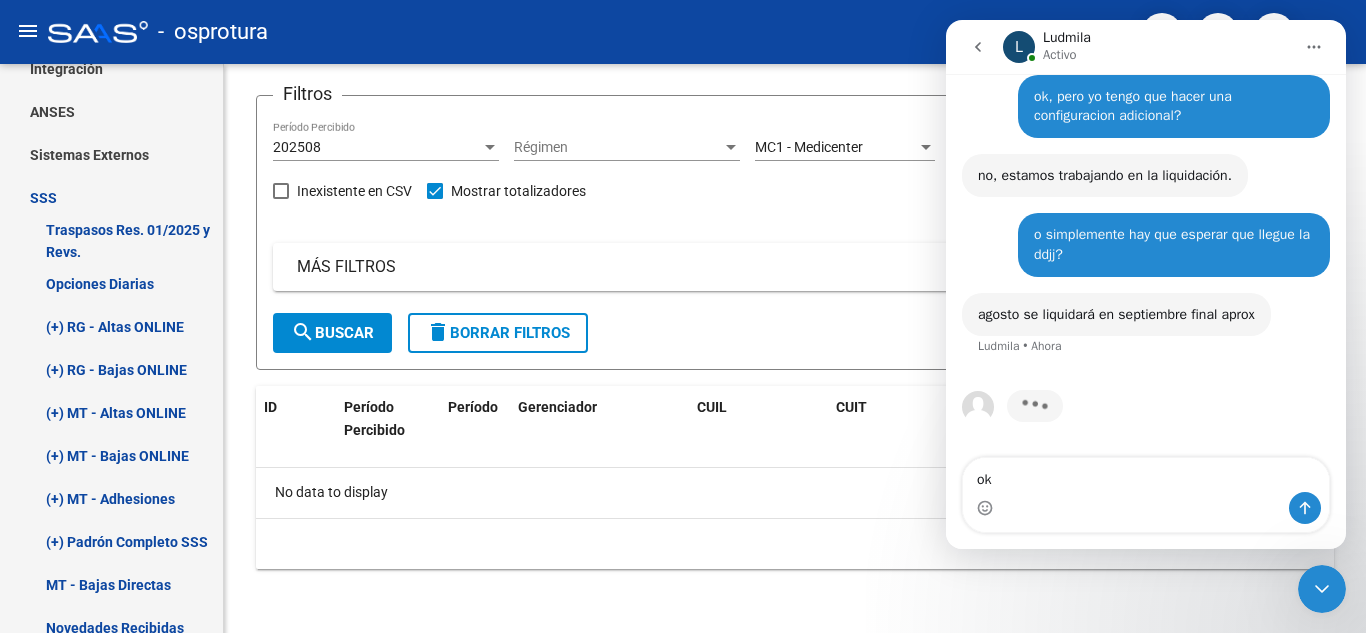 type on "o" 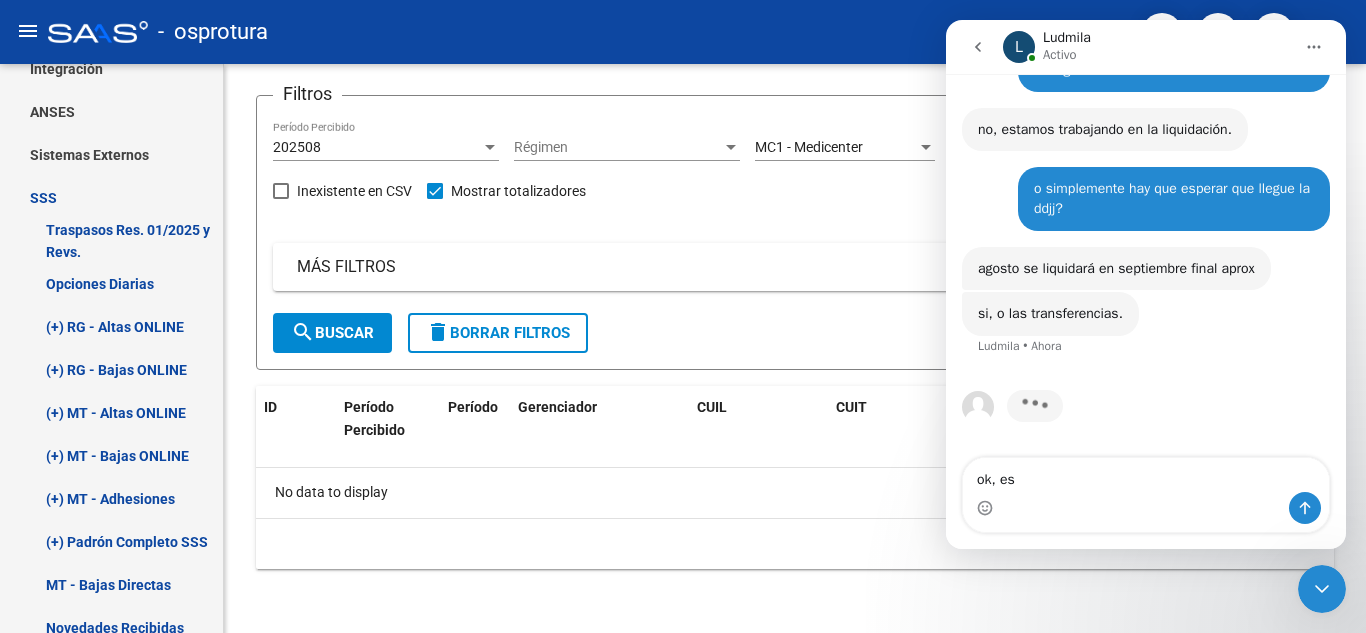 scroll, scrollTop: 992, scrollLeft: 0, axis: vertical 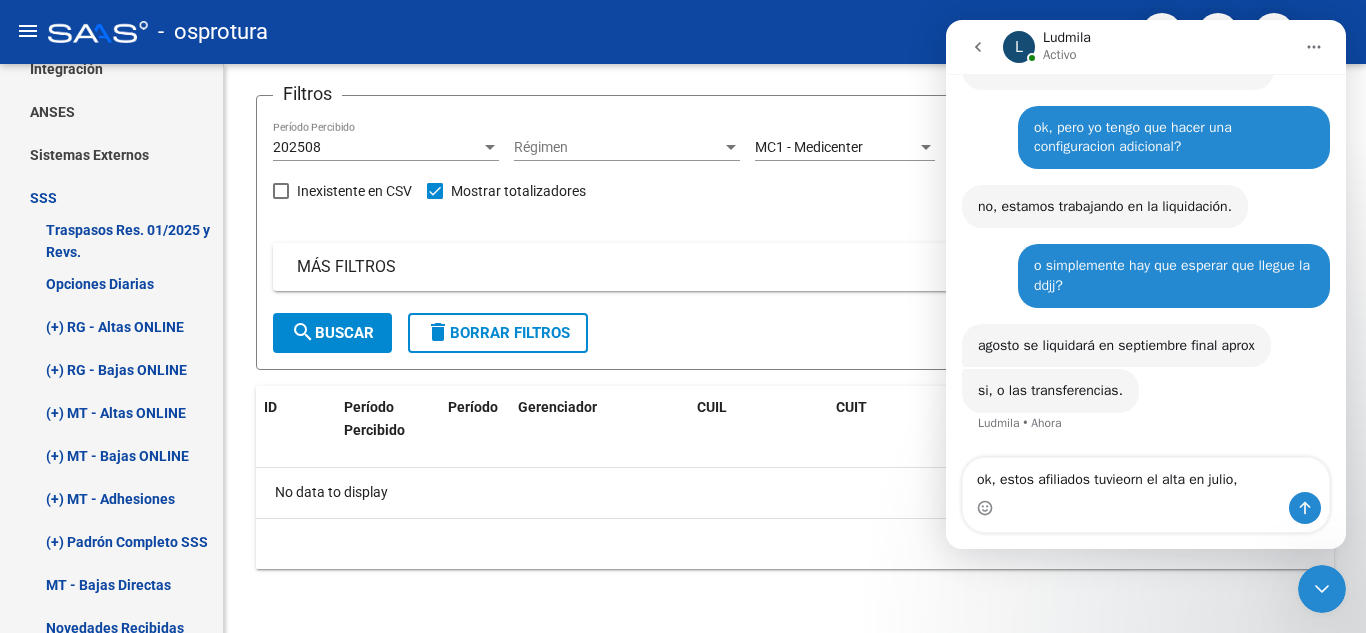 type on "ok, estos afiliados tuvieorn el alta en julio," 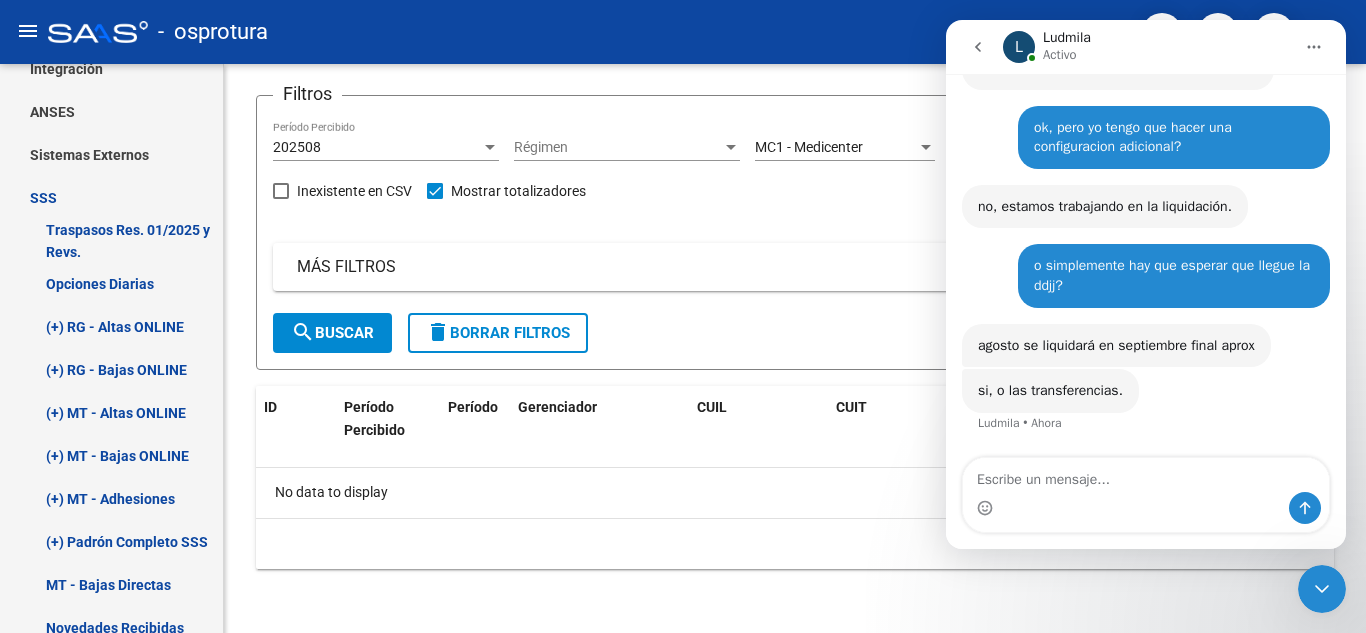 scroll, scrollTop: 1051, scrollLeft: 0, axis: vertical 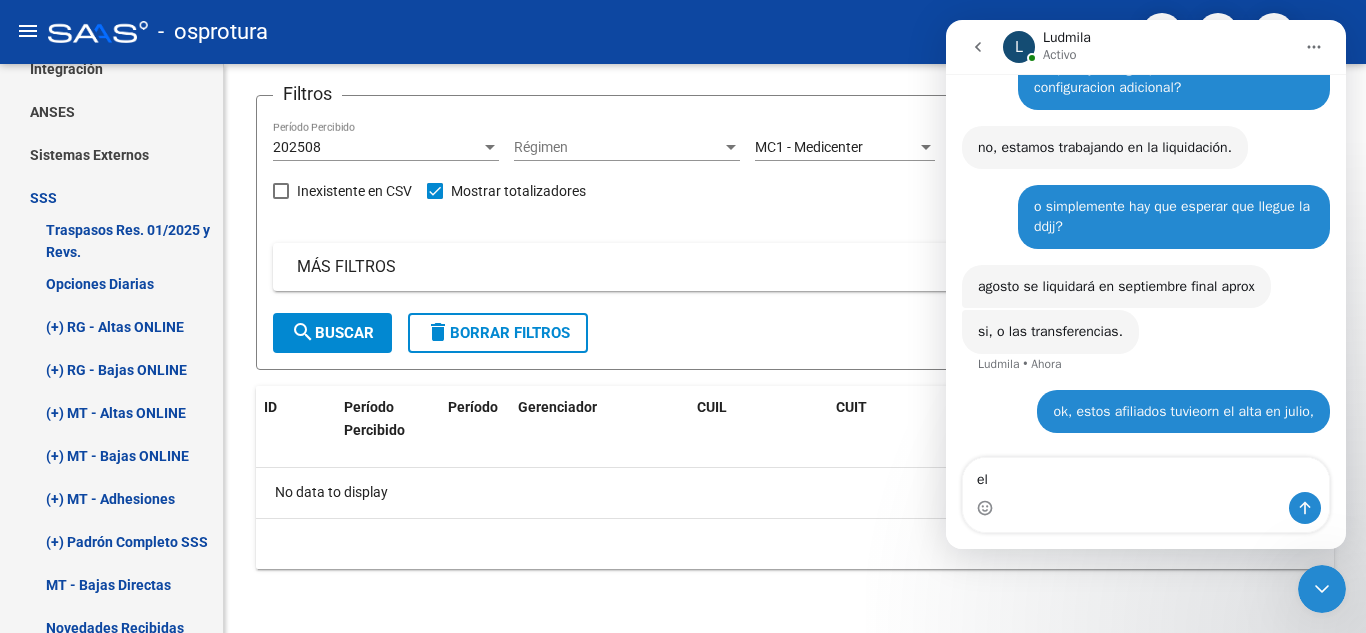 type on "e" 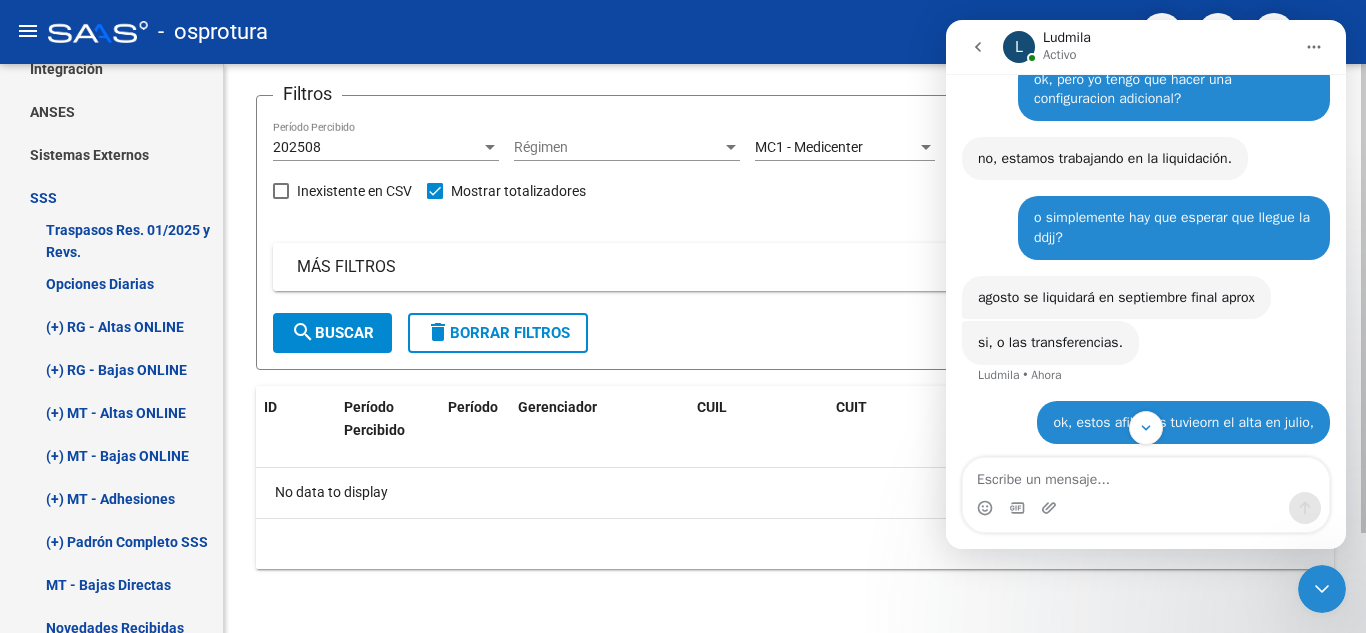 scroll, scrollTop: 1051, scrollLeft: 0, axis: vertical 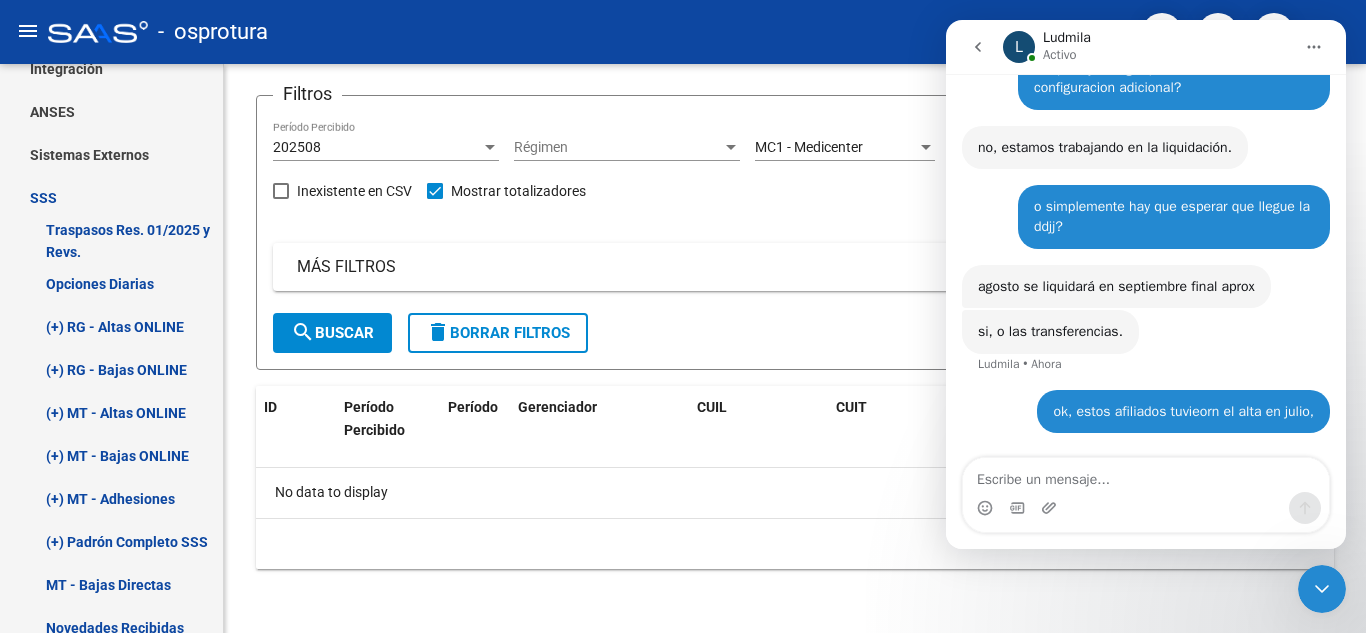 click at bounding box center (1146, 475) 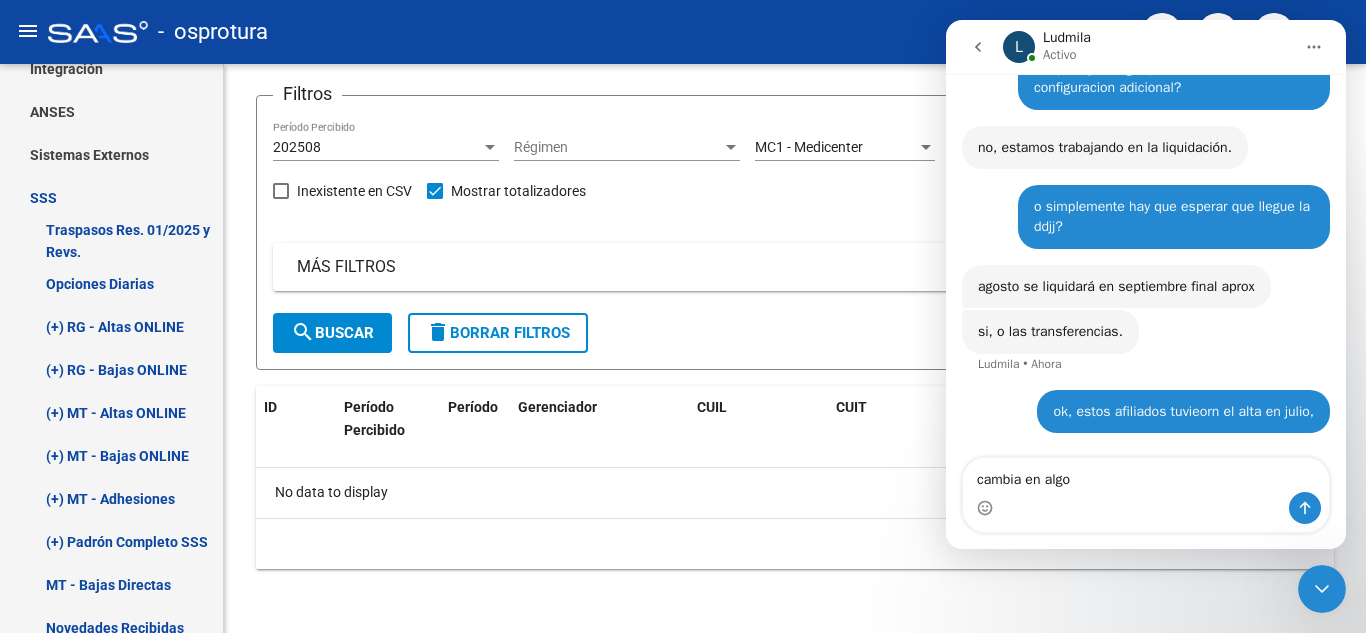 type on "cambia en algo?" 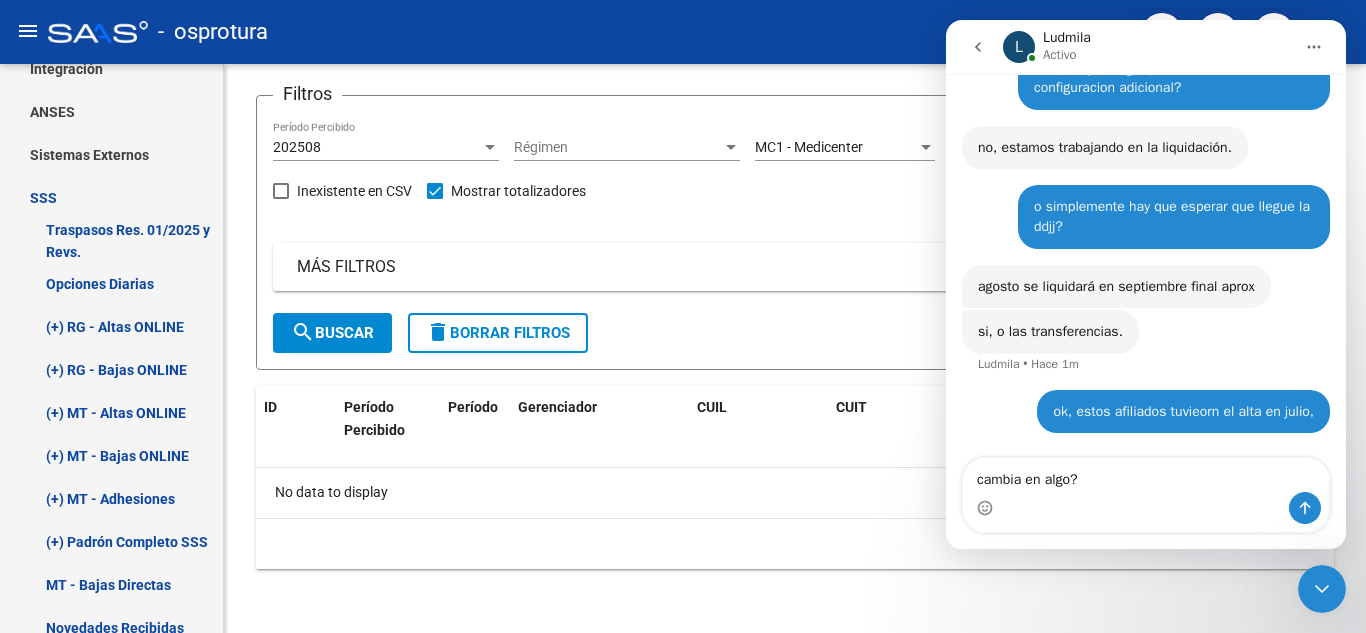 type 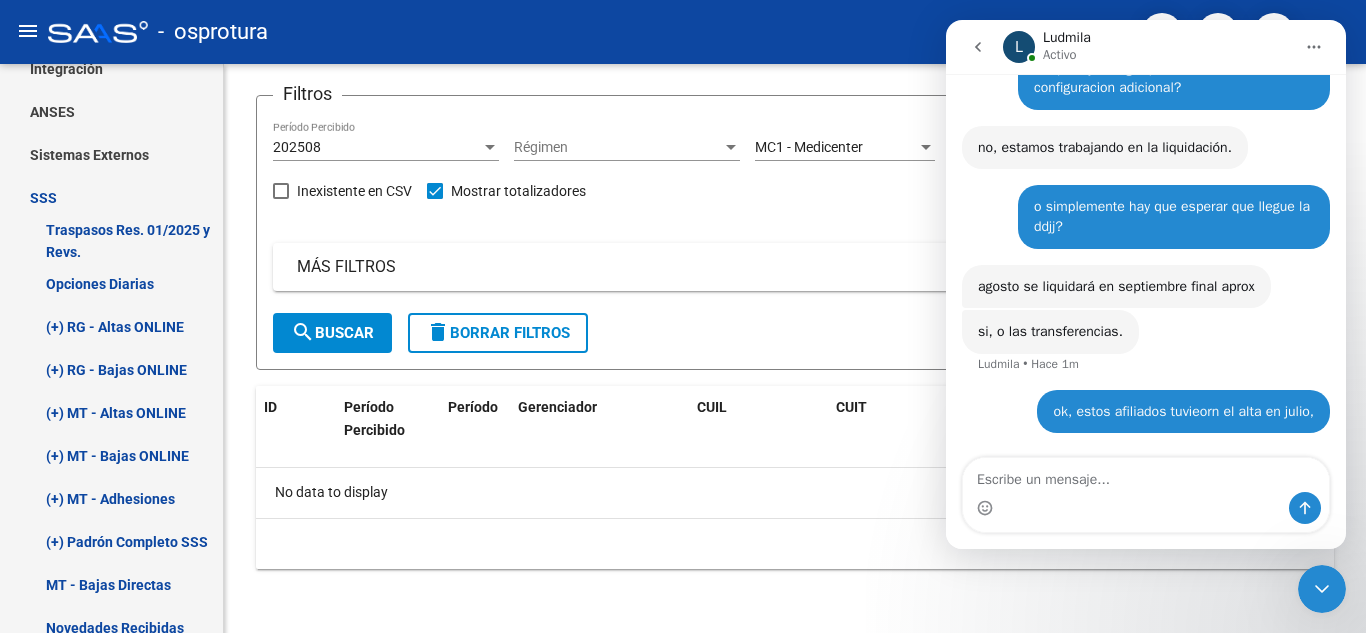 scroll, scrollTop: 1097, scrollLeft: 0, axis: vertical 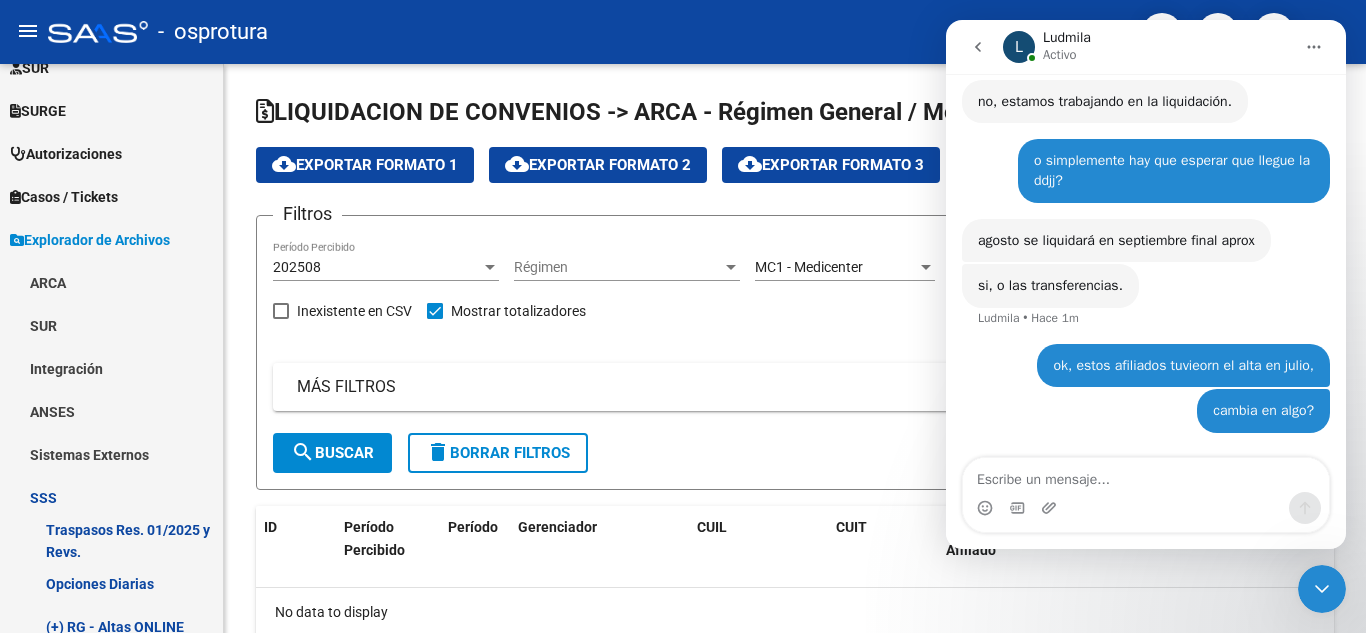 drag, startPoint x: 66, startPoint y: 31, endPoint x: 115, endPoint y: 118, distance: 99.849884 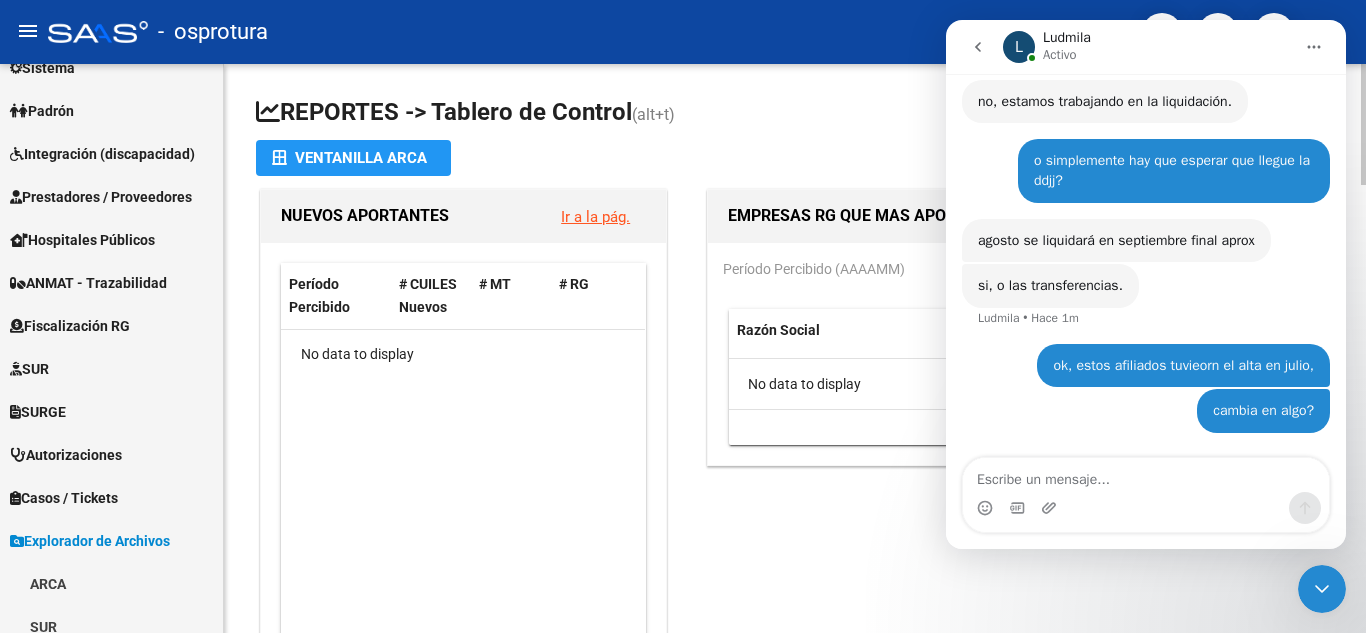 scroll, scrollTop: 800, scrollLeft: 0, axis: vertical 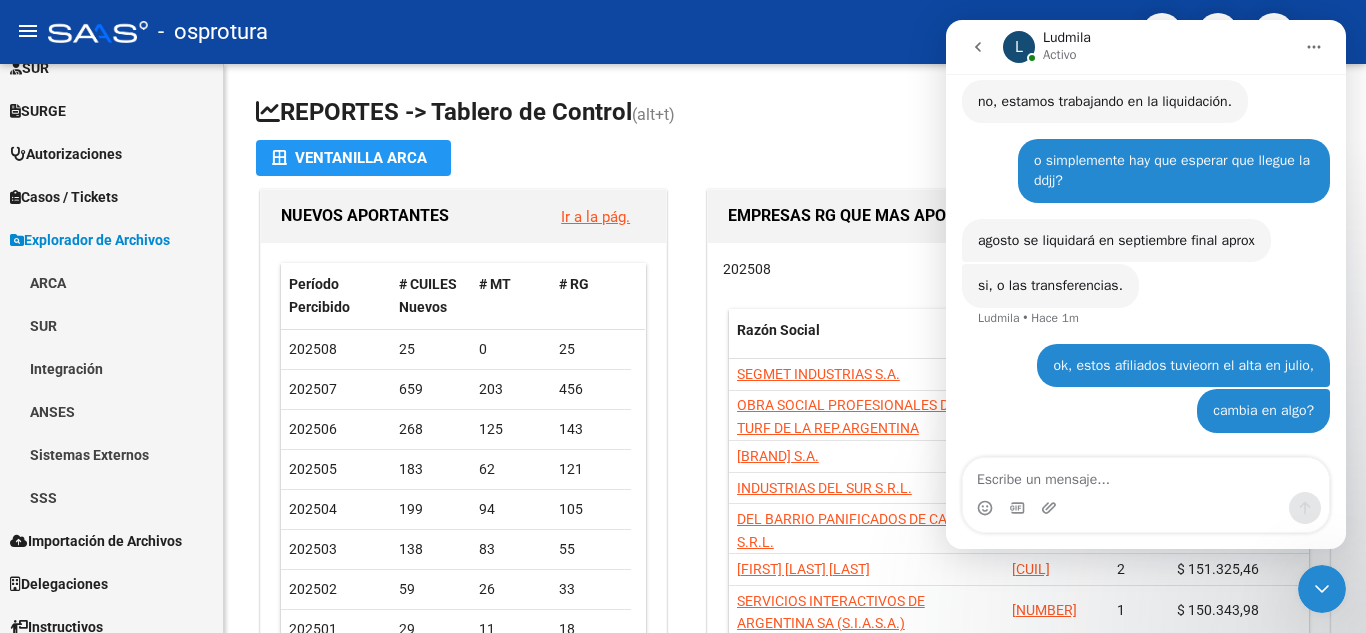 click 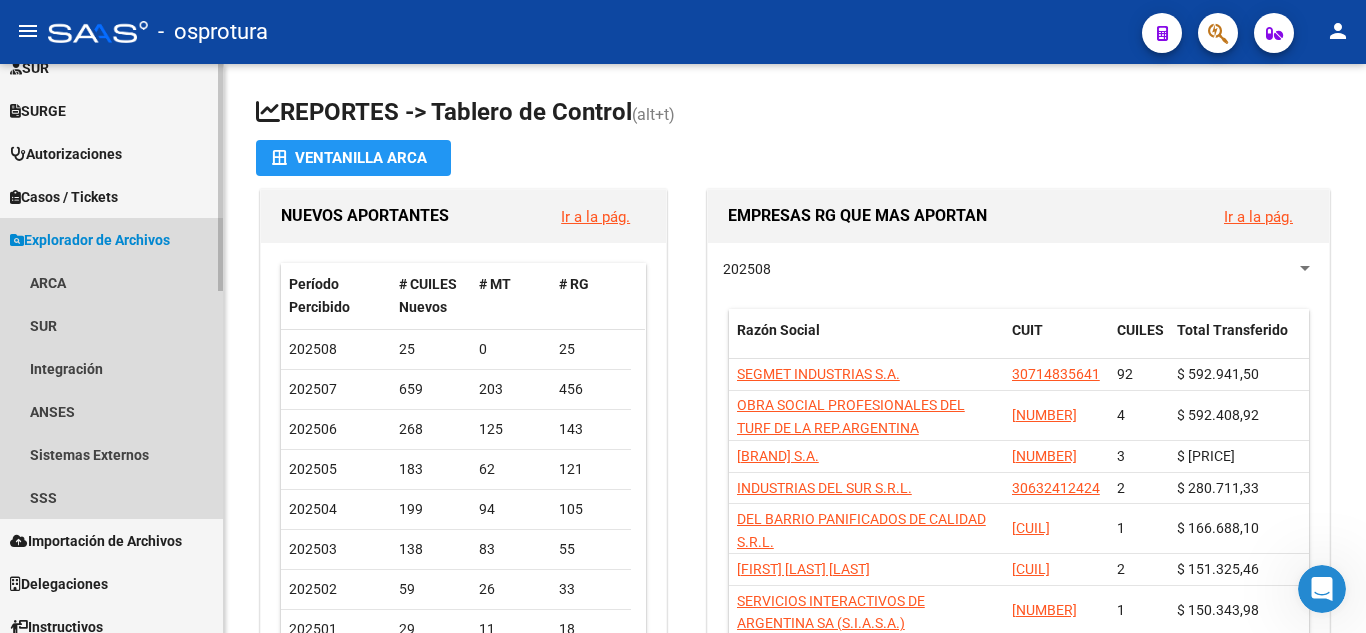 click on "Explorador de Archivos" at bounding box center (90, 240) 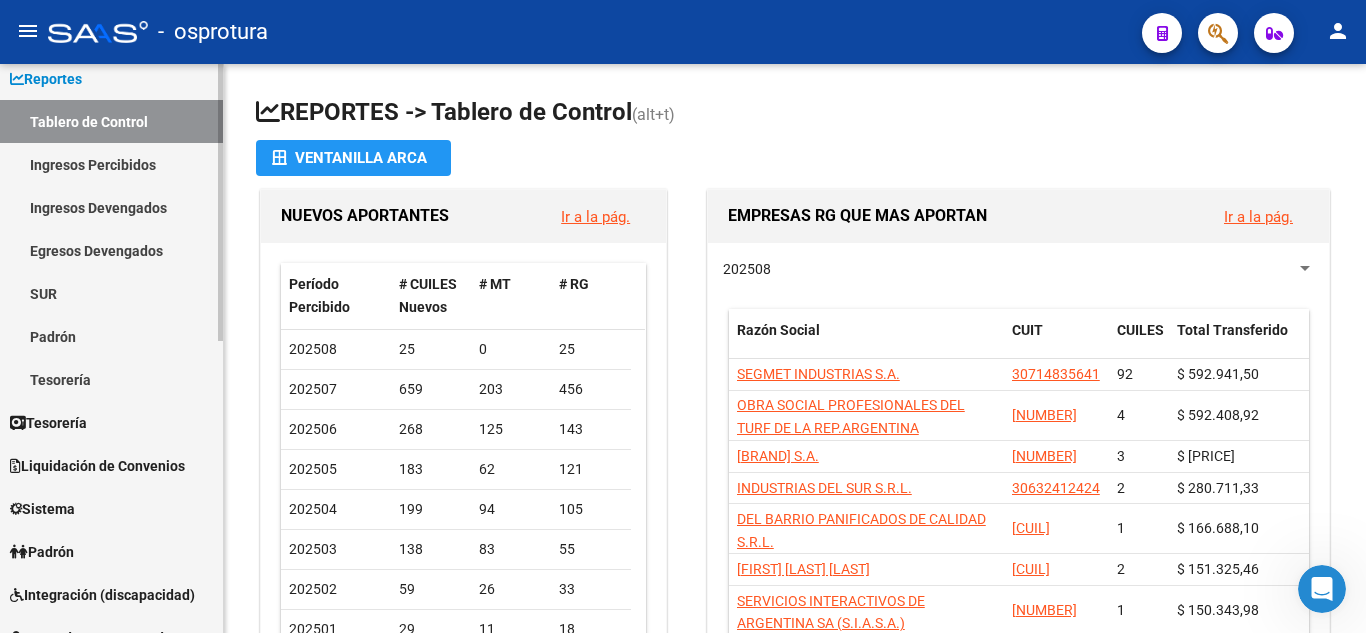 scroll, scrollTop: 0, scrollLeft: 0, axis: both 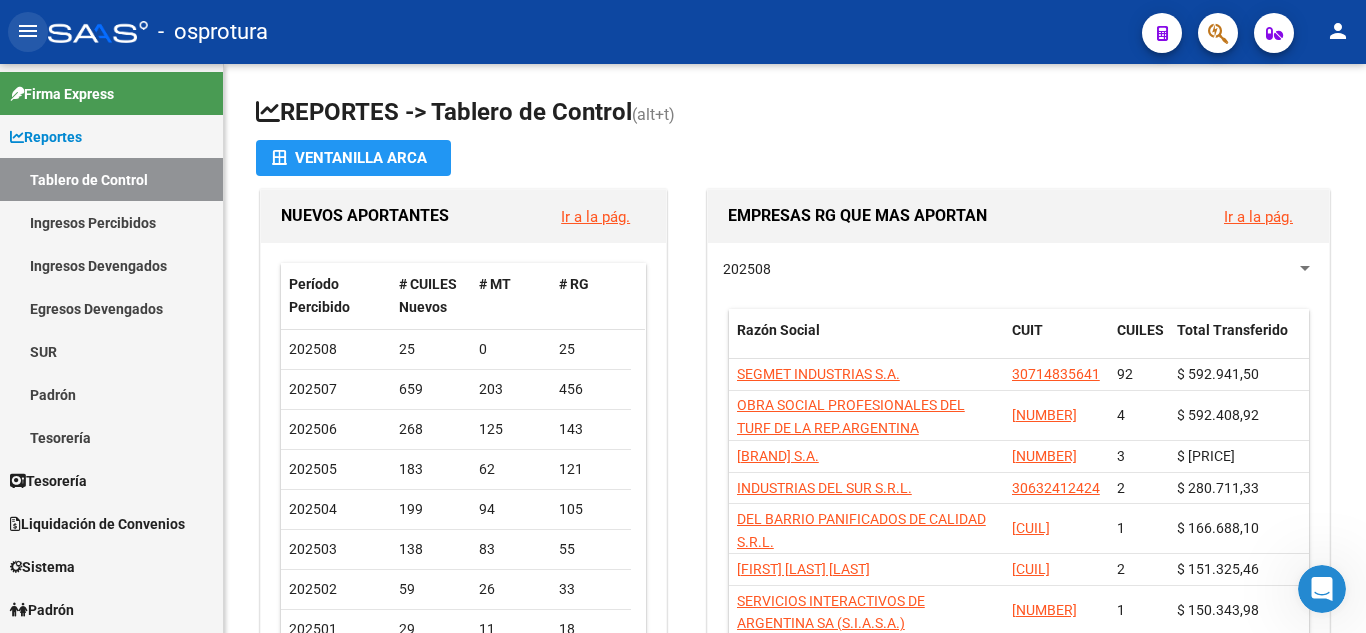 drag, startPoint x: 29, startPoint y: 22, endPoint x: 45, endPoint y: 39, distance: 23.345236 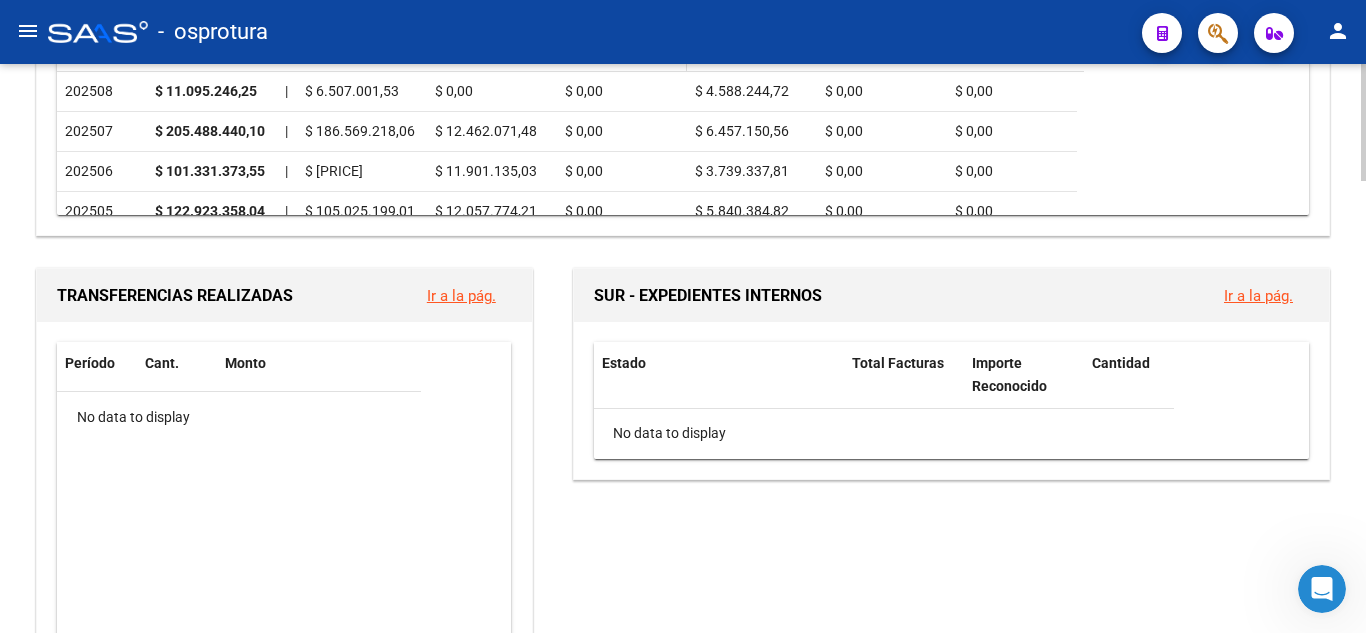 scroll, scrollTop: 900, scrollLeft: 0, axis: vertical 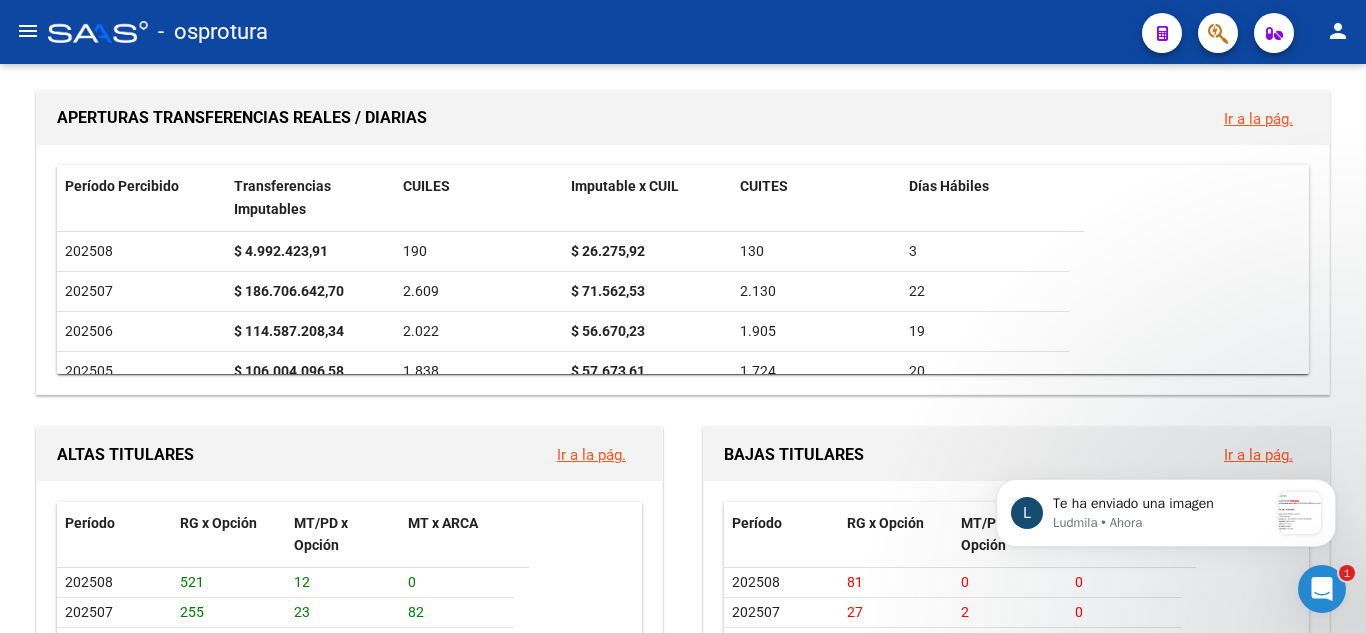 click 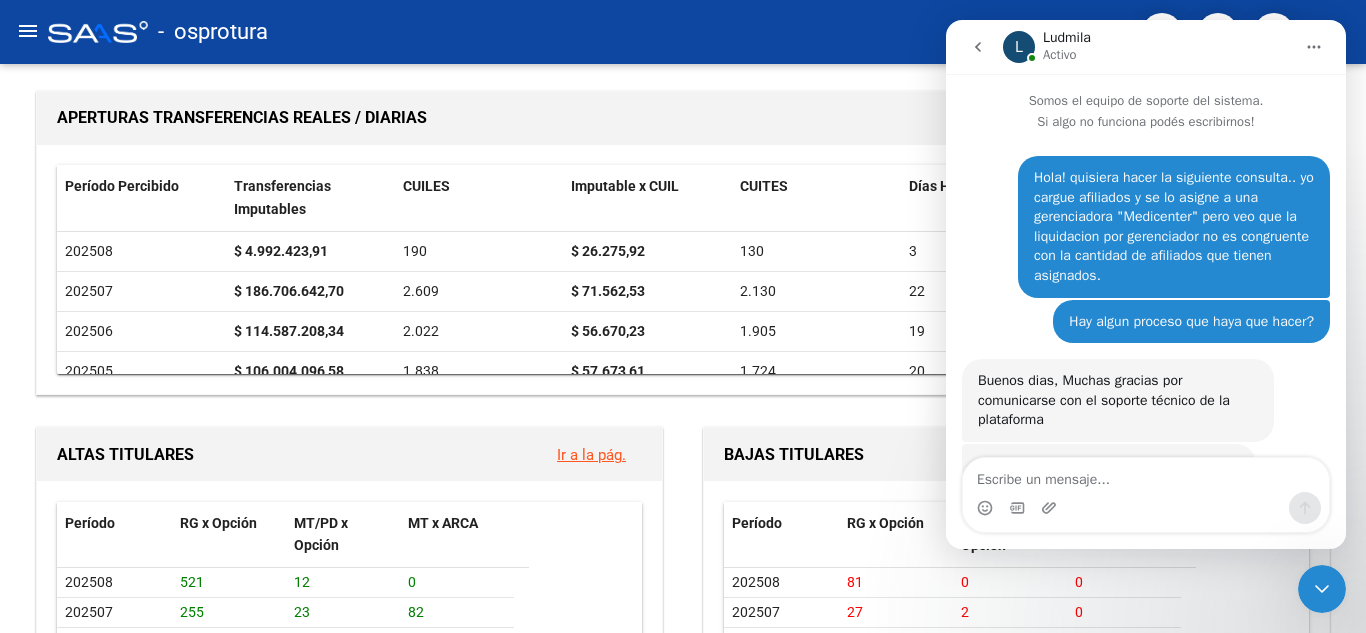 scroll, scrollTop: 667, scrollLeft: 0, axis: vertical 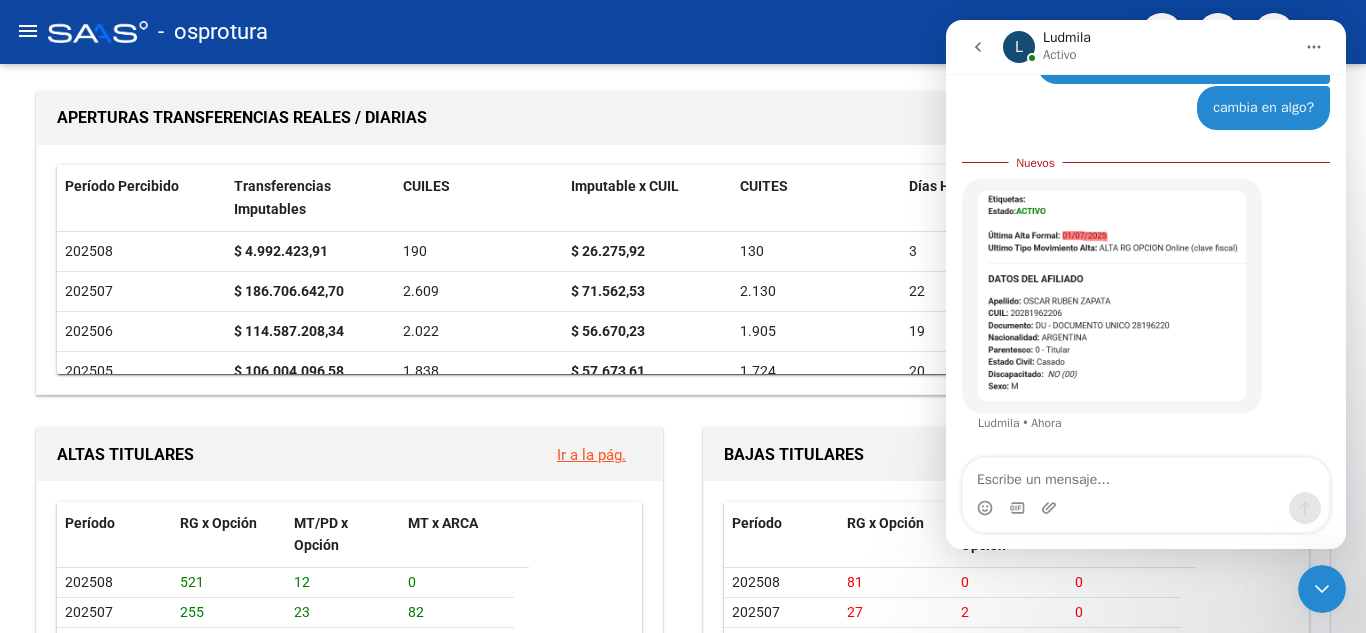 click at bounding box center [1112, 296] 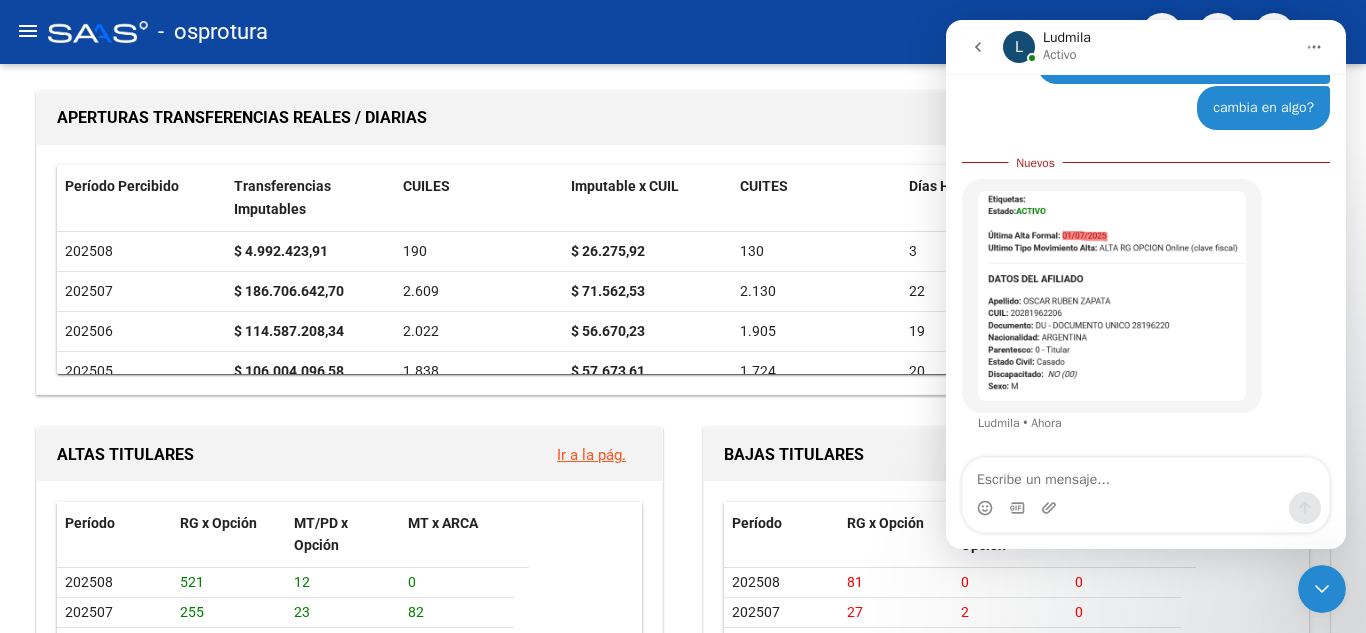 scroll, scrollTop: 1413, scrollLeft: 0, axis: vertical 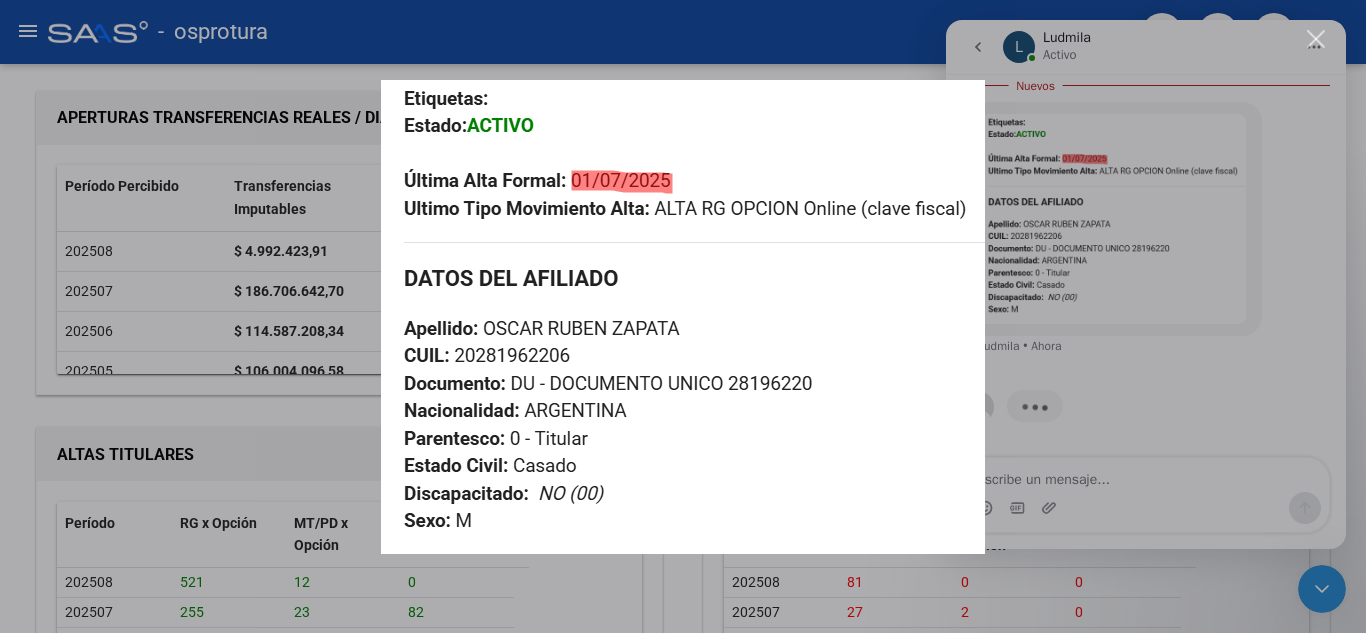 click at bounding box center (683, 316) 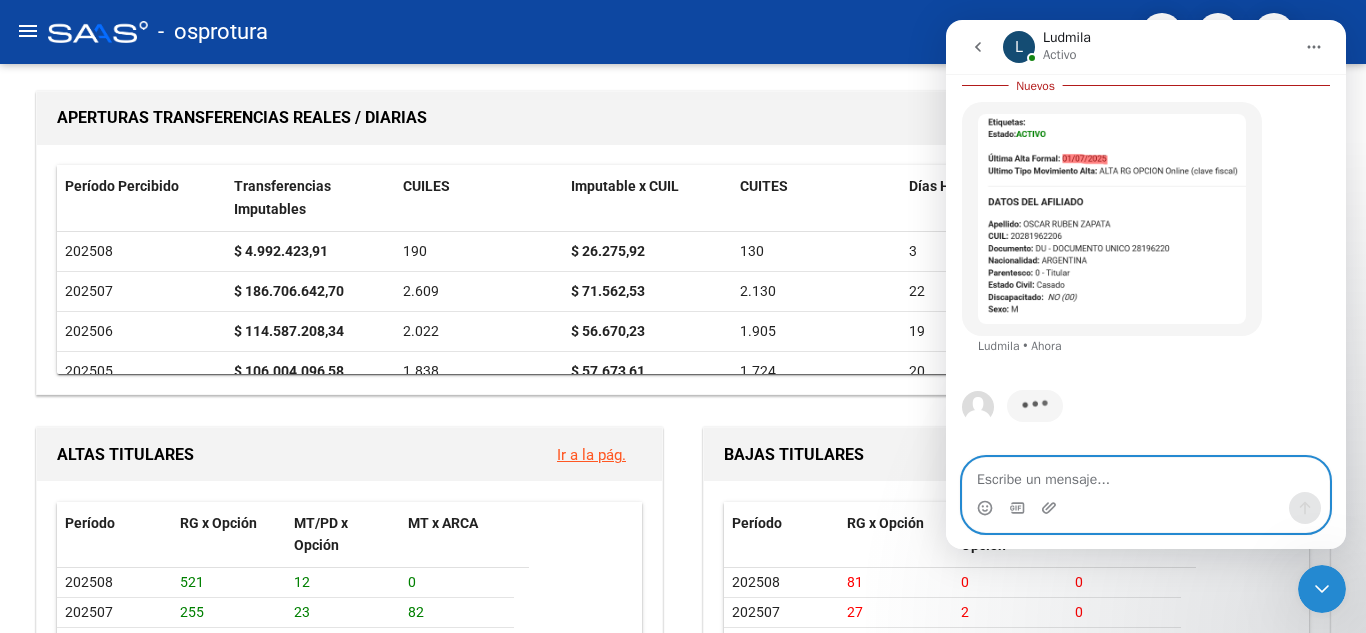 click at bounding box center [1146, 475] 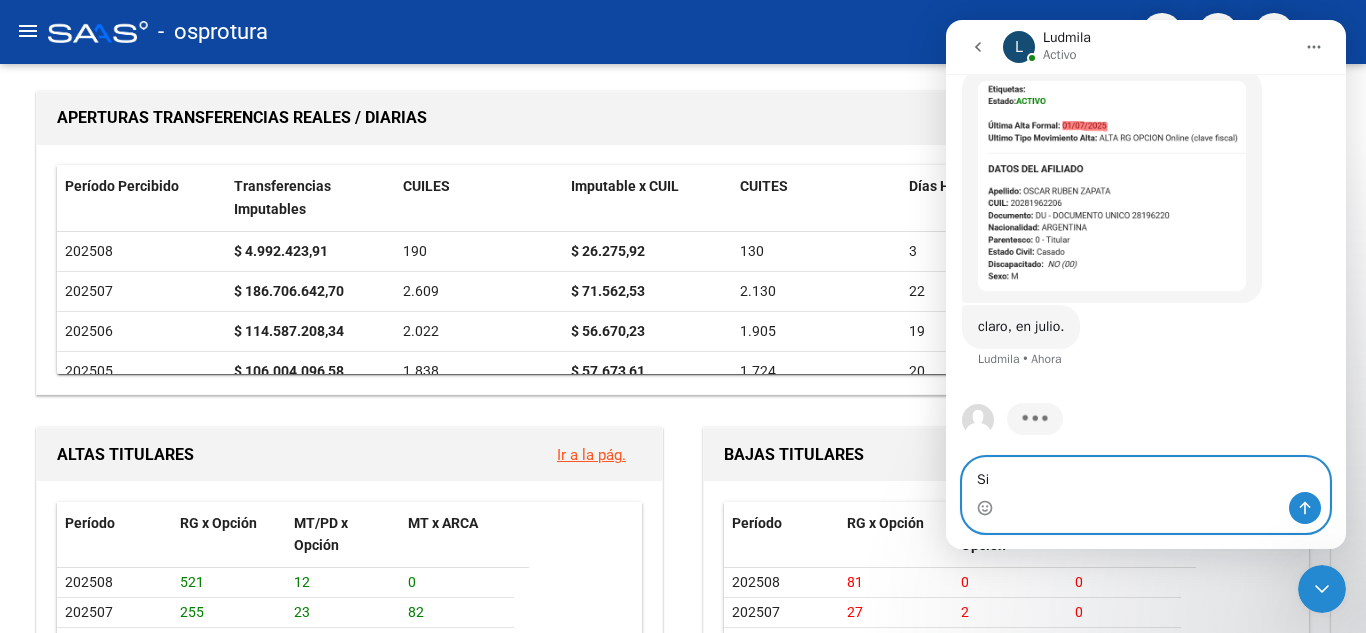 type on "S" 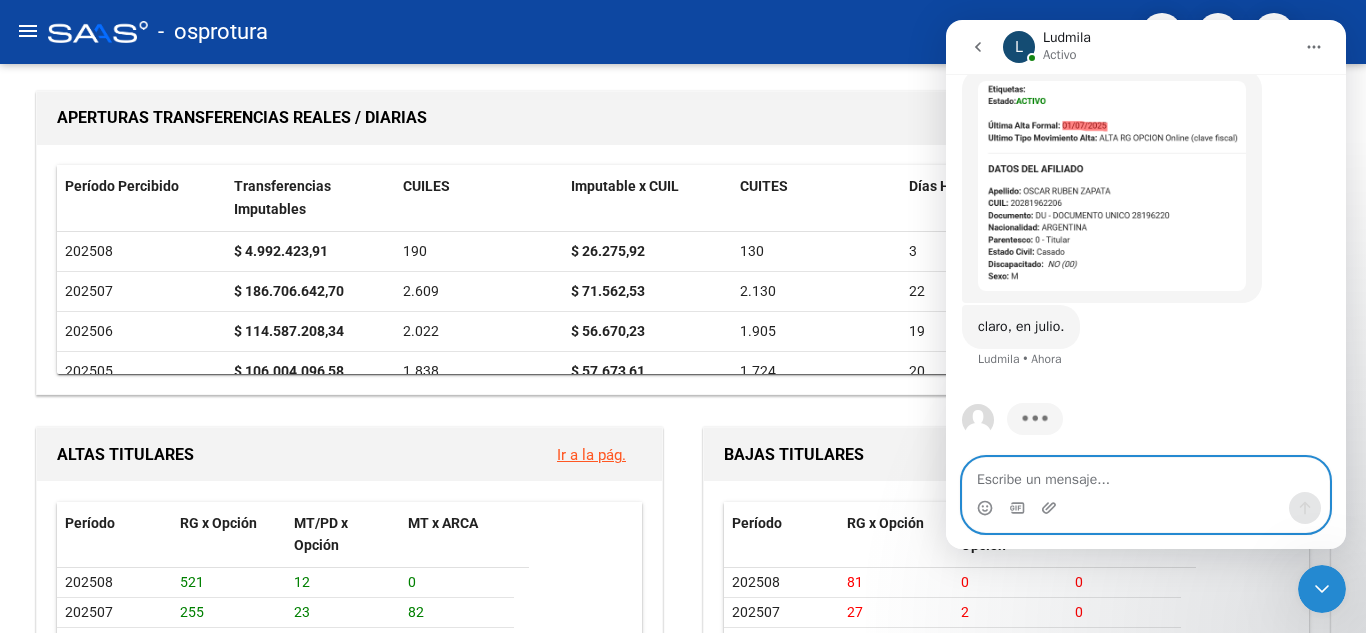 scroll, scrollTop: 1393, scrollLeft: 0, axis: vertical 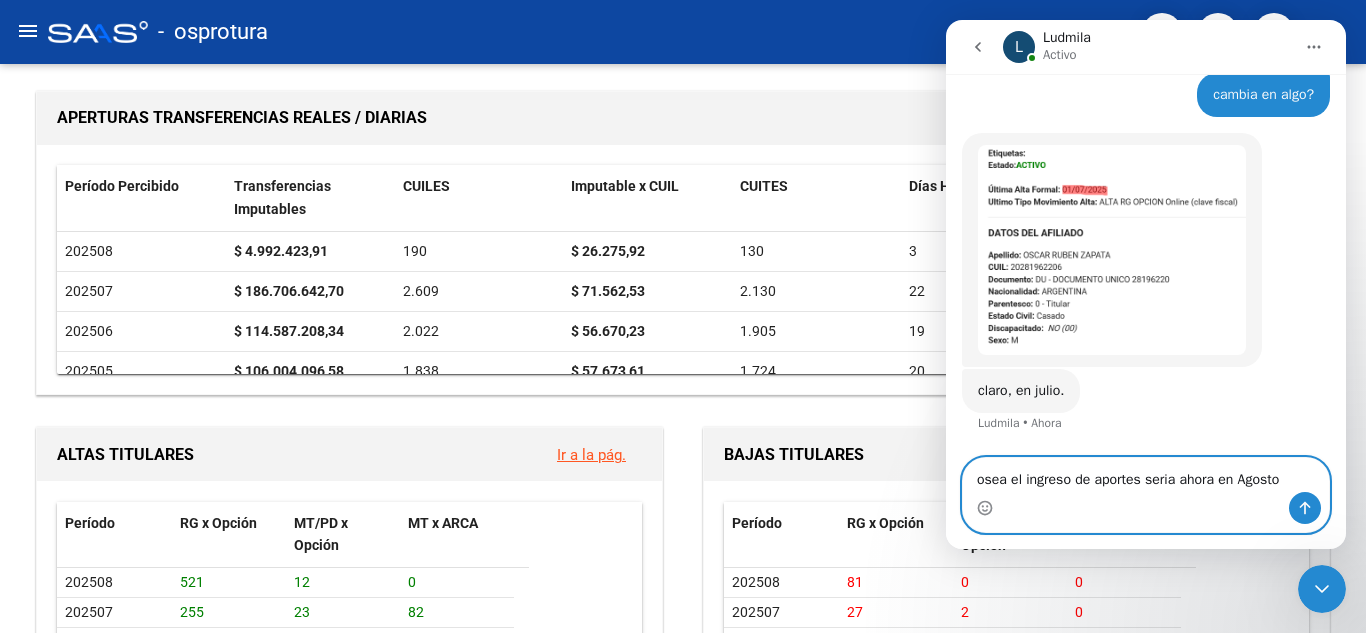 type on "osea el ingreso de aportes seria ahora en Agosto." 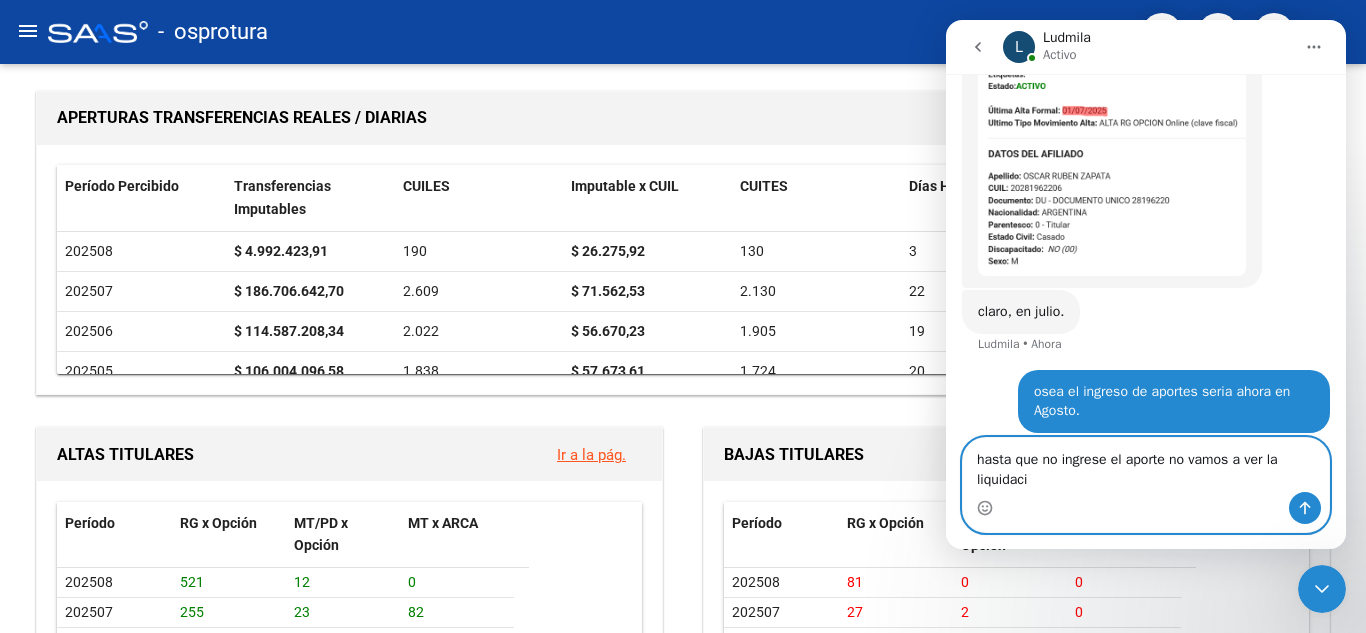 scroll, scrollTop: 1492, scrollLeft: 0, axis: vertical 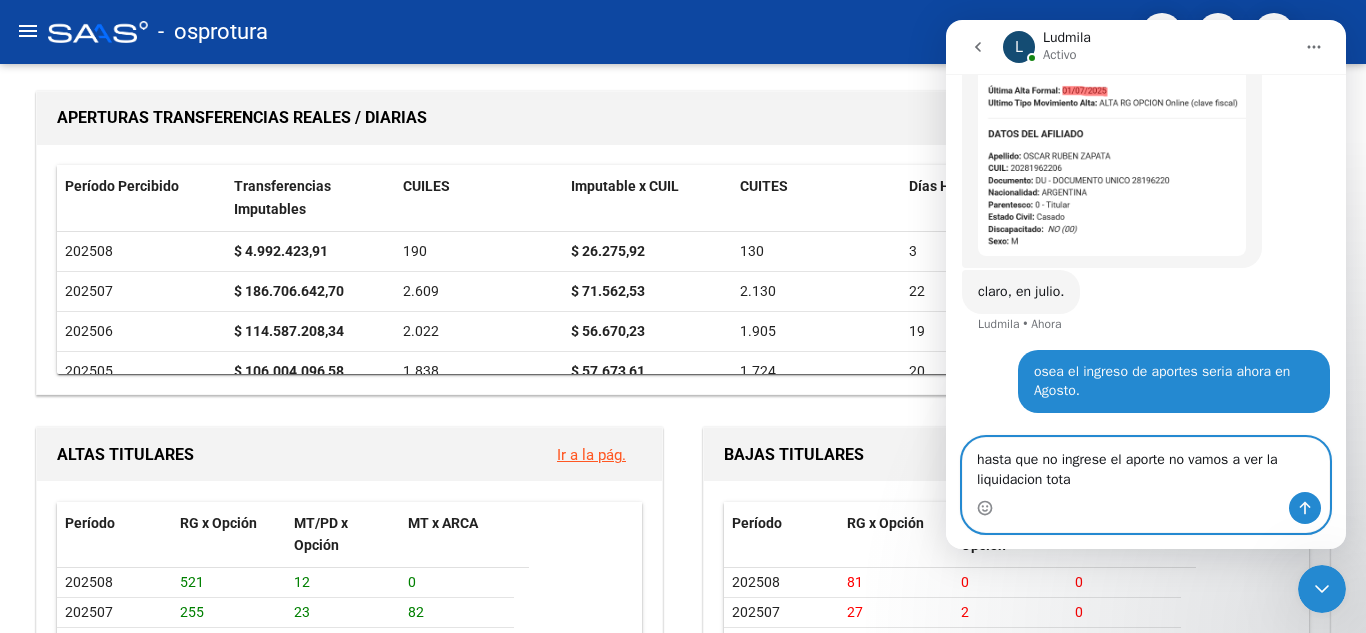 type on "hasta que no ingrese el aporte no vamos a ver la liquidacion total" 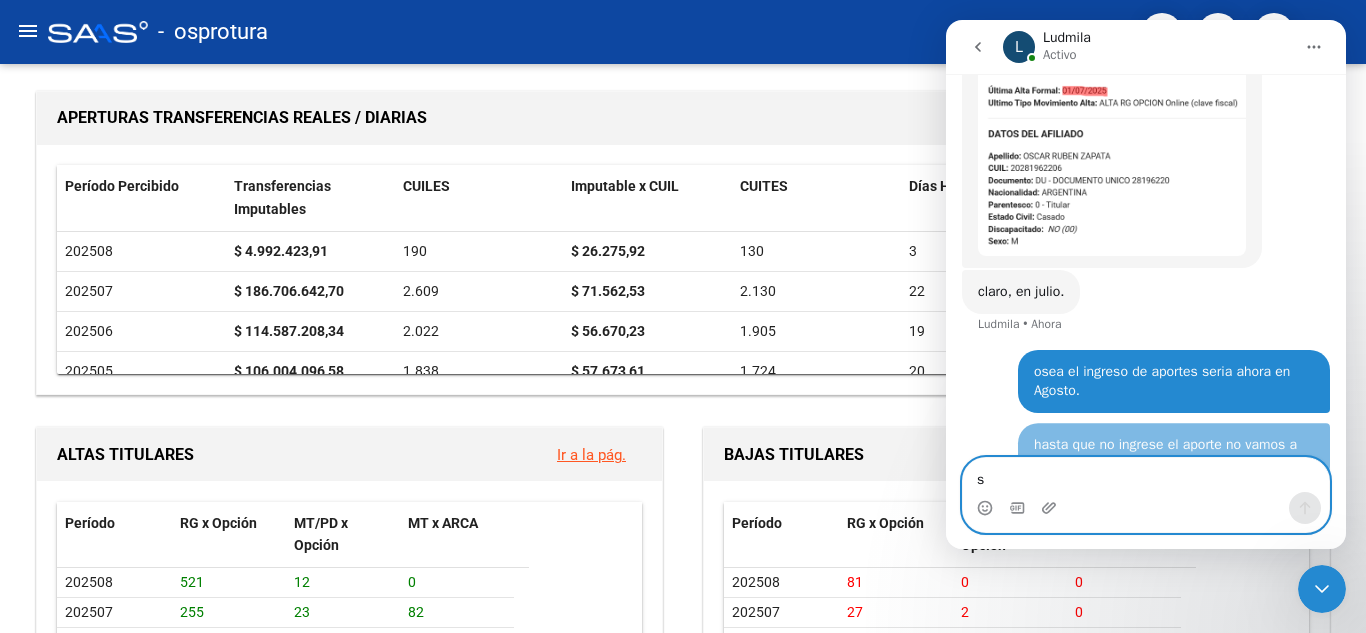 scroll, scrollTop: 1537, scrollLeft: 0, axis: vertical 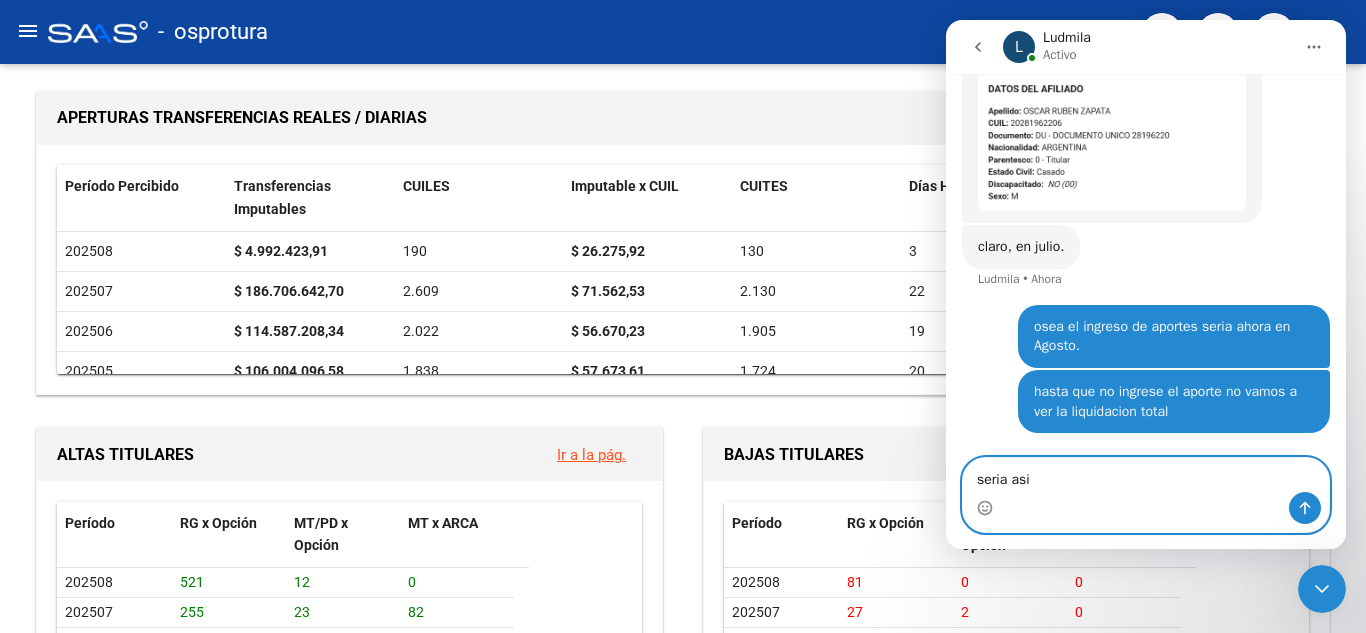 type on "seria asi?" 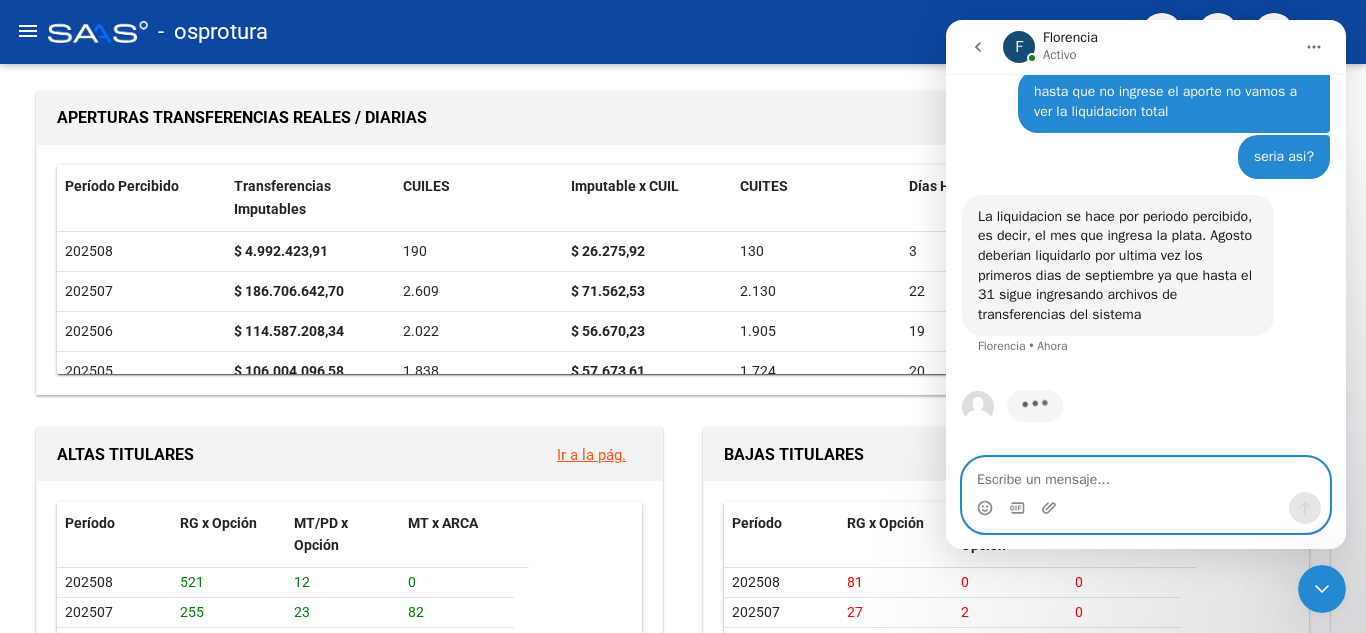 scroll, scrollTop: 1740, scrollLeft: 0, axis: vertical 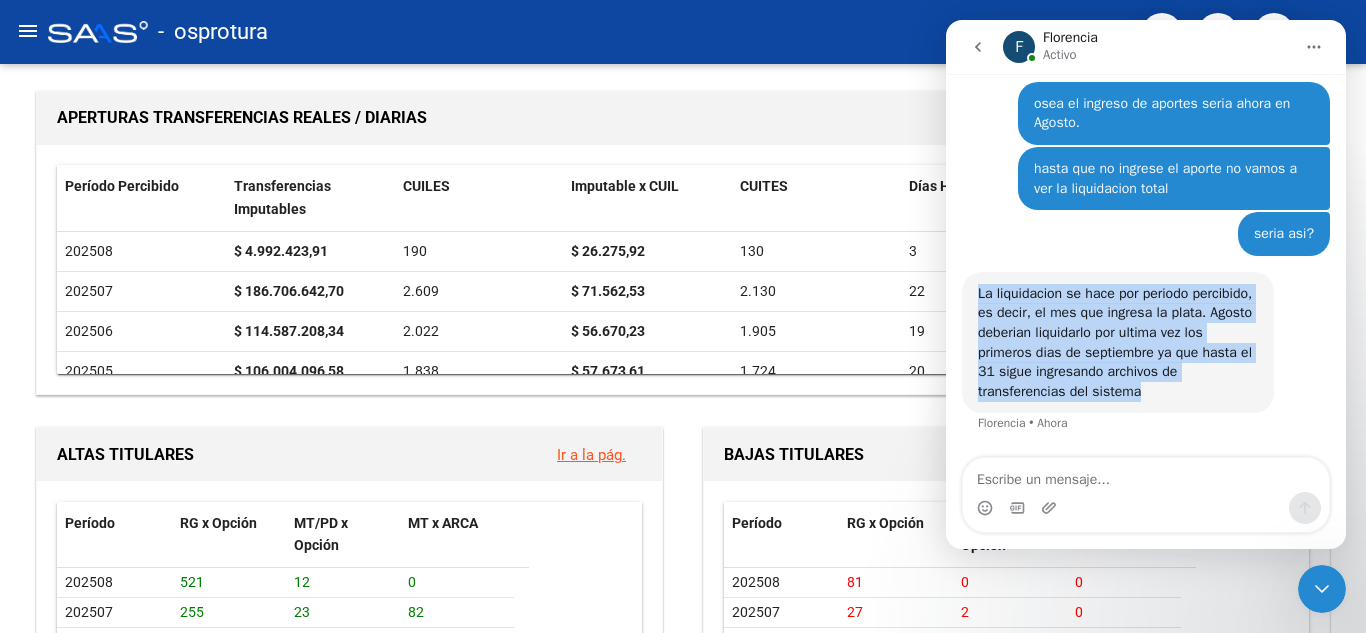 drag, startPoint x: 980, startPoint y: 297, endPoint x: 1142, endPoint y: 408, distance: 196.37973 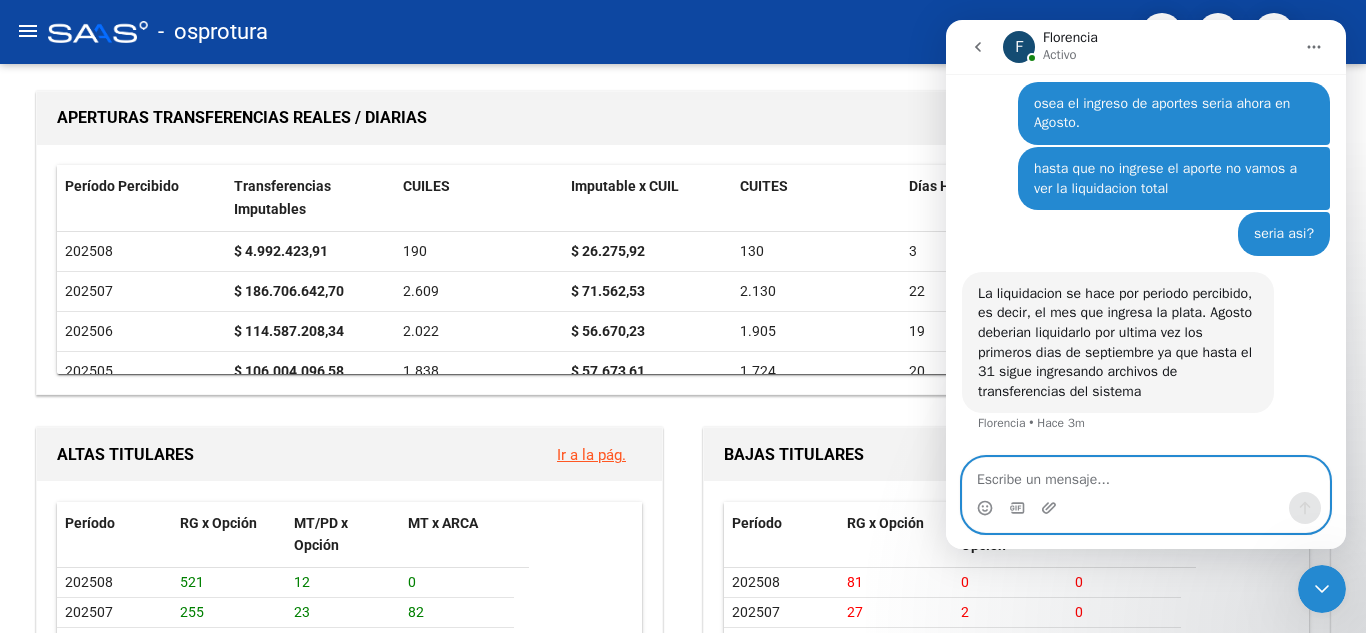 click at bounding box center (1146, 475) 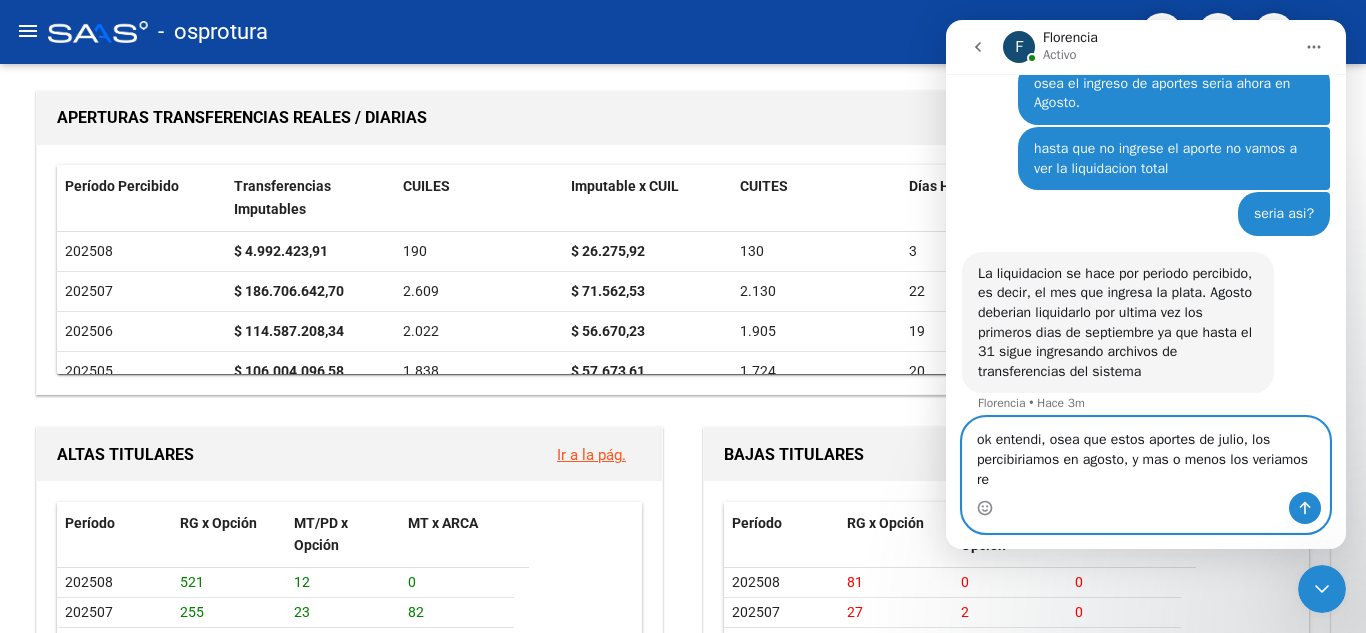 scroll, scrollTop: 1780, scrollLeft: 0, axis: vertical 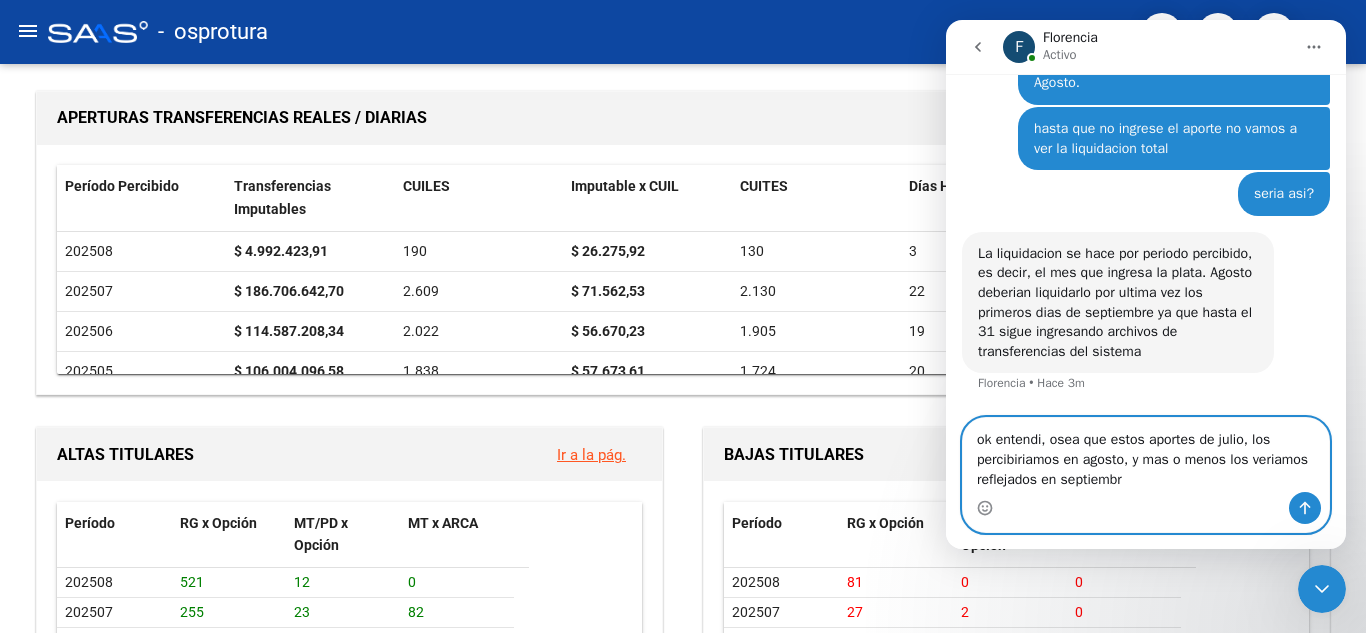 type on "ok entendi, osea que estos aportes de julio, los percibiriamos en agosto, y mas o menos los veriamos reflejados en septiembre" 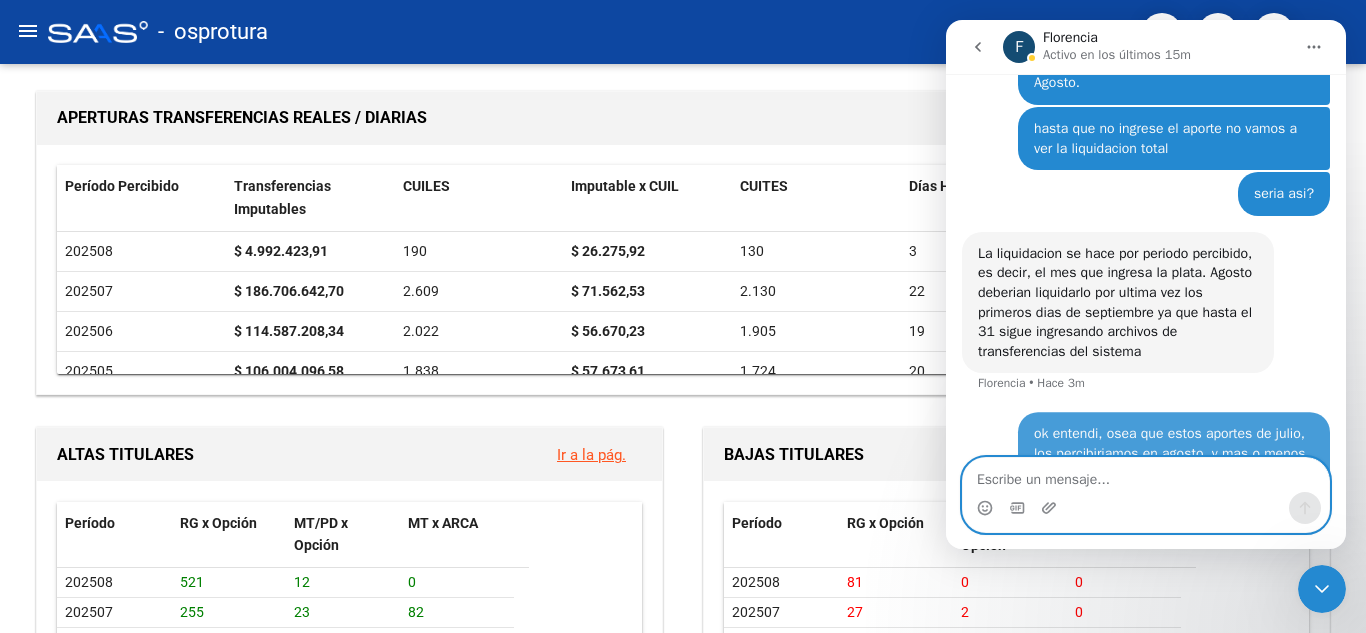 scroll, scrollTop: 1839, scrollLeft: 0, axis: vertical 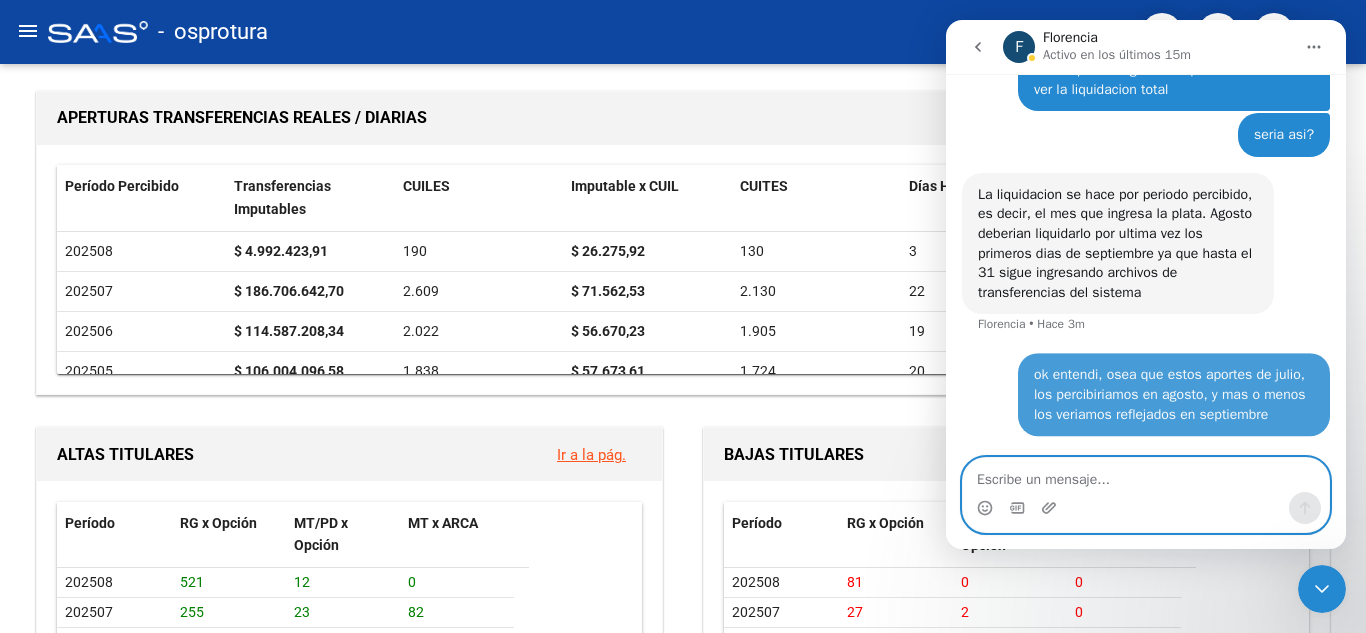 type on "n" 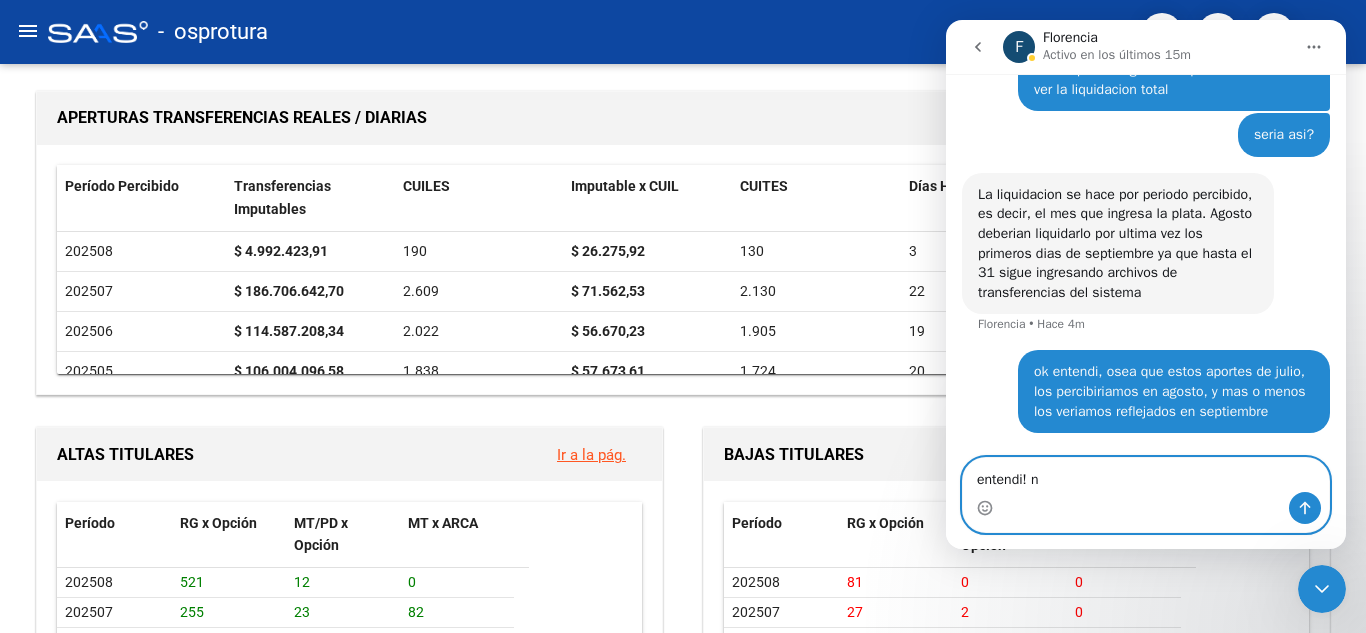 type on "entendi!" 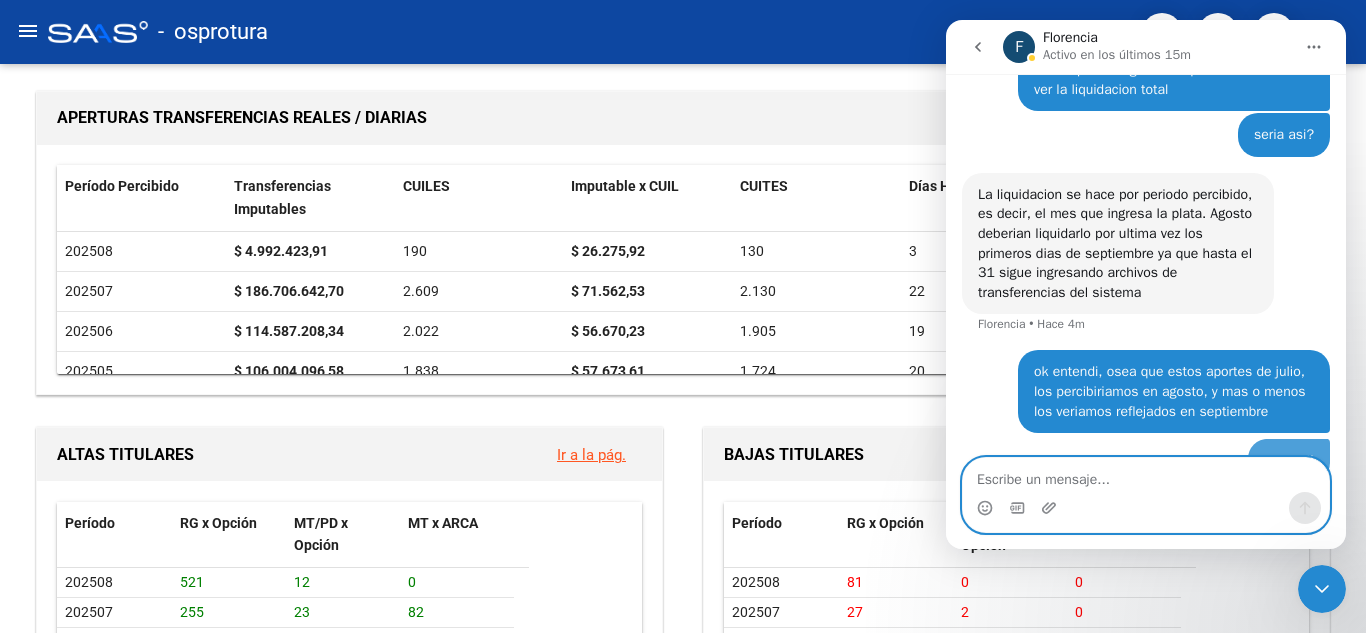 scroll, scrollTop: 1885, scrollLeft: 0, axis: vertical 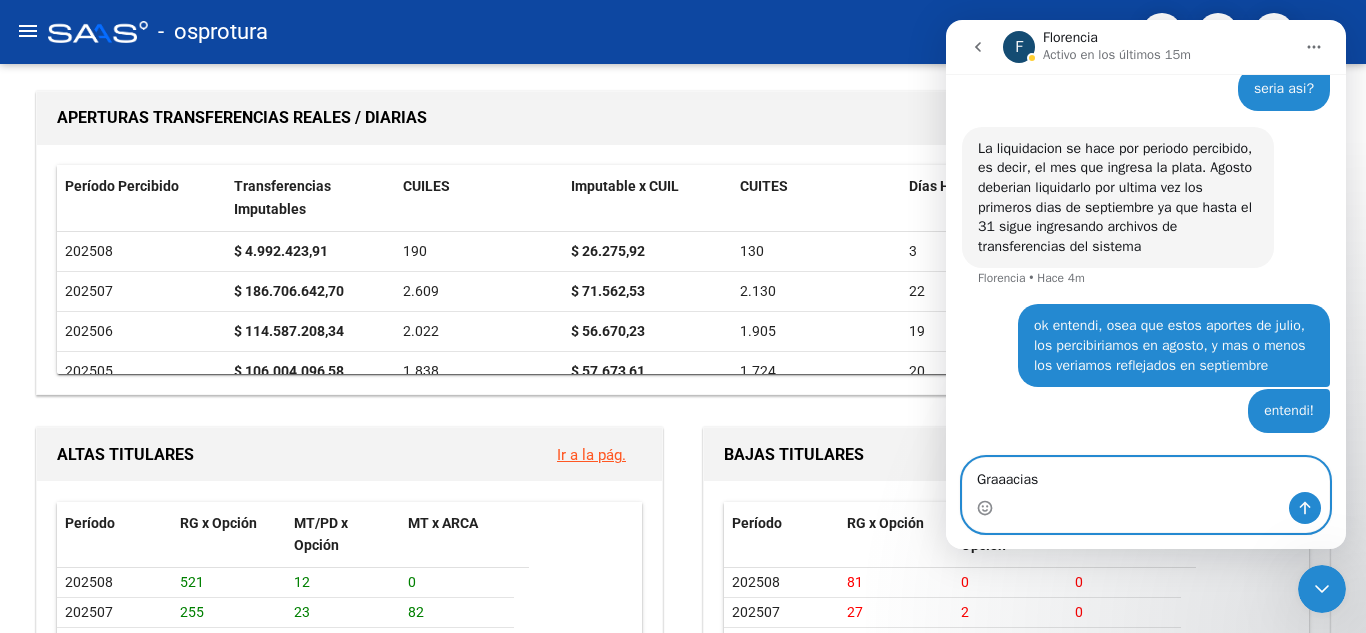 type on "Graaacias!" 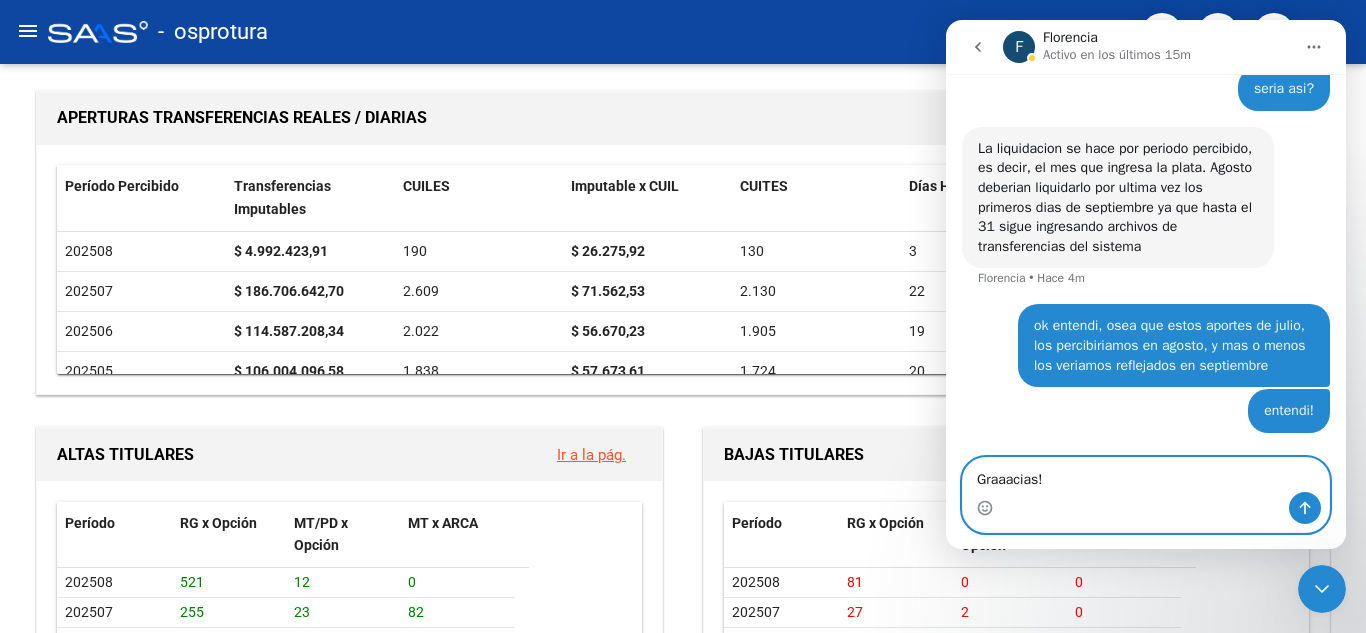 type 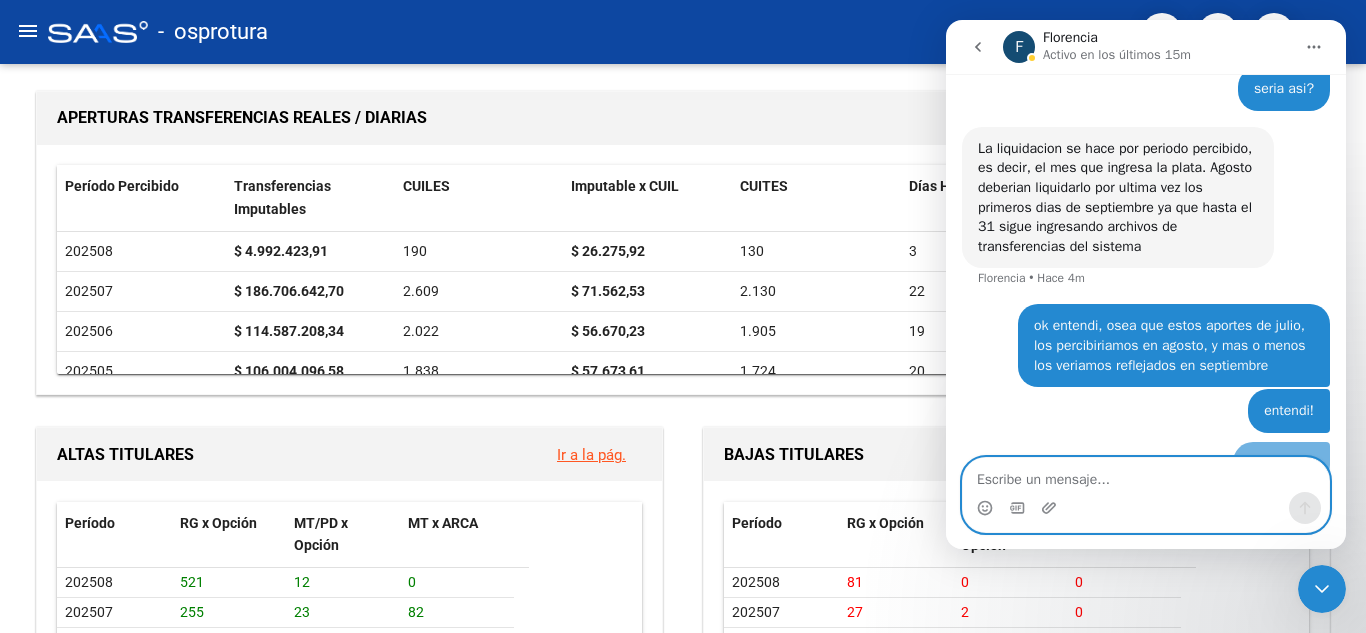 scroll, scrollTop: 1930, scrollLeft: 0, axis: vertical 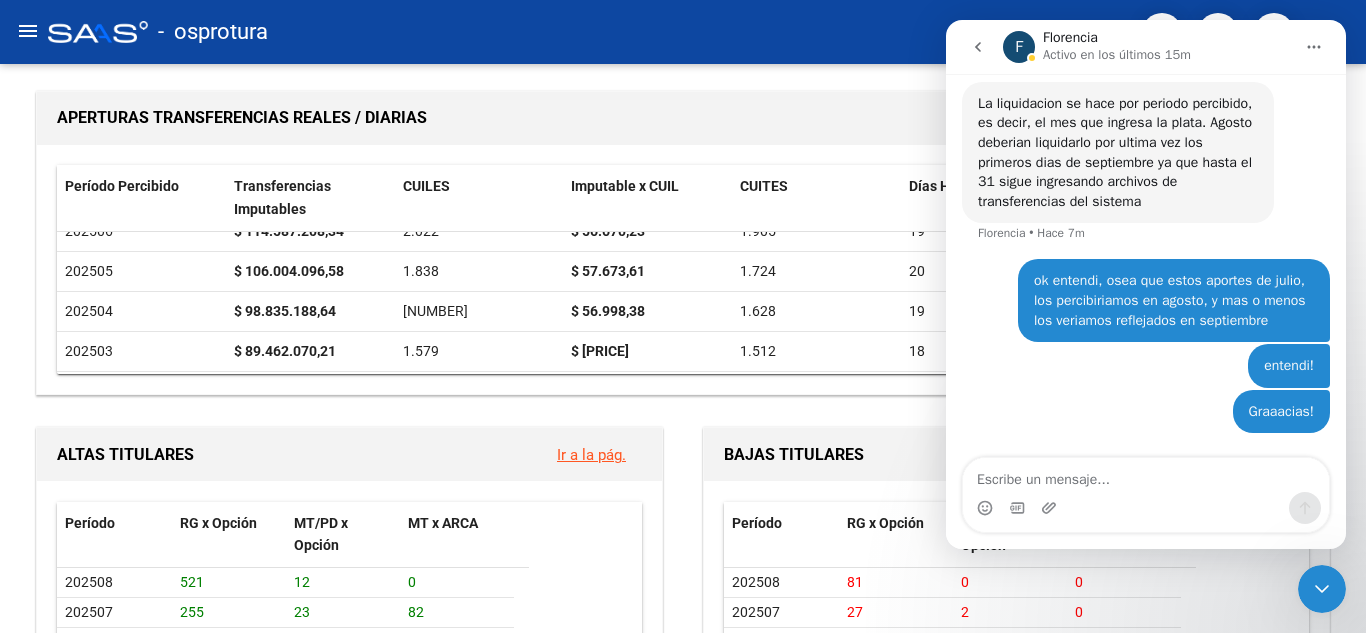 click at bounding box center (1322, 589) 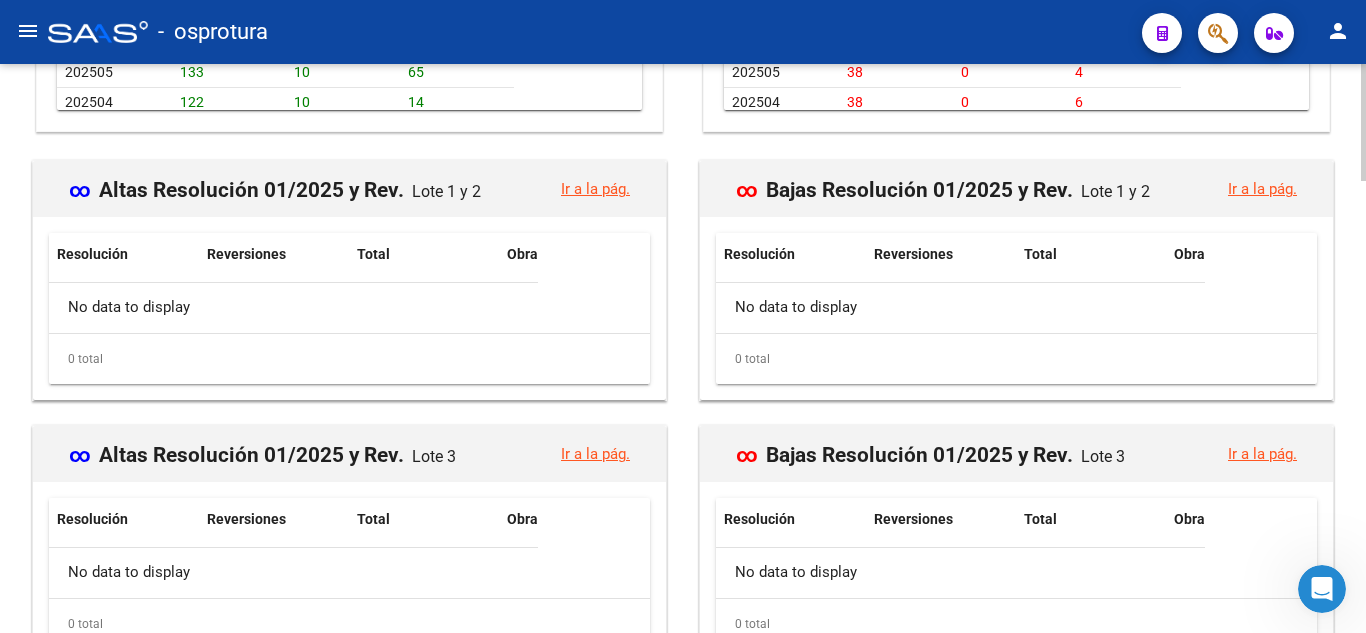 scroll, scrollTop: 2206, scrollLeft: 0, axis: vertical 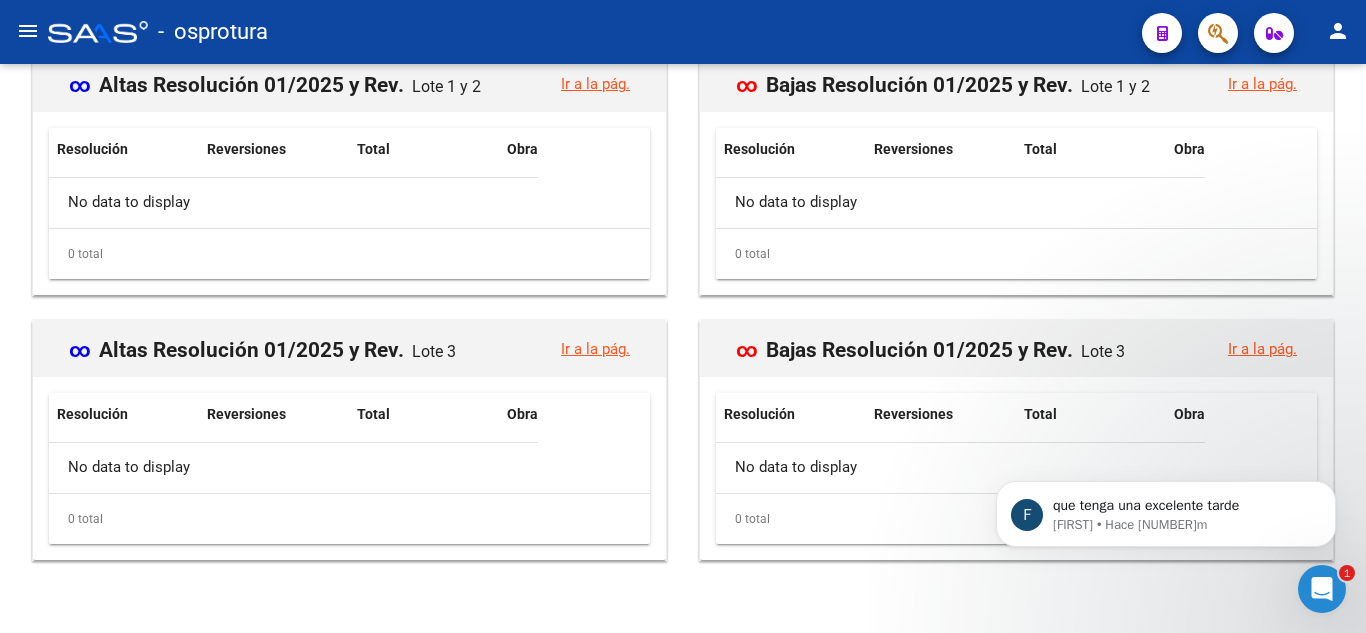 click 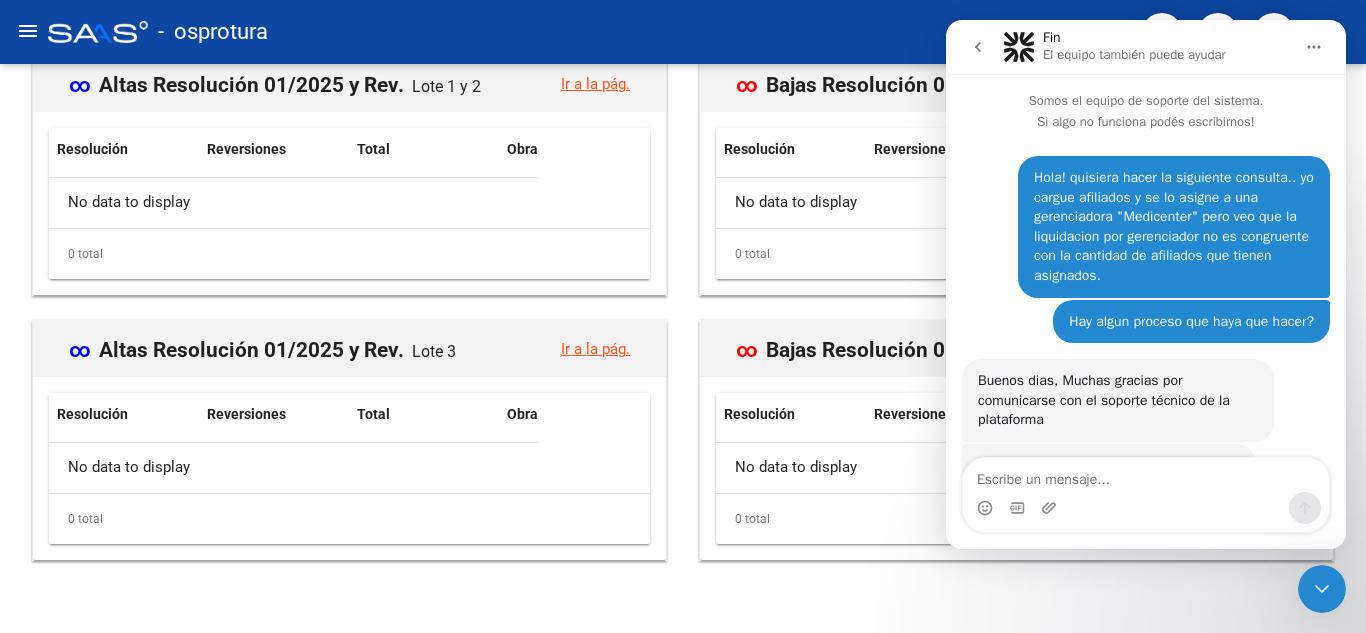 scroll, scrollTop: 3, scrollLeft: 0, axis: vertical 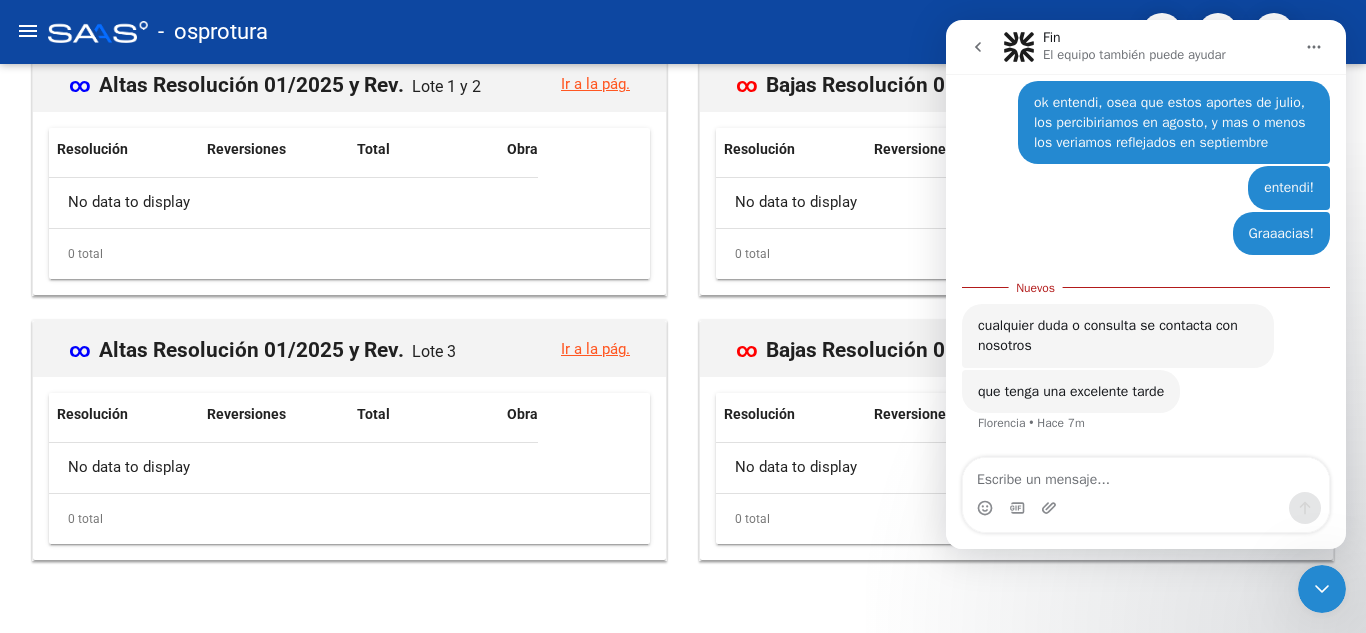 click 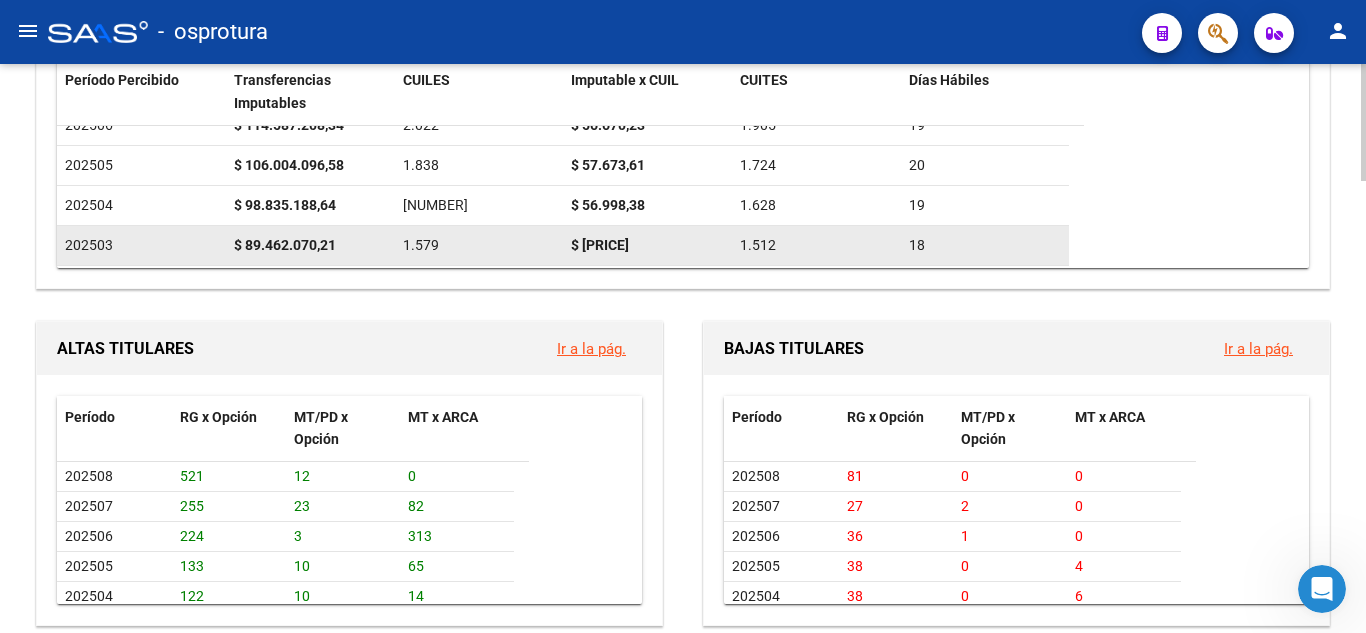 scroll, scrollTop: 1506, scrollLeft: 0, axis: vertical 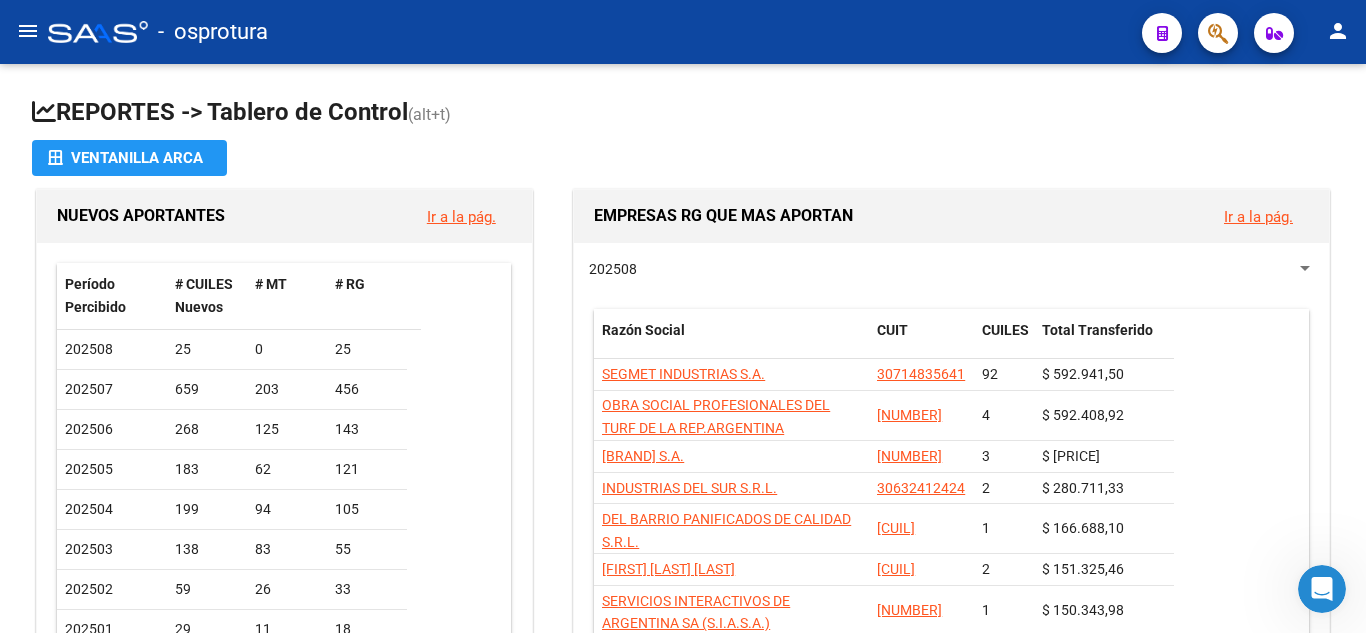 click on "menu" 